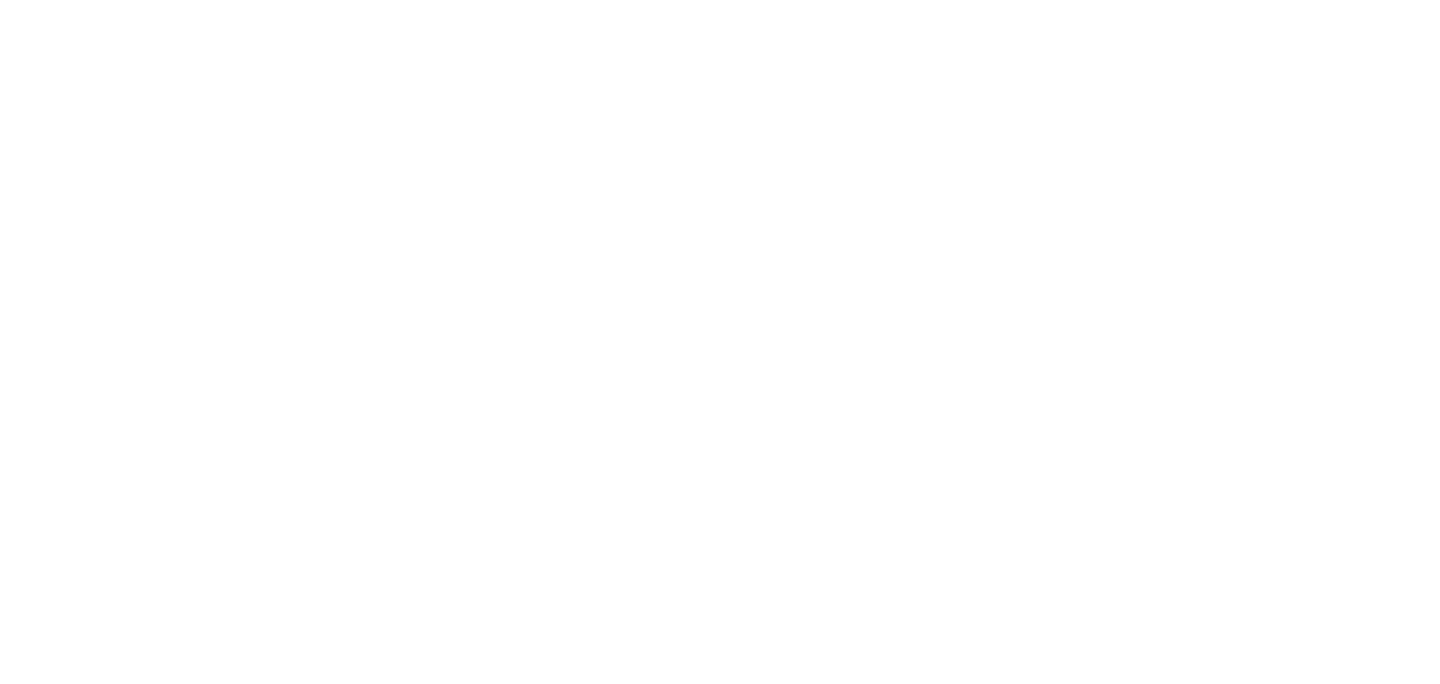 scroll, scrollTop: 0, scrollLeft: 0, axis: both 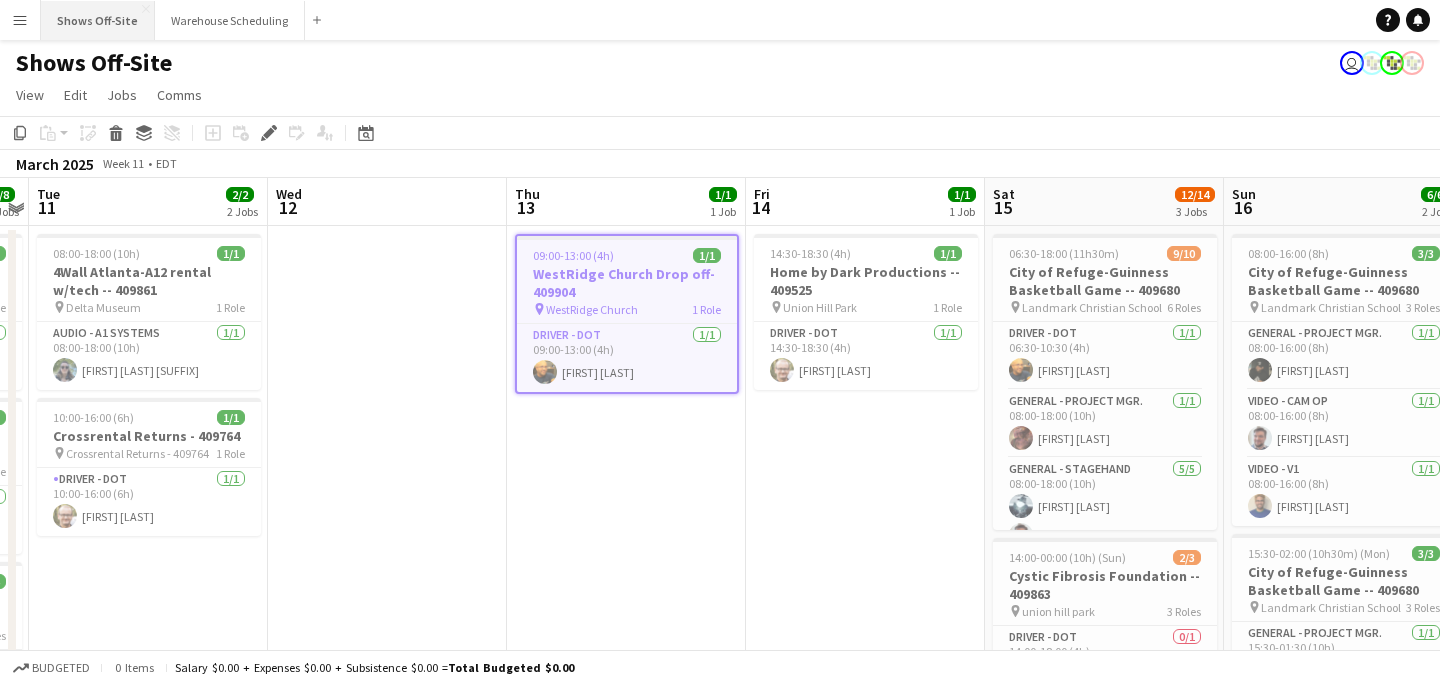 click on "Shows Off-Site
Close" at bounding box center [98, 20] 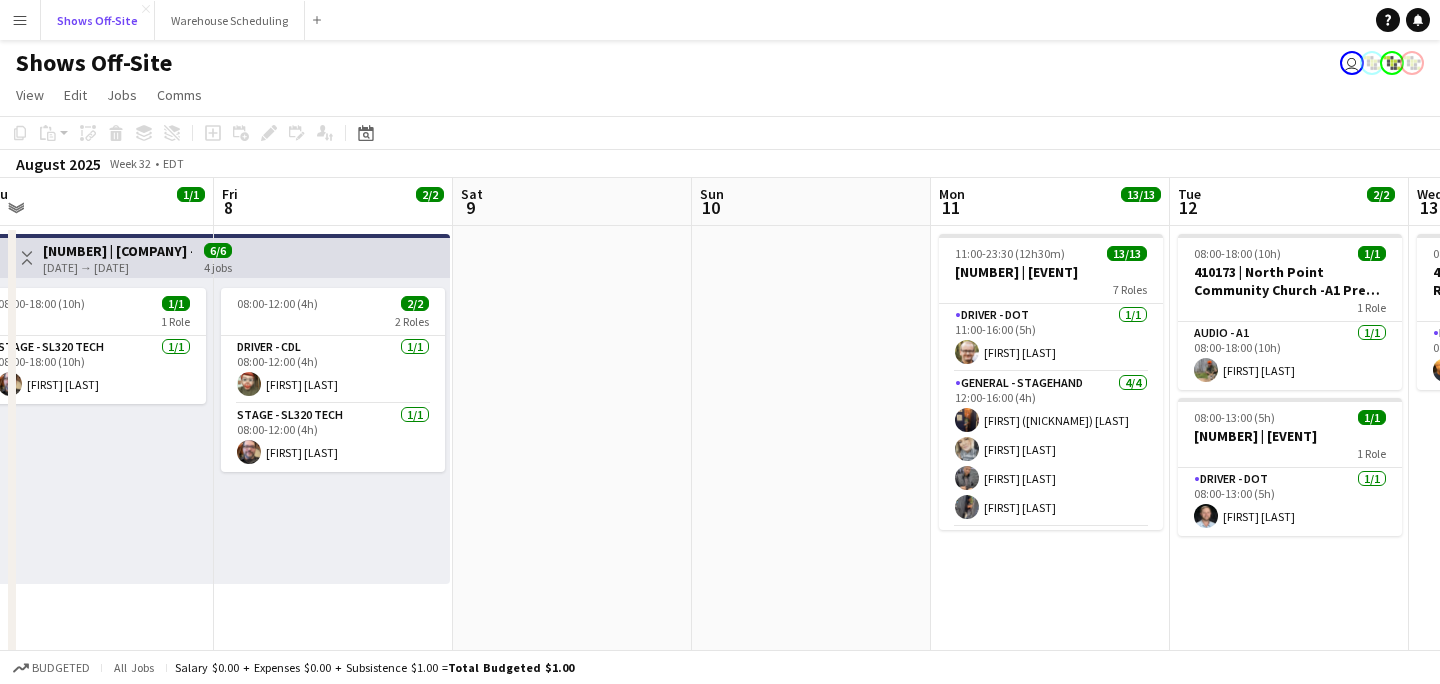 scroll, scrollTop: 0, scrollLeft: 985, axis: horizontal 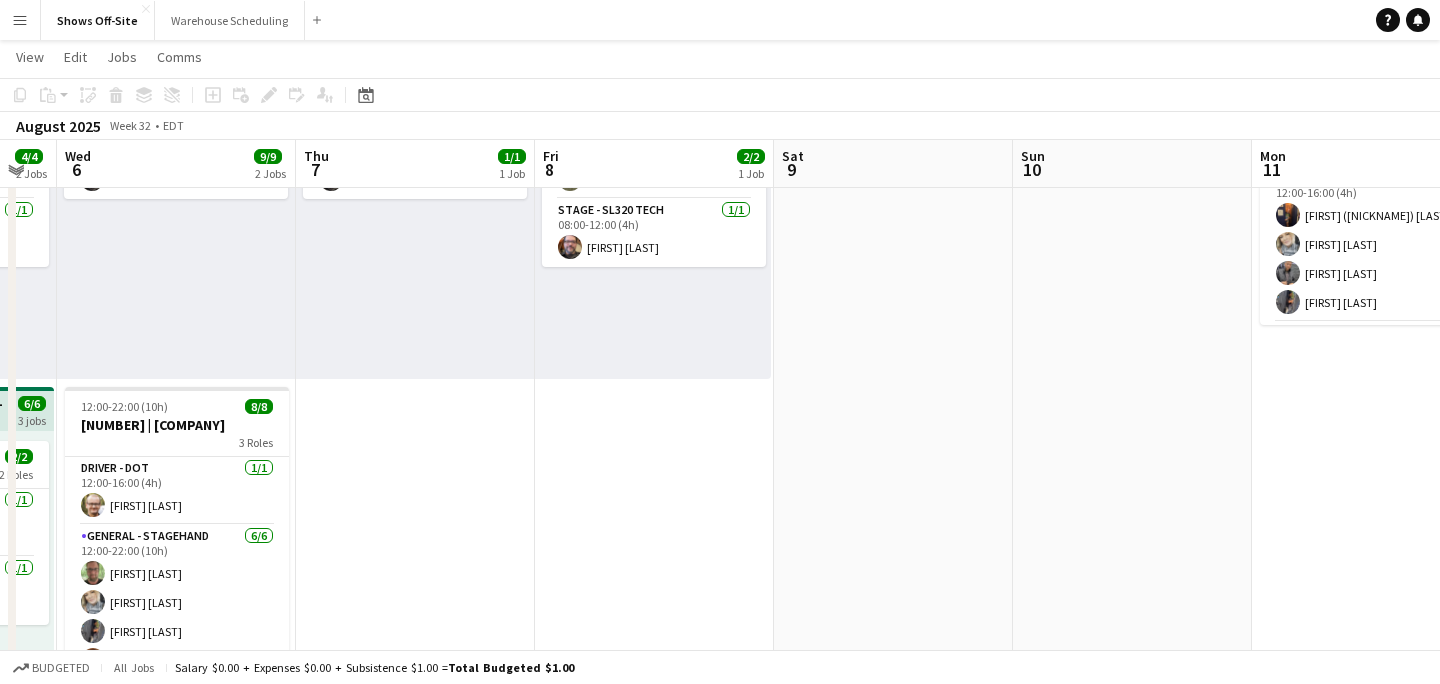 click on "[TIME]-[TIME] ([DURATION])    [COUNT]/[TOTAL]   [ROLES]   [ROLE]   [TIME]-[TIME] ([DURATION])
[FIRST] [LAST]  [ROLE]   [TIME]-[TIME] ([DURATION])
[FIRST] [LAST]" at bounding box center (654, 551) 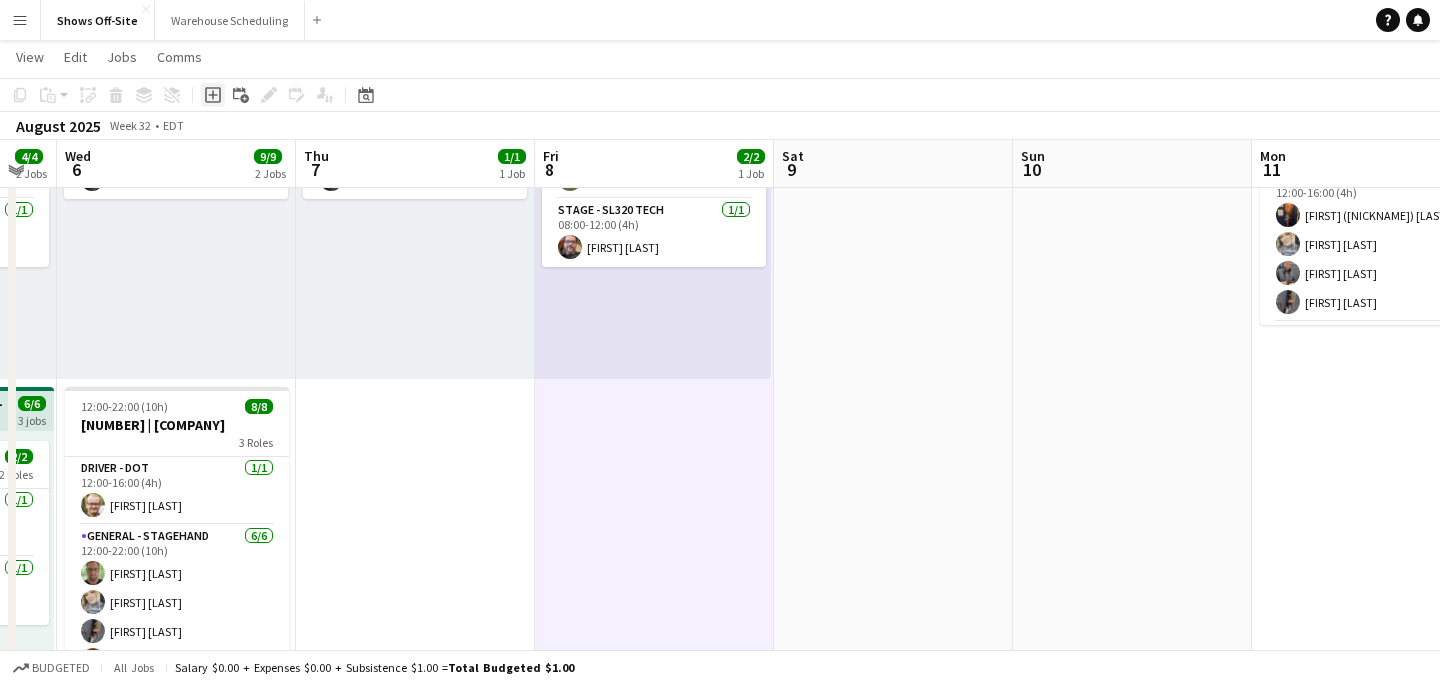 click on "Add job" 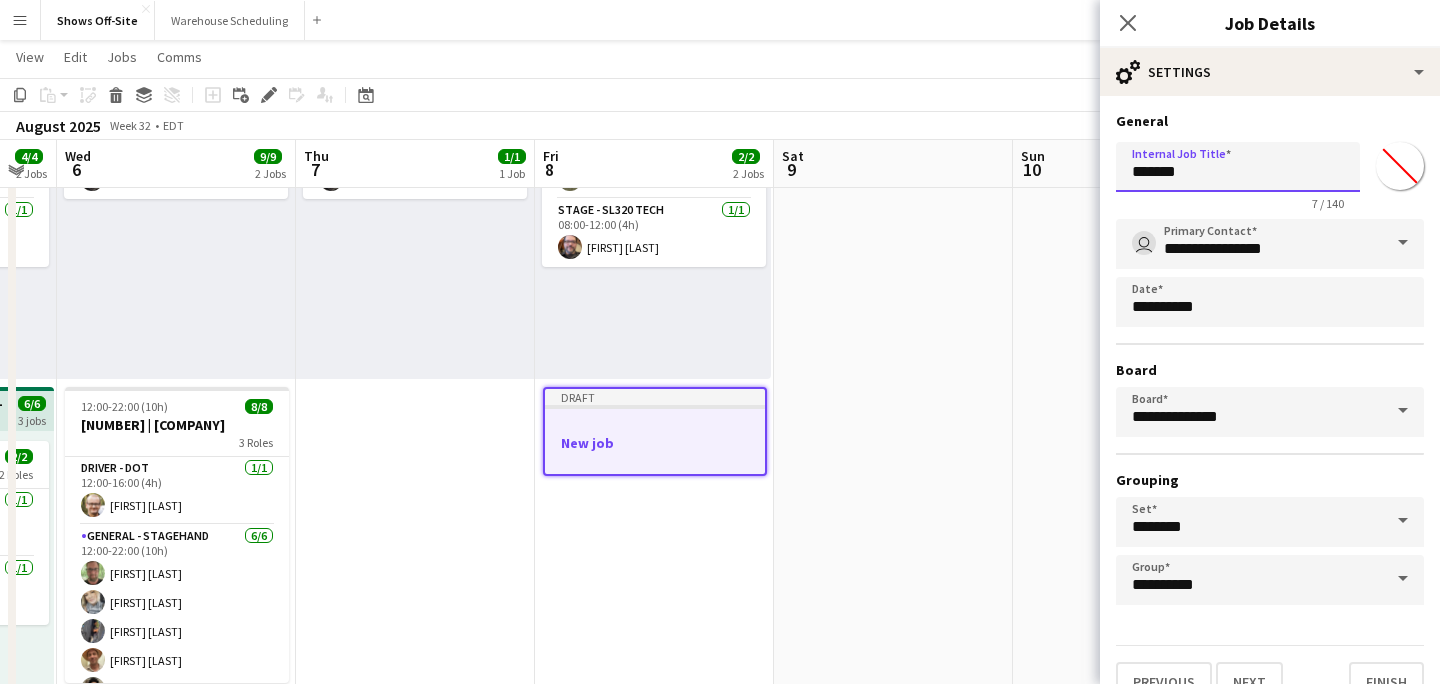 drag, startPoint x: 1224, startPoint y: 180, endPoint x: 1107, endPoint y: 180, distance: 117 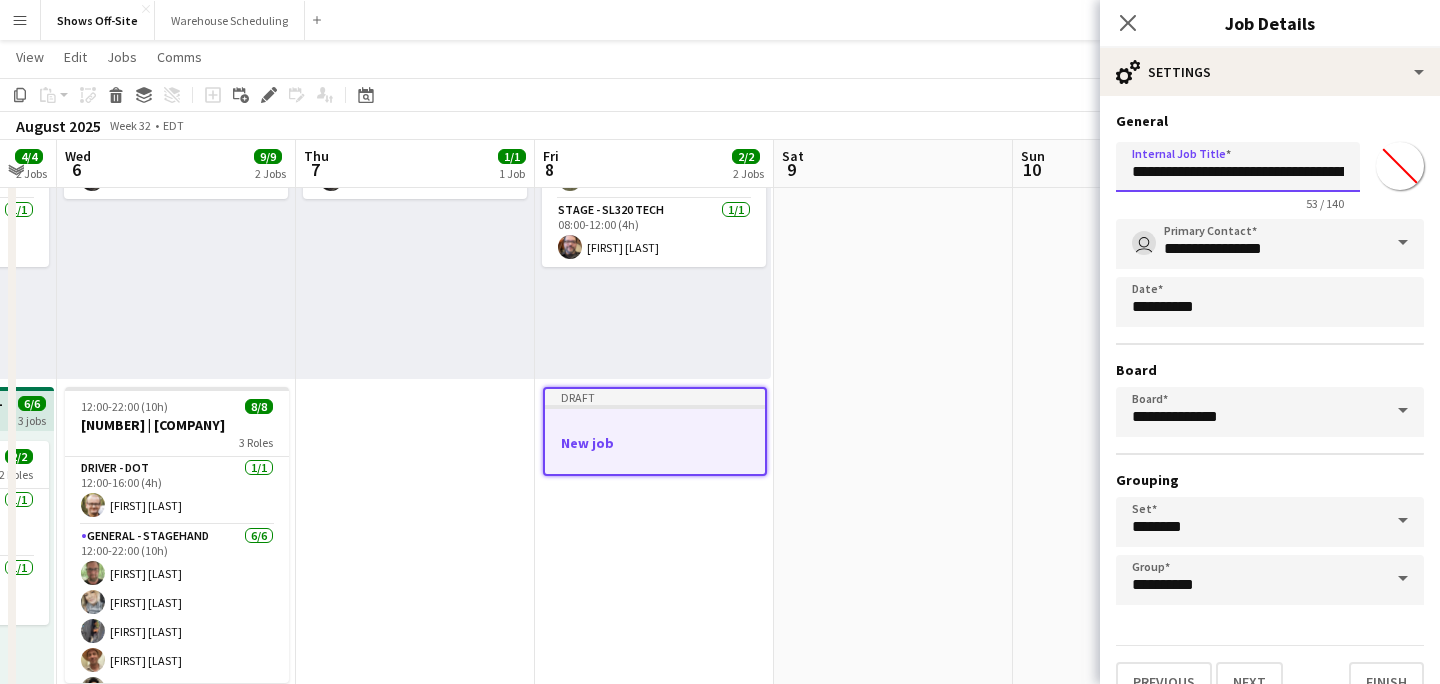 scroll, scrollTop: 0, scrollLeft: 141, axis: horizontal 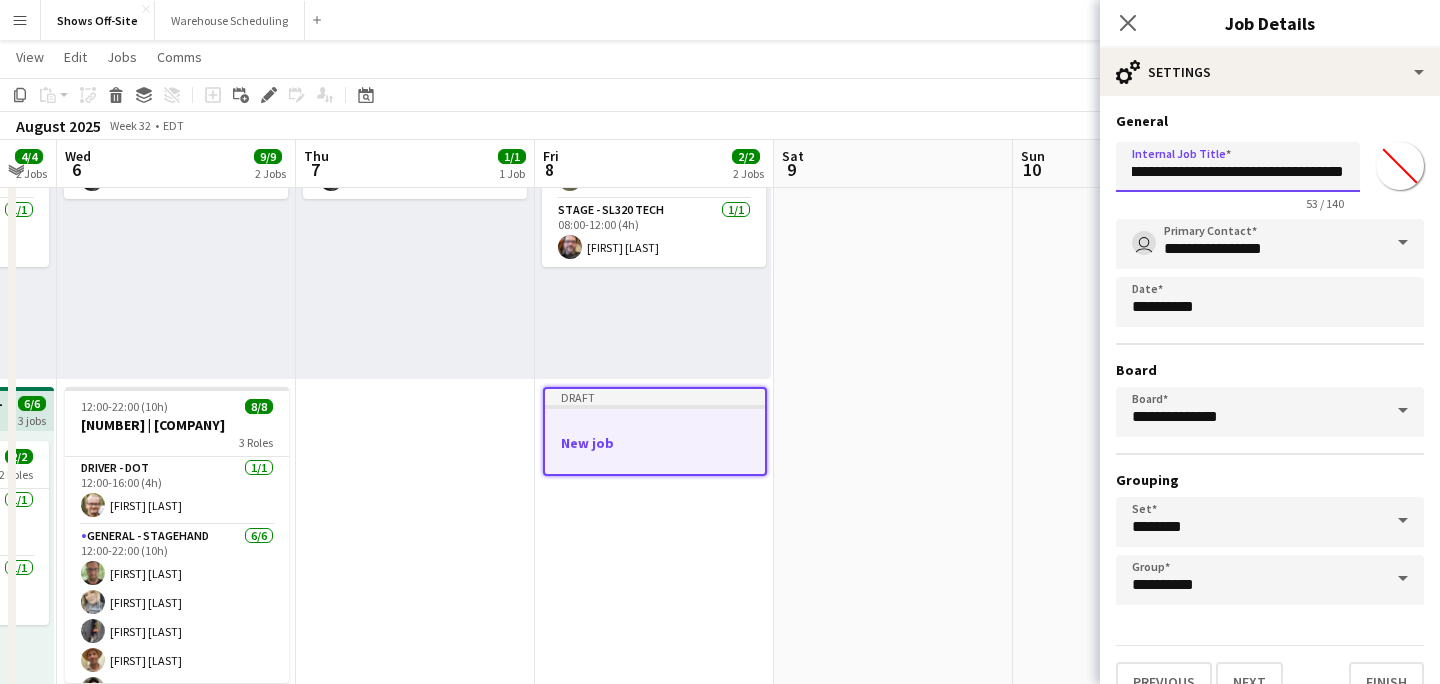 type on "**********" 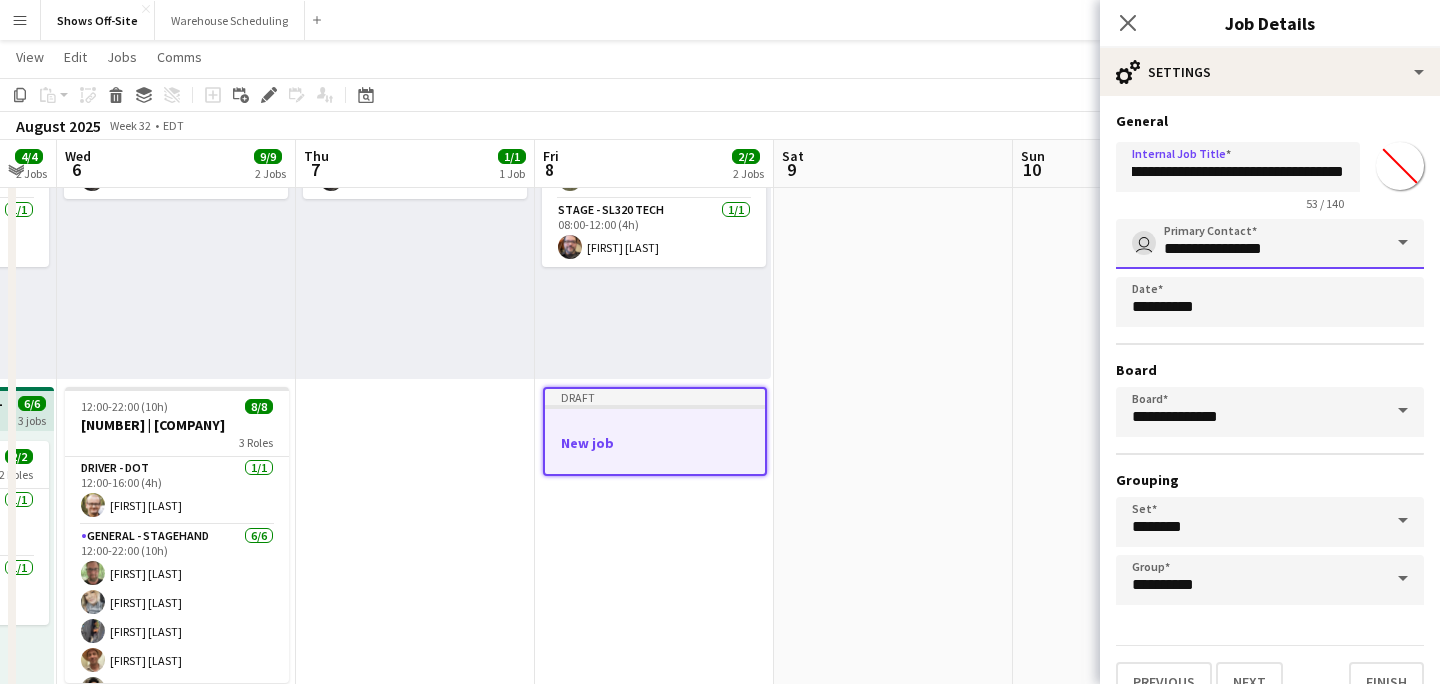 scroll, scrollTop: 0, scrollLeft: 0, axis: both 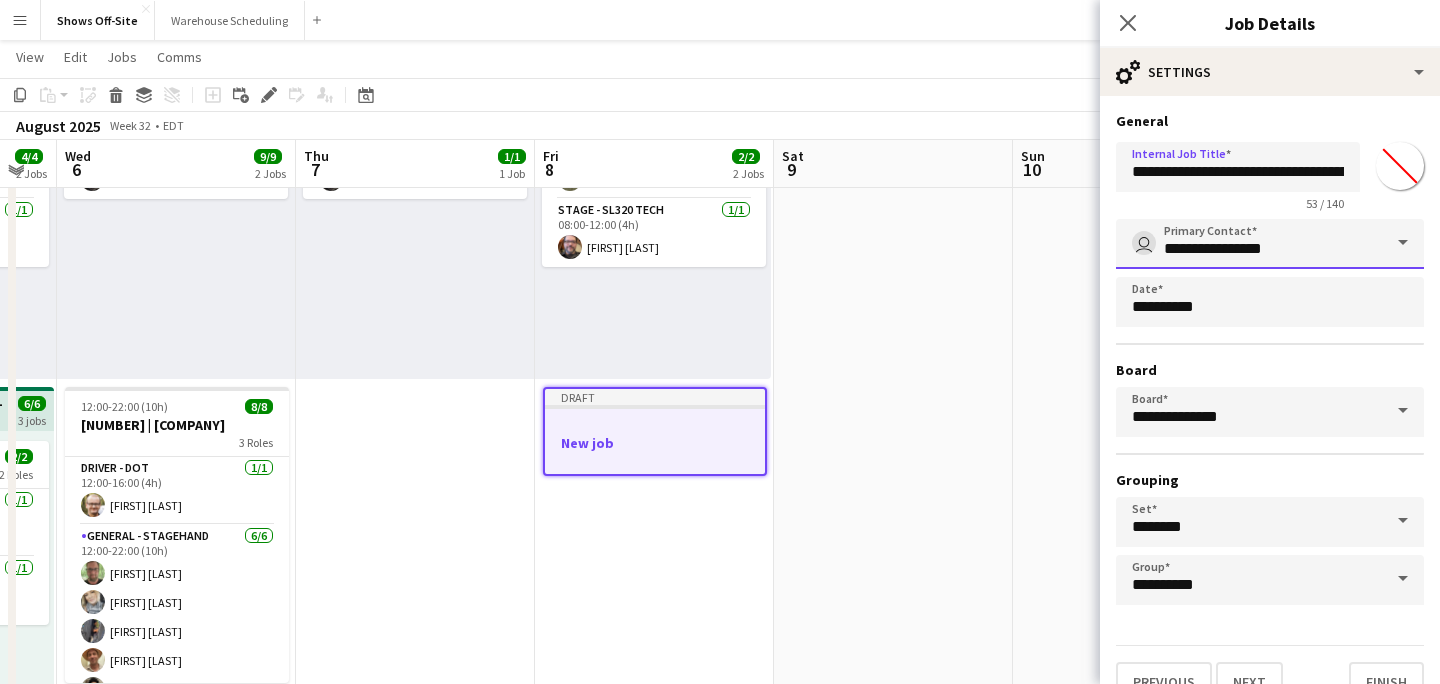 click on "**********" at bounding box center [1270, 244] 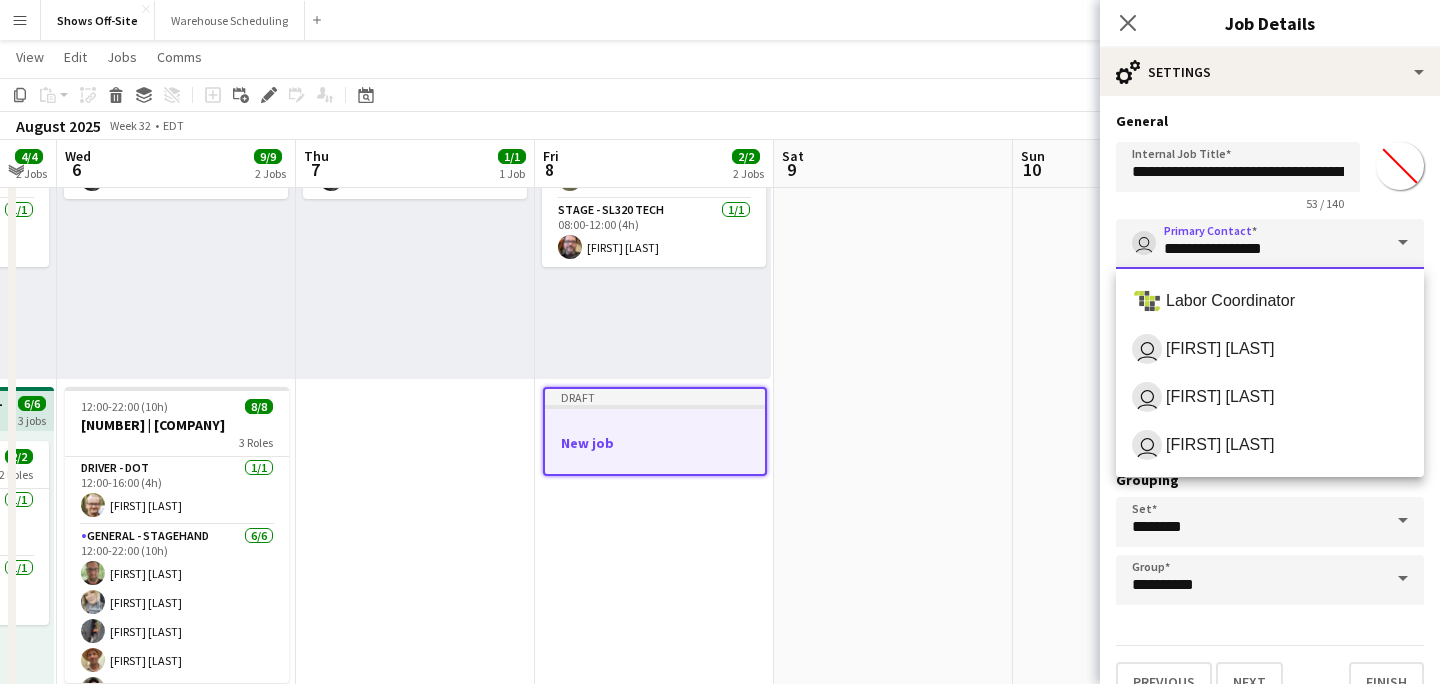 click on "**********" at bounding box center (1270, 244) 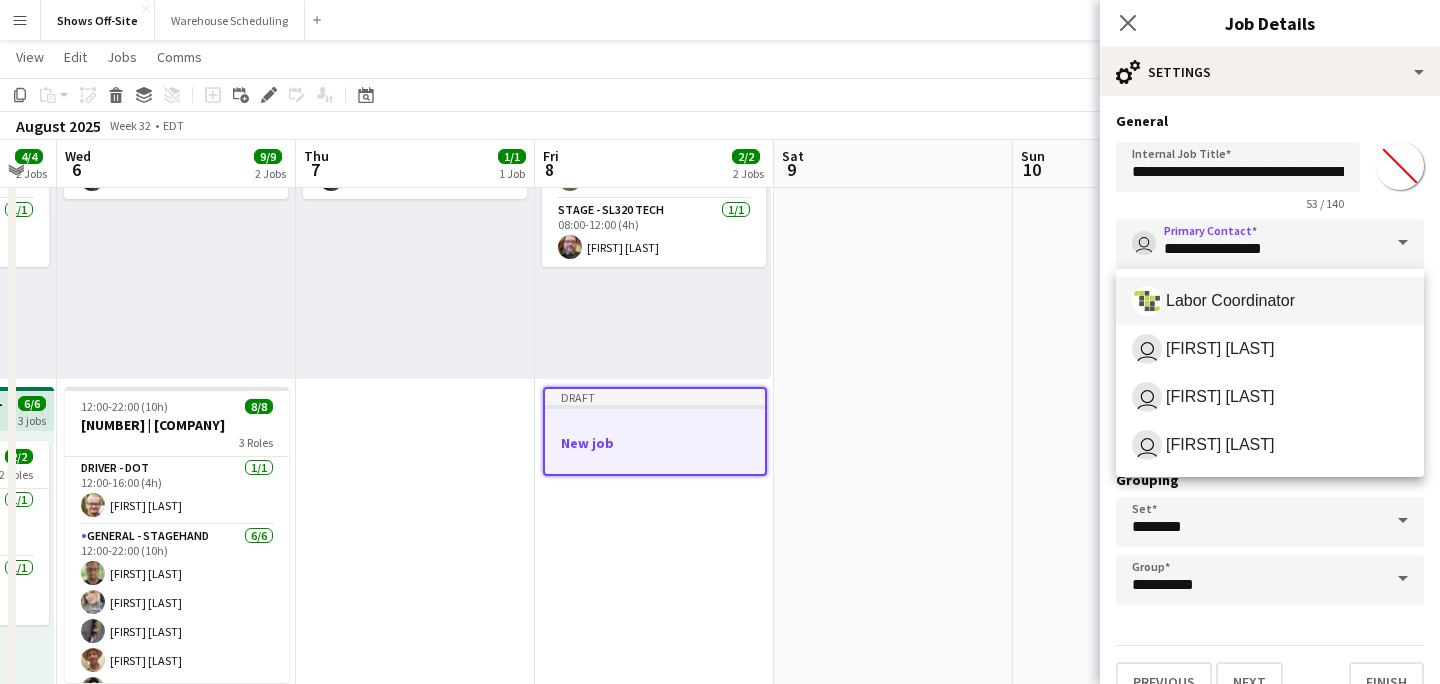 click on "Labor Coordinator" at bounding box center (1270, 301) 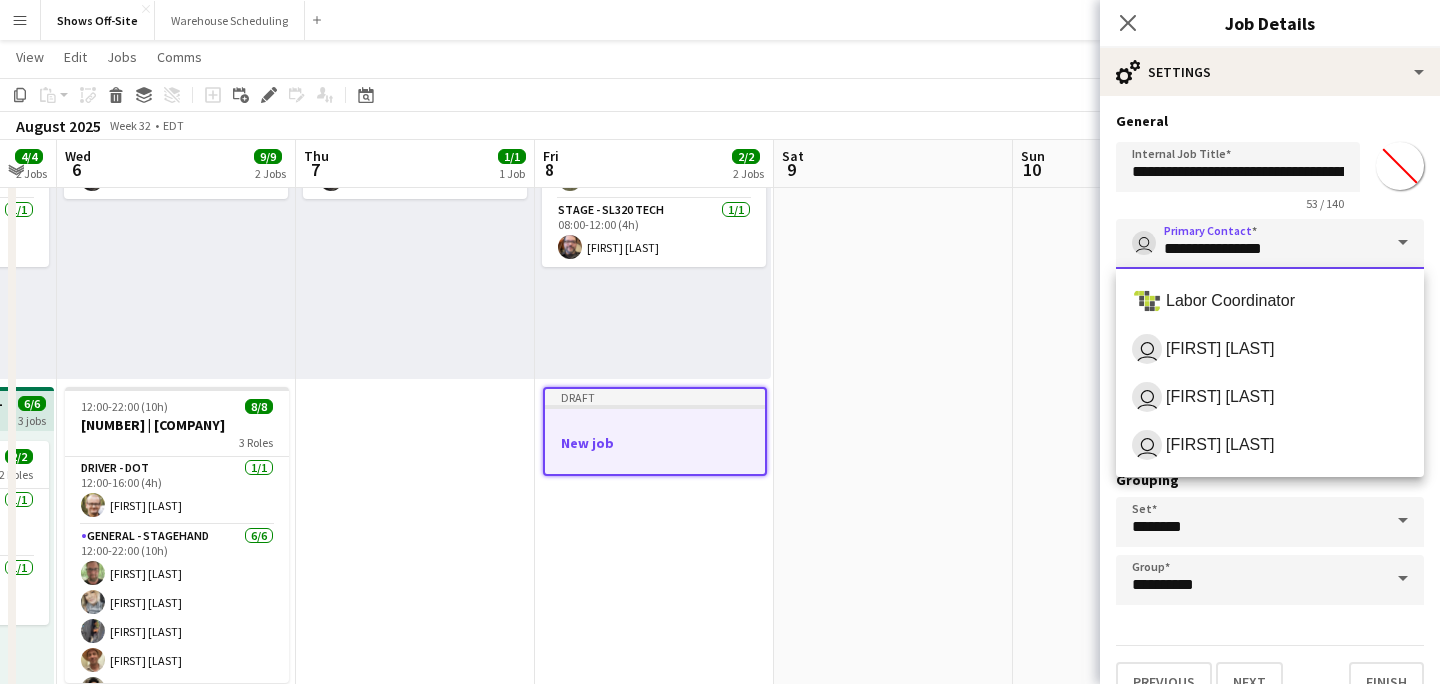 type on "**********" 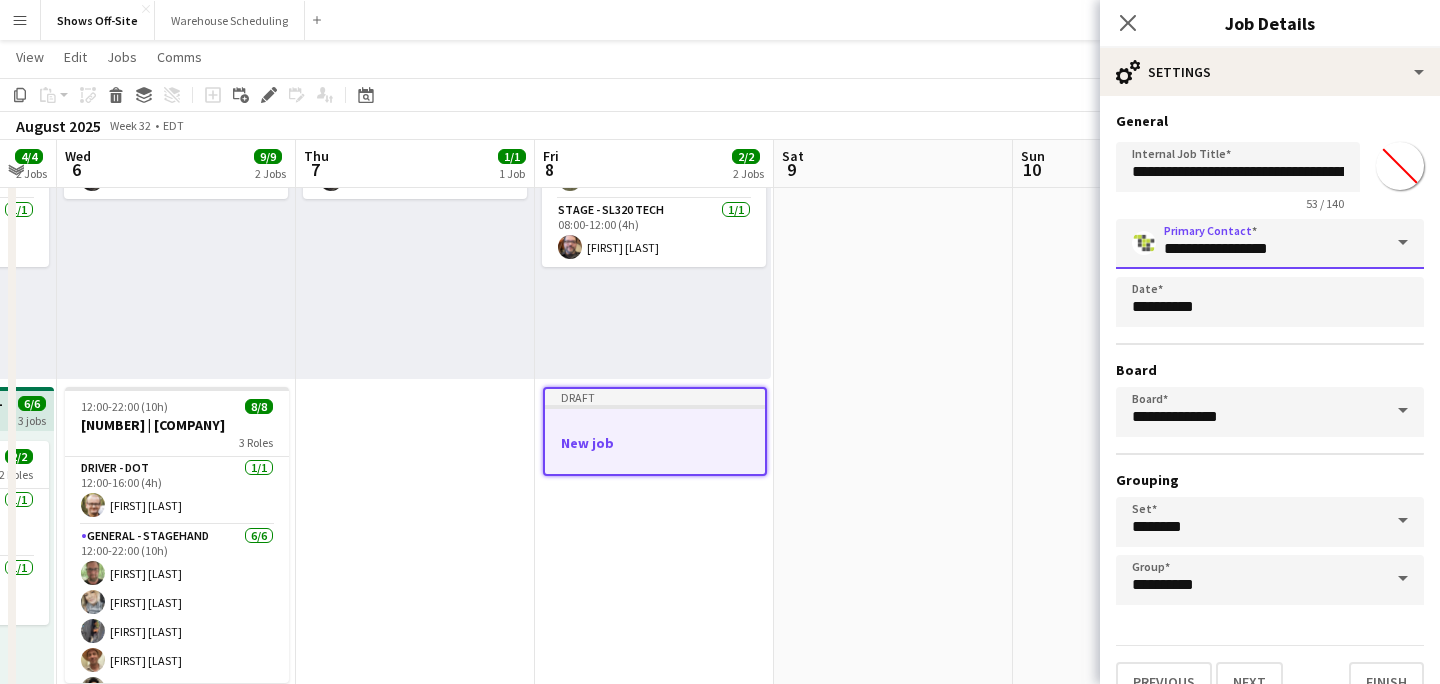 scroll, scrollTop: 34, scrollLeft: 0, axis: vertical 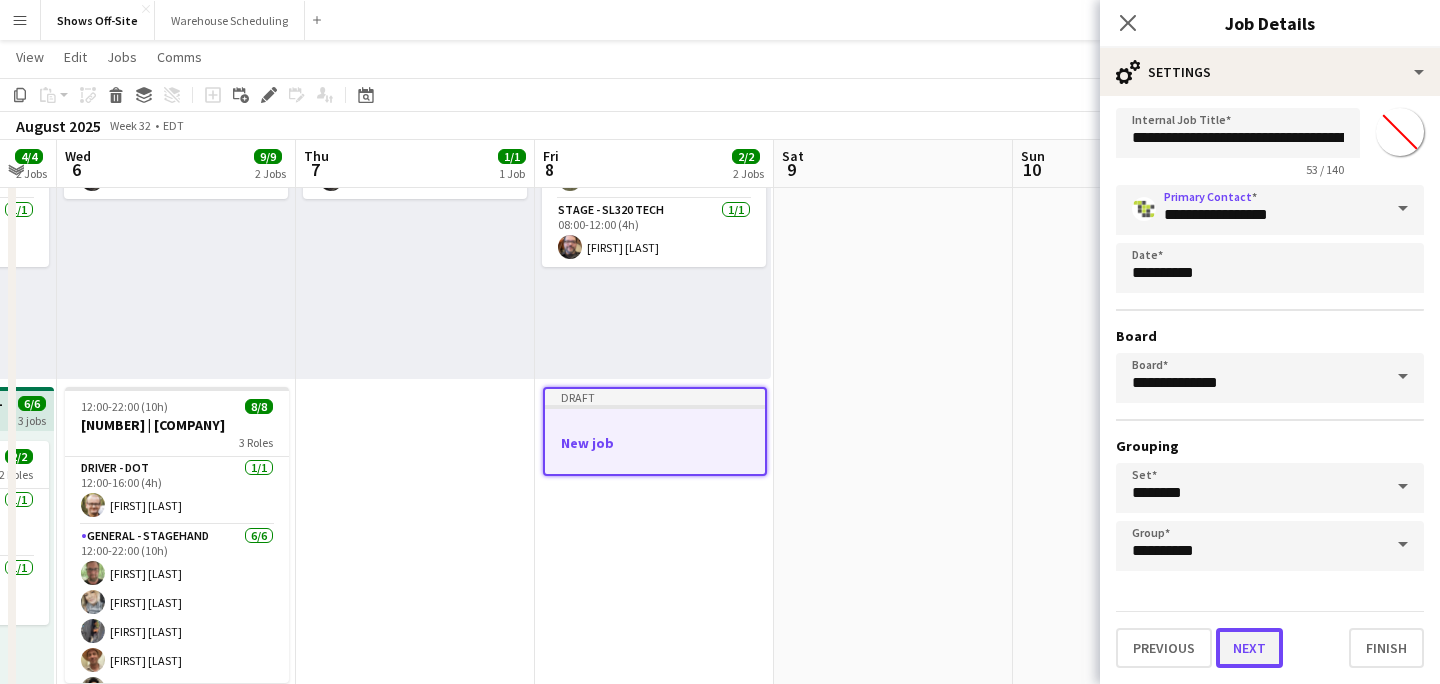 click on "Next" at bounding box center (1249, 648) 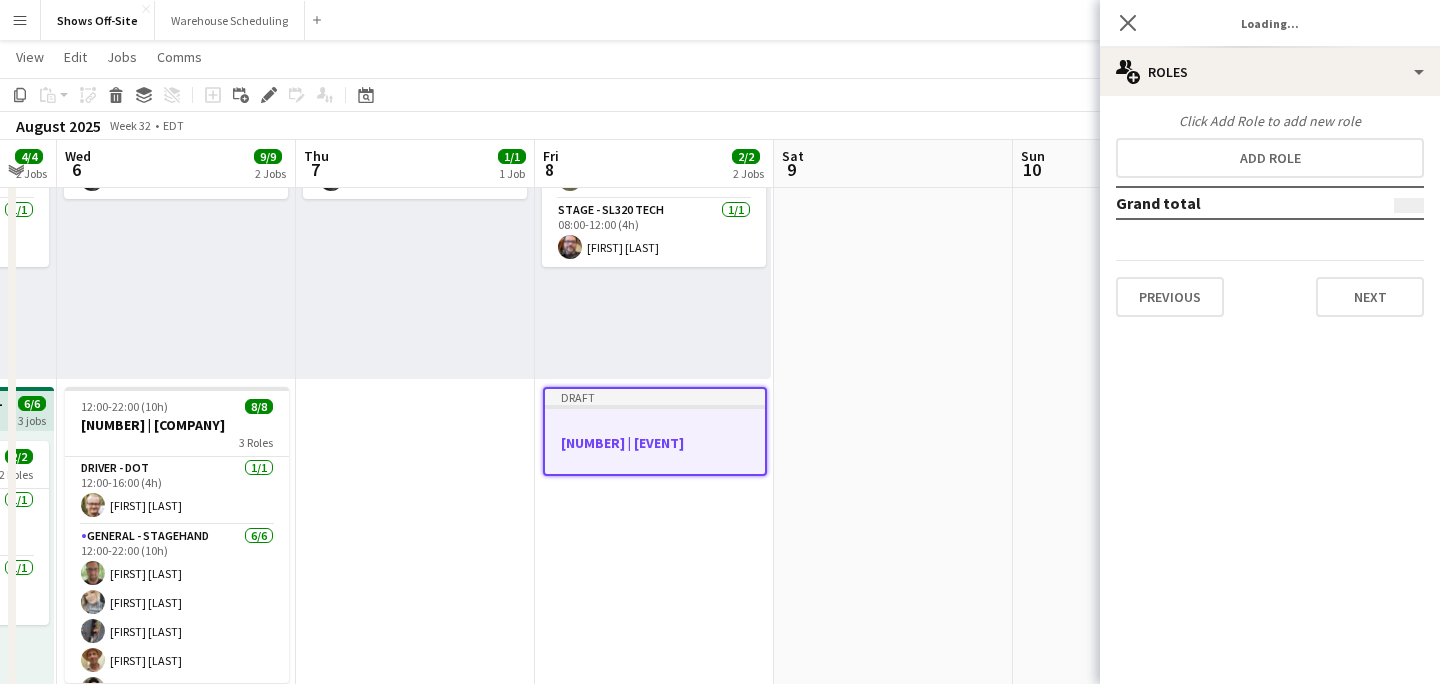 scroll, scrollTop: 0, scrollLeft: 0, axis: both 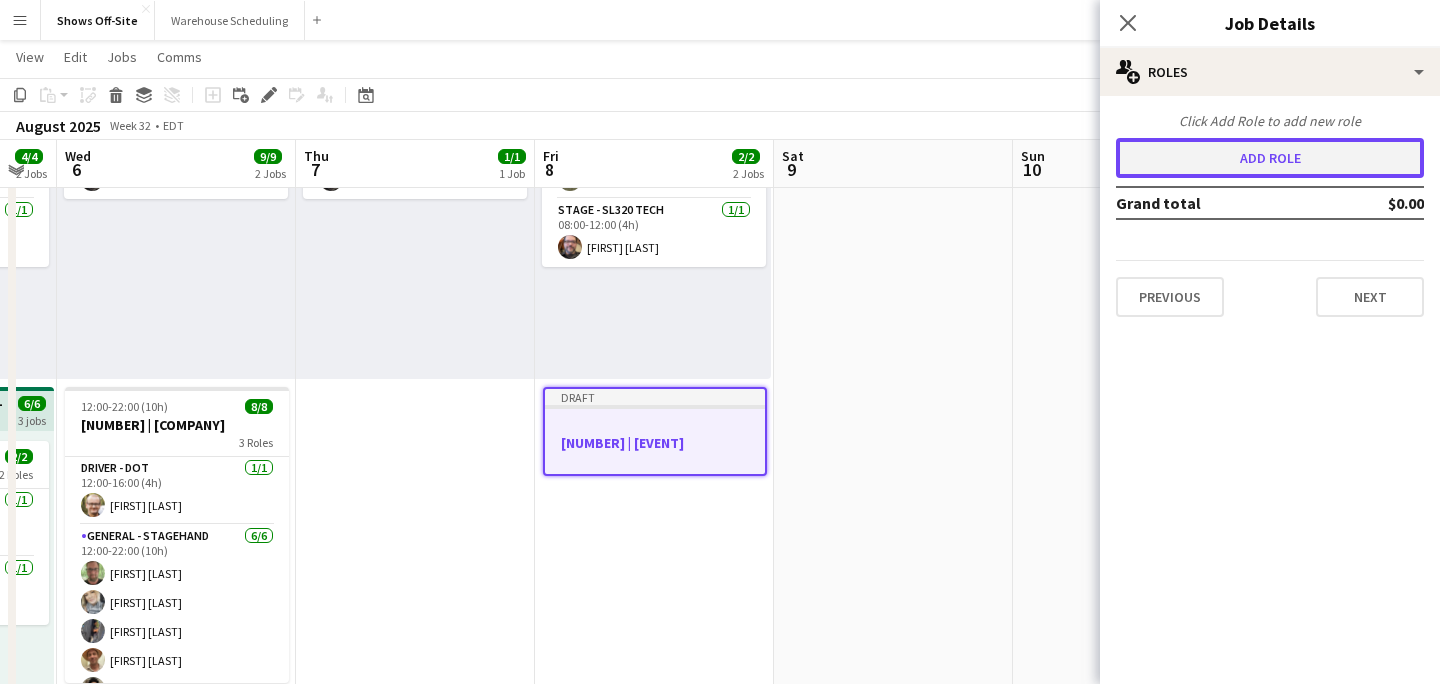 click on "Add role" at bounding box center [1270, 158] 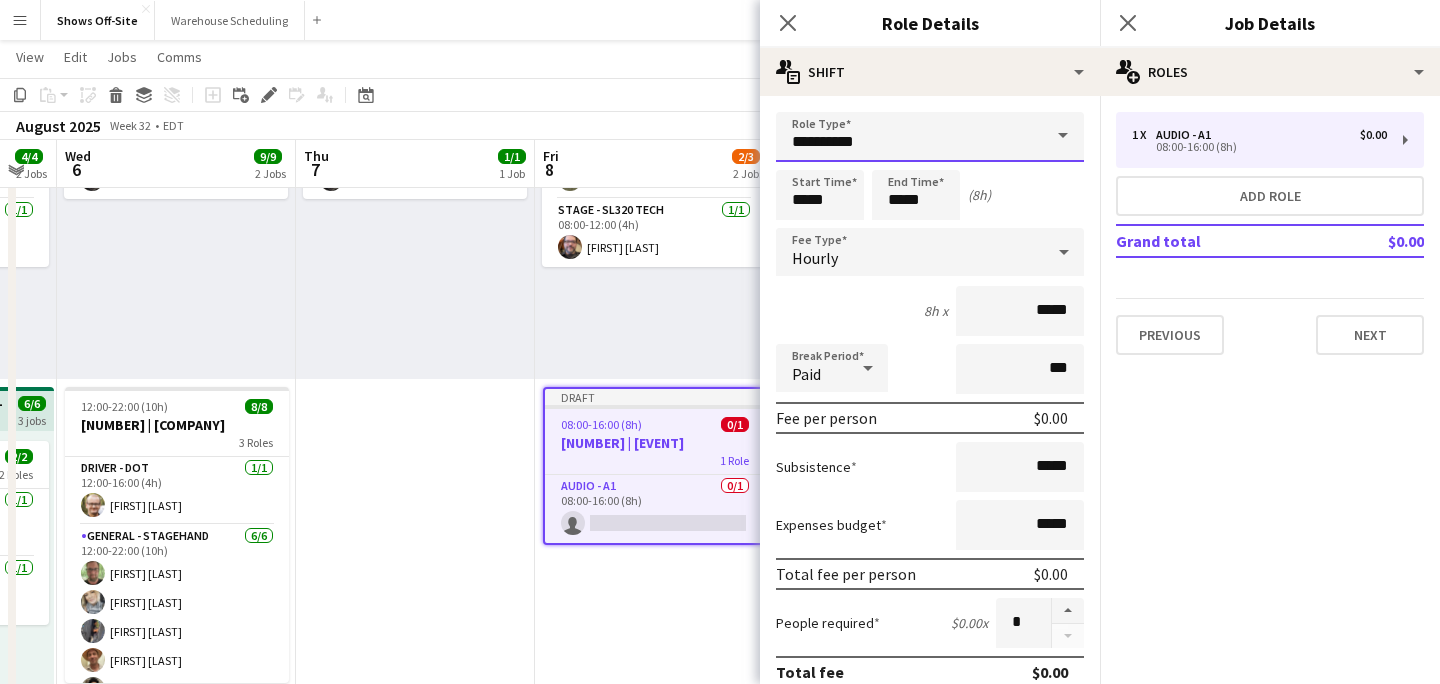 click on "**********" at bounding box center [930, 137] 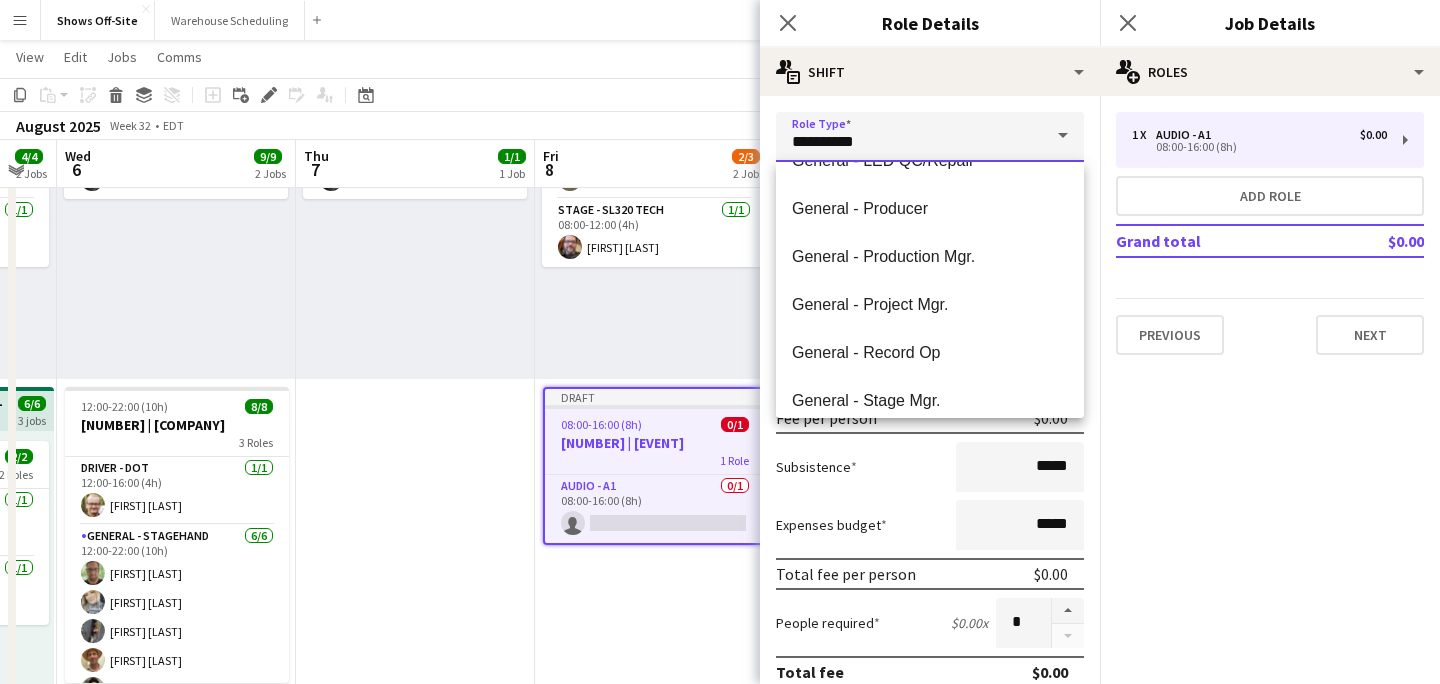 scroll, scrollTop: 618, scrollLeft: 0, axis: vertical 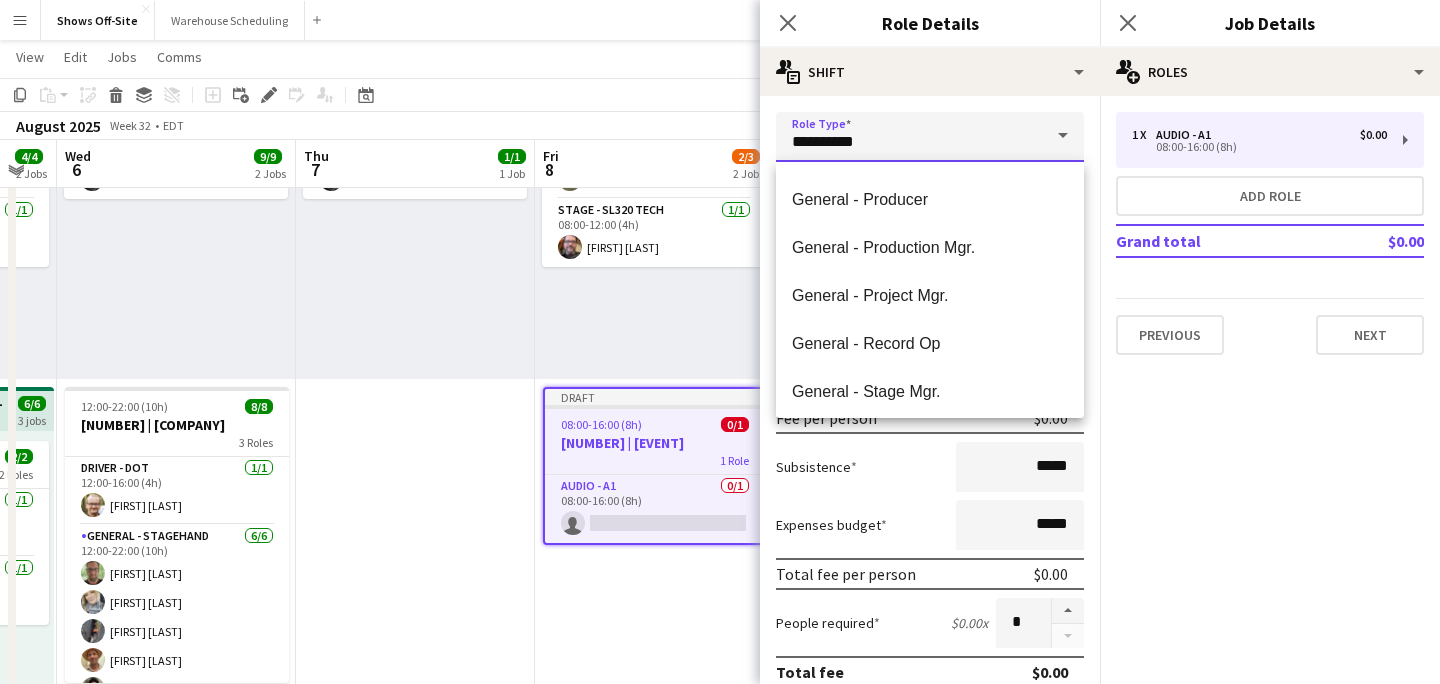 drag, startPoint x: 863, startPoint y: 152, endPoint x: 719, endPoint y: 152, distance: 144 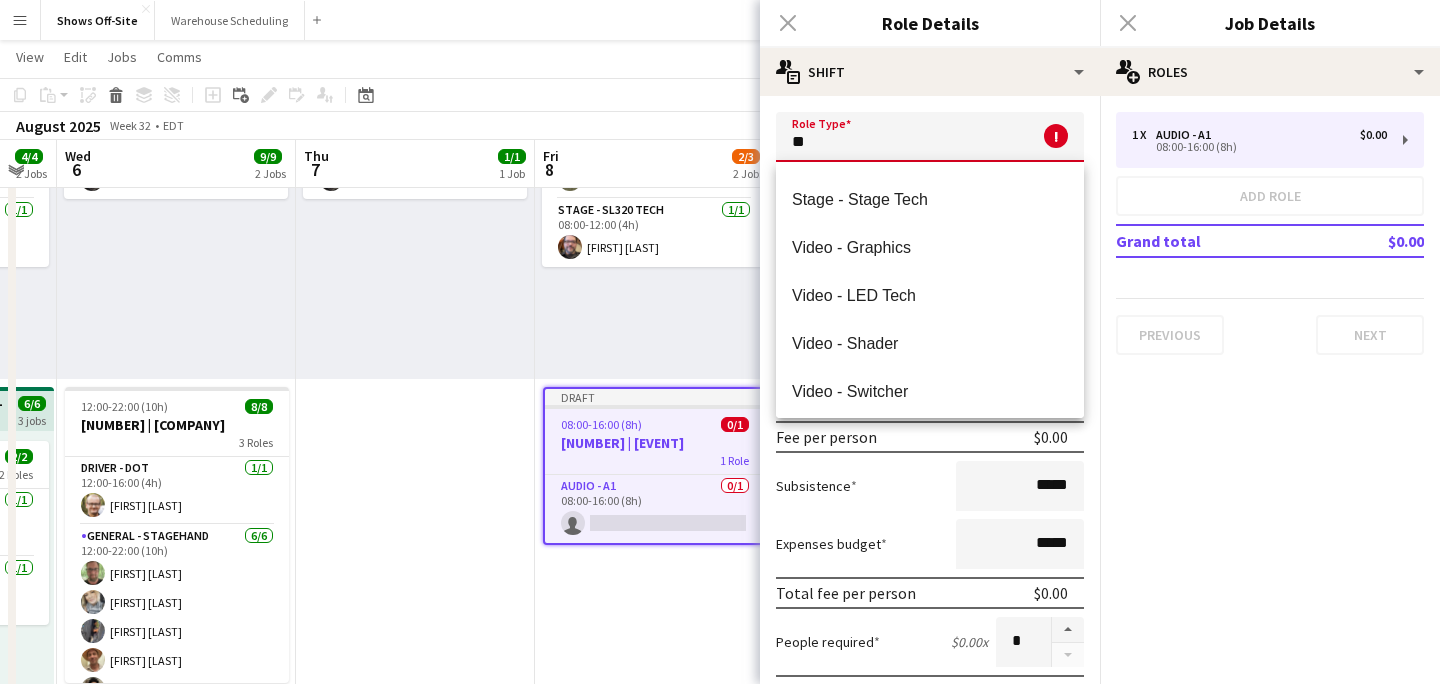 scroll, scrollTop: 0, scrollLeft: 0, axis: both 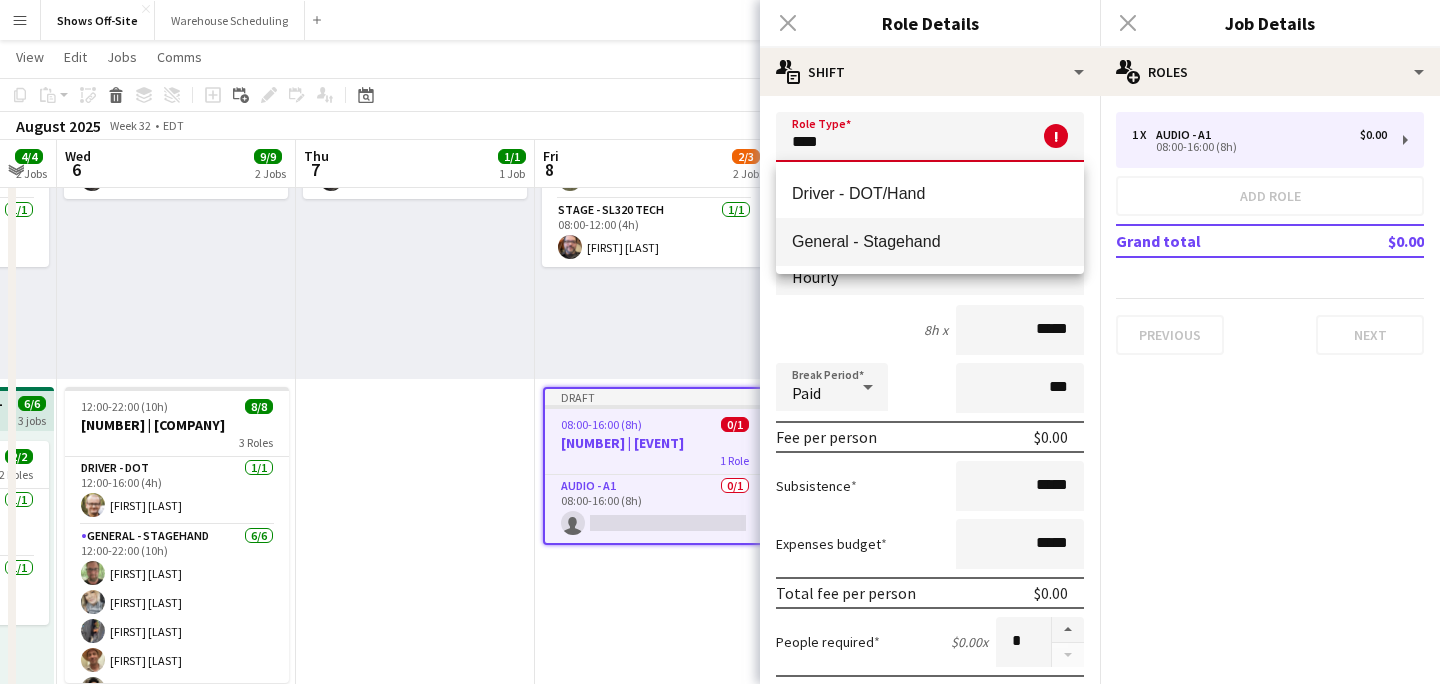 click on "General - Stagehand" at bounding box center (930, 241) 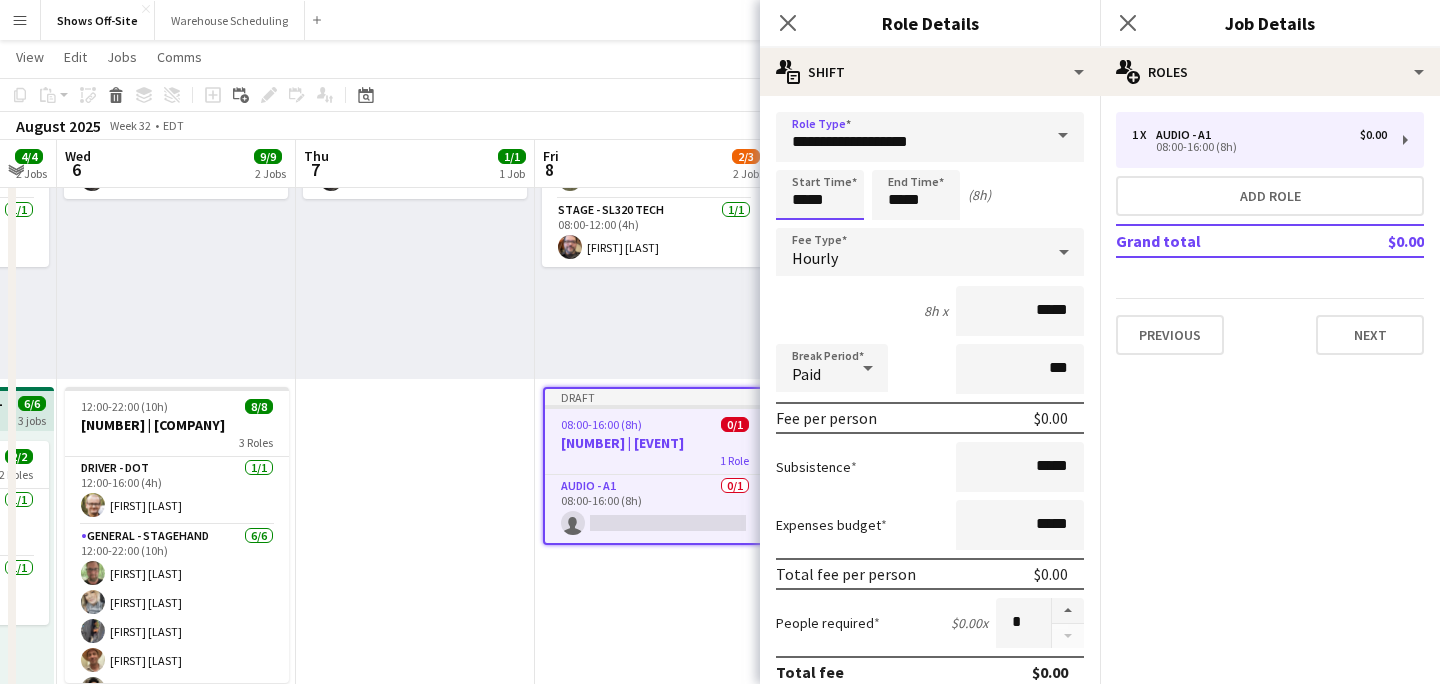click on "*****" at bounding box center (820, 195) 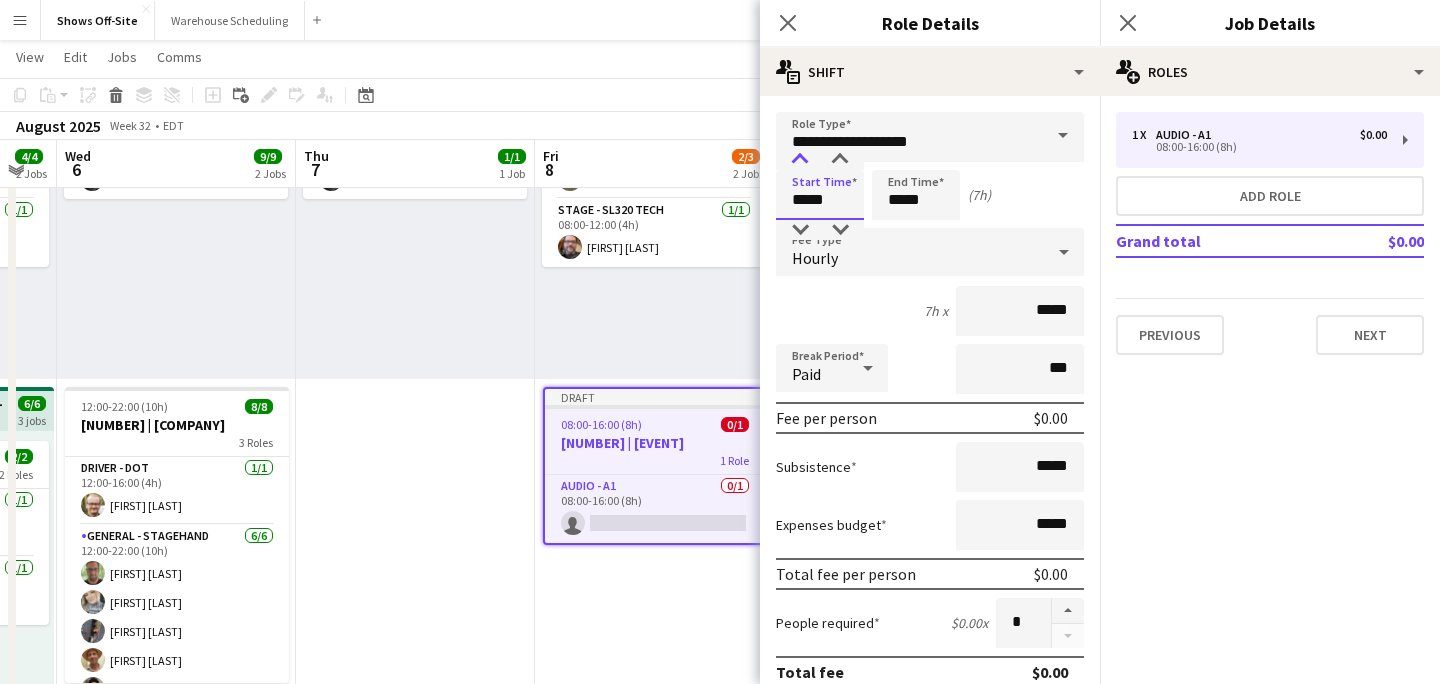click at bounding box center [800, 160] 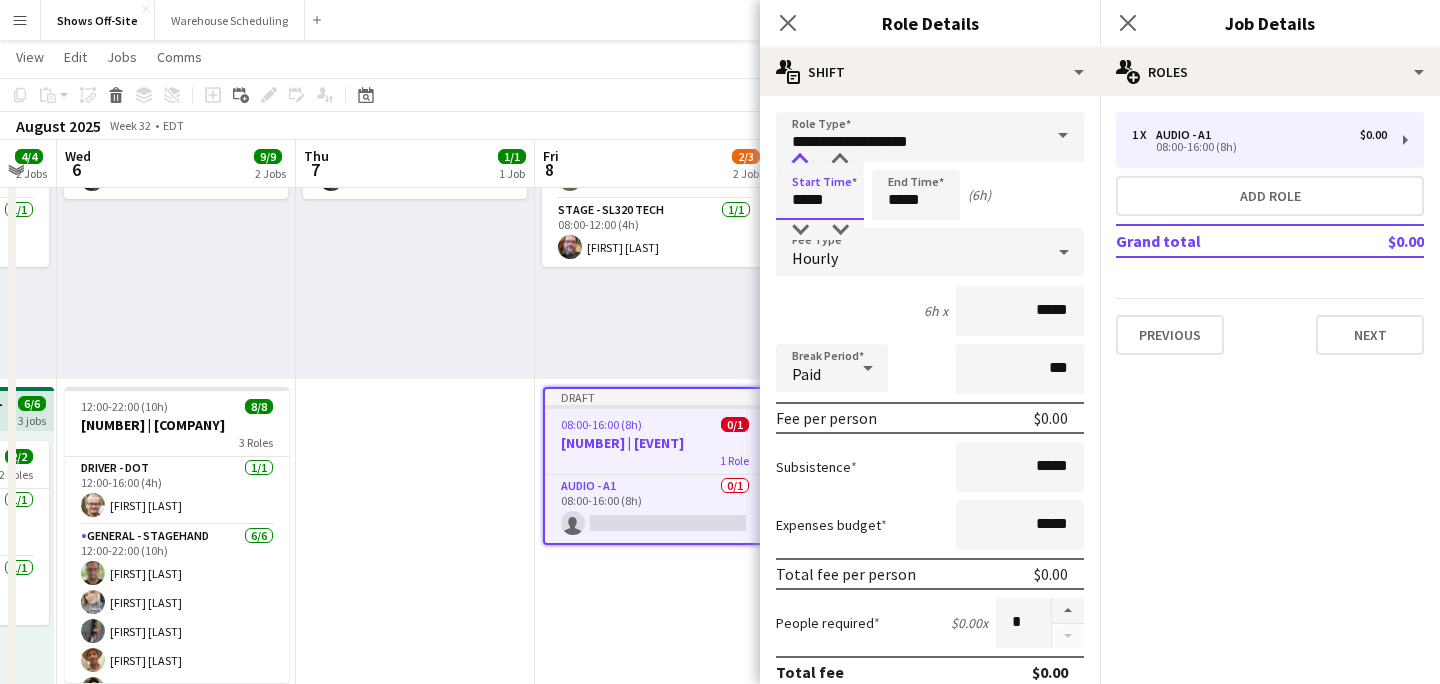 click at bounding box center (800, 160) 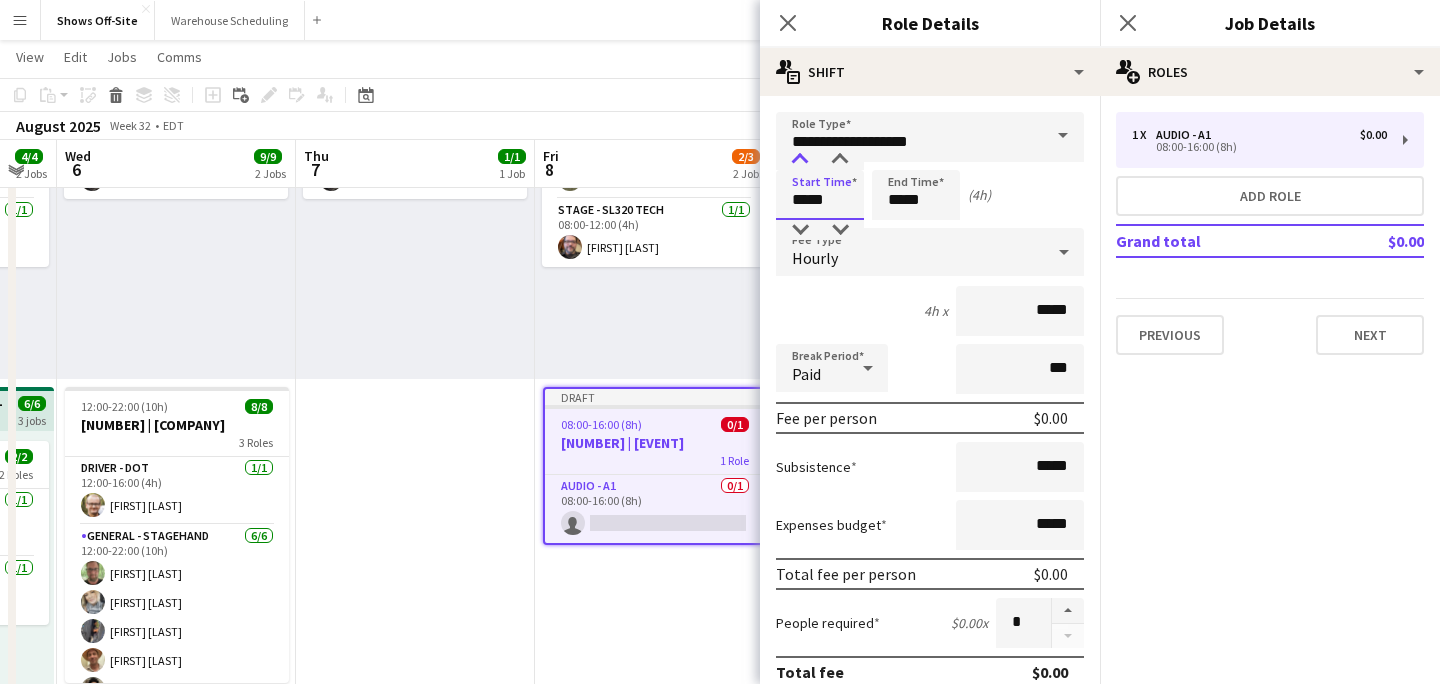 click at bounding box center (800, 160) 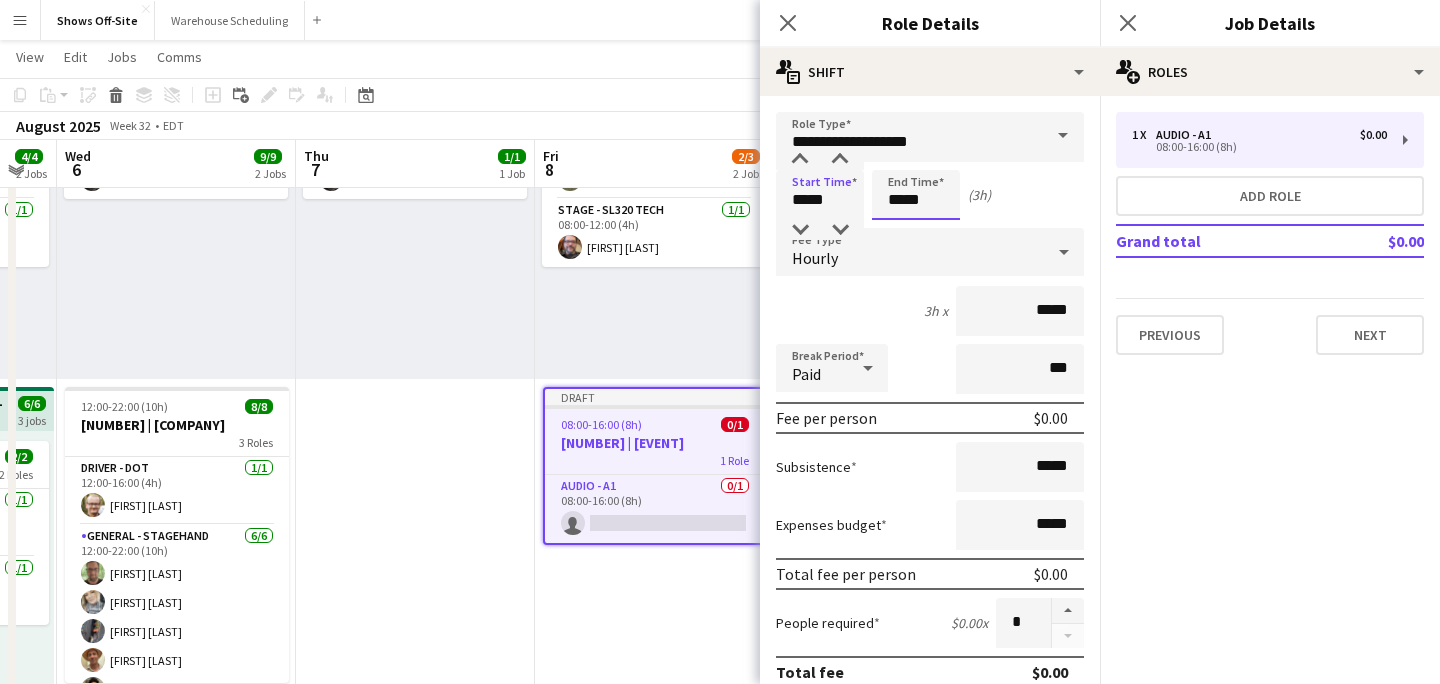 click on "*****" at bounding box center [916, 195] 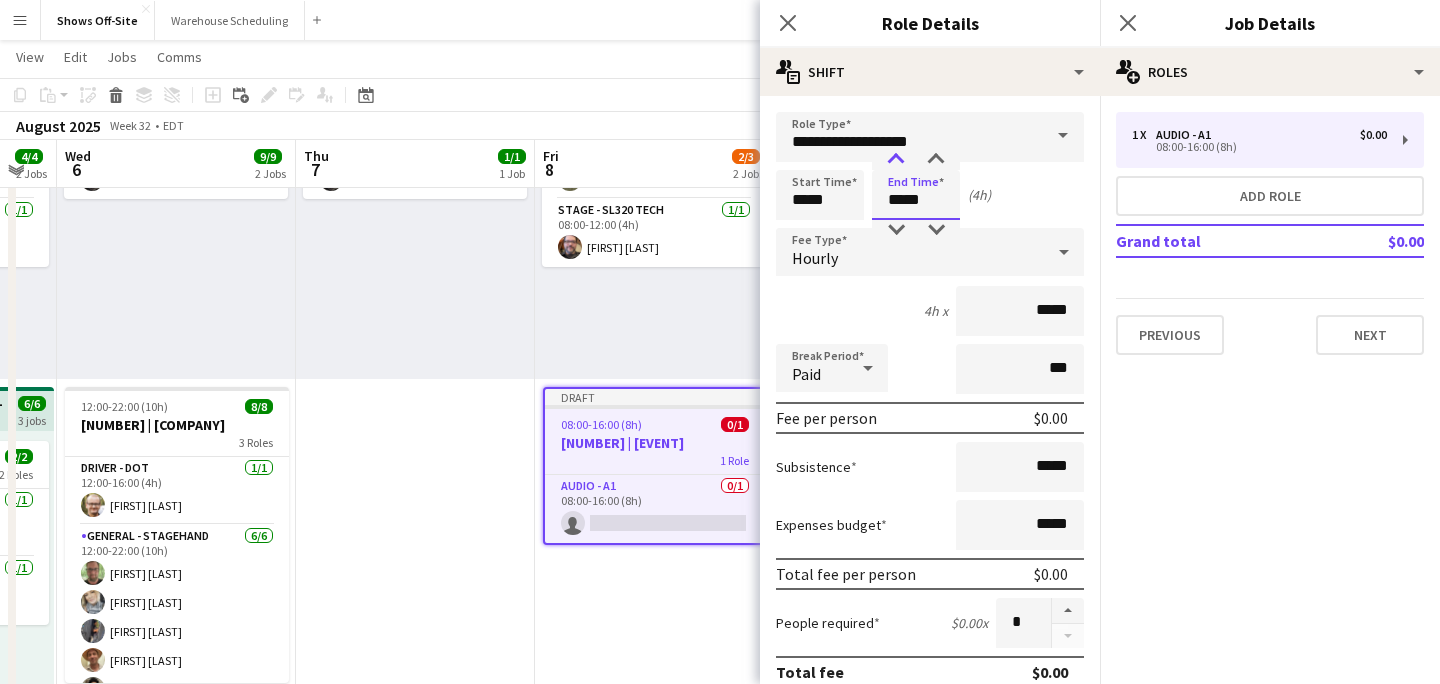 click at bounding box center [896, 160] 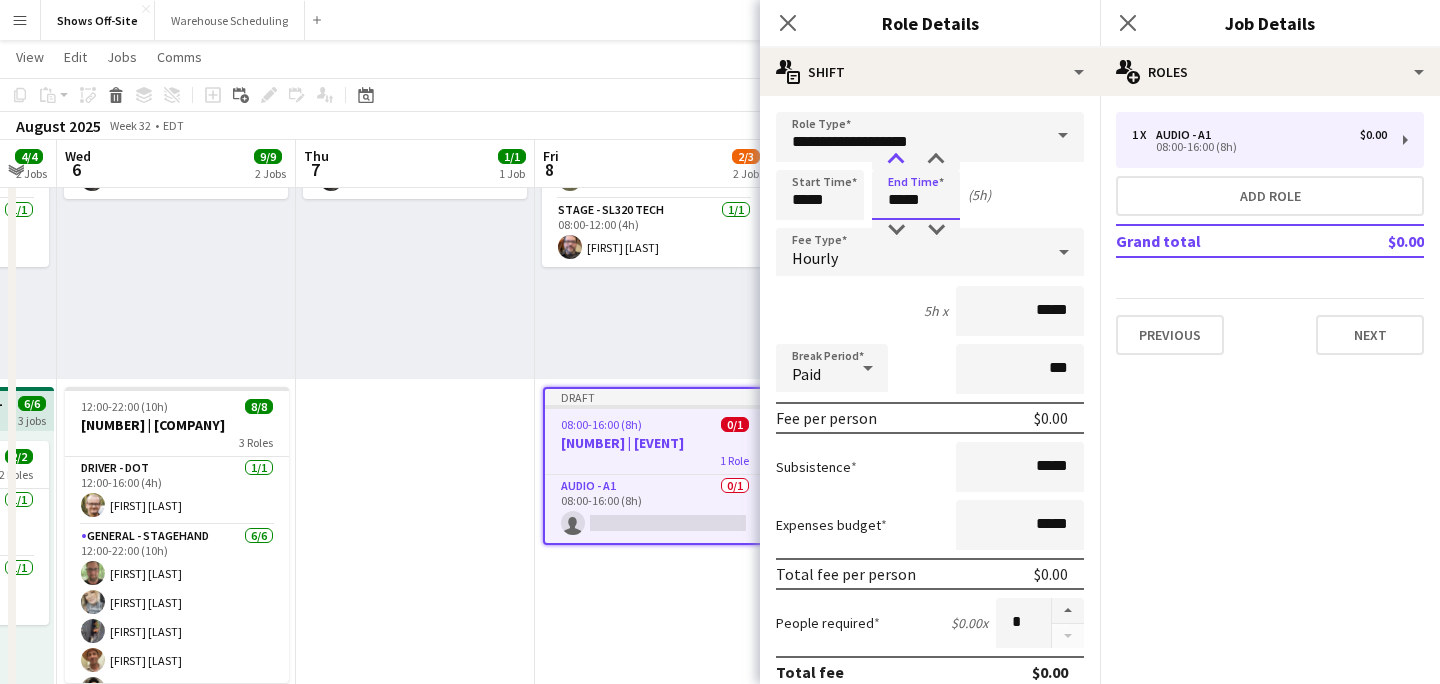 click at bounding box center (896, 160) 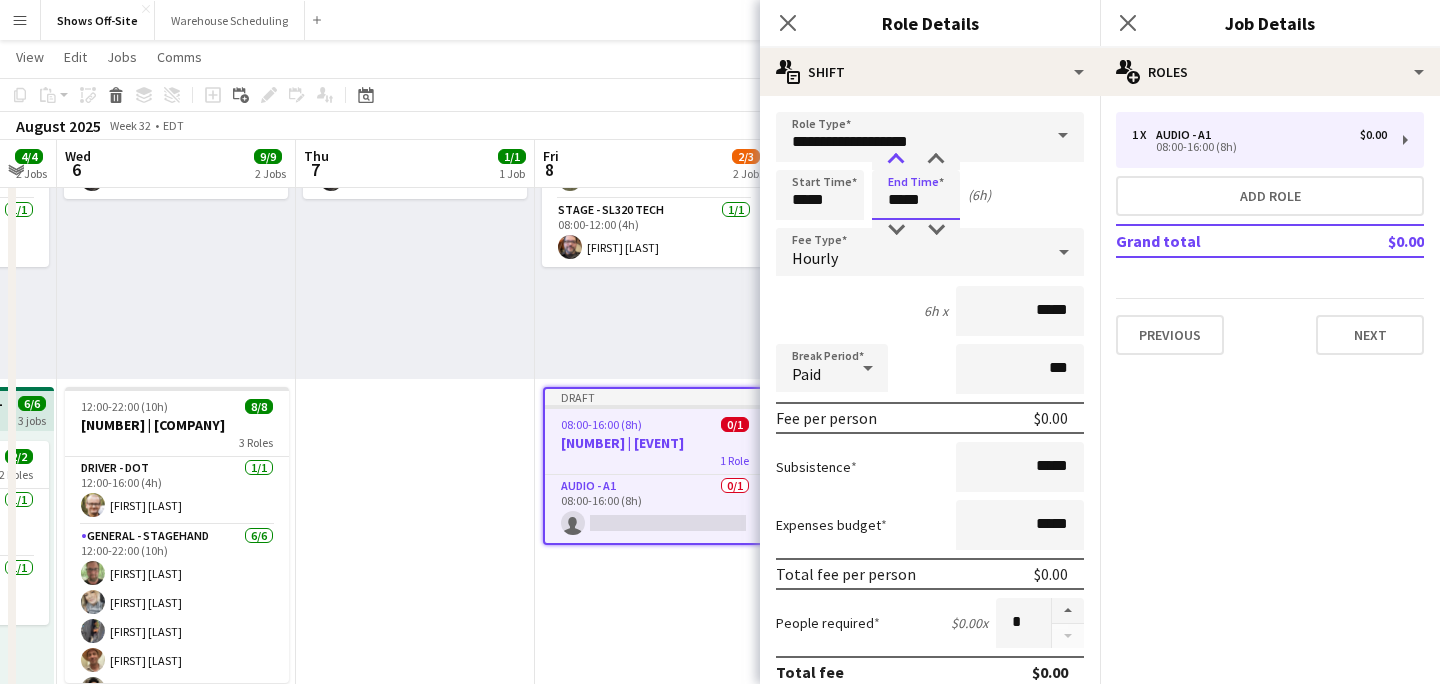 click at bounding box center (896, 160) 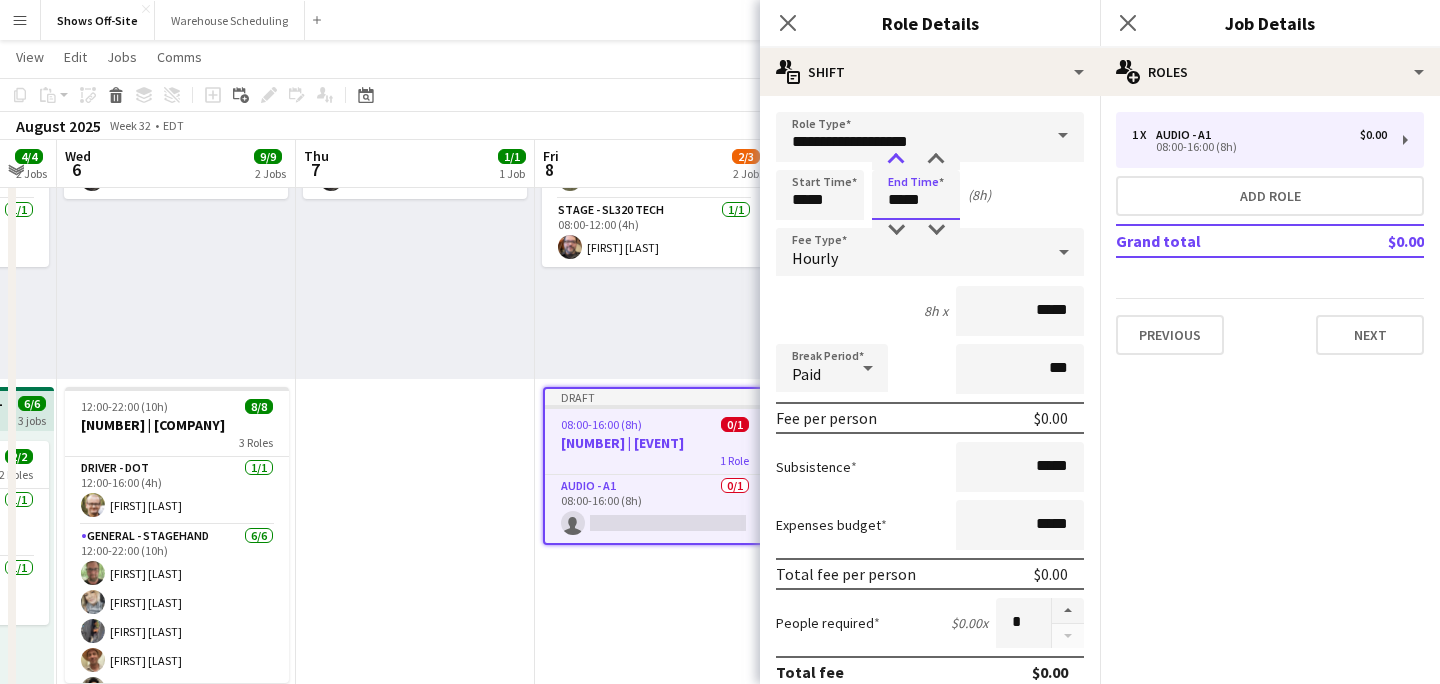 click at bounding box center [896, 160] 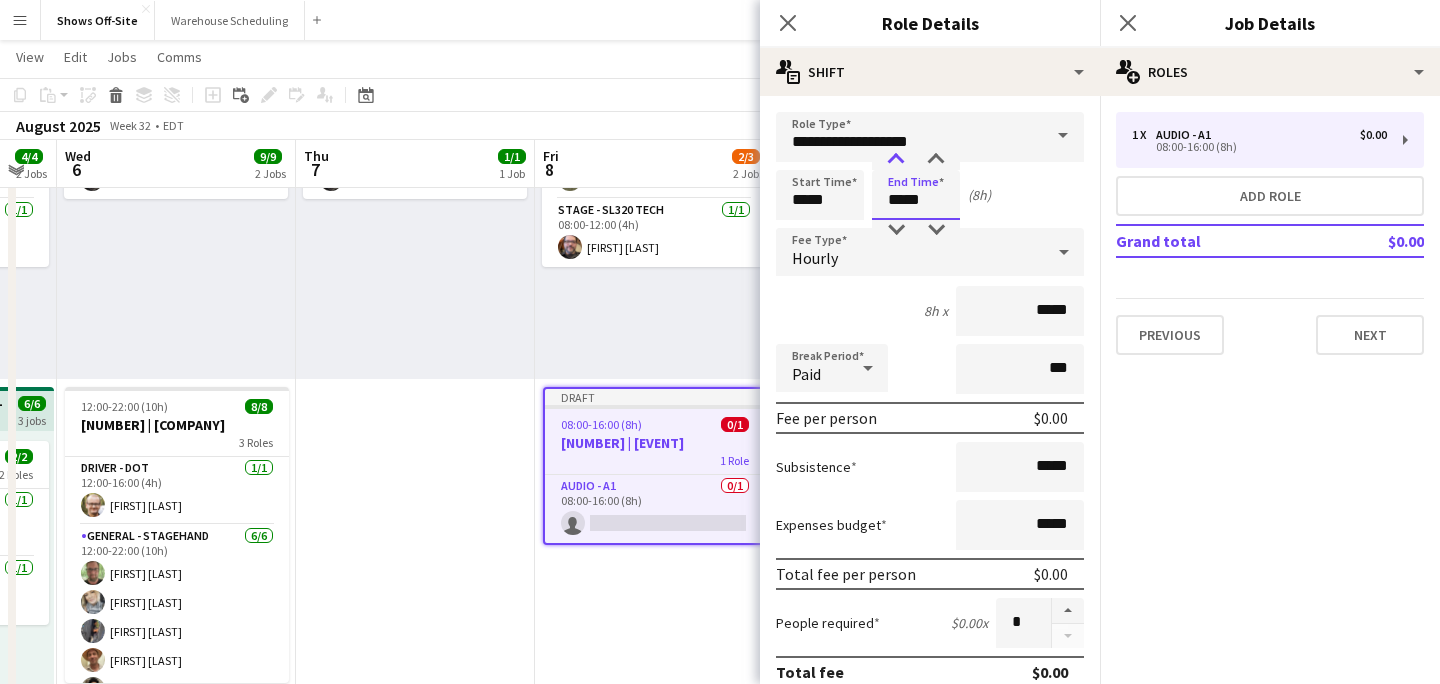 click at bounding box center [896, 160] 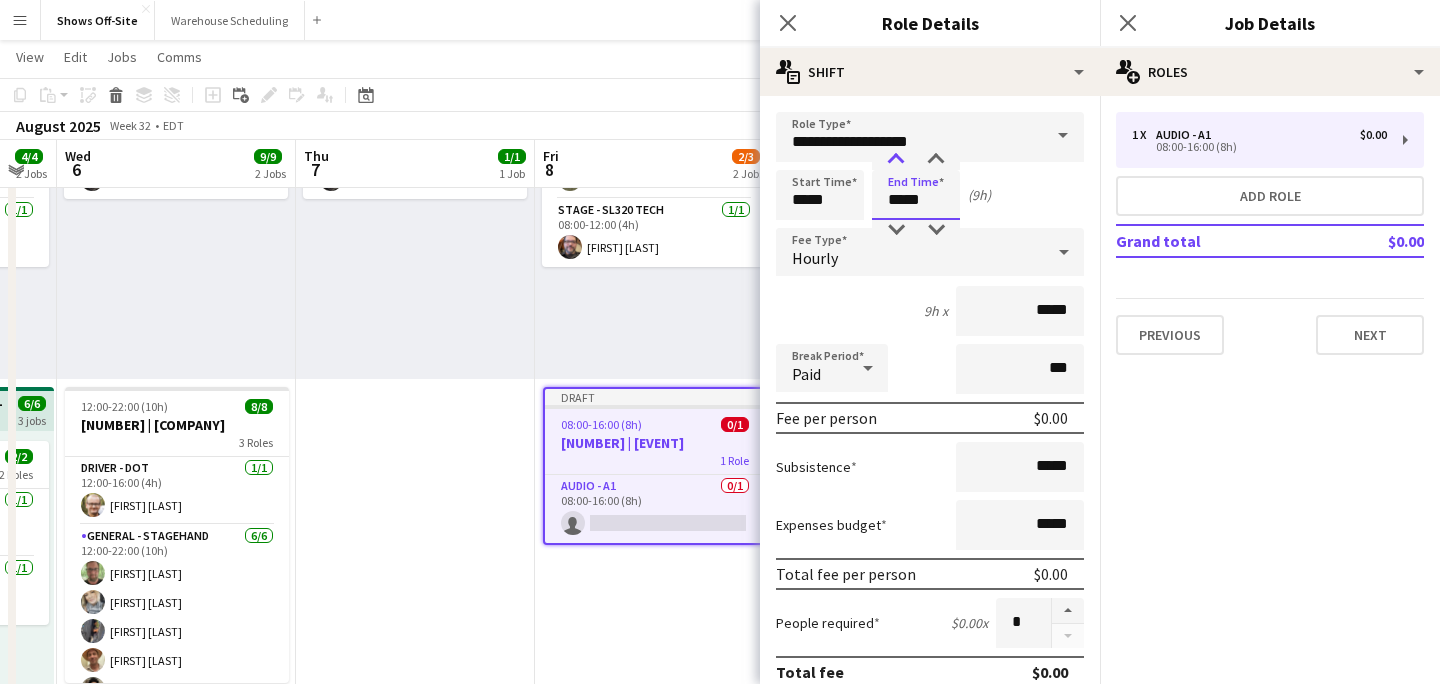 type on "*****" 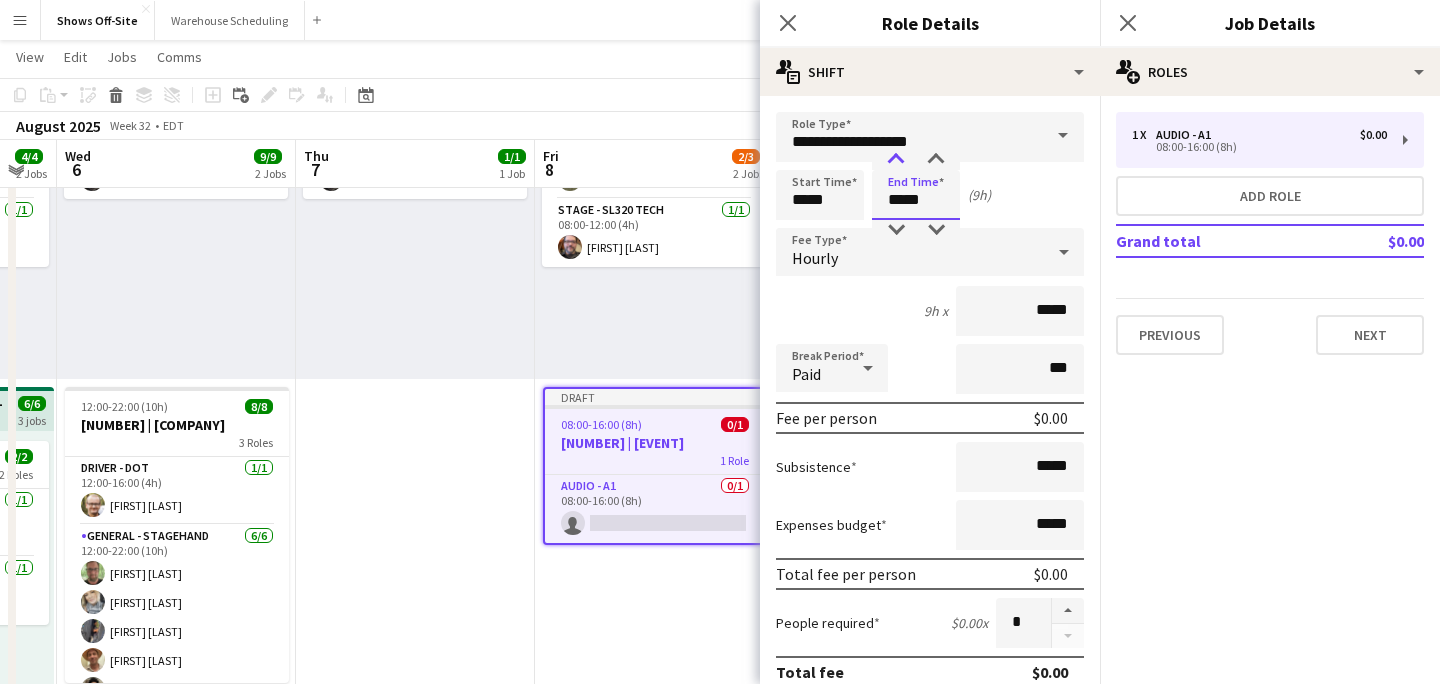 click at bounding box center (896, 160) 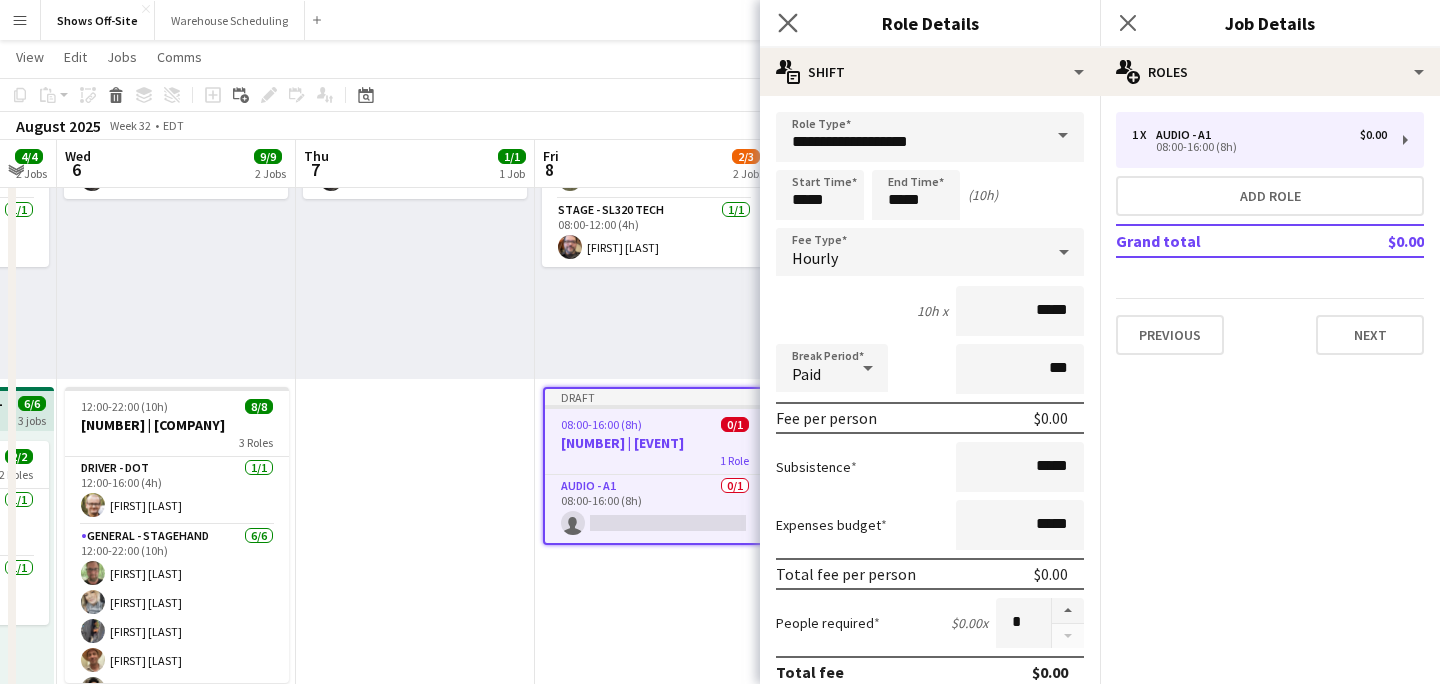 click on "Close pop-in" 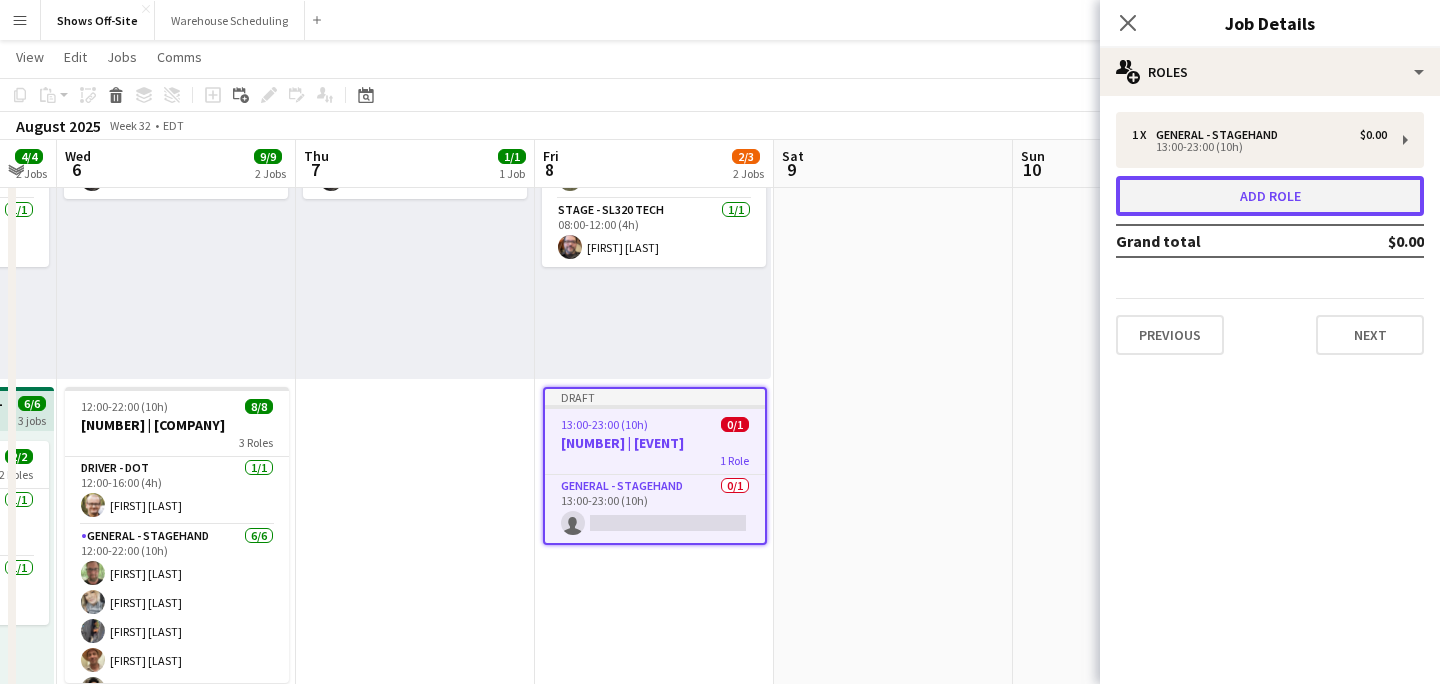 click on "Add role" at bounding box center [1270, 196] 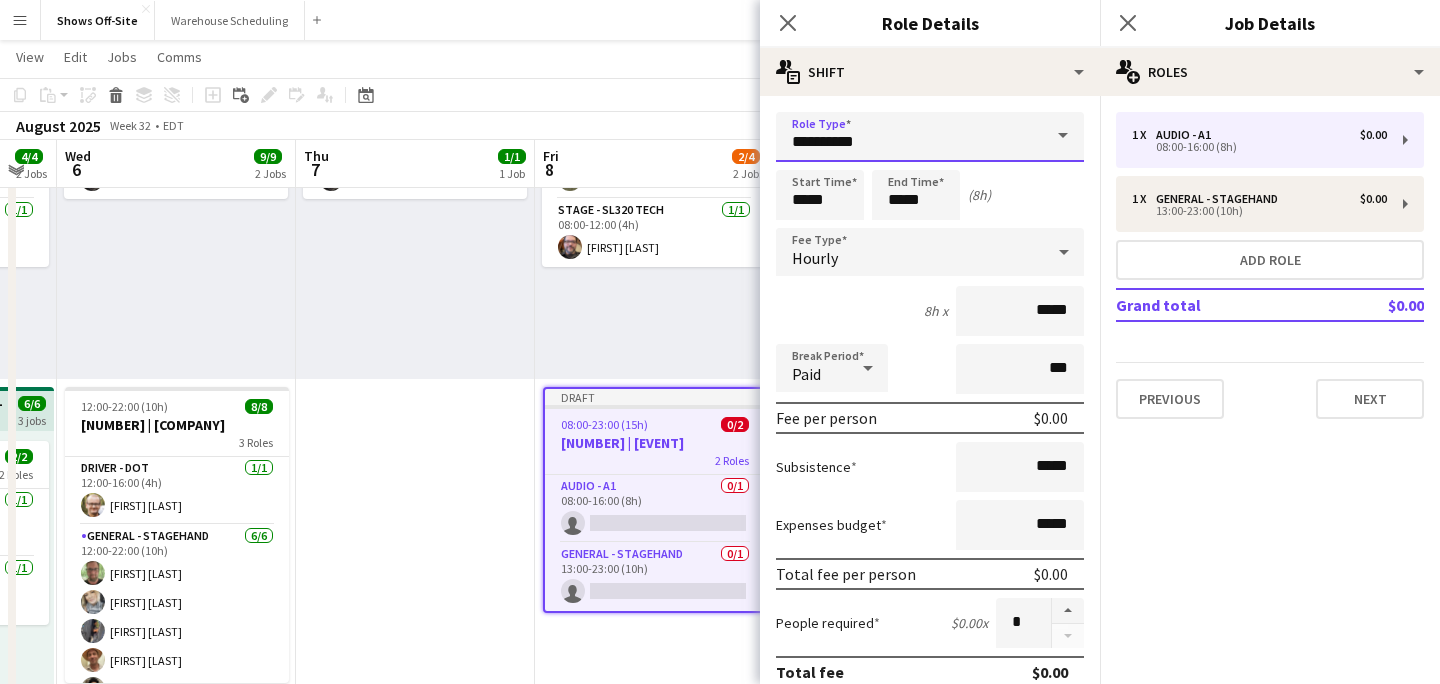 drag, startPoint x: 861, startPoint y: 156, endPoint x: 712, endPoint y: 148, distance: 149.21461 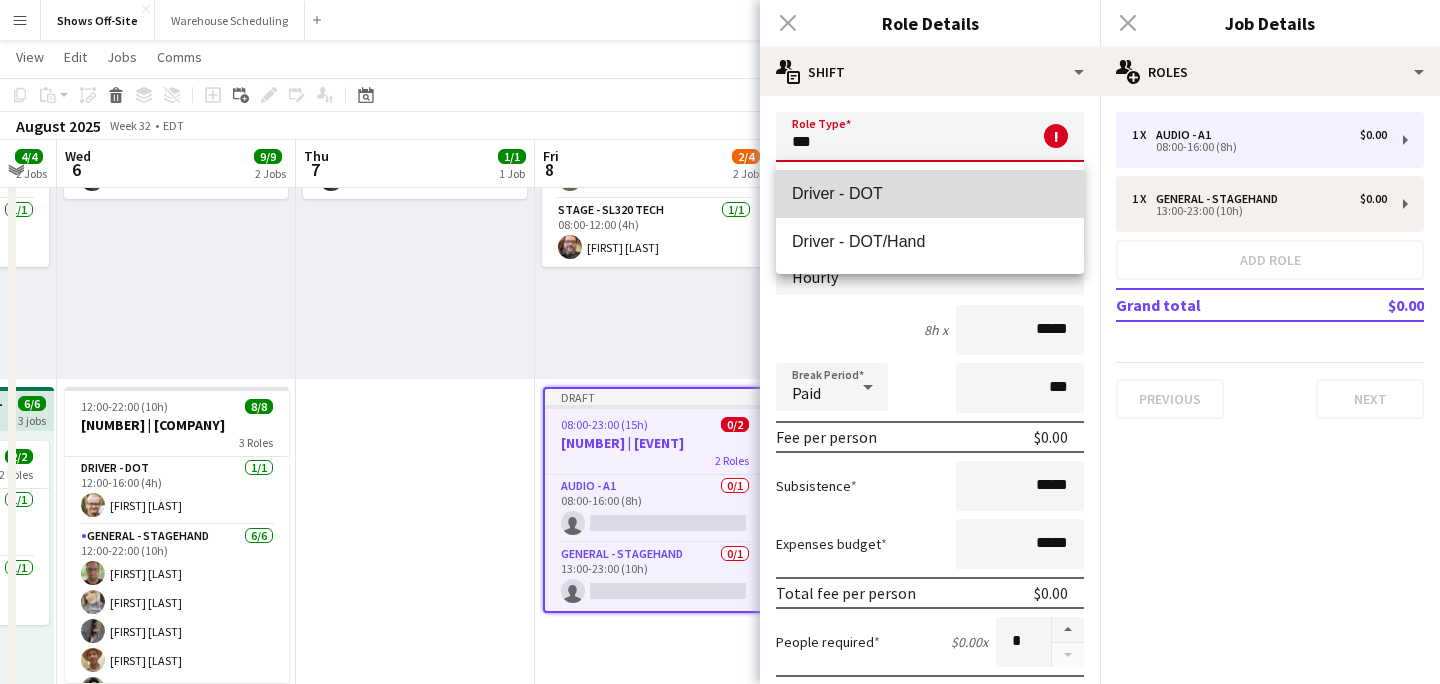 click on "Driver - DOT" at bounding box center [930, 194] 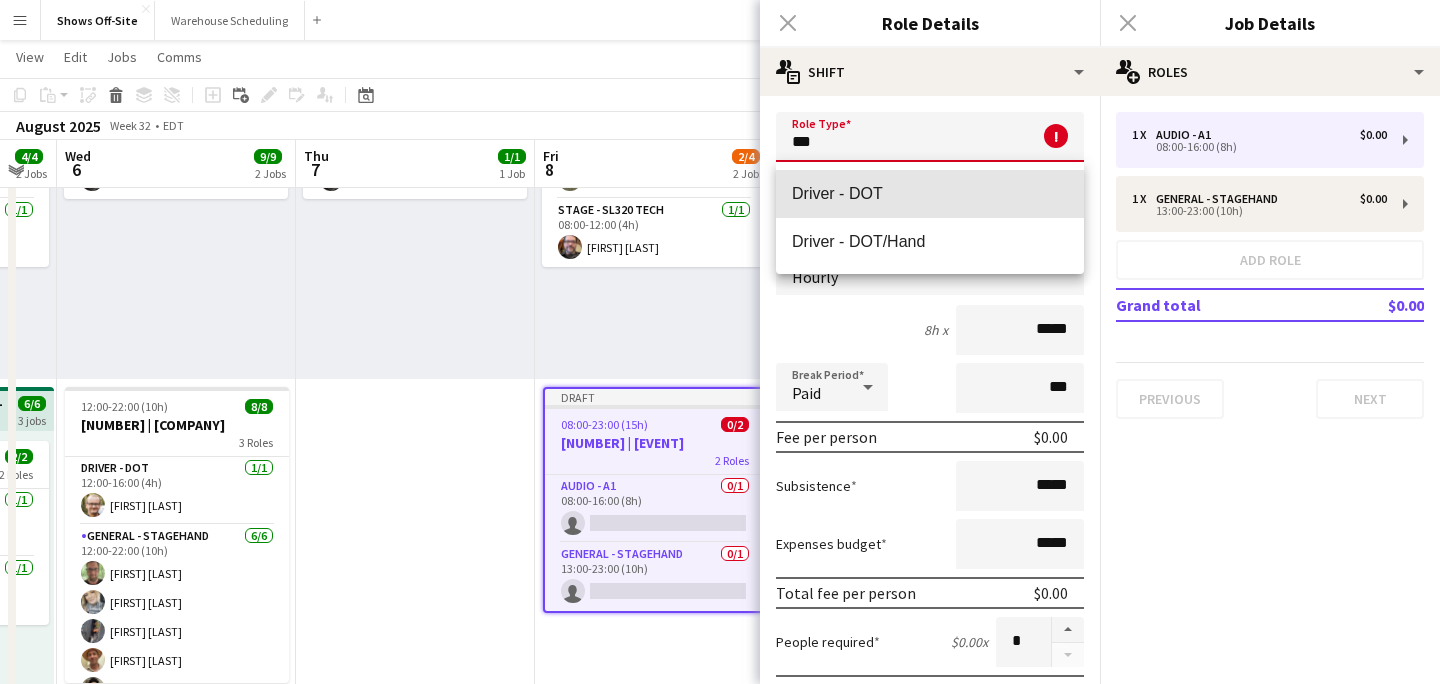 type on "**********" 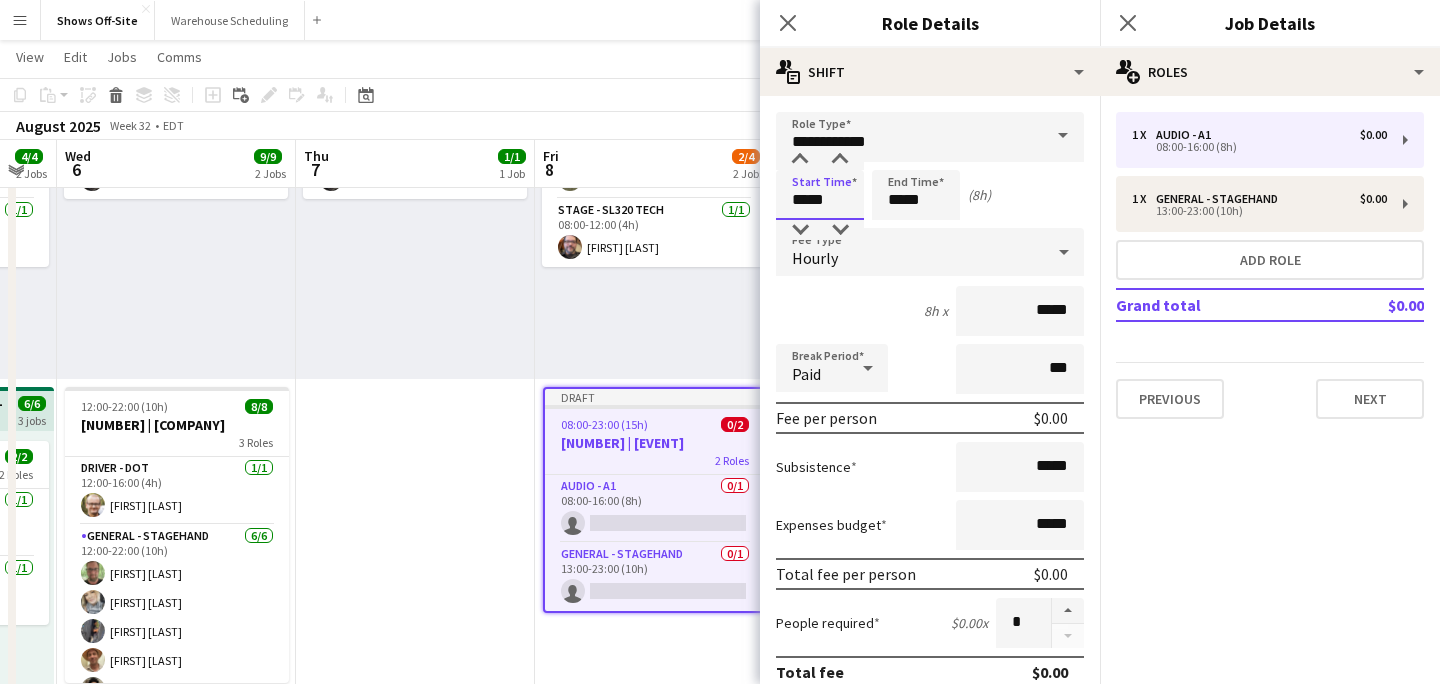 click on "*****" at bounding box center [820, 195] 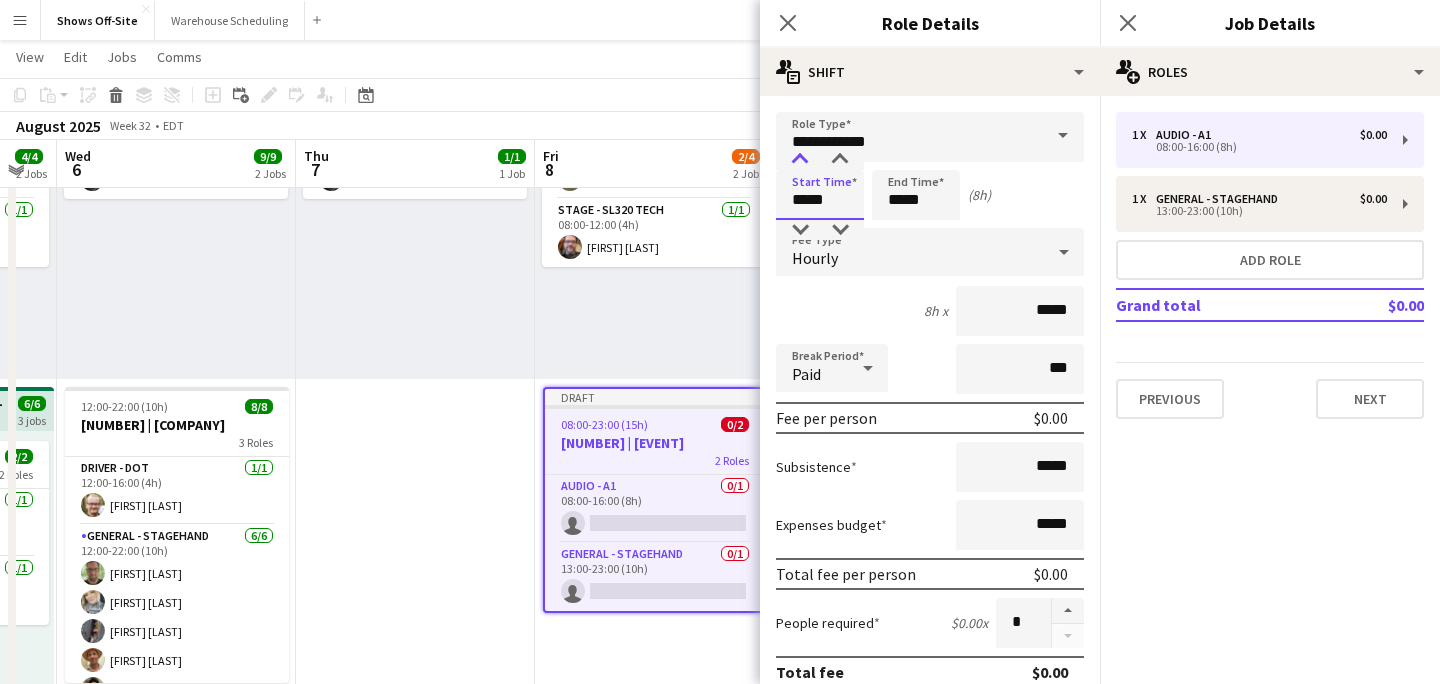 click at bounding box center [800, 160] 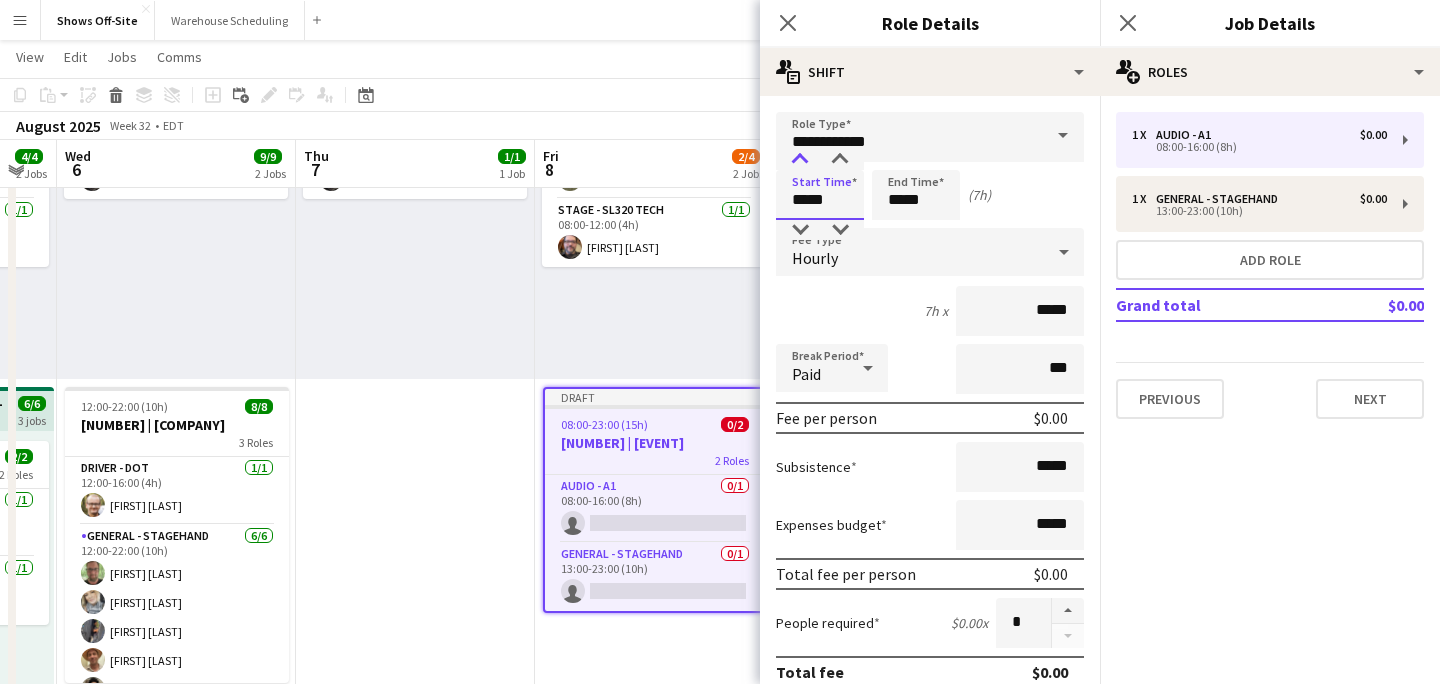 click at bounding box center (800, 160) 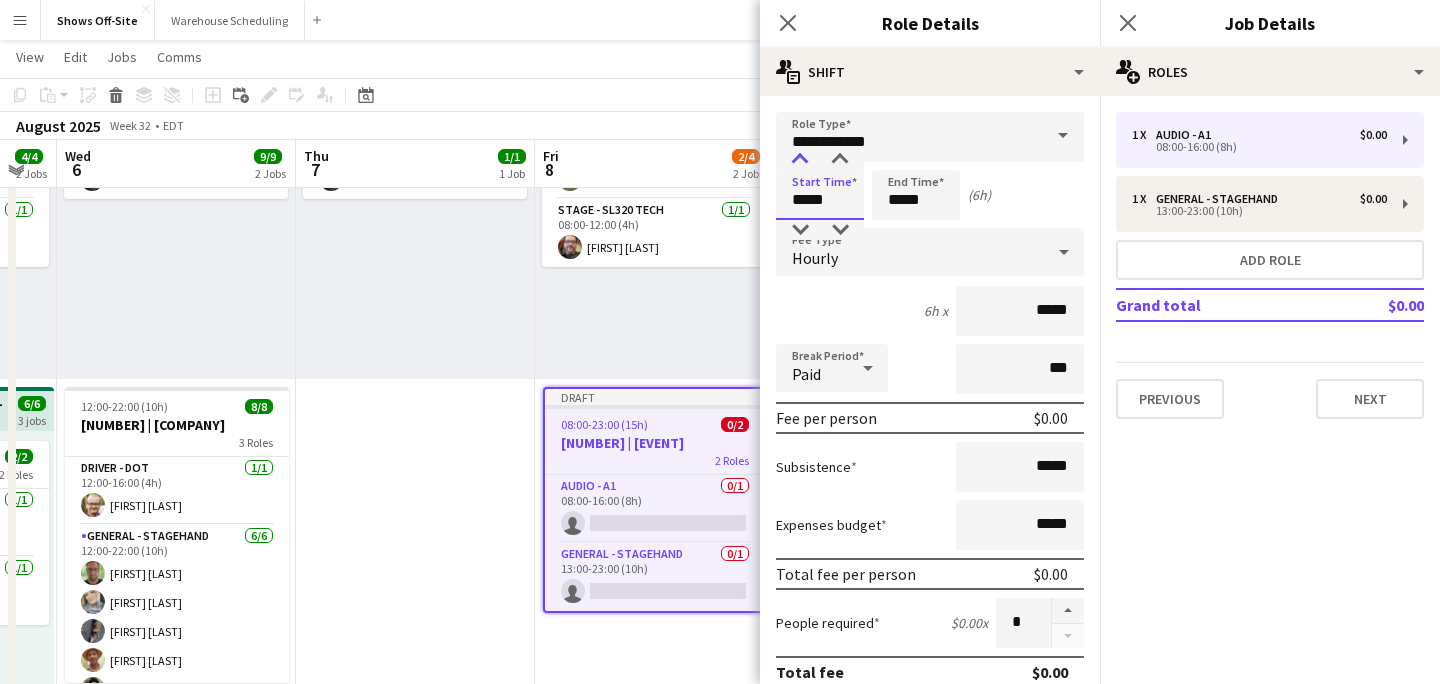 click at bounding box center (800, 160) 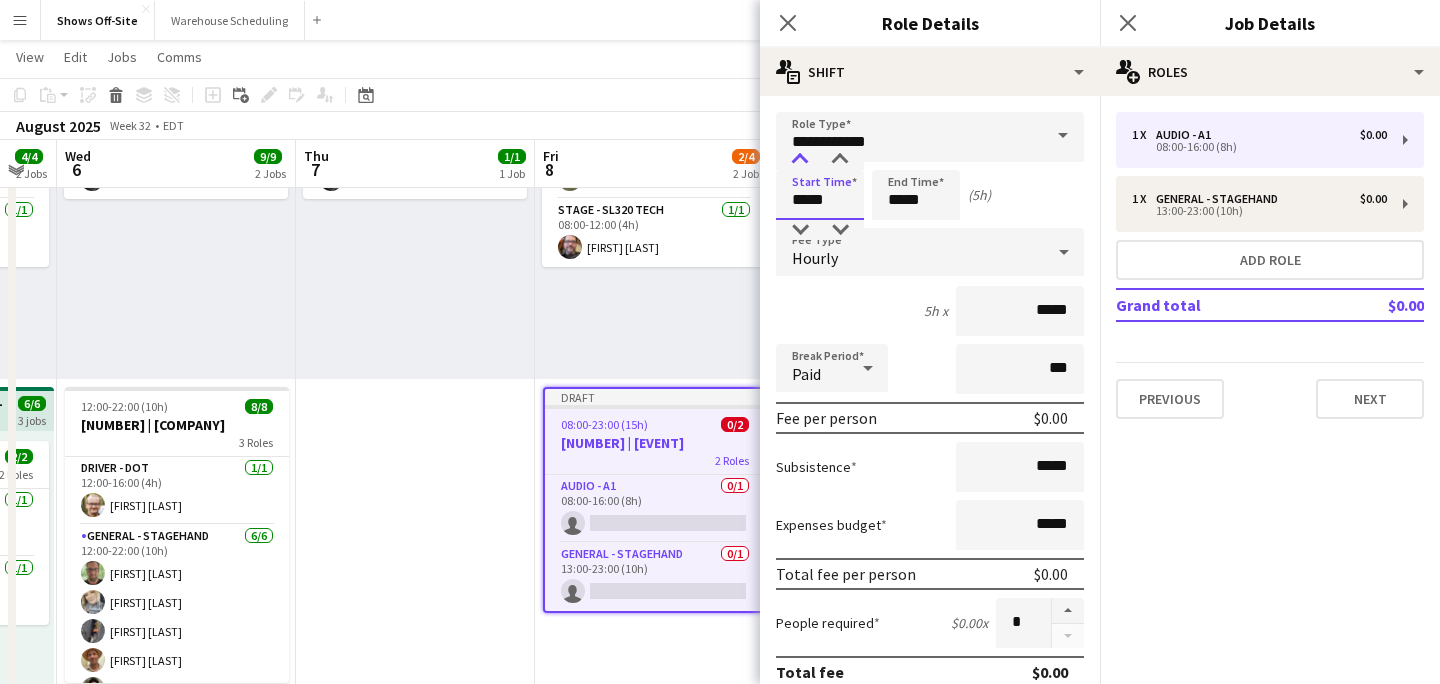 type on "*****" 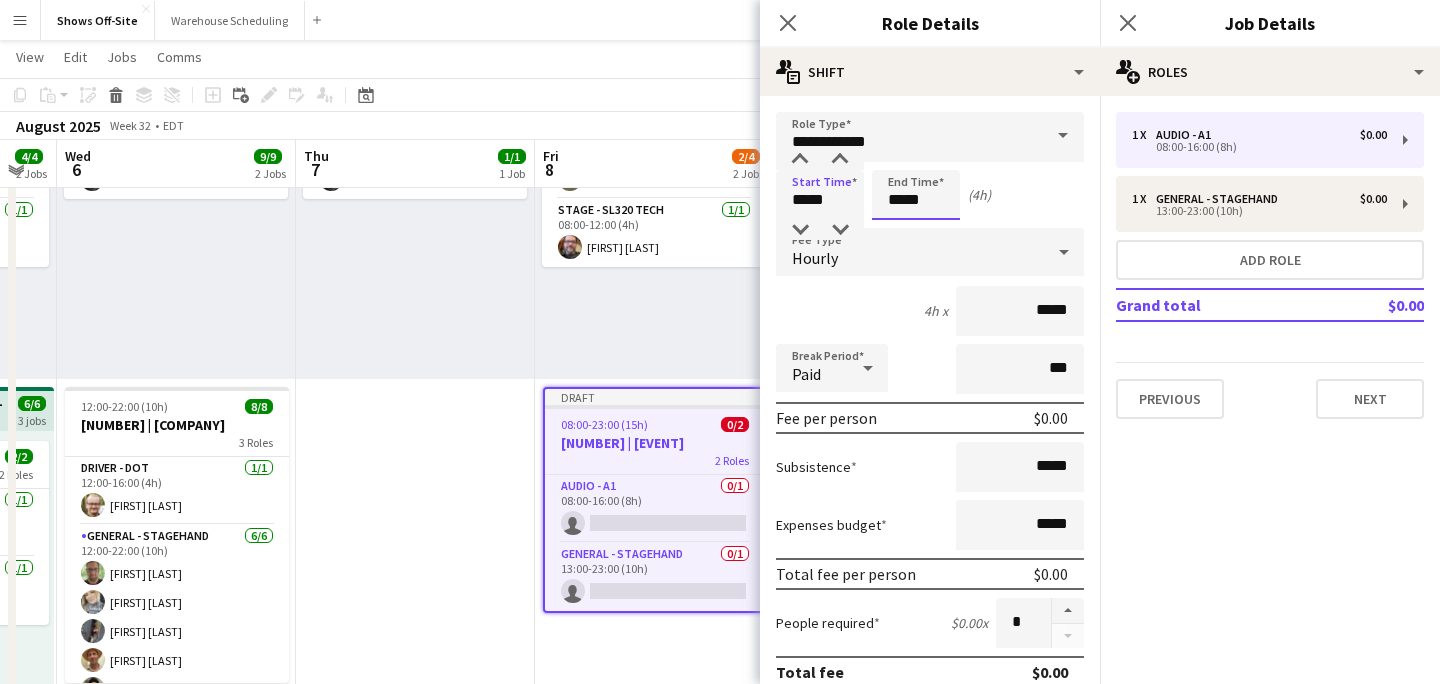 click on "*****" at bounding box center (916, 195) 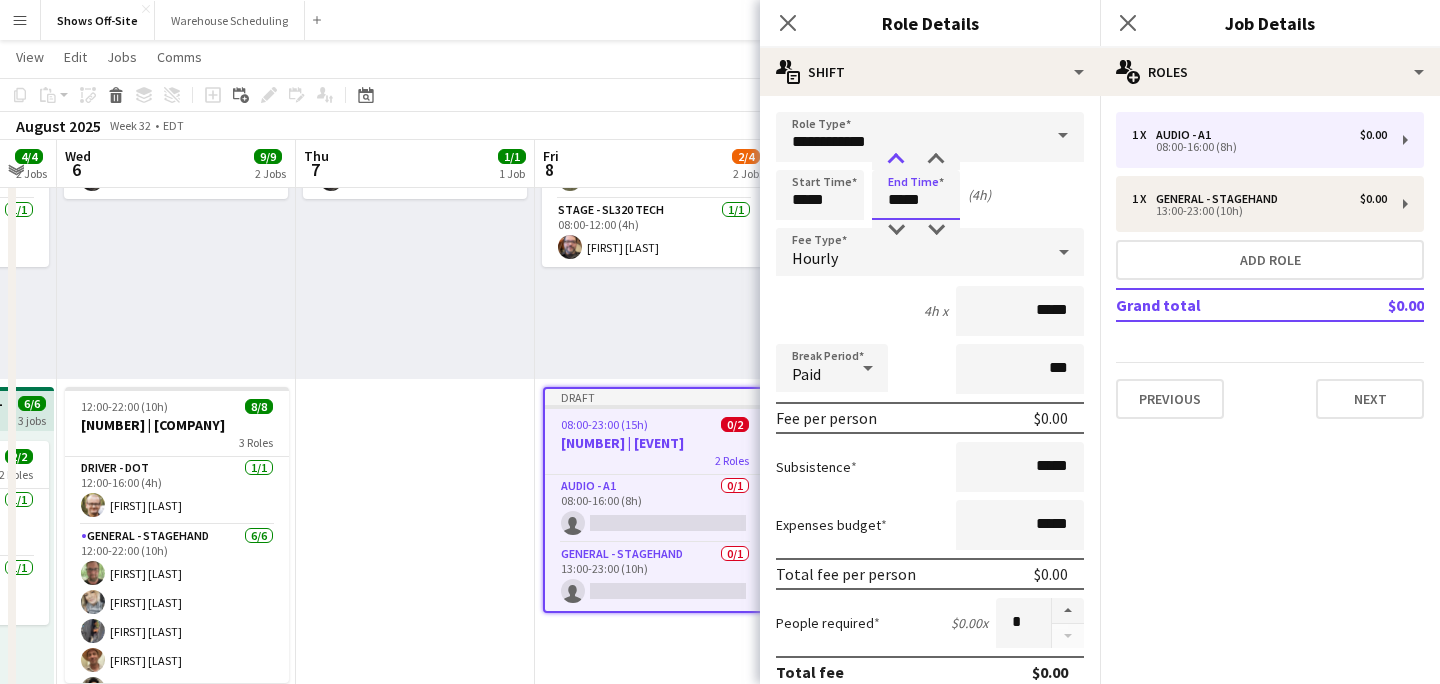 click at bounding box center [896, 160] 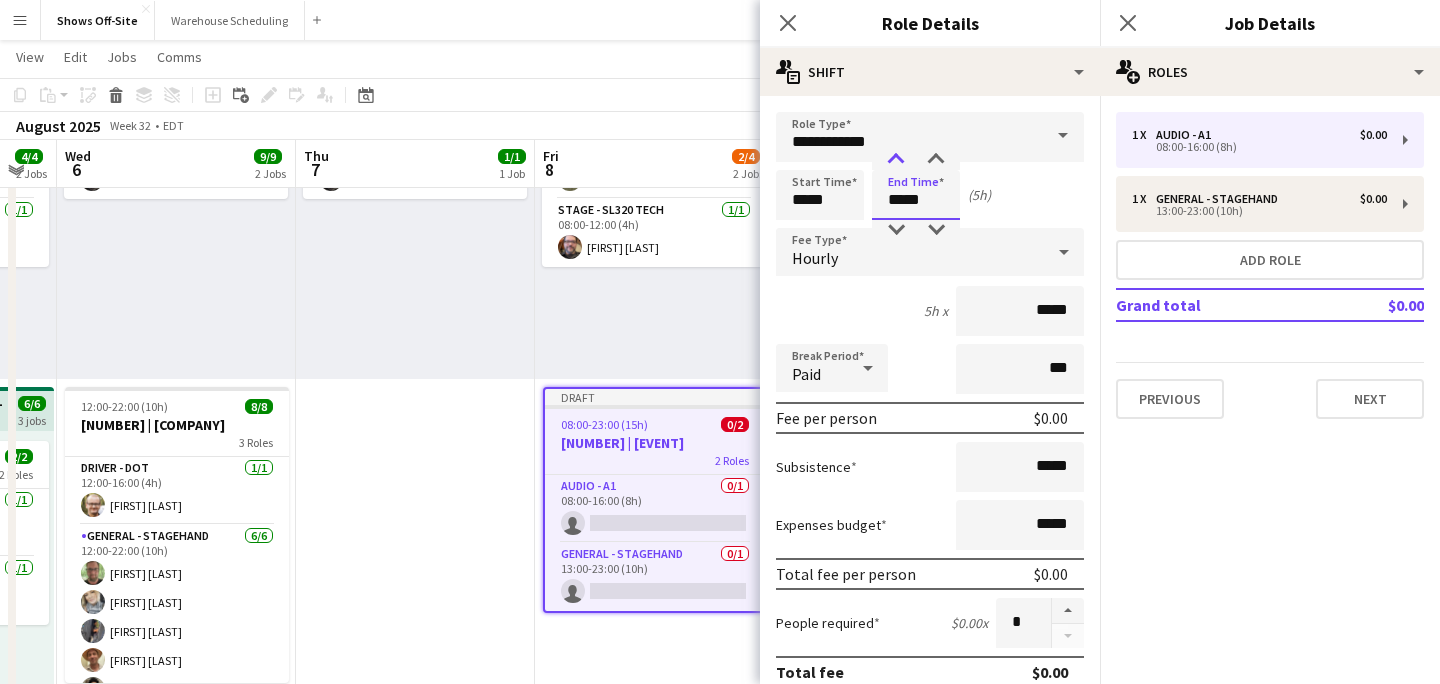 click at bounding box center (896, 160) 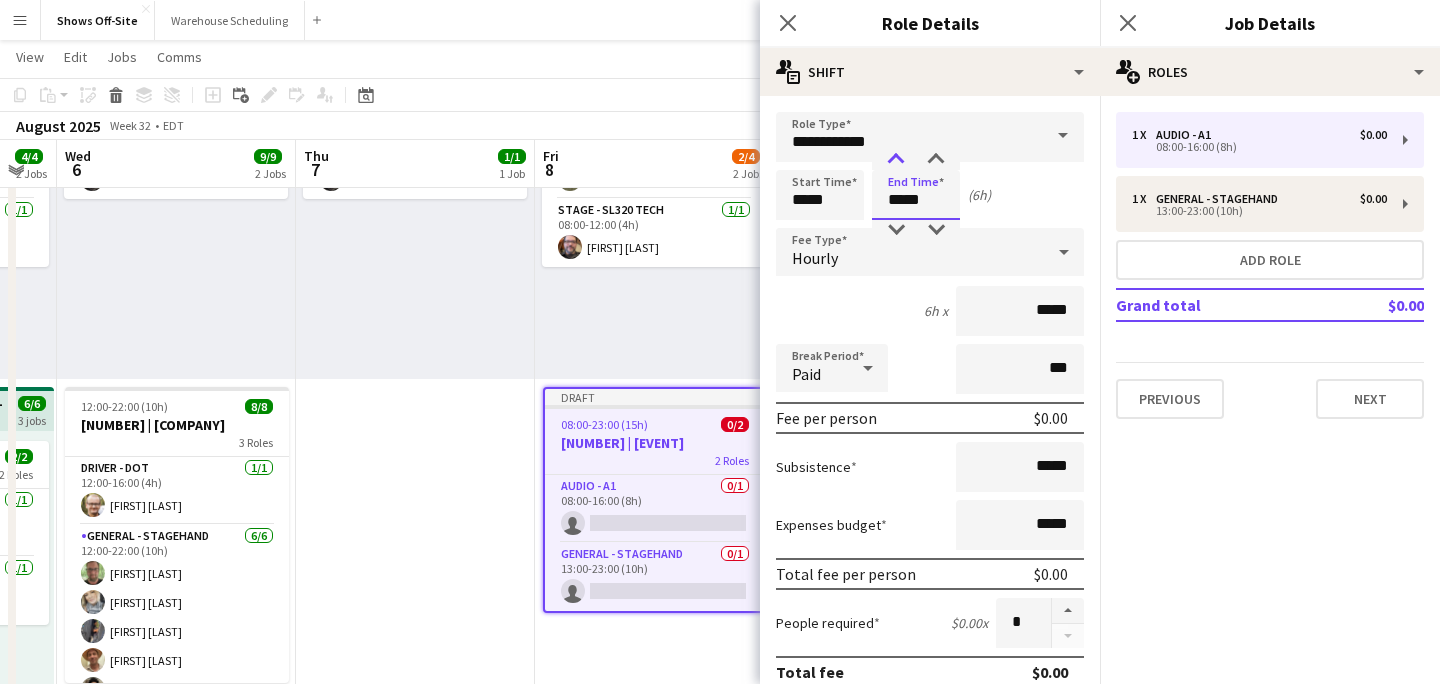 click at bounding box center (896, 160) 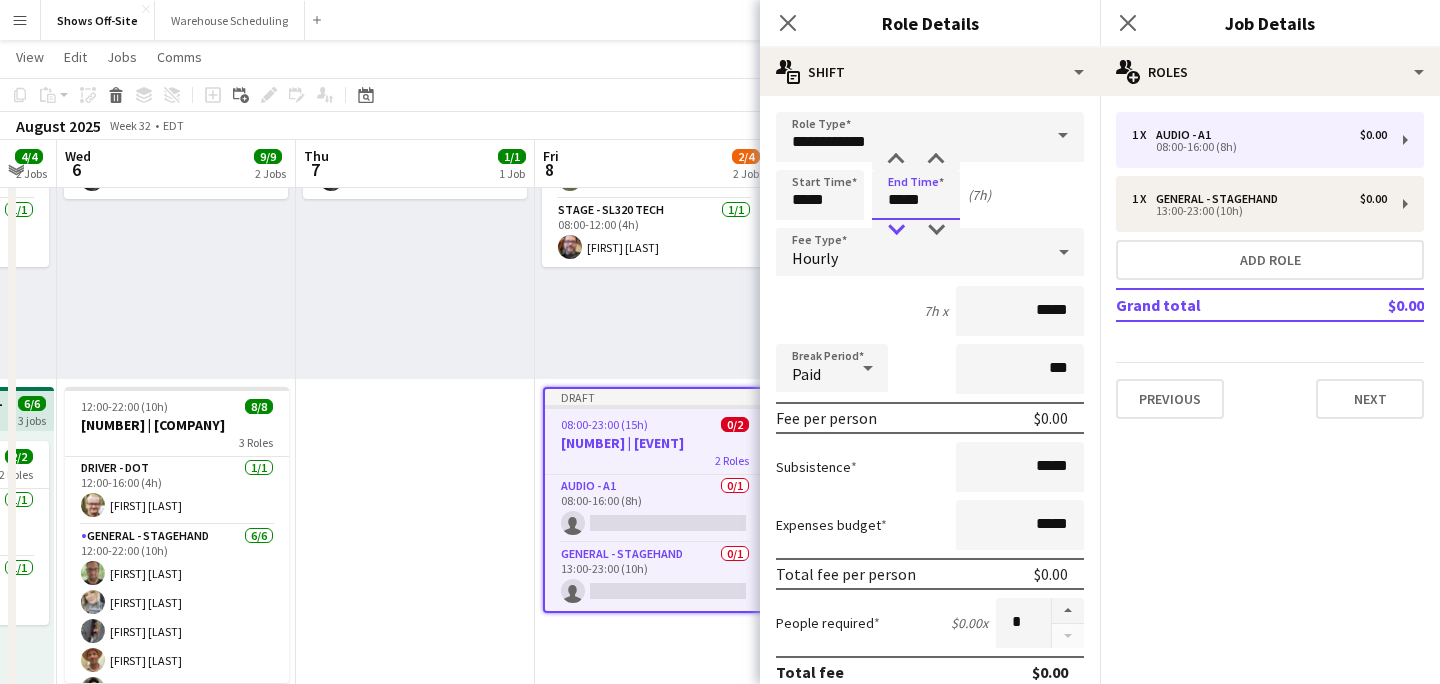 click at bounding box center (896, 230) 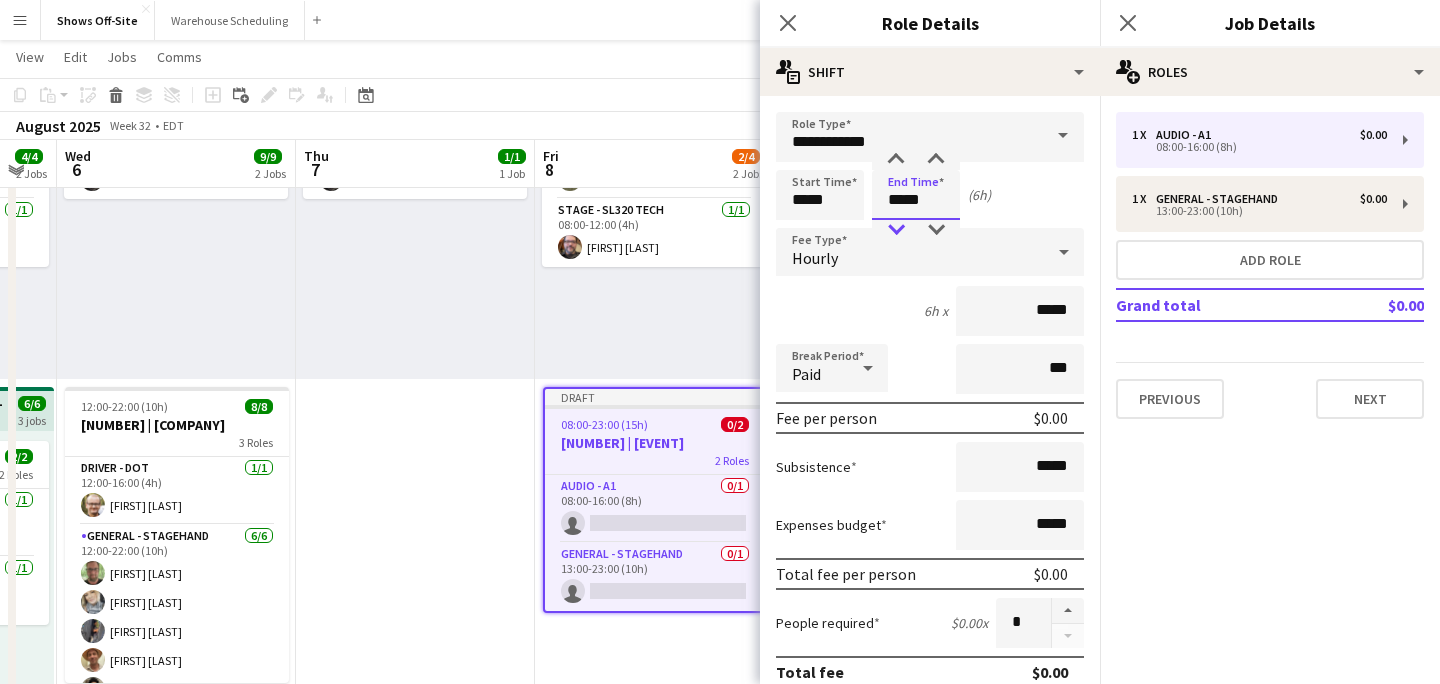 type on "*****" 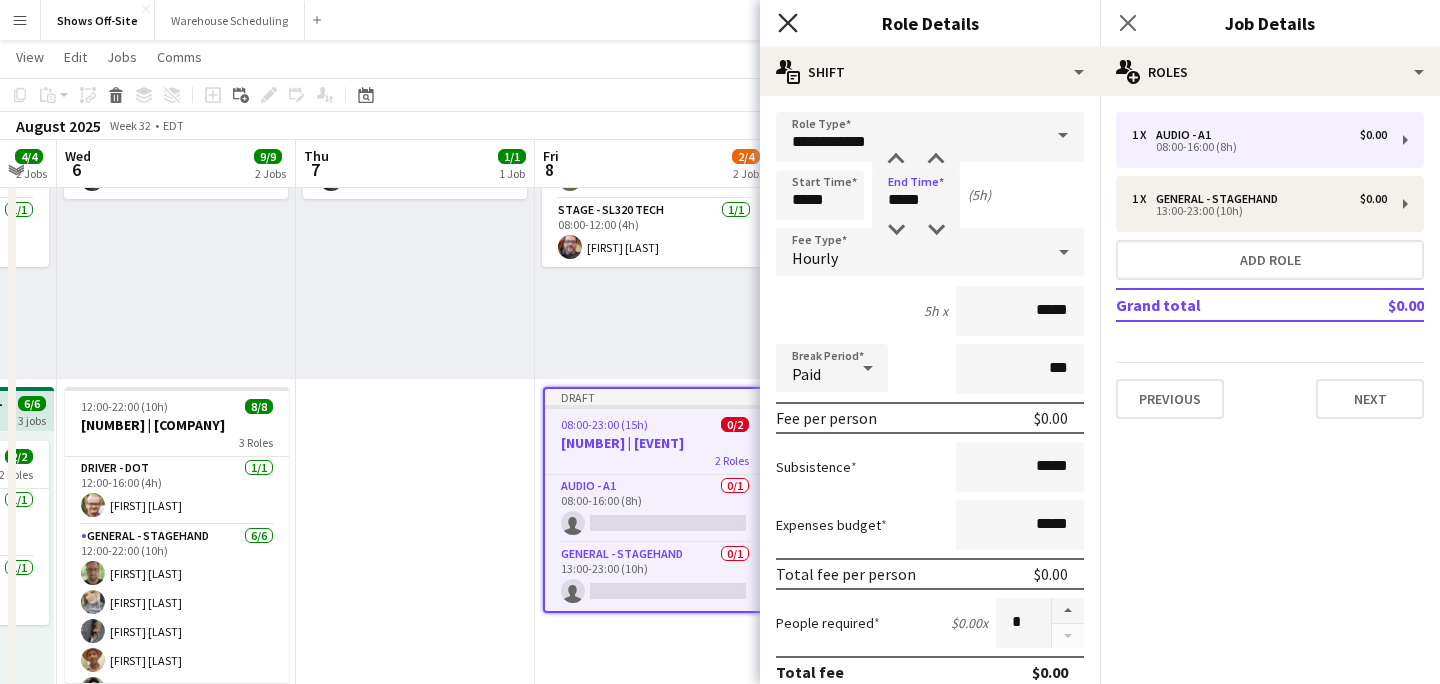 click on "Close pop-in" 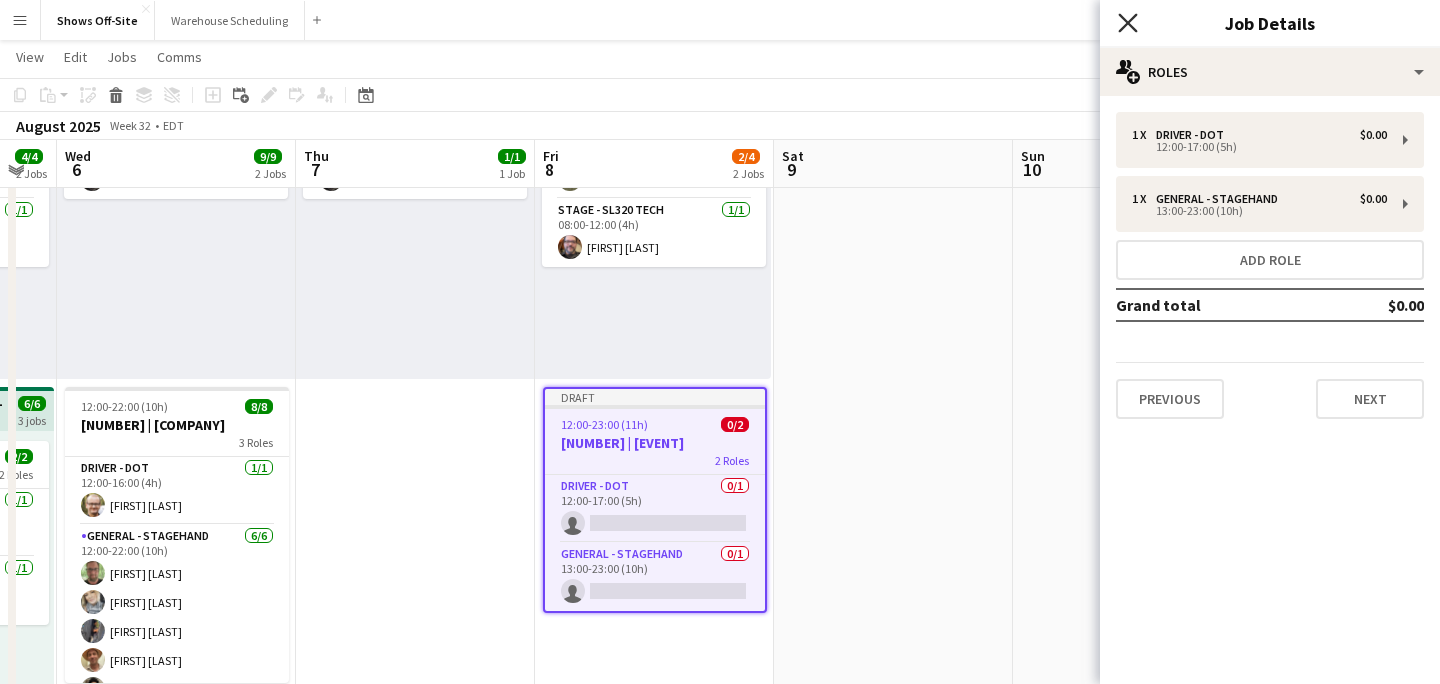 click on "Close pop-in" 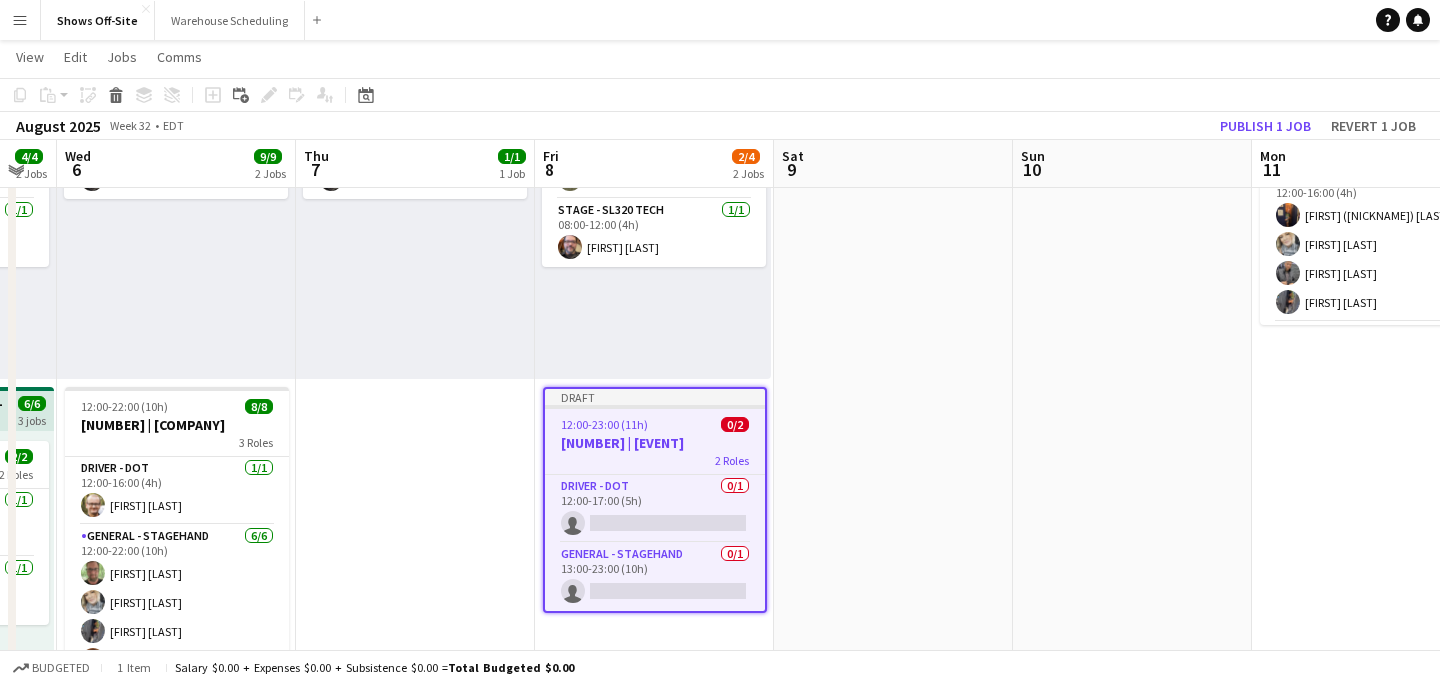 click on "2 Roles" at bounding box center (655, 460) 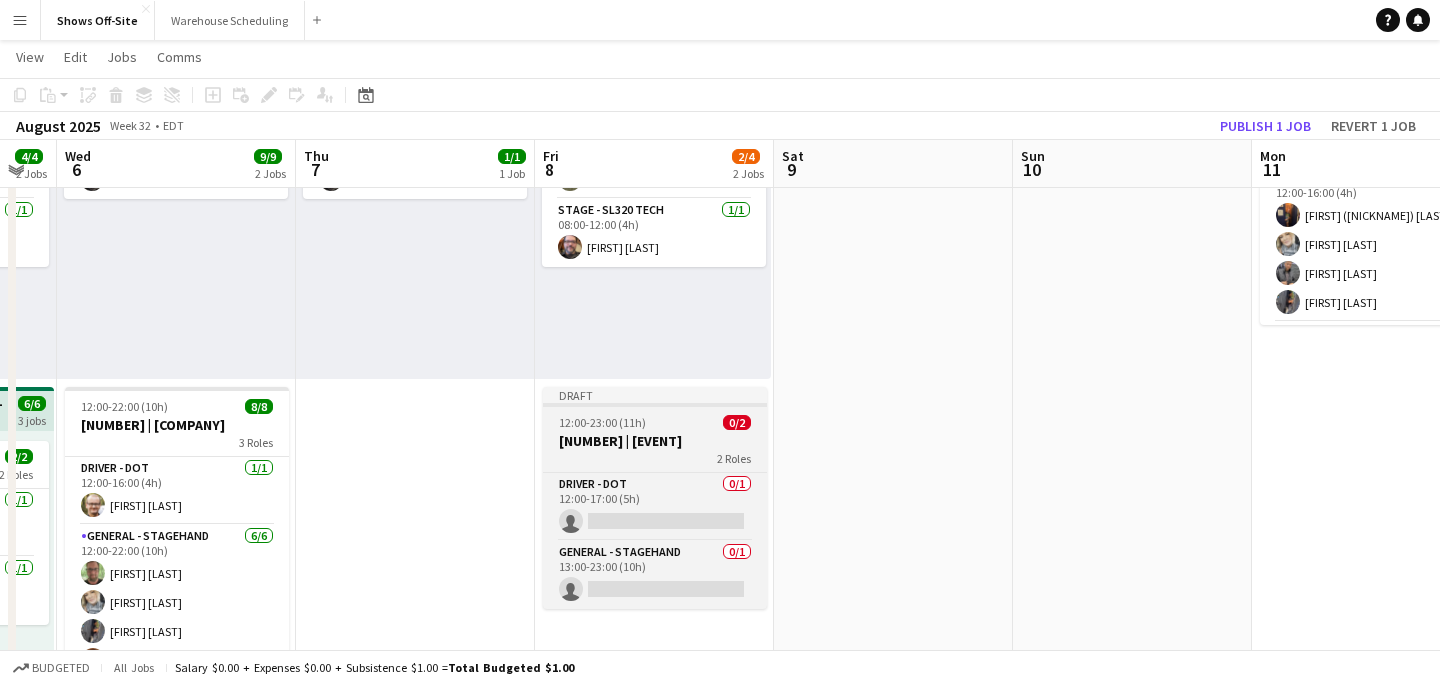 click on "[NUMBER] | [EVENT]" at bounding box center (655, 441) 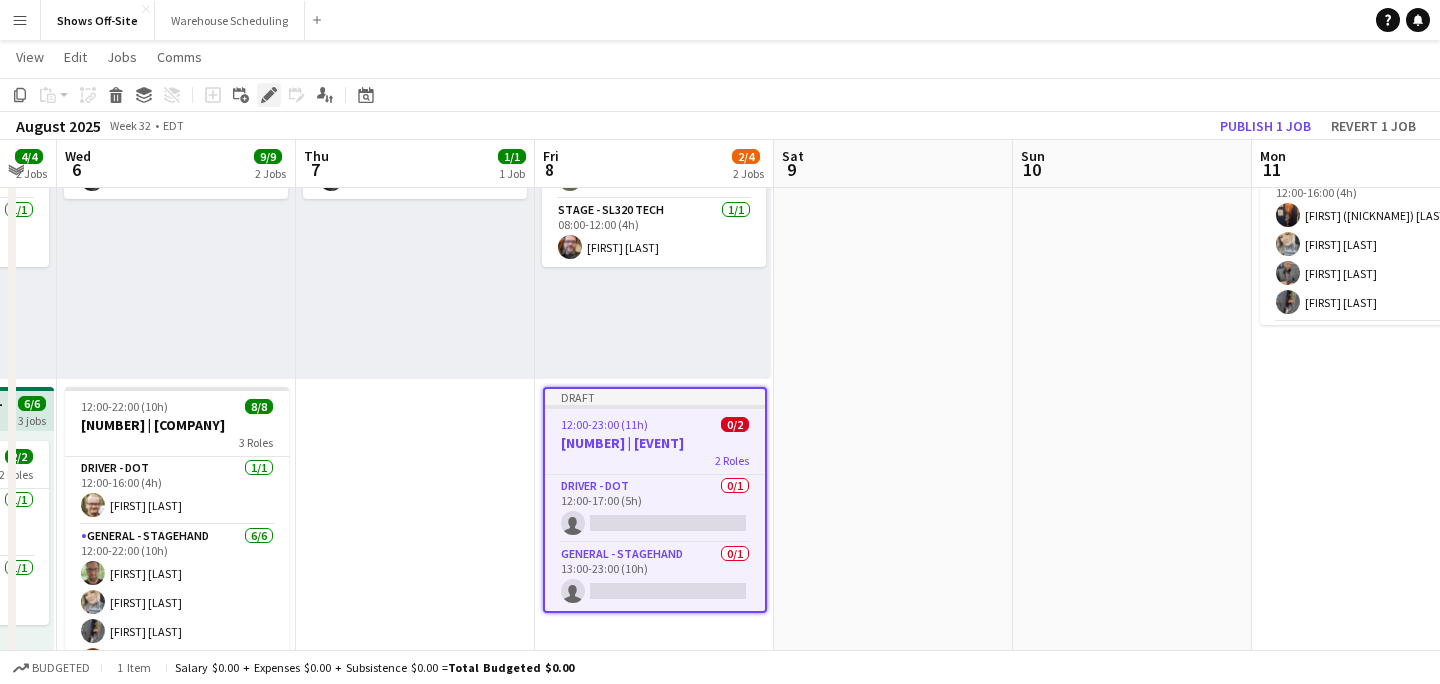 click on "Edit" 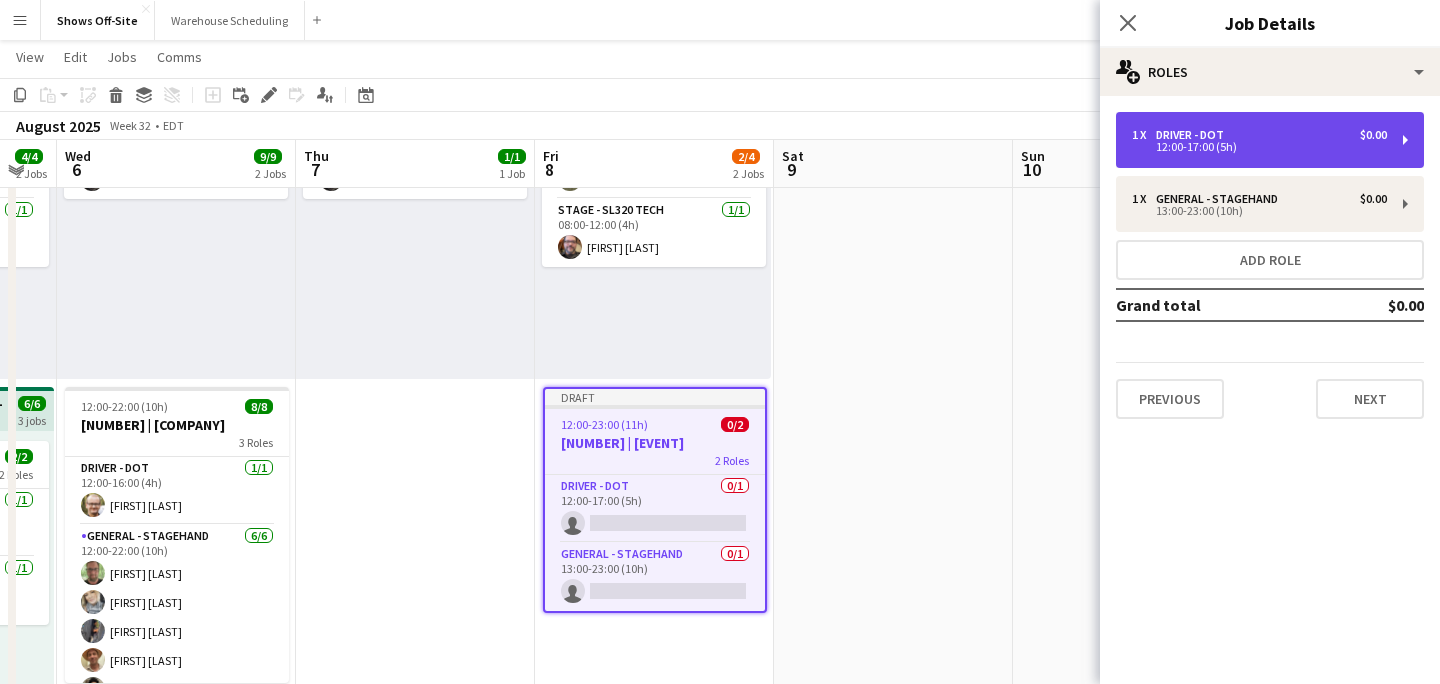 click on "Driver - DOT" at bounding box center [1194, 135] 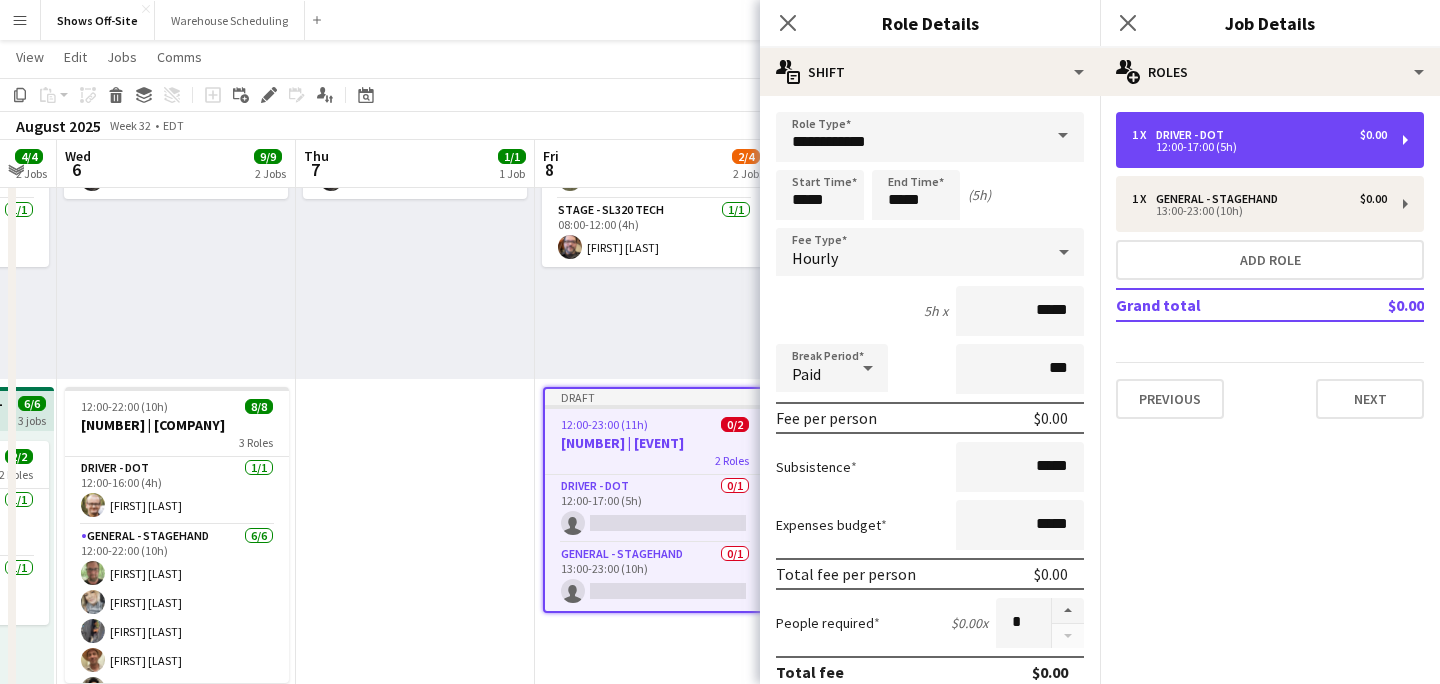 scroll, scrollTop: 568, scrollLeft: 0, axis: vertical 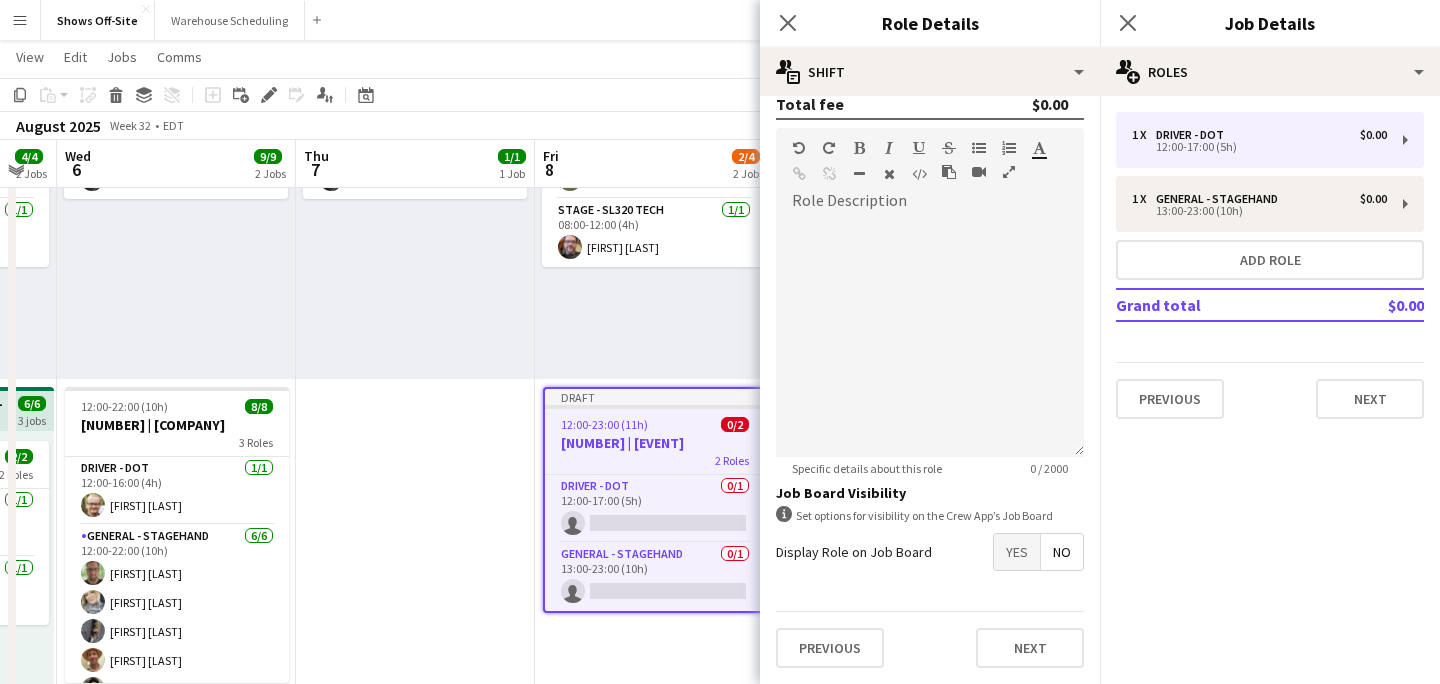click on "Yes" at bounding box center [1017, 552] 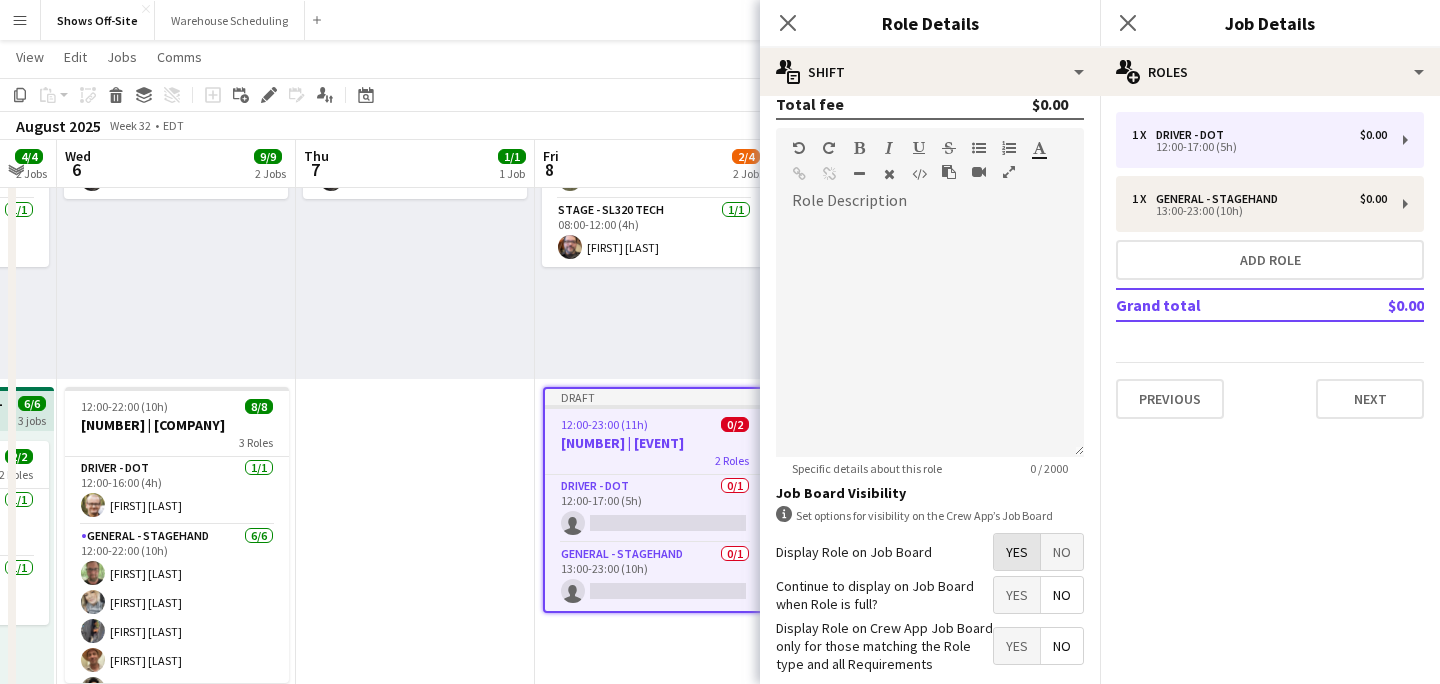 scroll, scrollTop: 670, scrollLeft: 0, axis: vertical 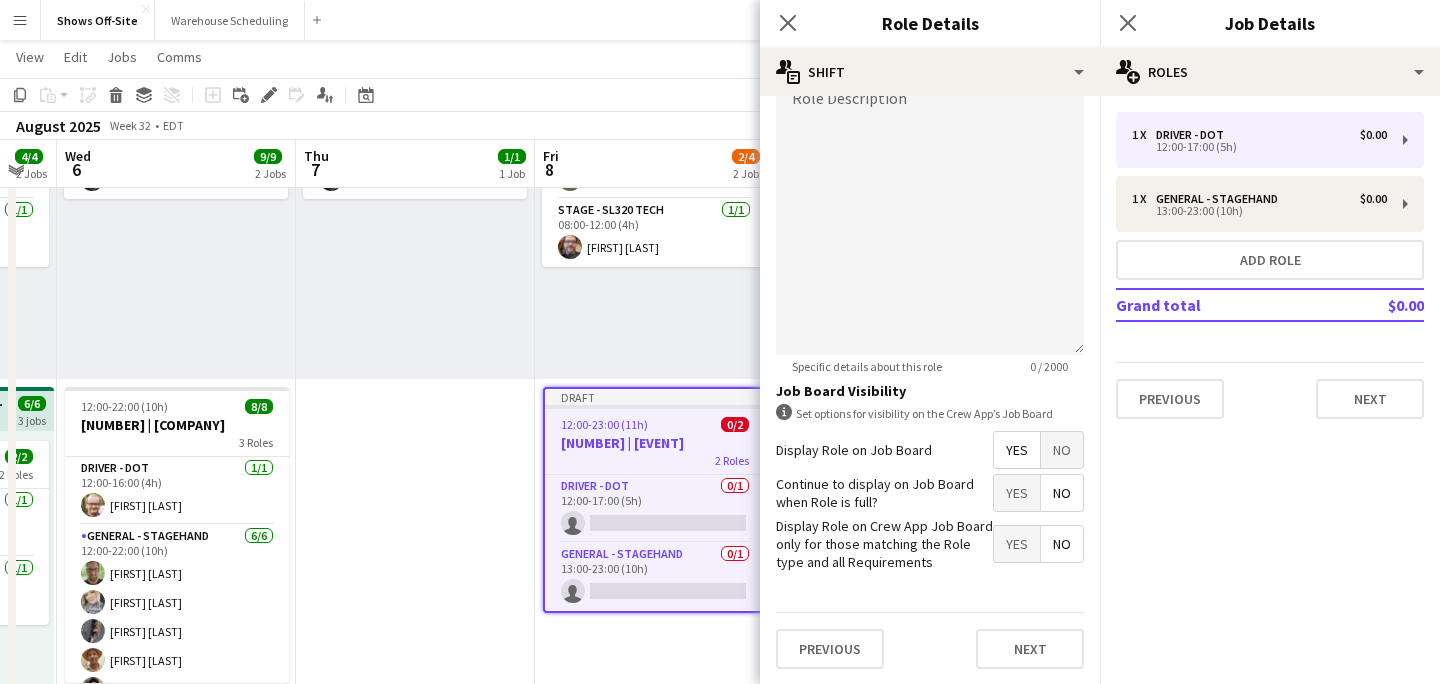 click on "No" at bounding box center [1062, 493] 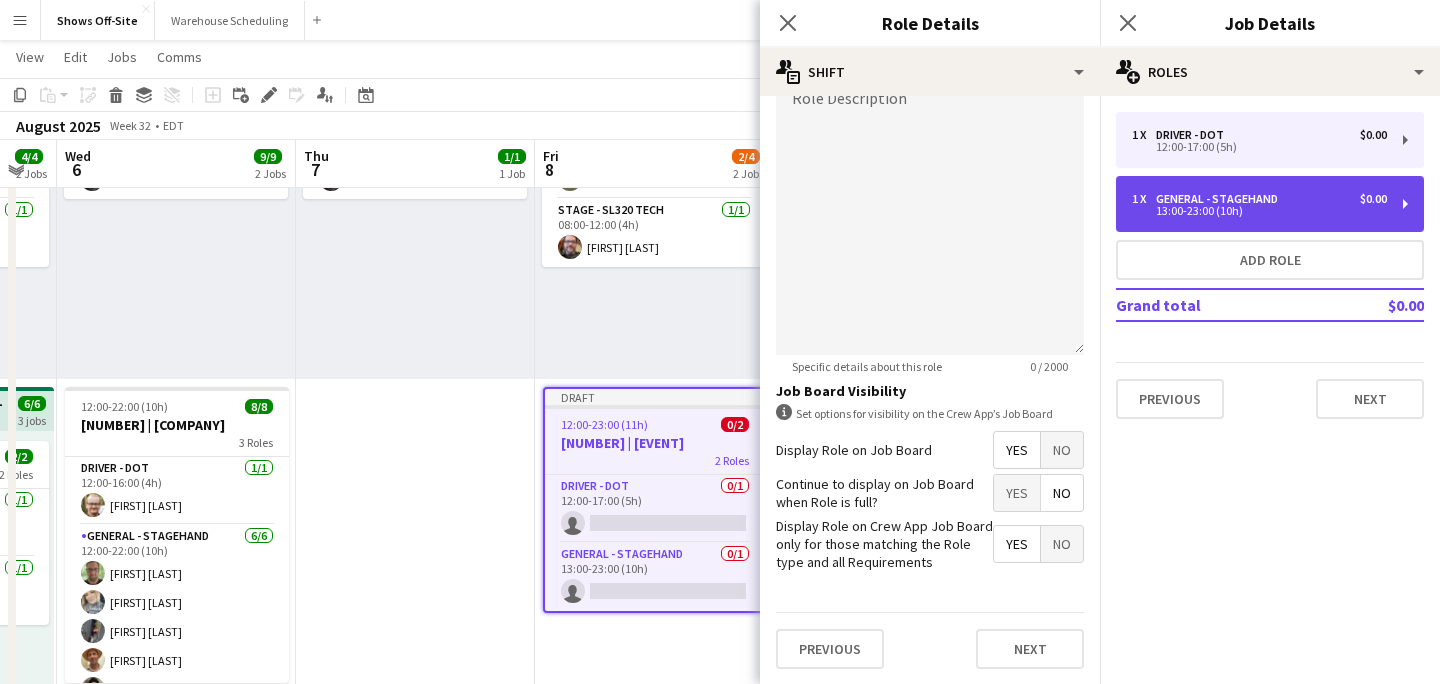 click on "[COUNT] x   General - Stagehand   [PRICE]   [TIME]-[TIME] ([DURATION])" at bounding box center [1270, 204] 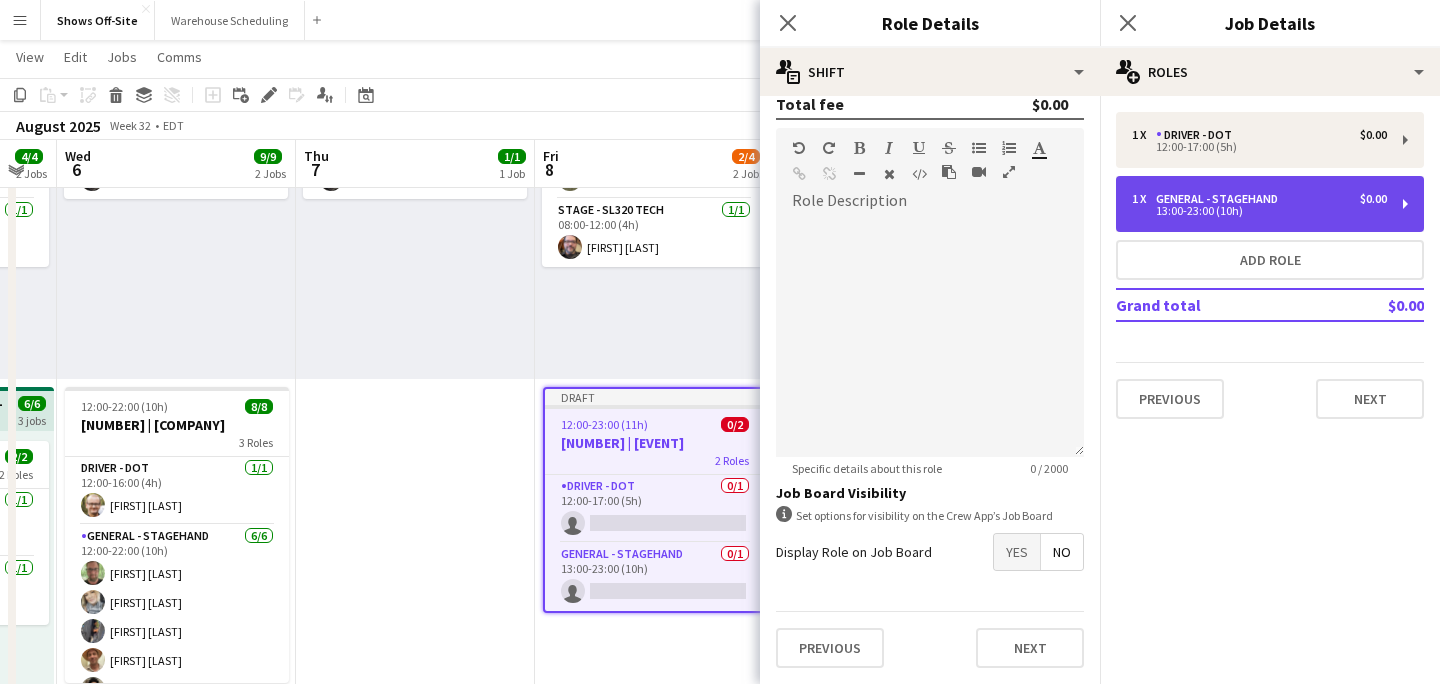 scroll, scrollTop: 568, scrollLeft: 0, axis: vertical 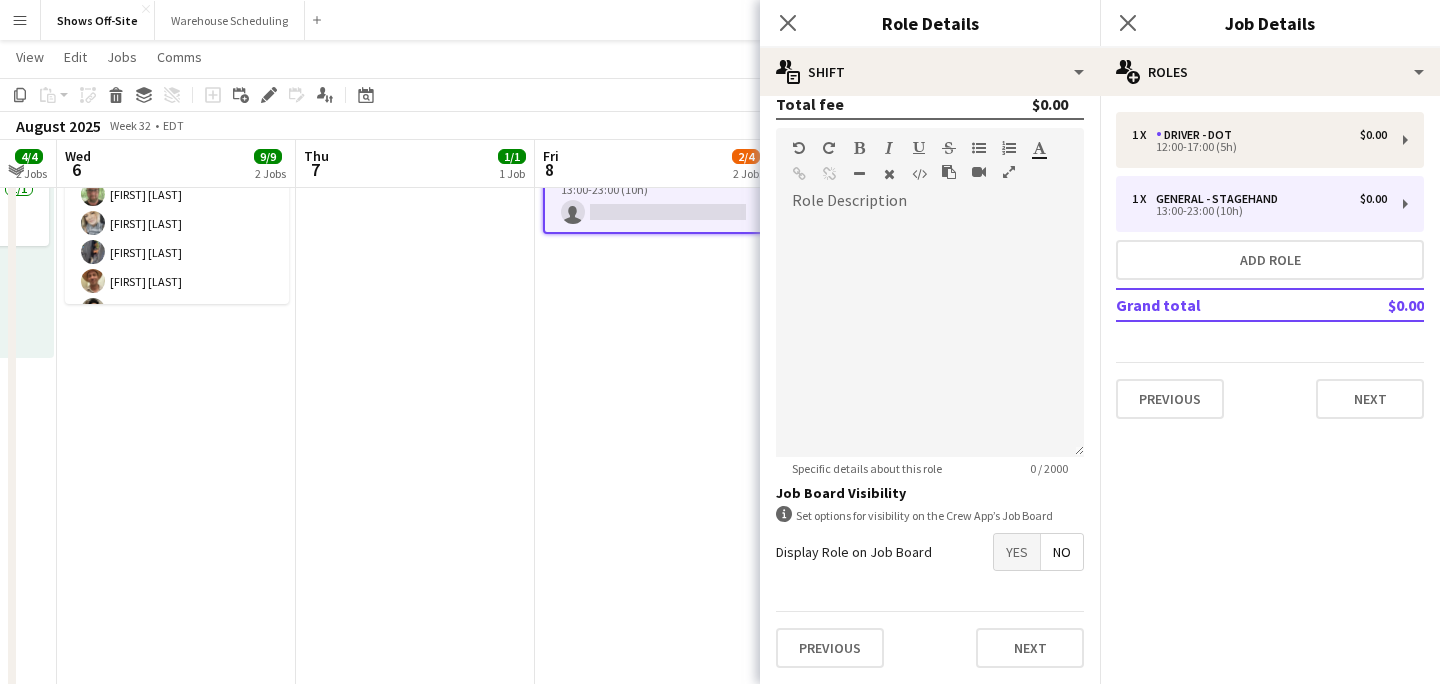 click on "Yes   No" at bounding box center [1038, 552] 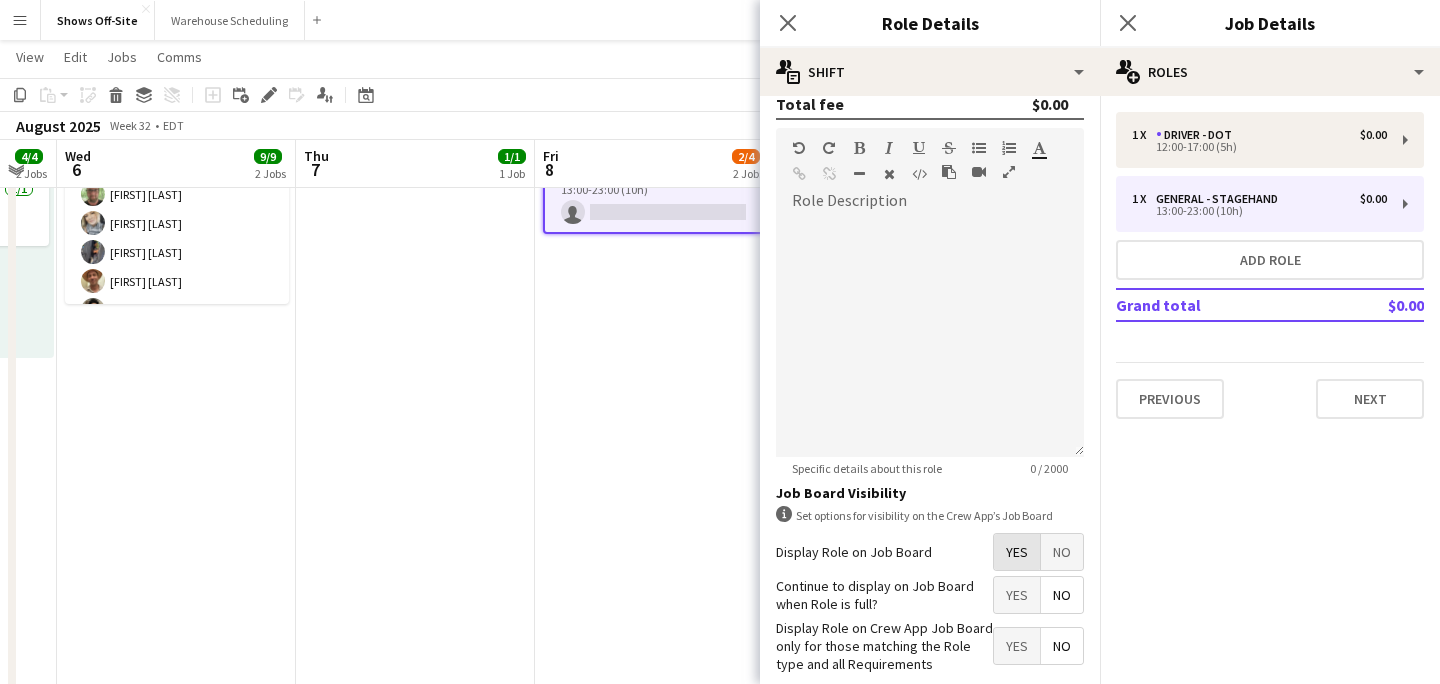 scroll, scrollTop: 670, scrollLeft: 0, axis: vertical 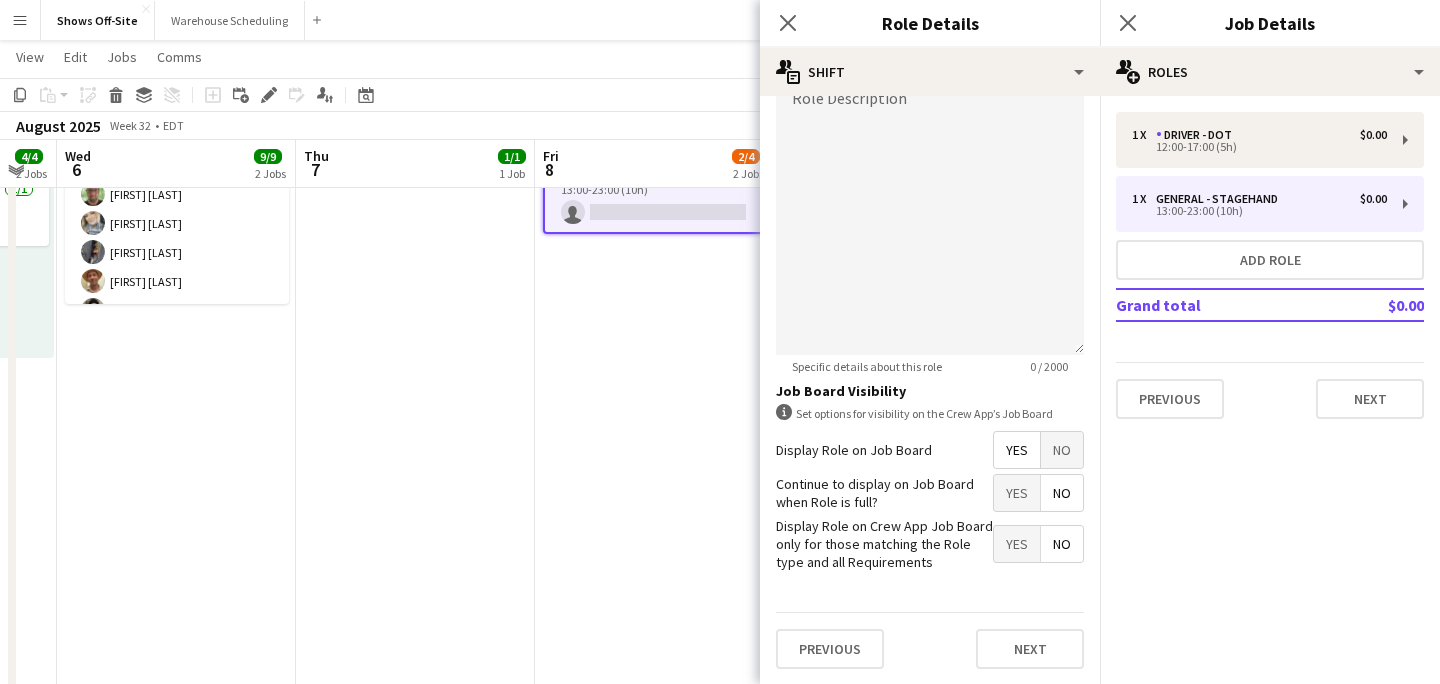 click on "No" at bounding box center [1062, 493] 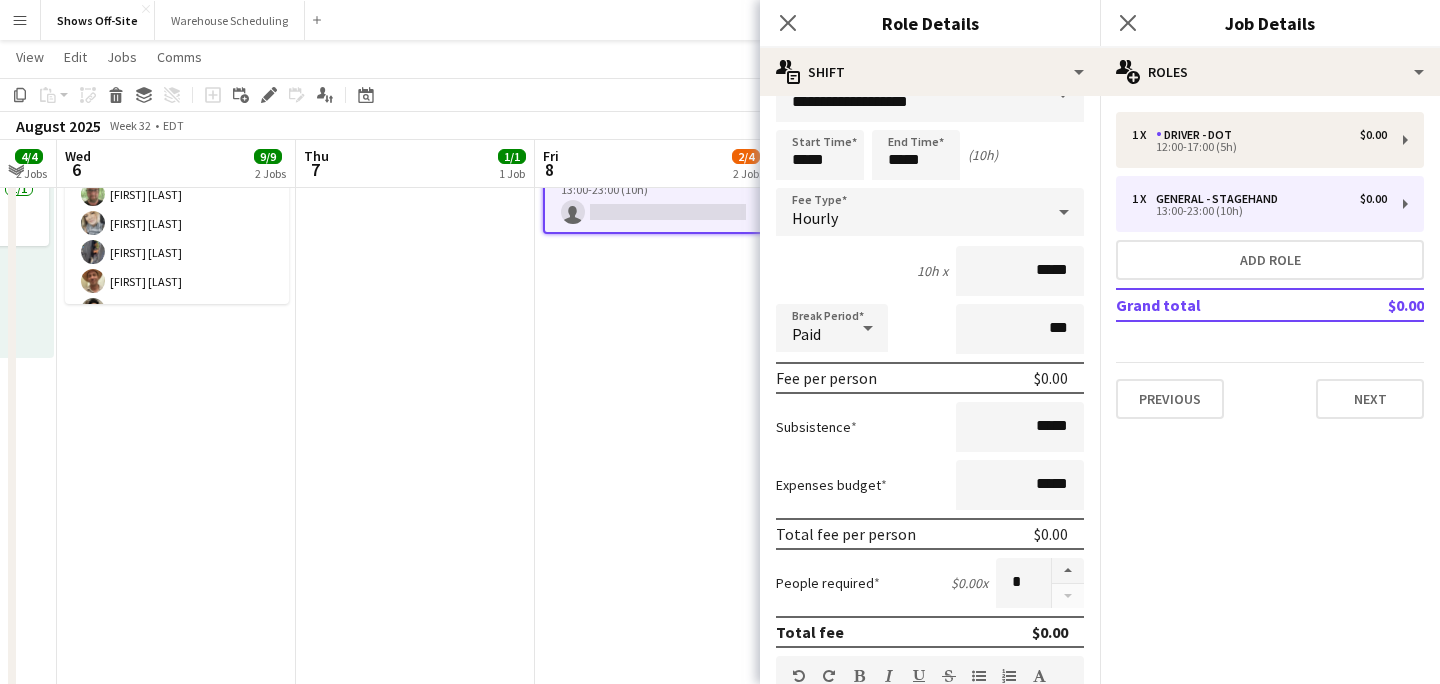 scroll, scrollTop: 41, scrollLeft: 0, axis: vertical 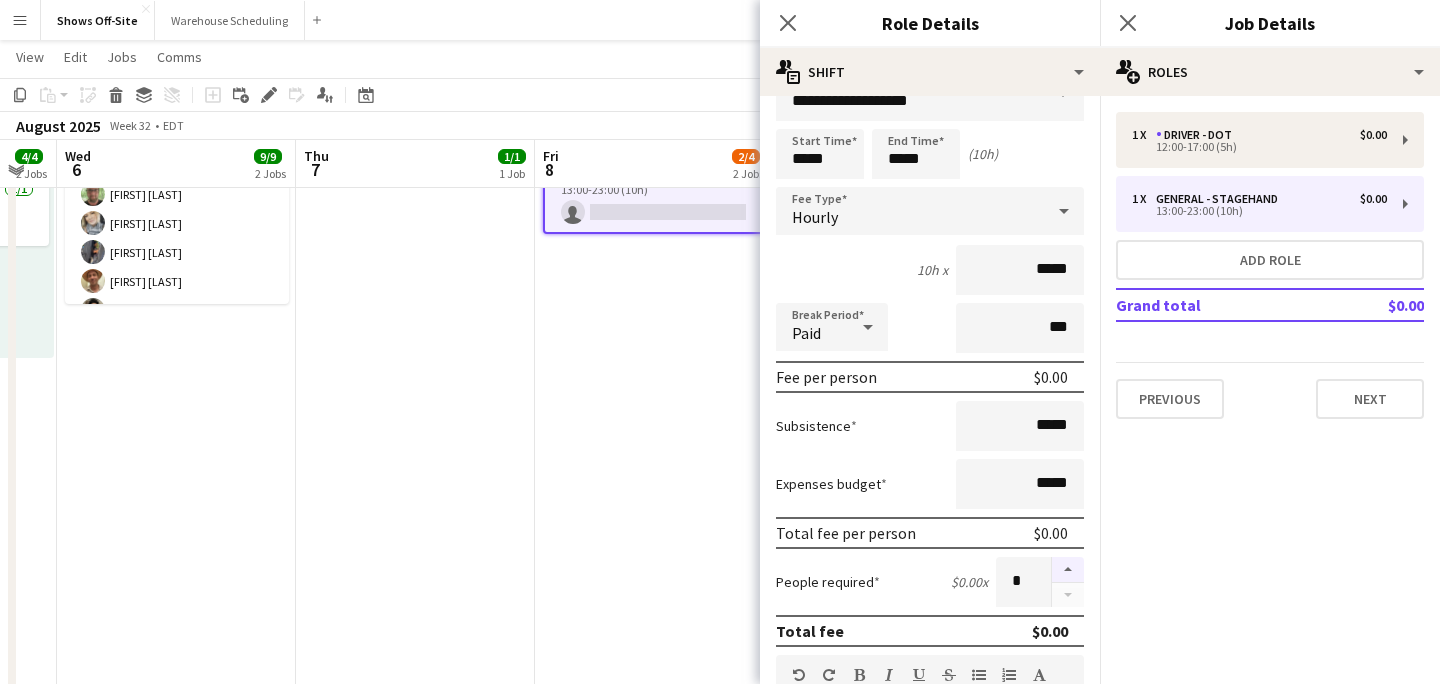 click at bounding box center (1068, 570) 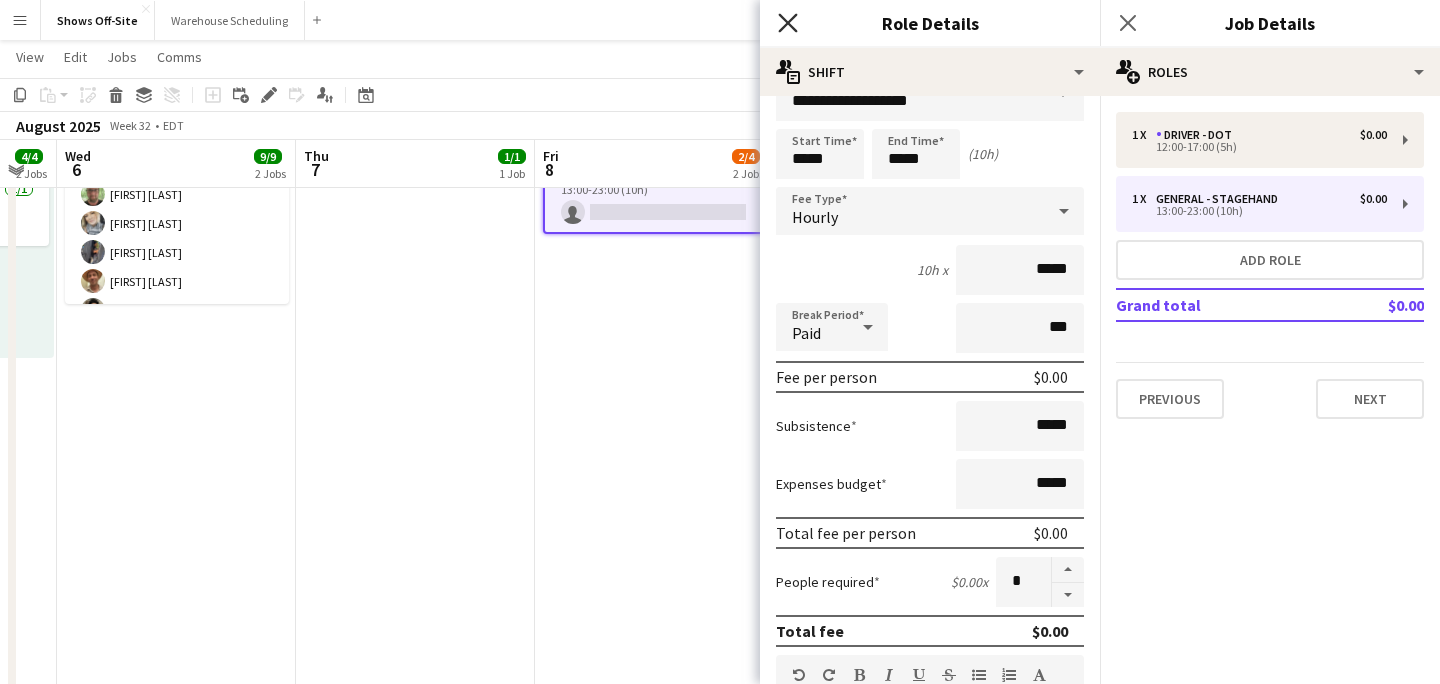 click on "Close pop-in" 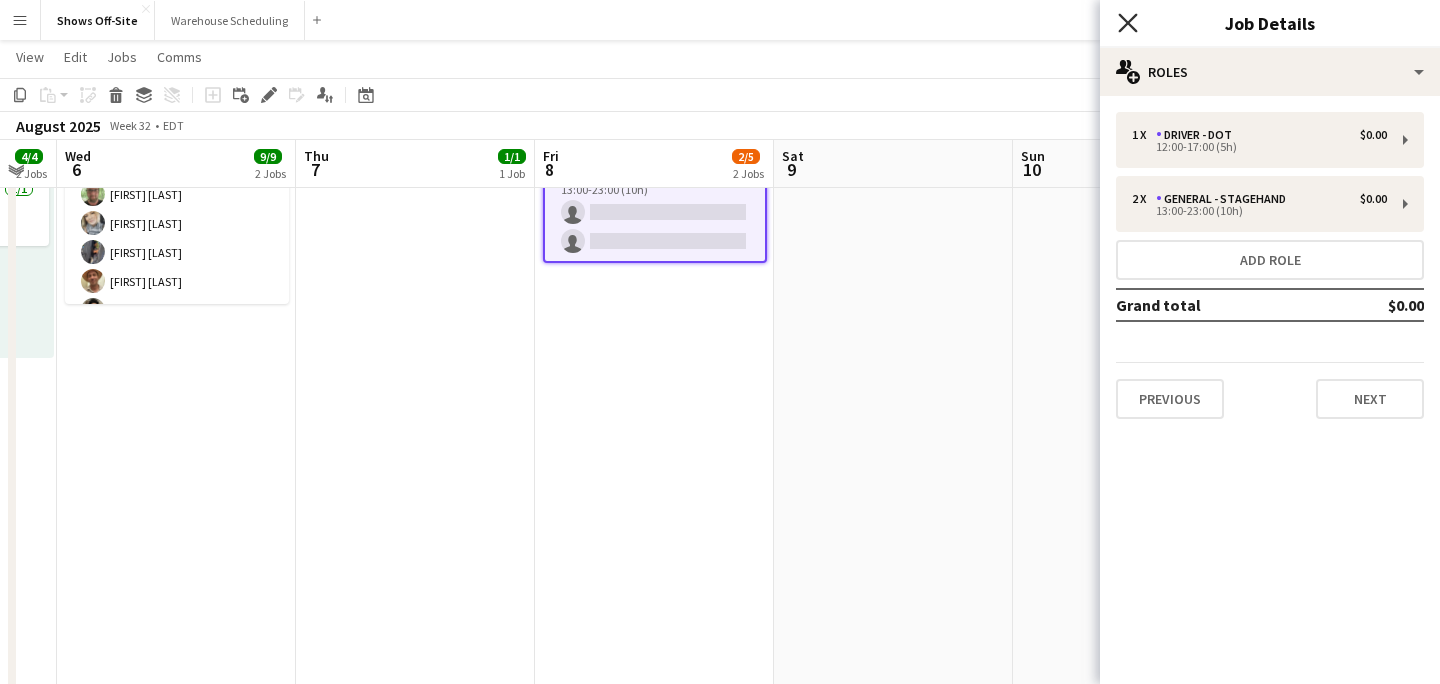 click 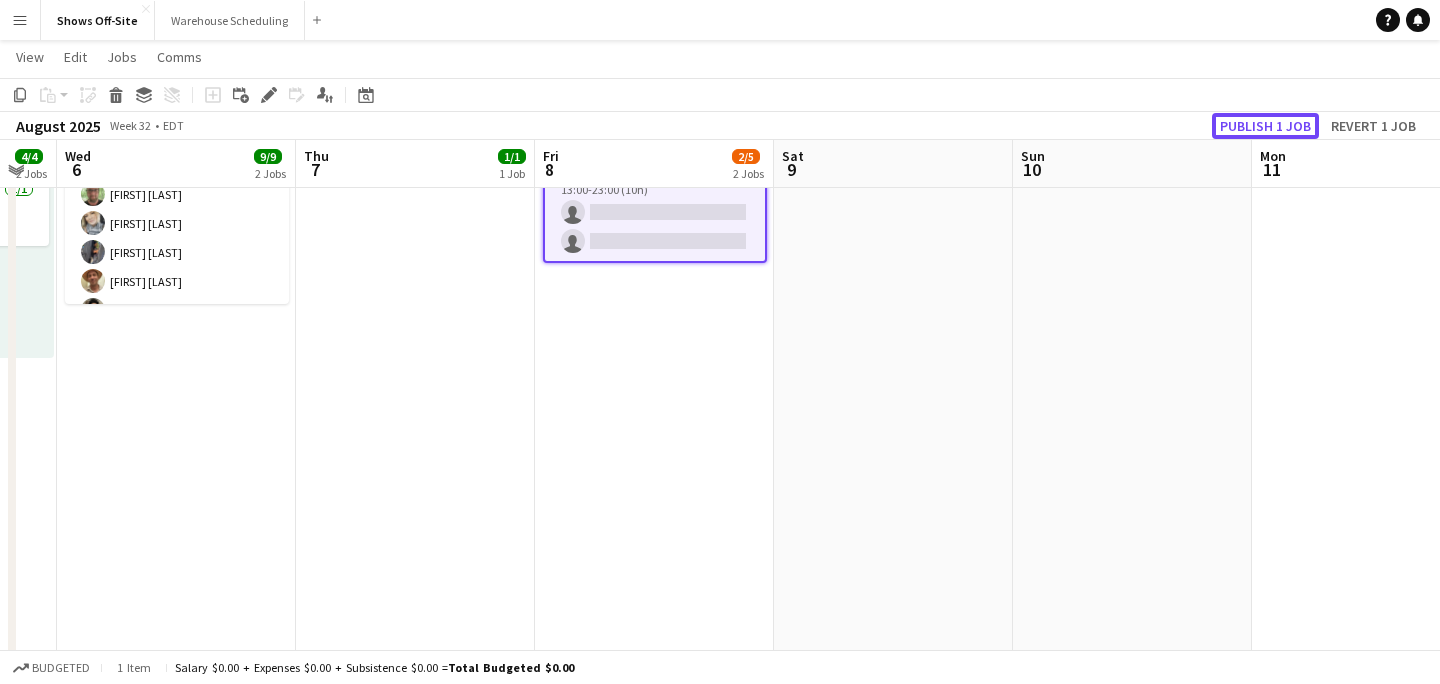 click on "Publish 1 job" 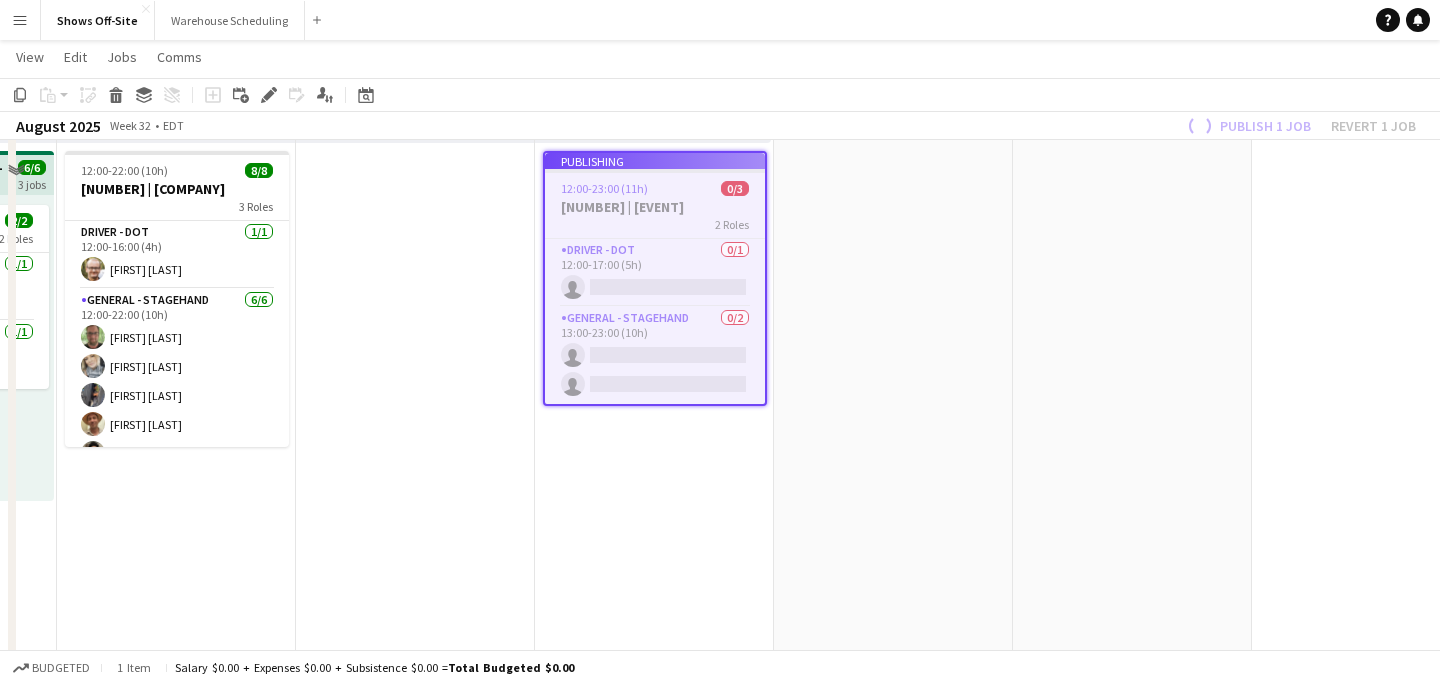 scroll, scrollTop: 251, scrollLeft: 0, axis: vertical 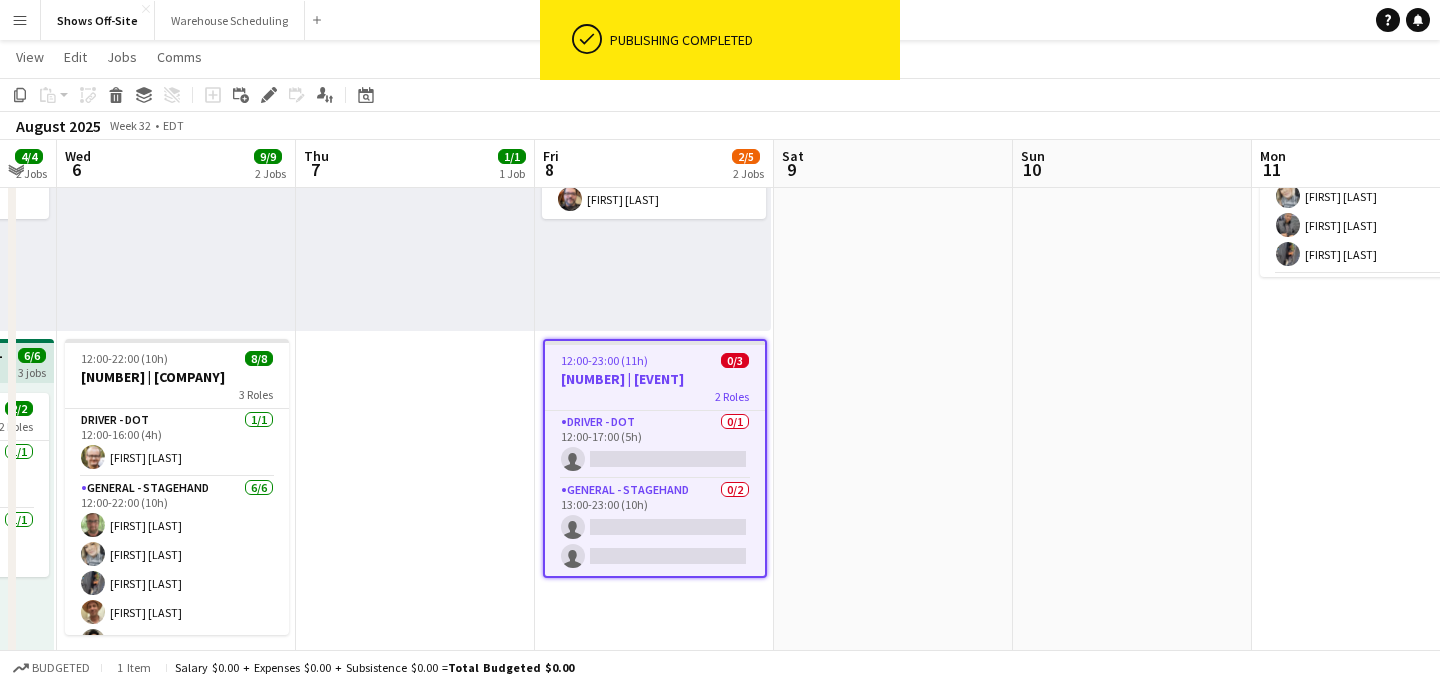 click at bounding box center (893, 503) 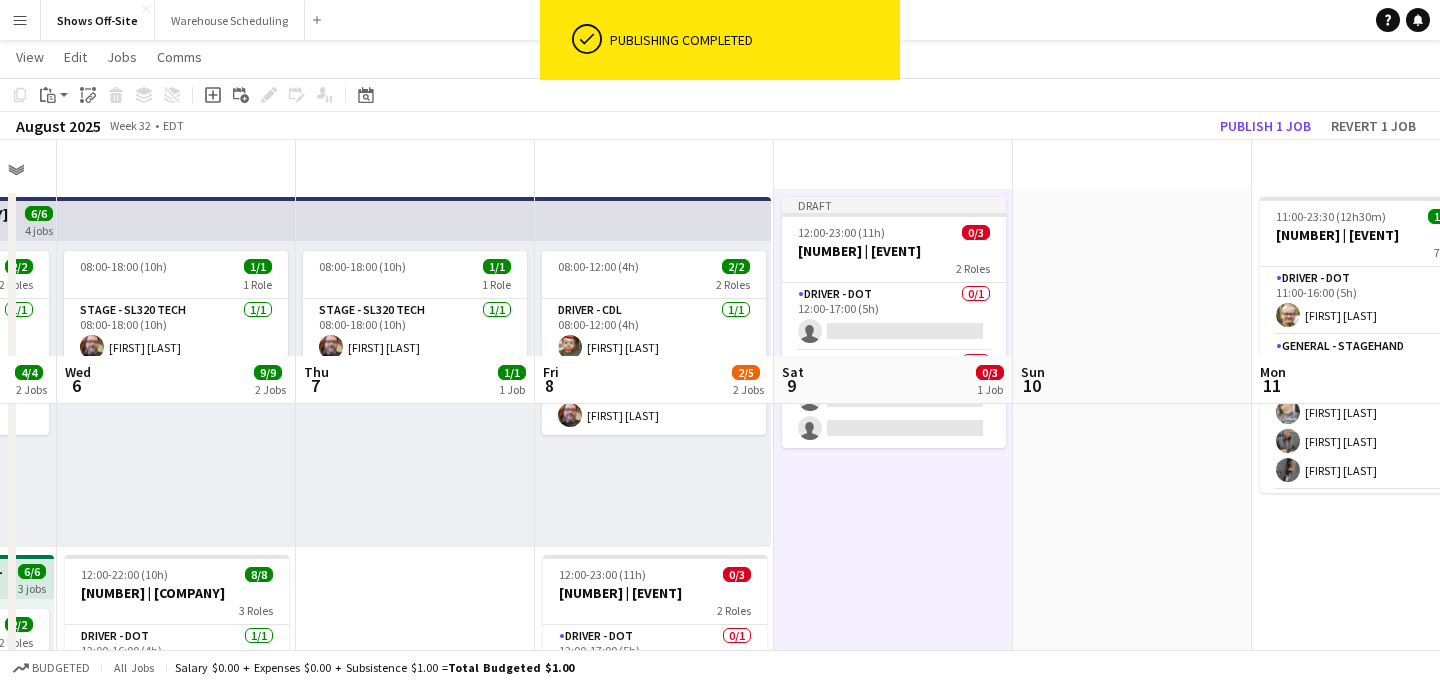 scroll, scrollTop: 0, scrollLeft: 0, axis: both 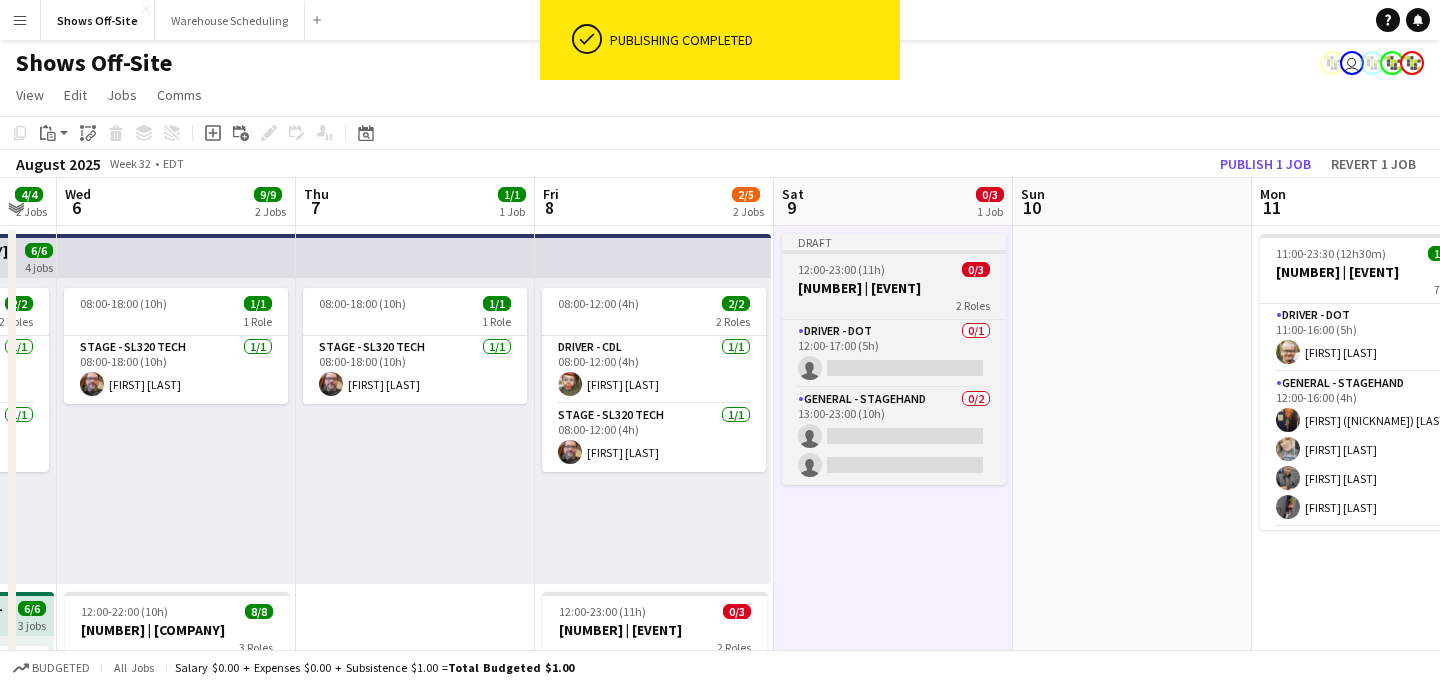 click on "[NUMBER] | [EVENT]" at bounding box center (894, 288) 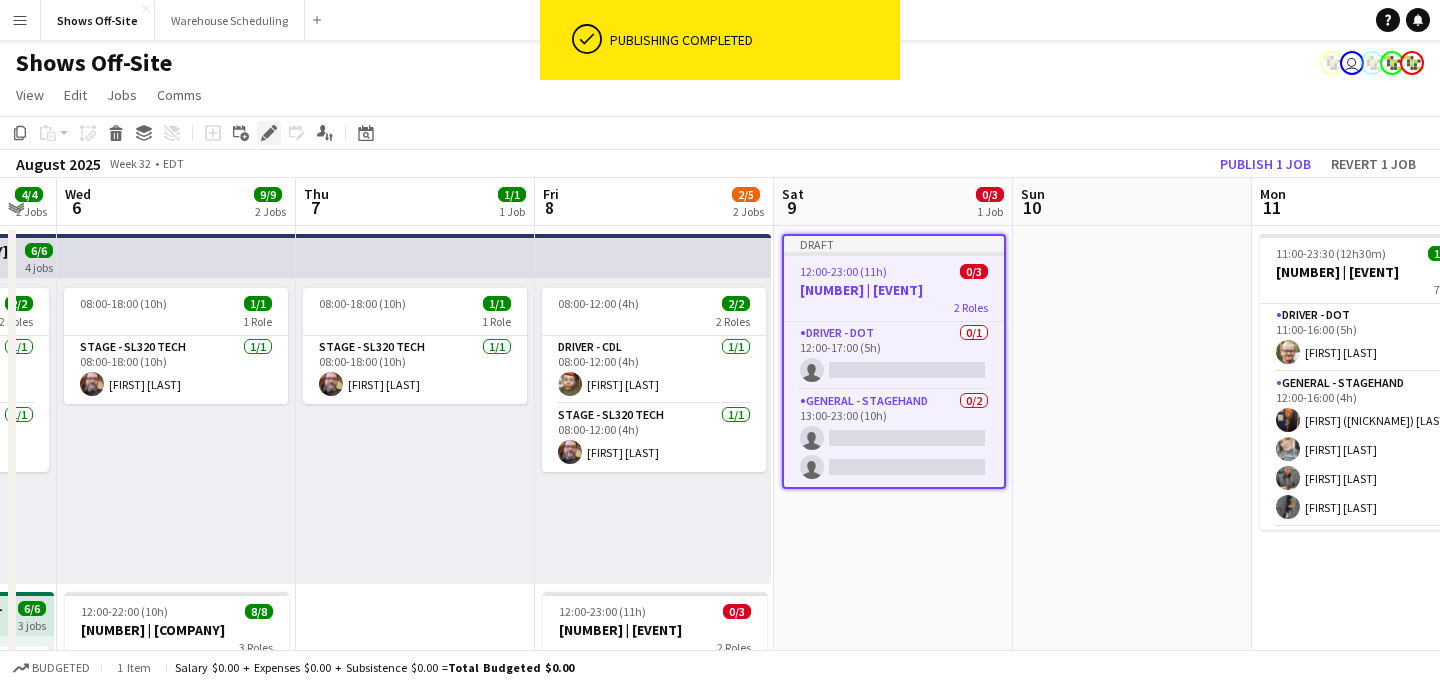 click on "Edit" 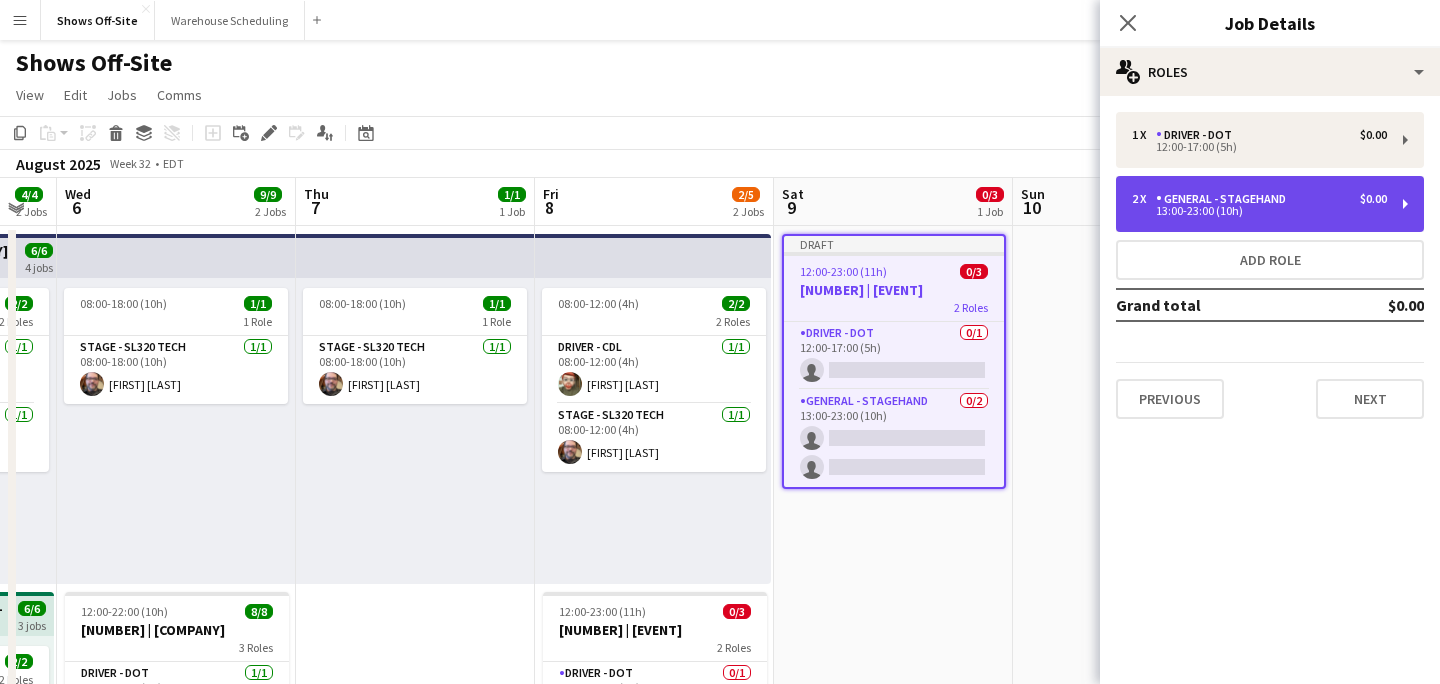 click on "13:00-23:00 (10h)" at bounding box center (1259, 211) 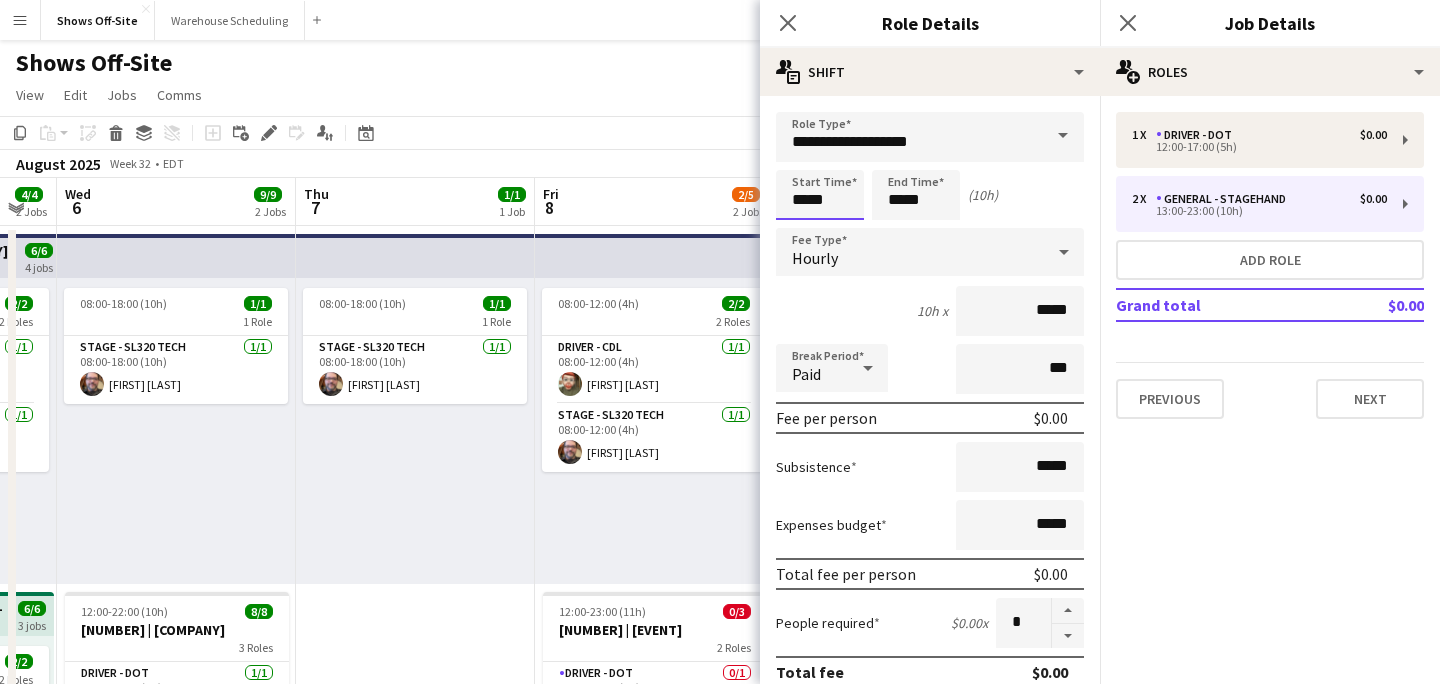 click on "*****" at bounding box center [820, 195] 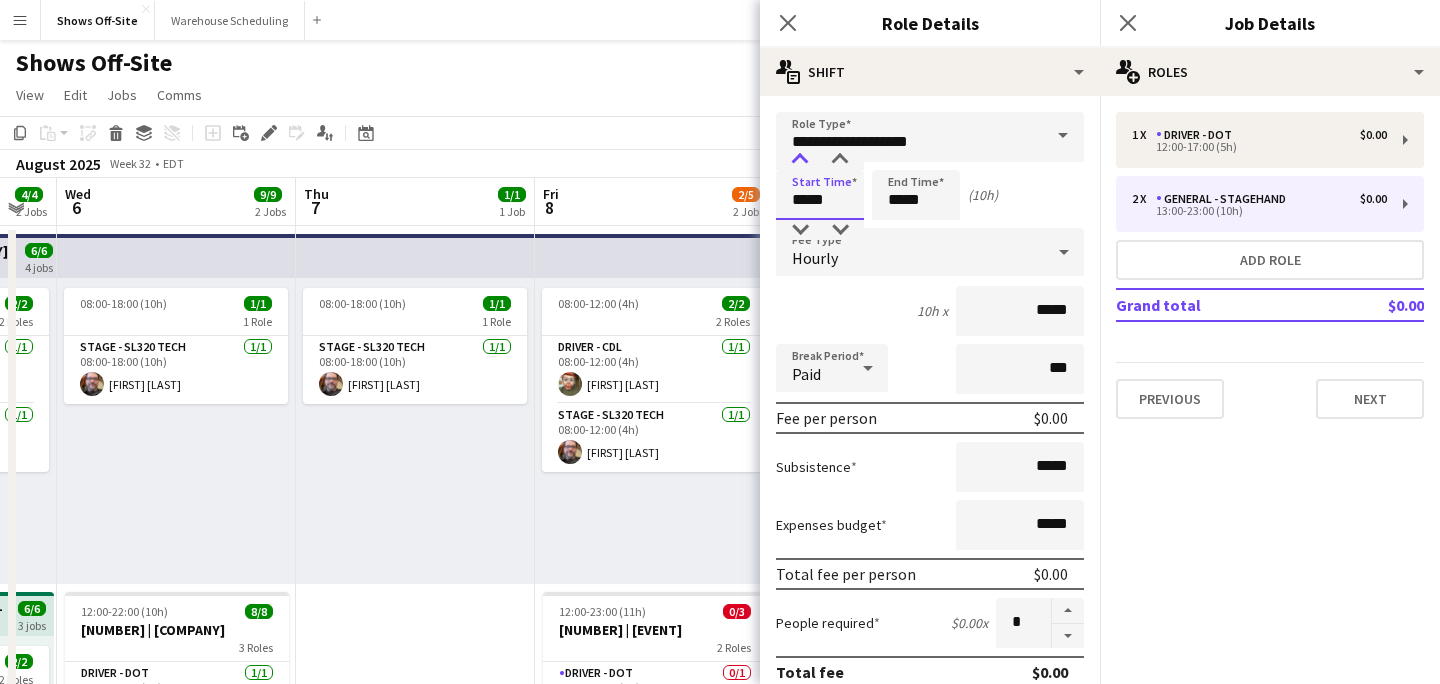 click at bounding box center (800, 160) 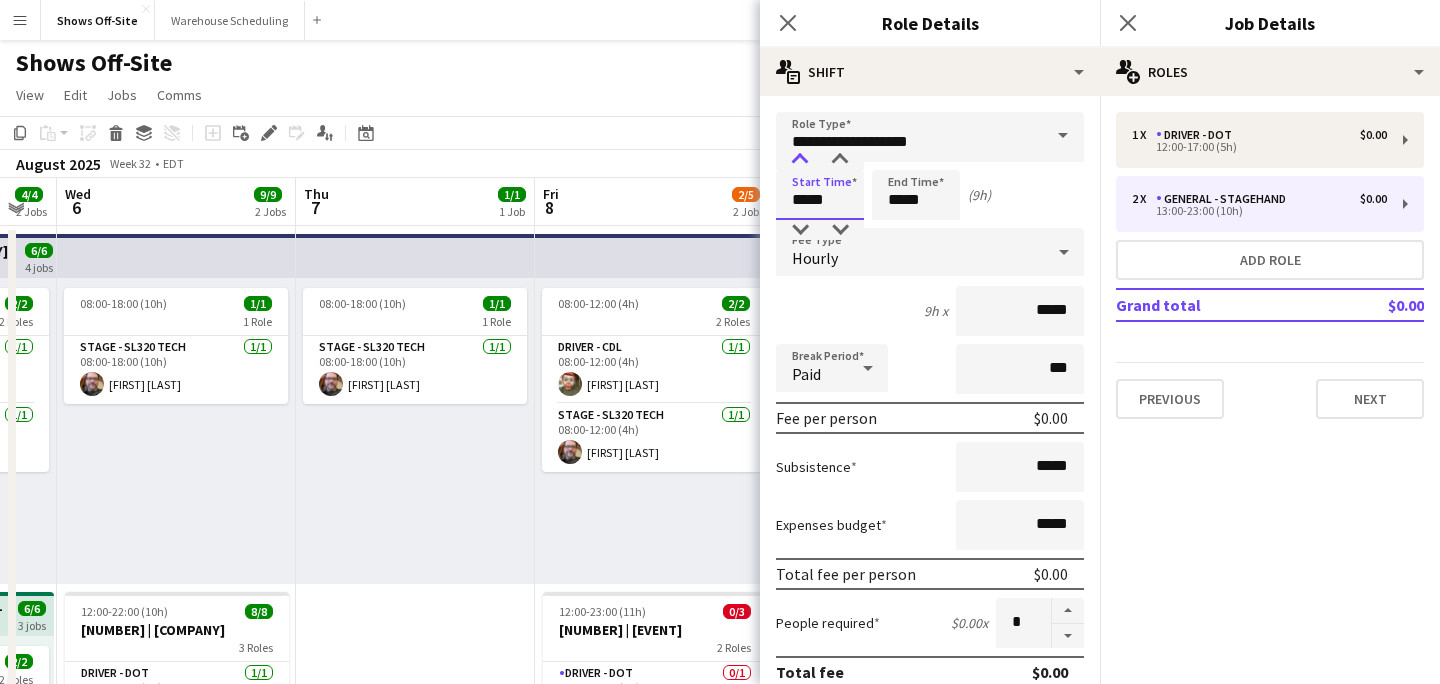 type on "*****" 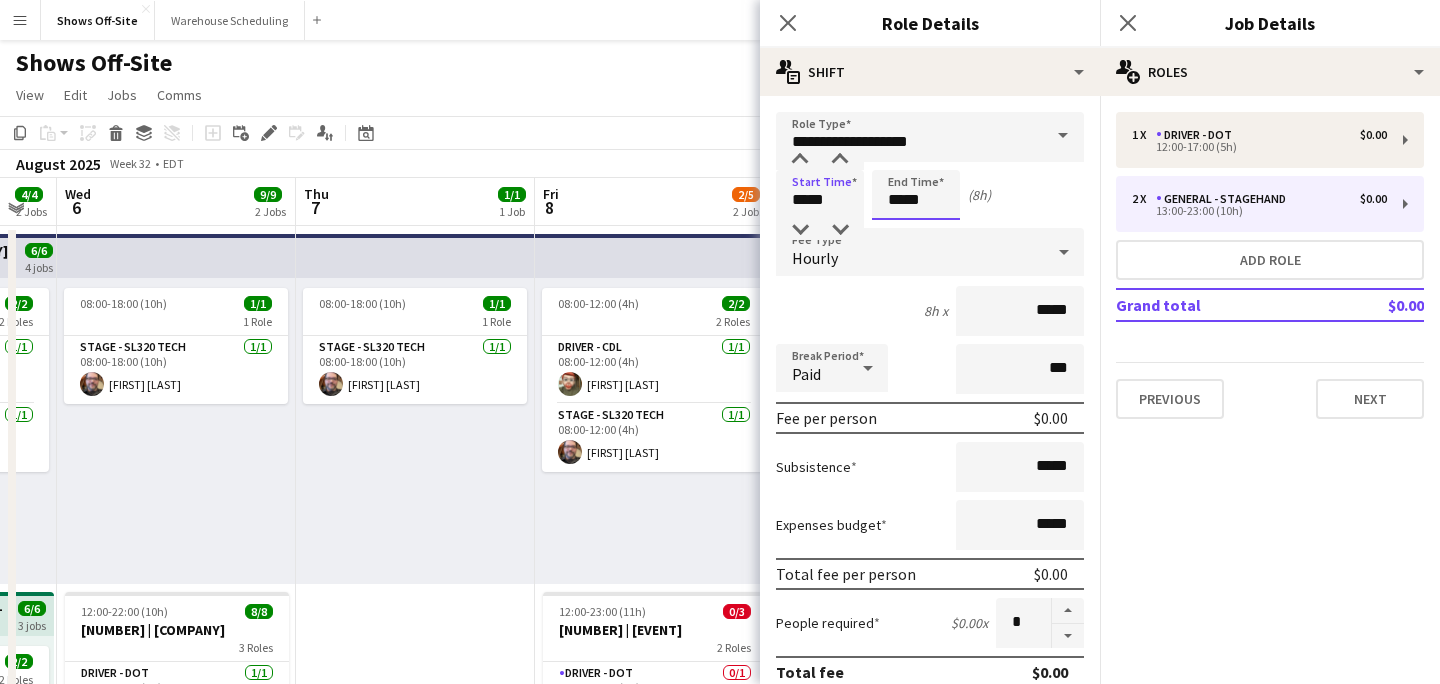 click on "*****" at bounding box center [916, 195] 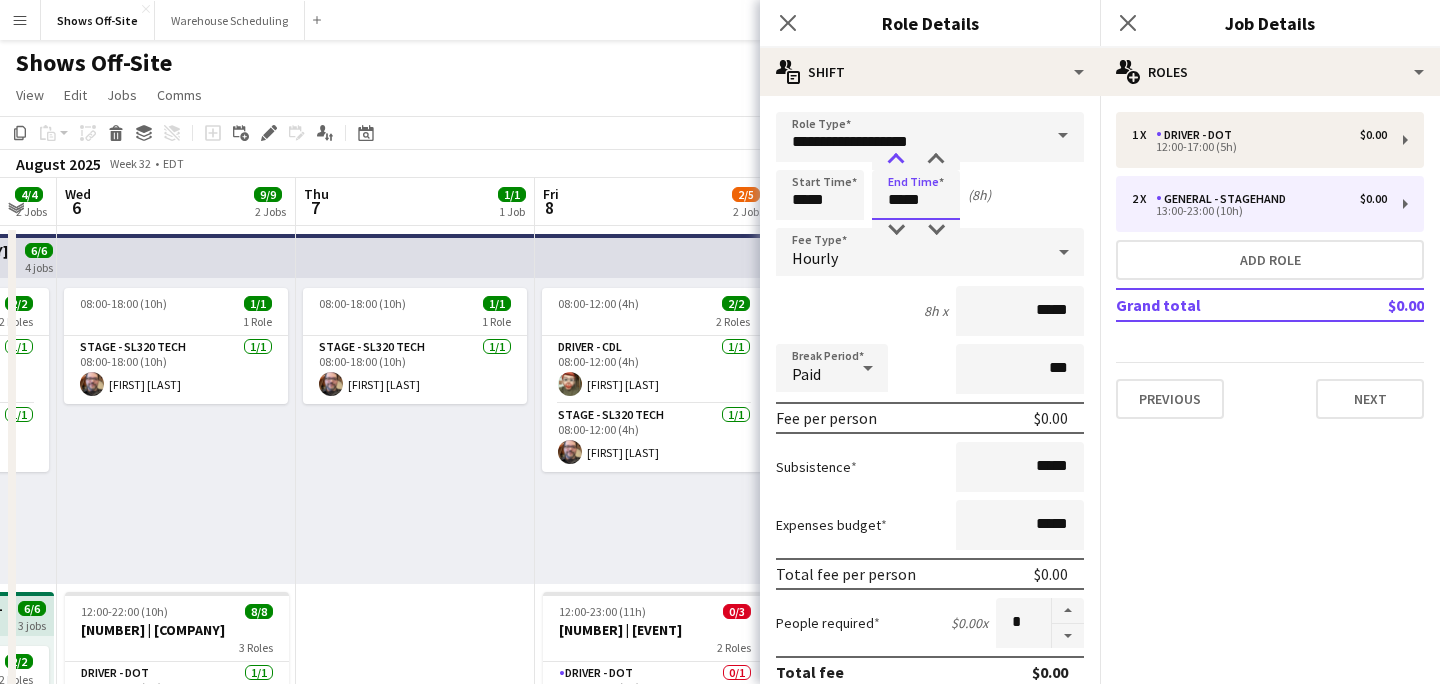 click at bounding box center [896, 160] 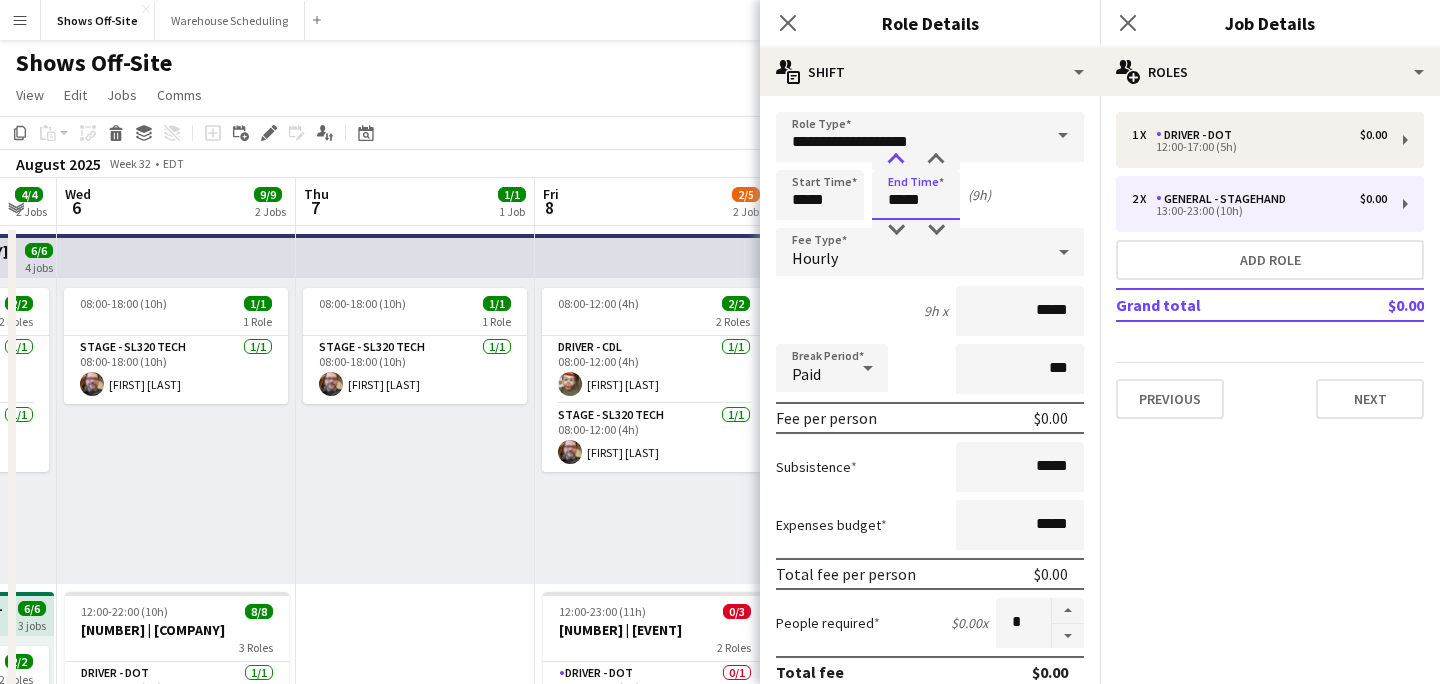 type on "*****" 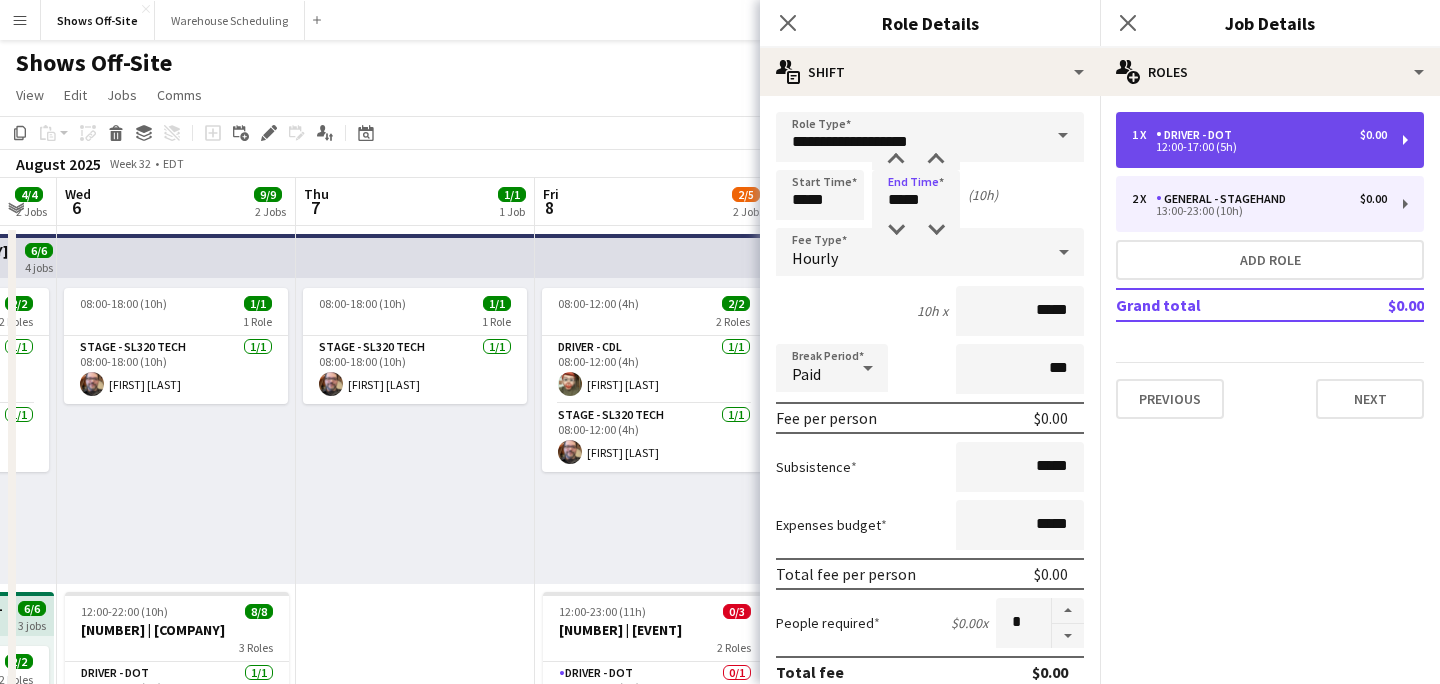 click on "12:00-17:00 (5h)" at bounding box center (1259, 147) 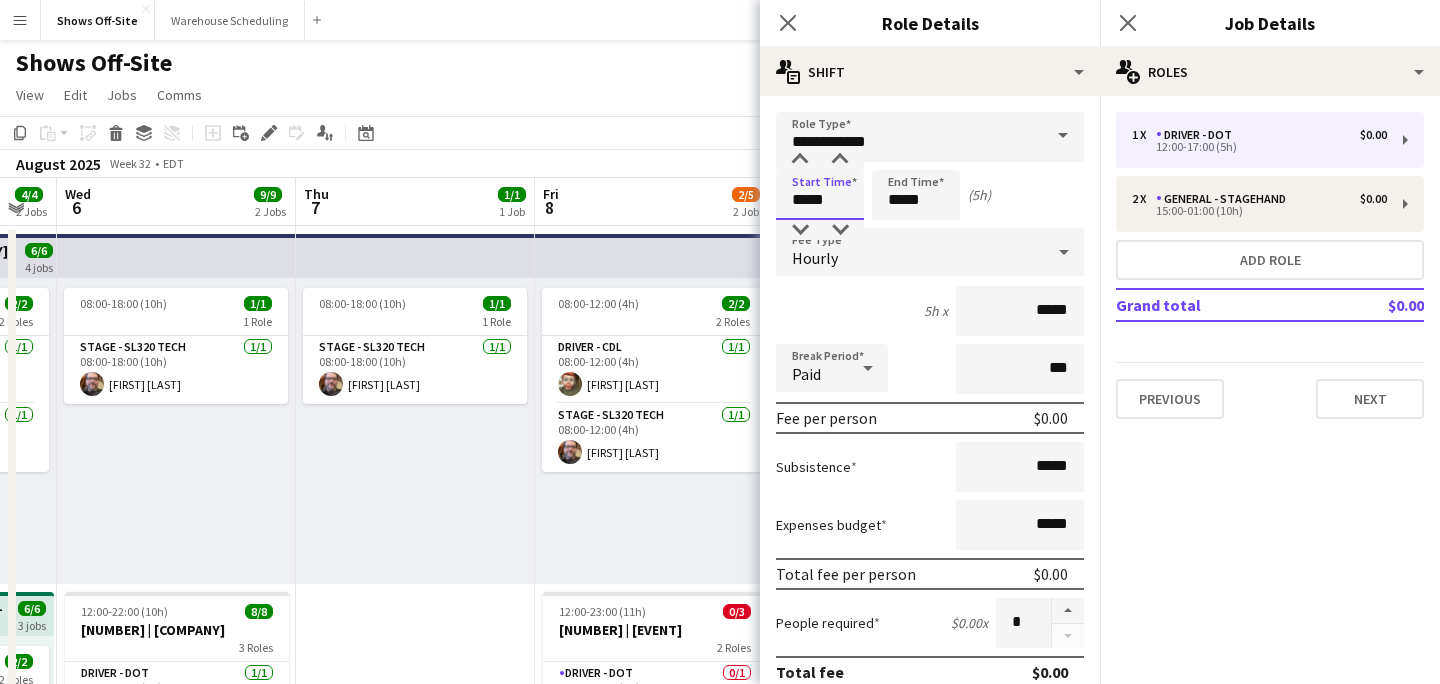 click on "*****" at bounding box center (820, 195) 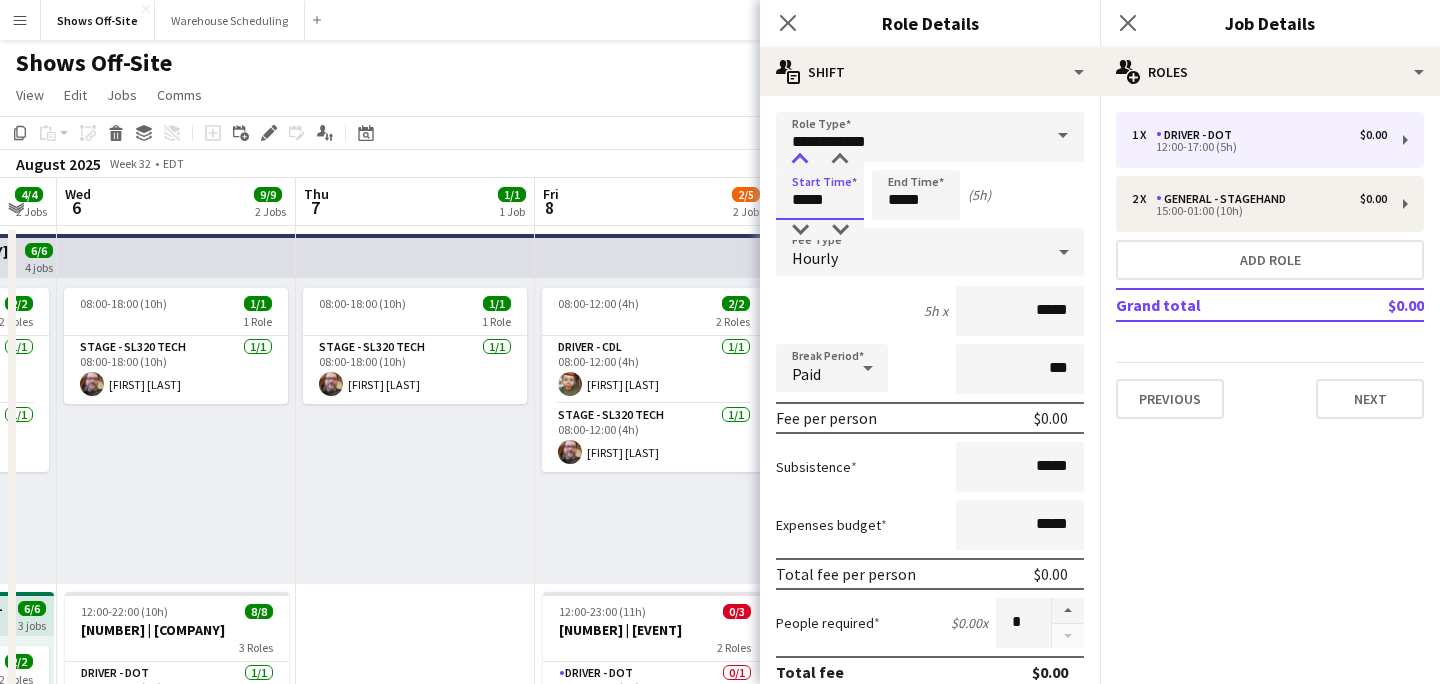 click at bounding box center (800, 160) 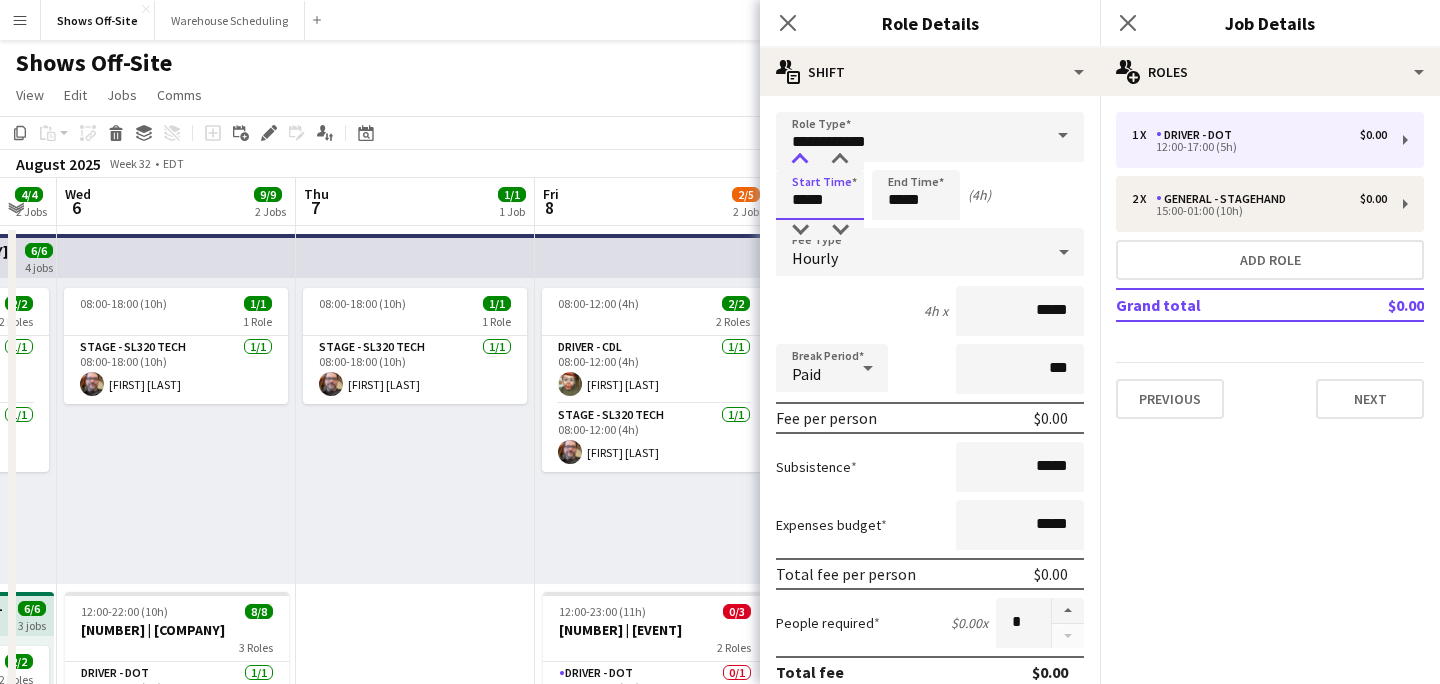 type on "*****" 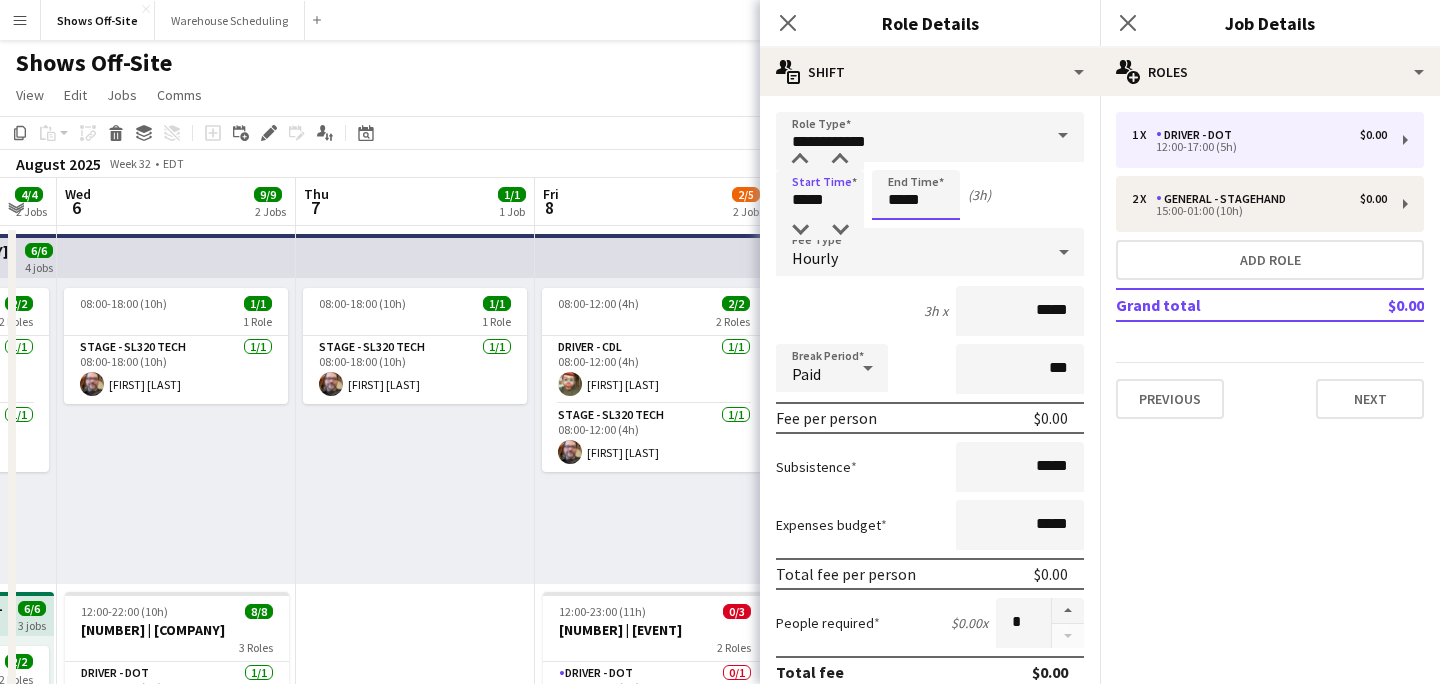 click on "*****" at bounding box center [916, 195] 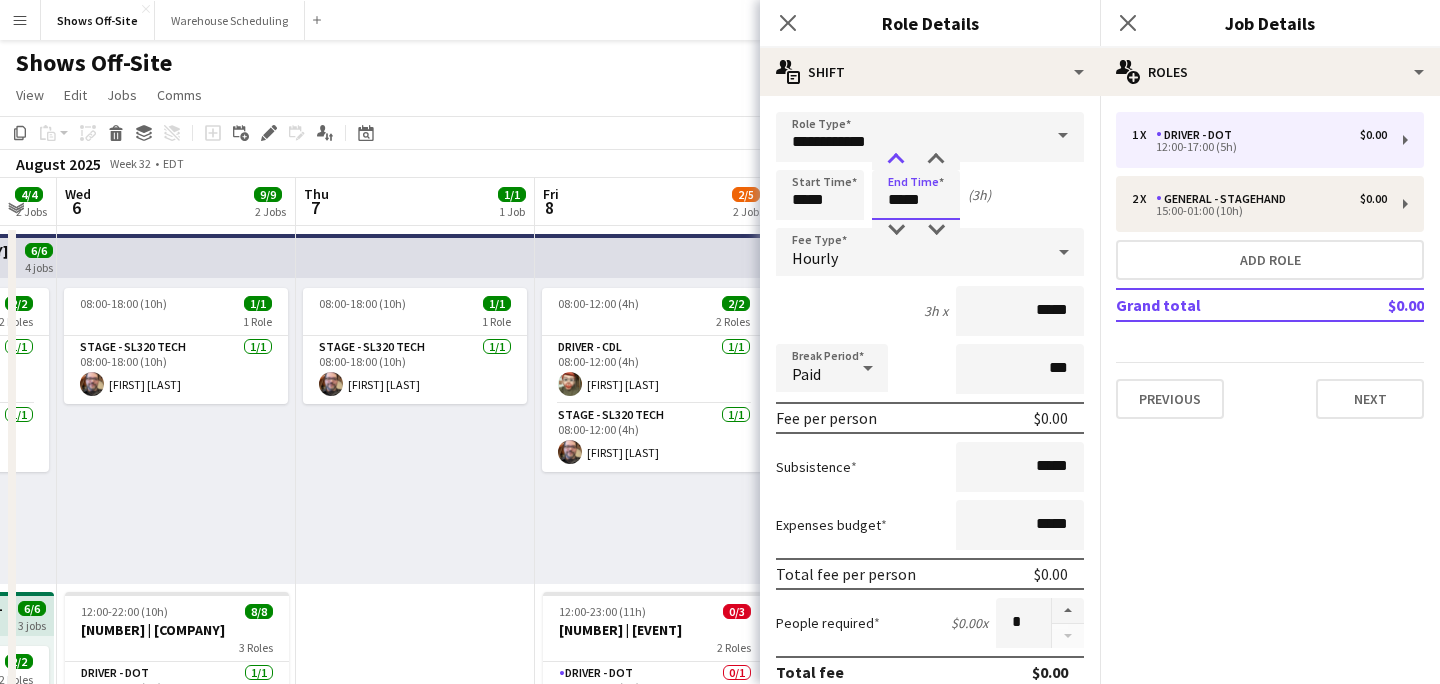 click at bounding box center [896, 160] 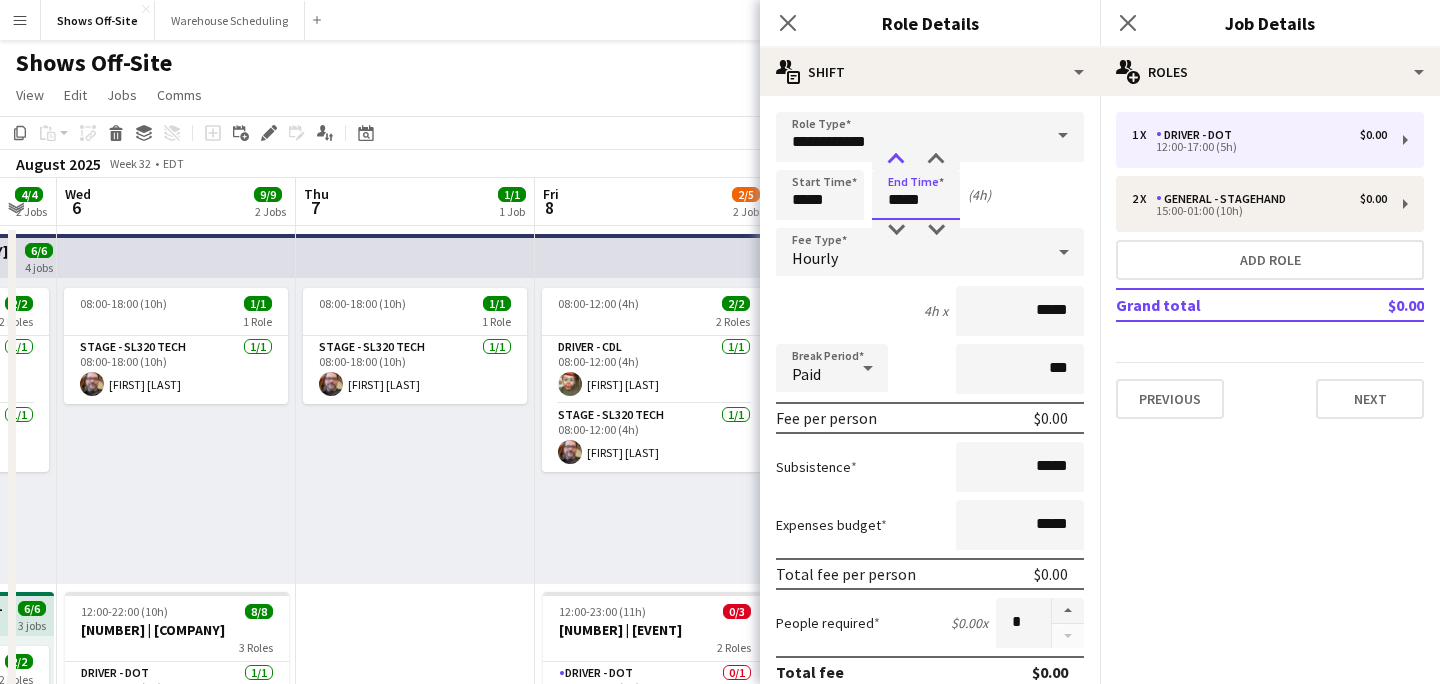 click at bounding box center [896, 160] 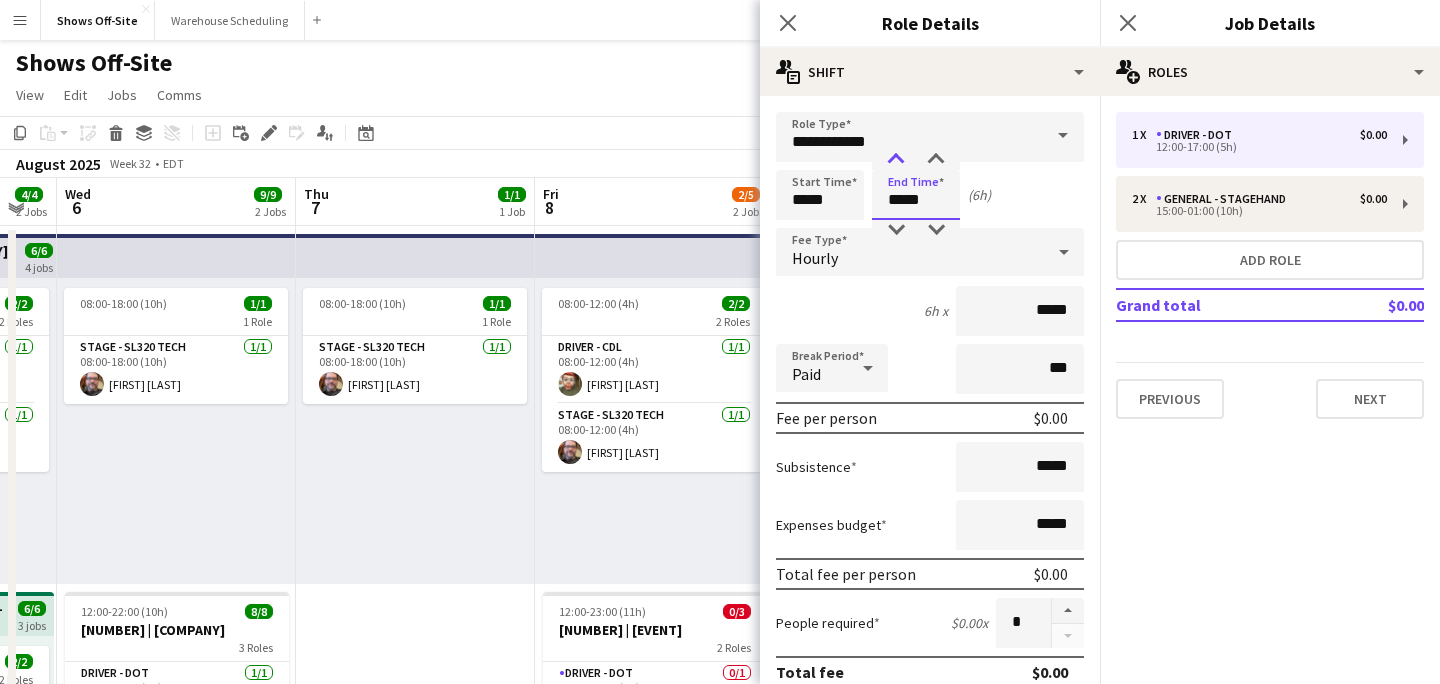 click at bounding box center (896, 160) 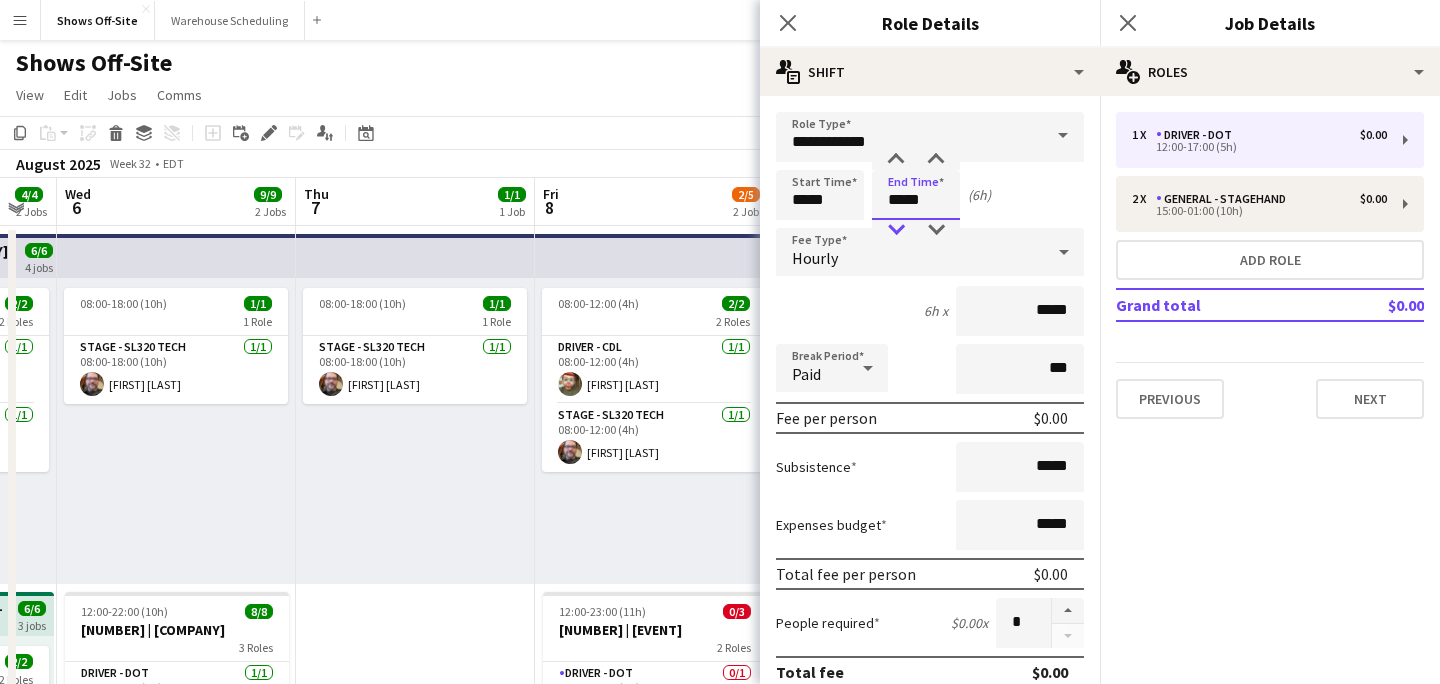 type on "*****" 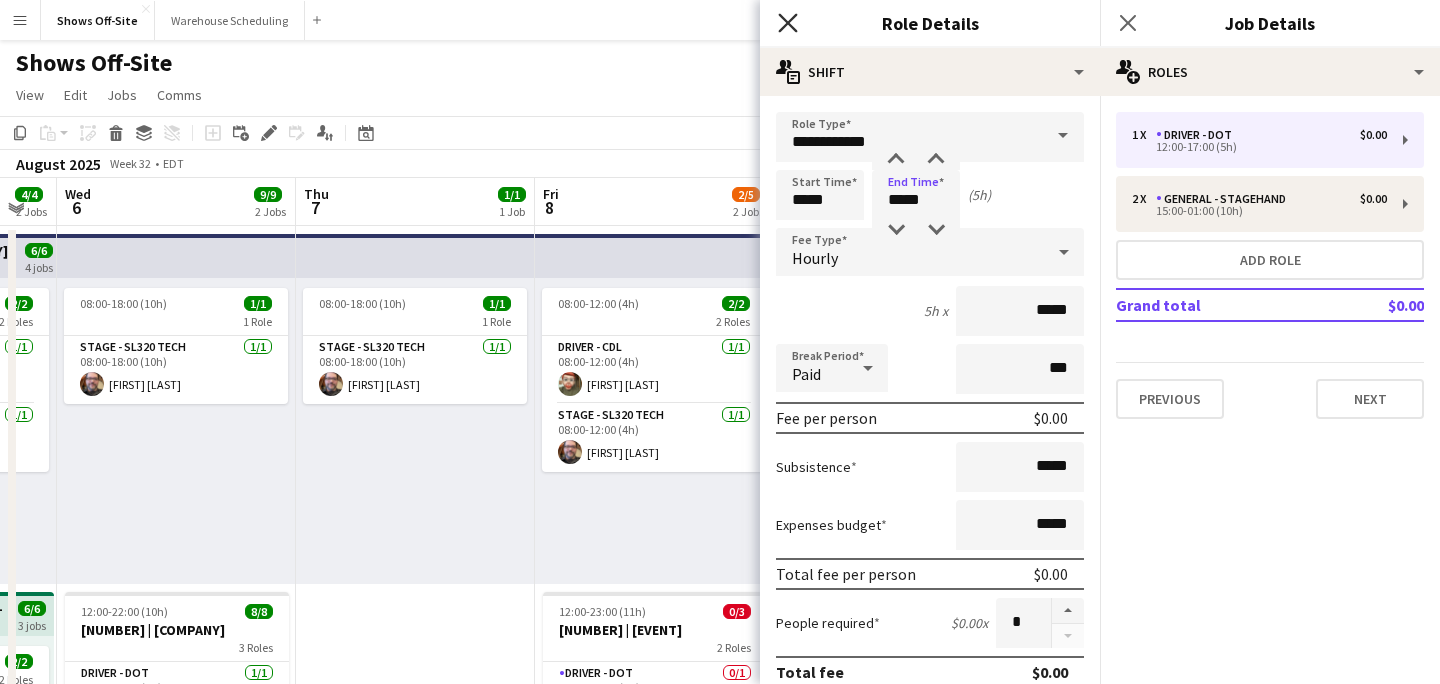 click on "Close pop-in" 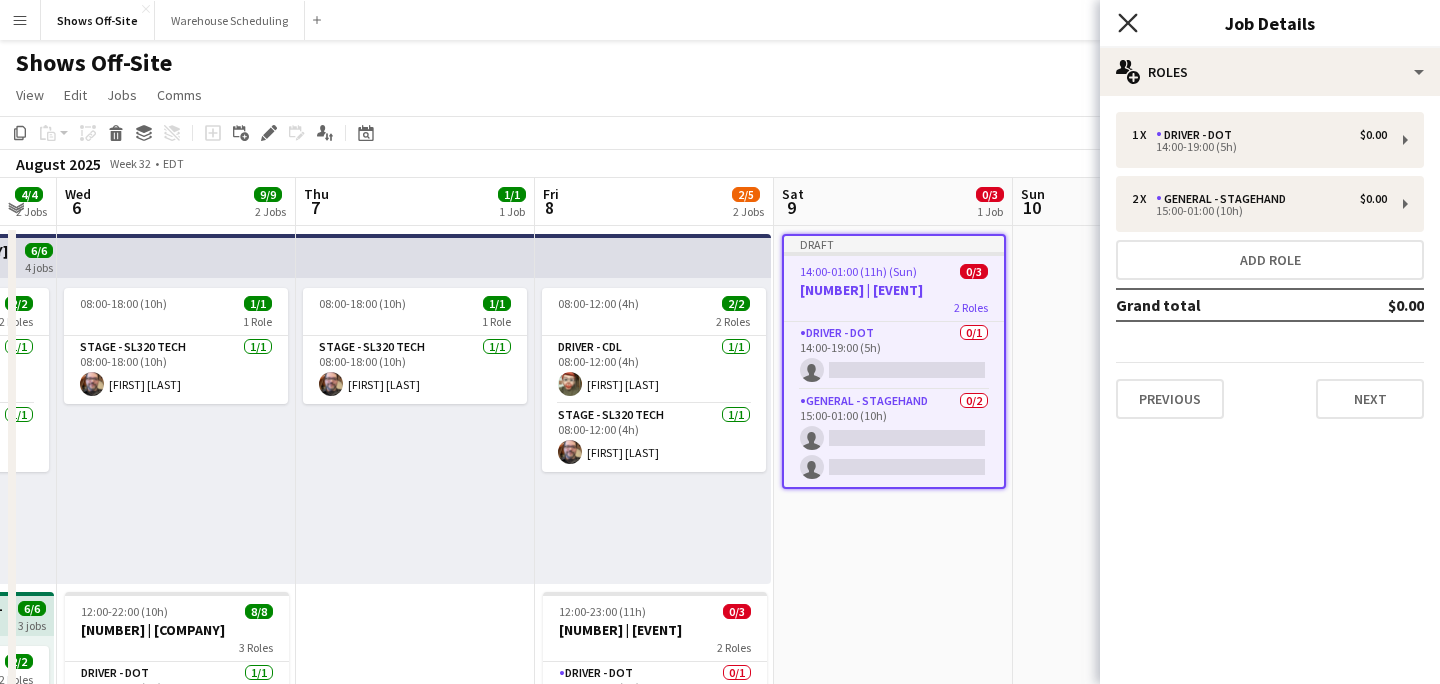 click 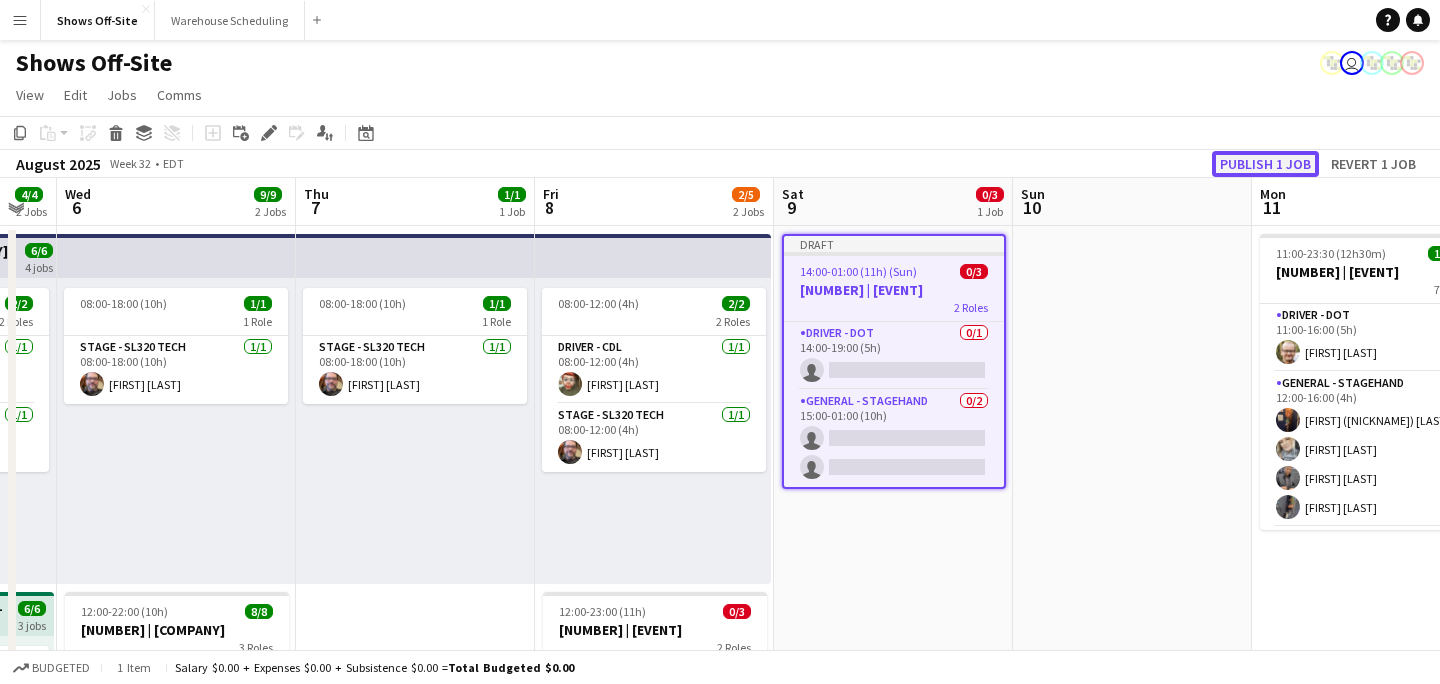click on "Publish 1 job" 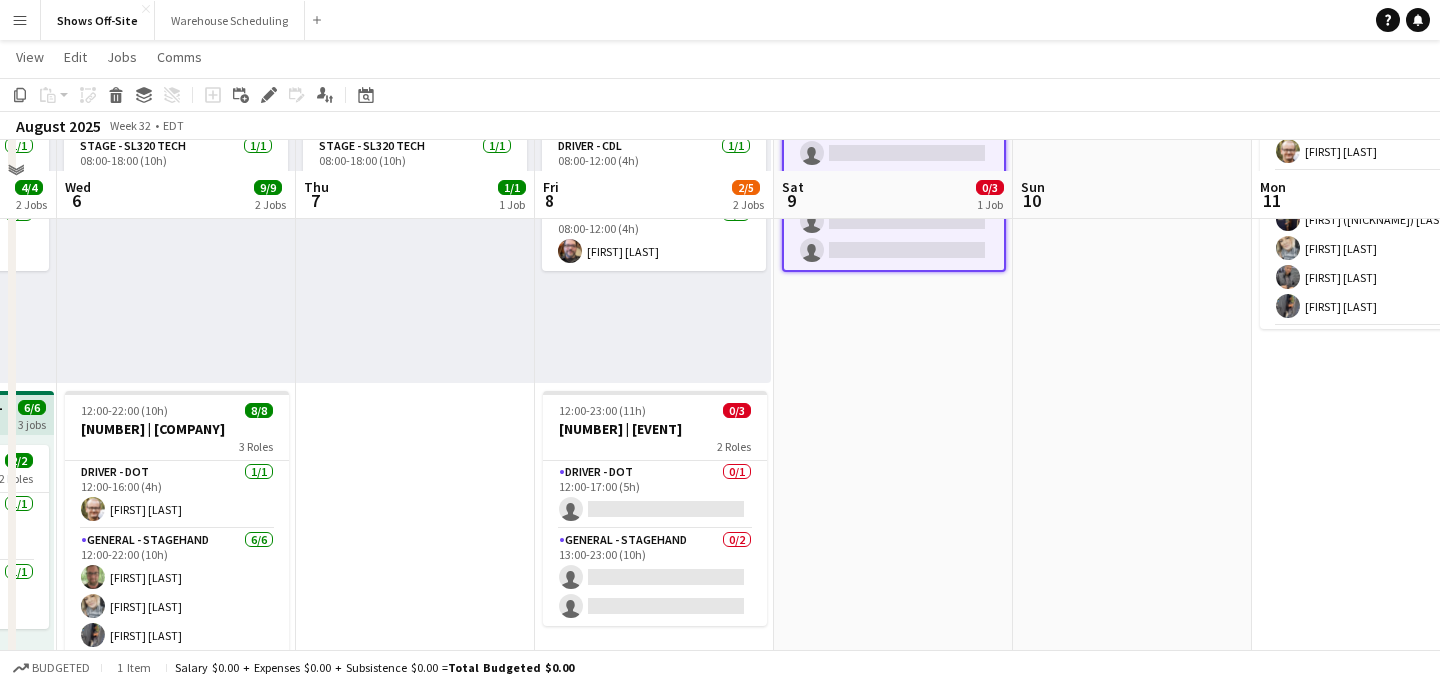 scroll, scrollTop: 230, scrollLeft: 0, axis: vertical 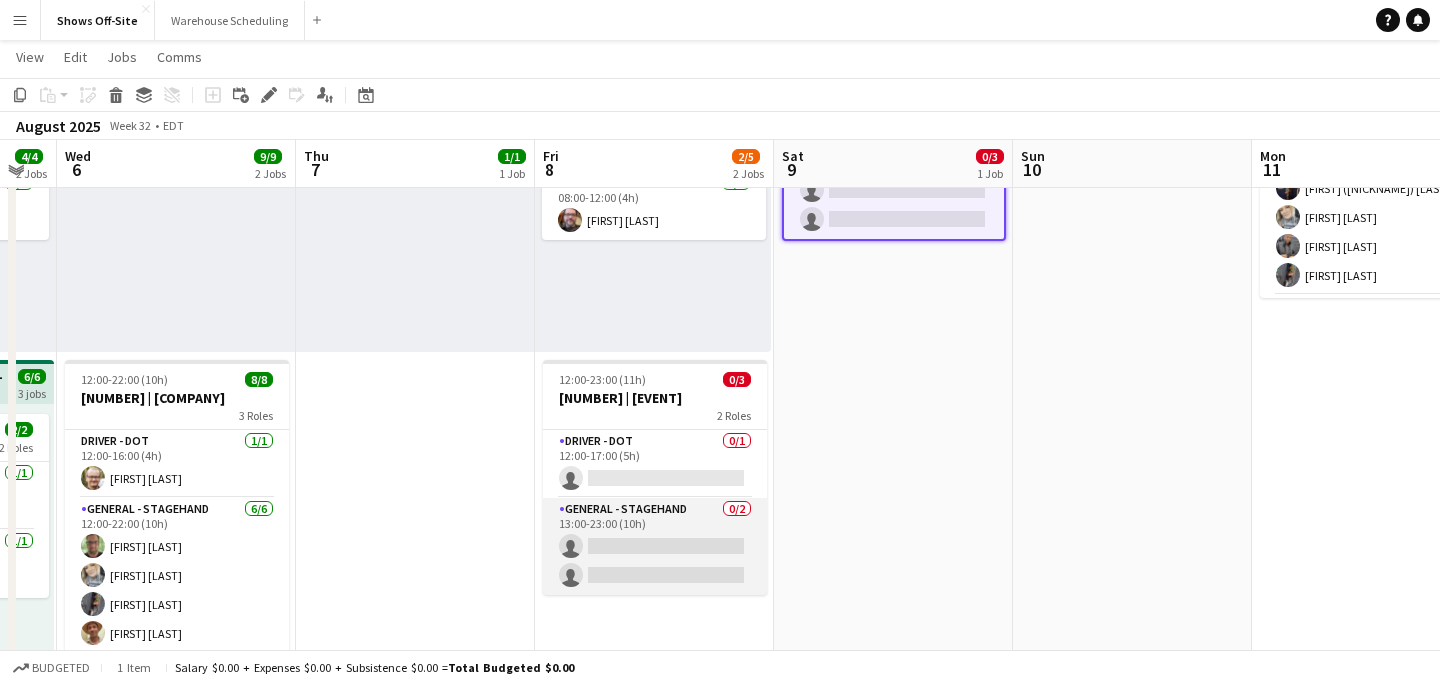 click on "General - Stagehand   0/2   13:00-23:00 (10h)
single-neutral-actions
single-neutral-actions" at bounding box center (655, 546) 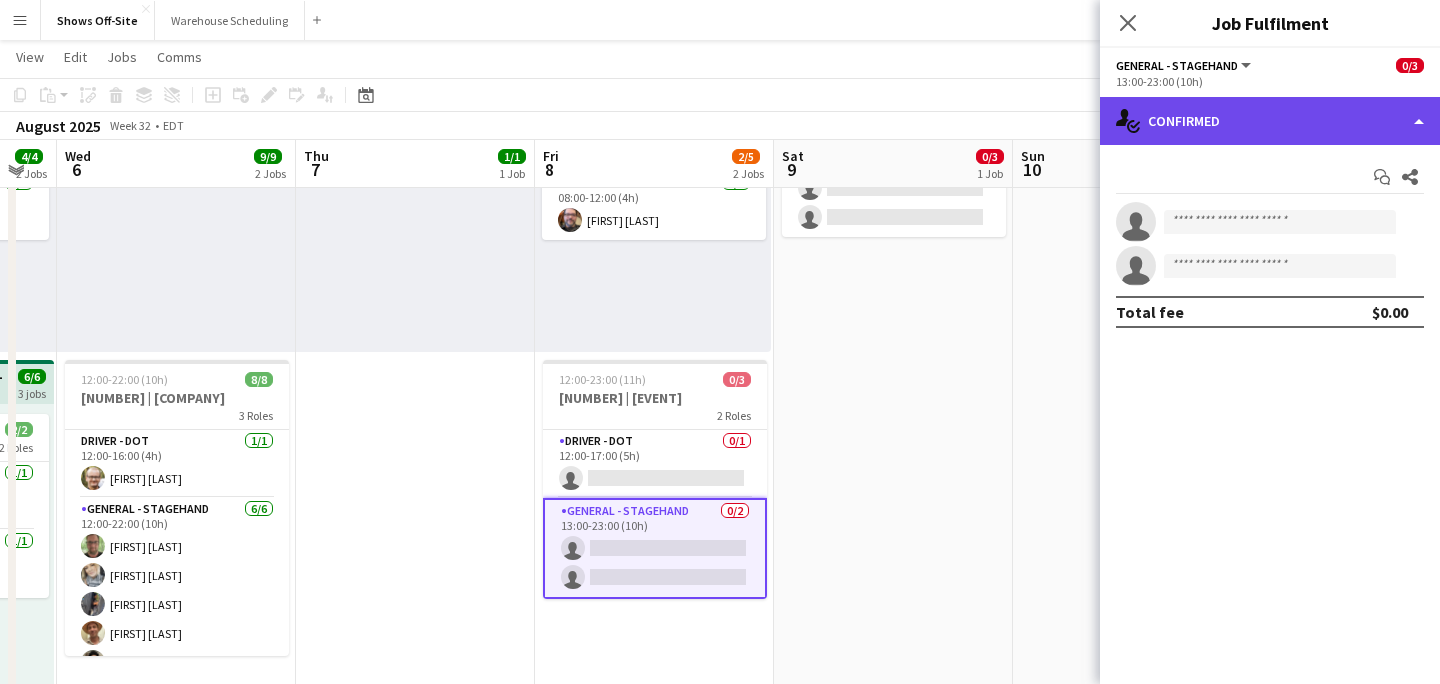 click on "single-neutral-actions-check-2
Confirmed" 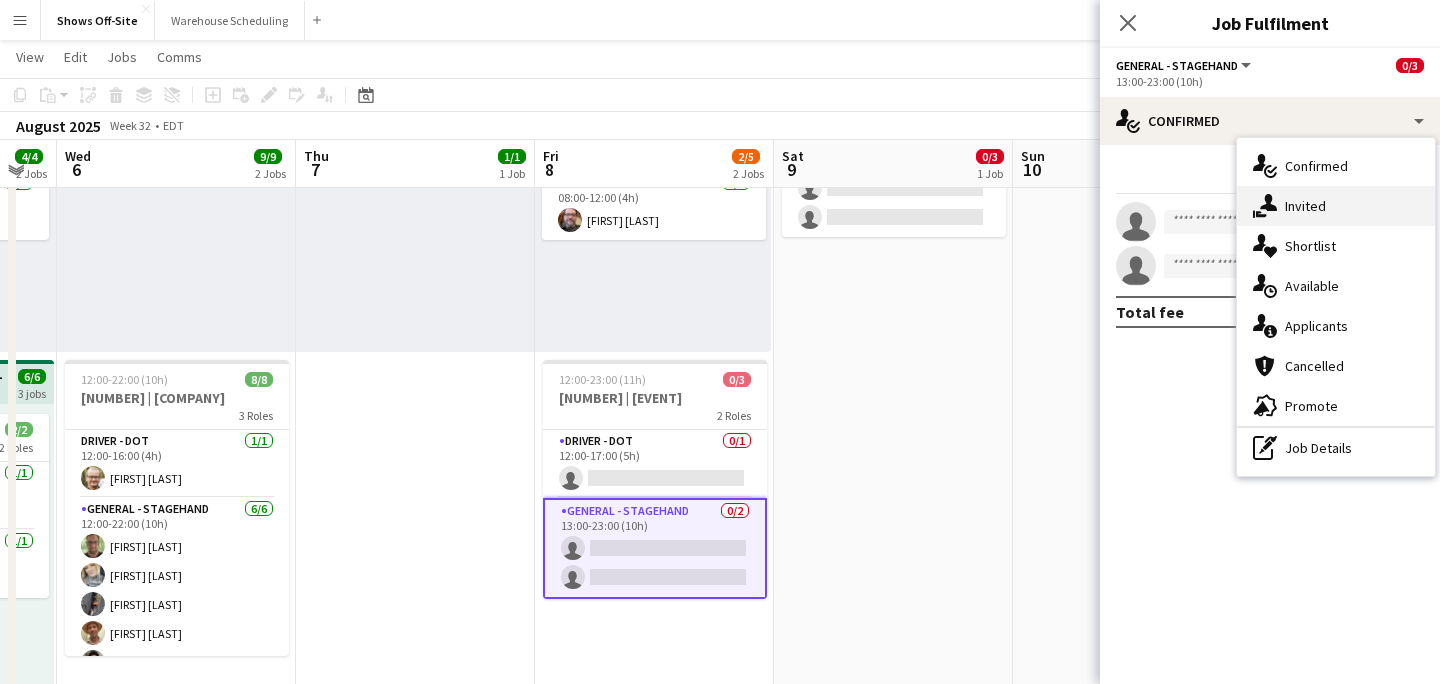 click on "single-neutral-actions-share-1
Invited" at bounding box center [1336, 206] 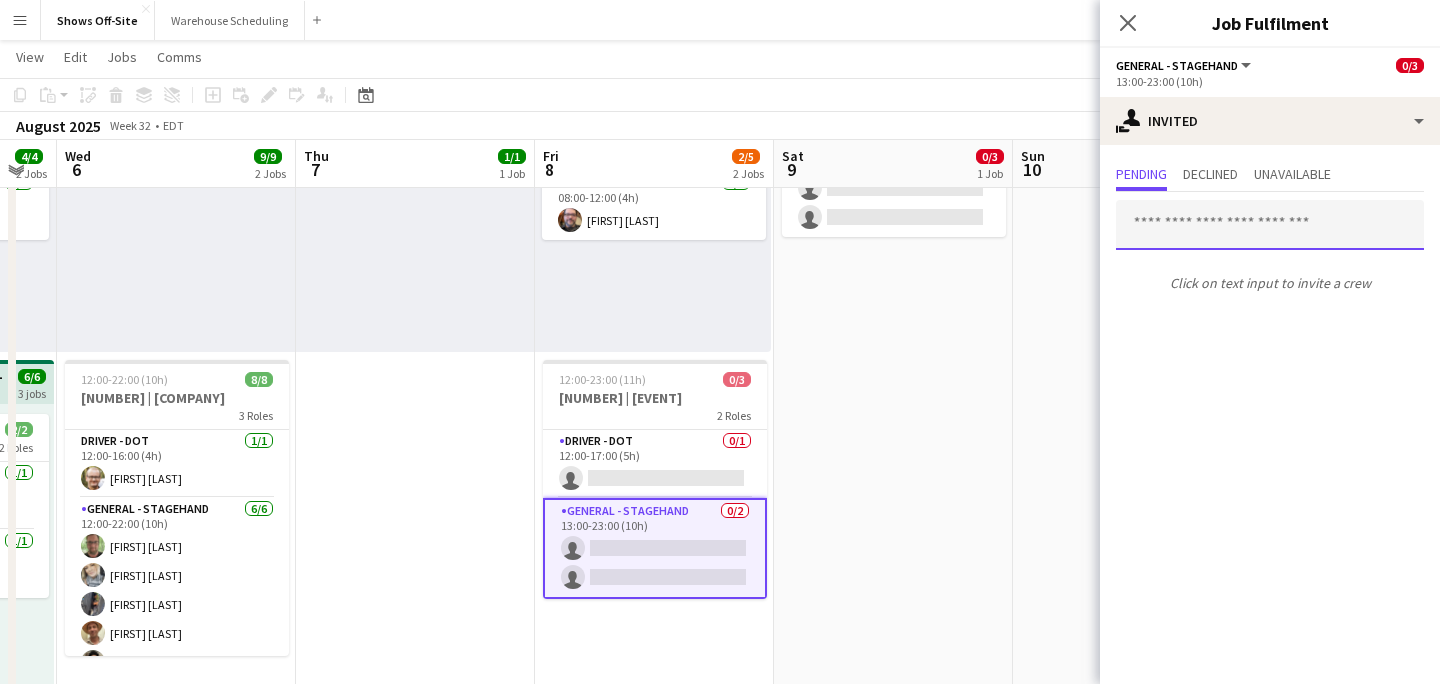 click at bounding box center (1270, 225) 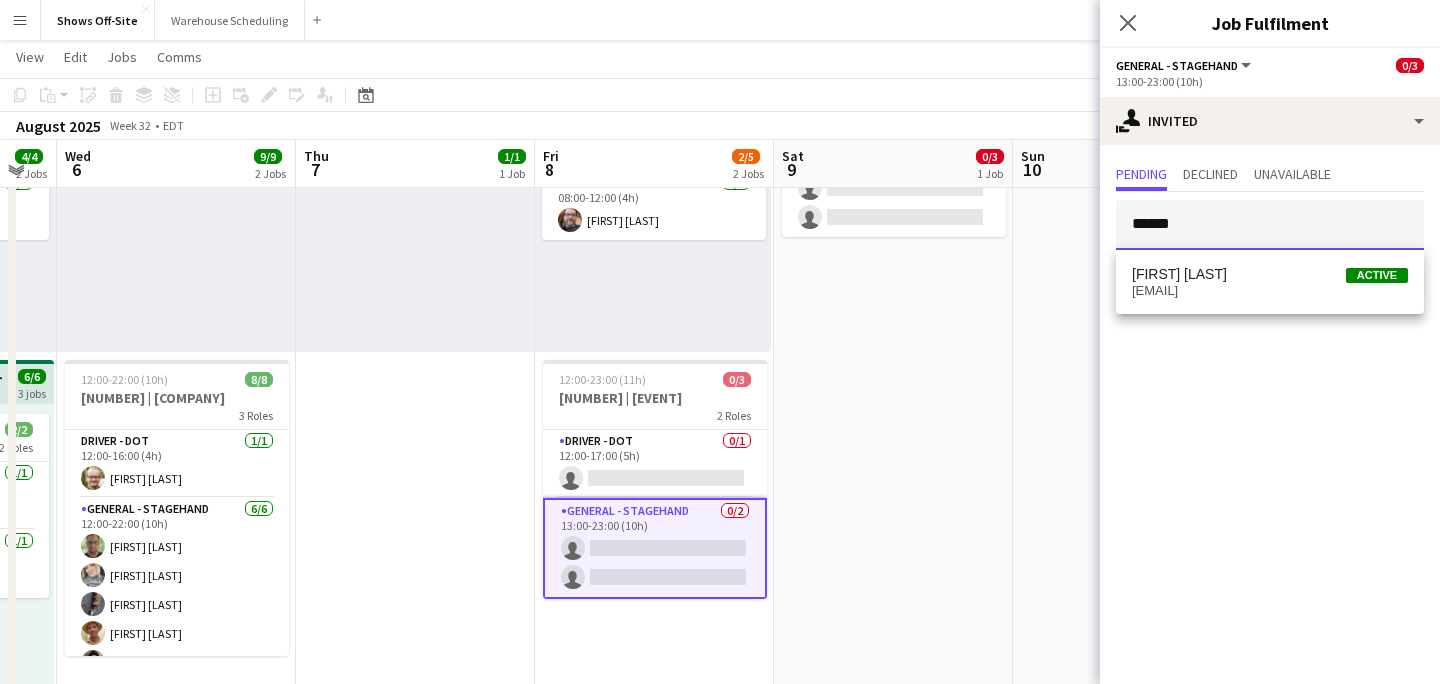 type on "******" 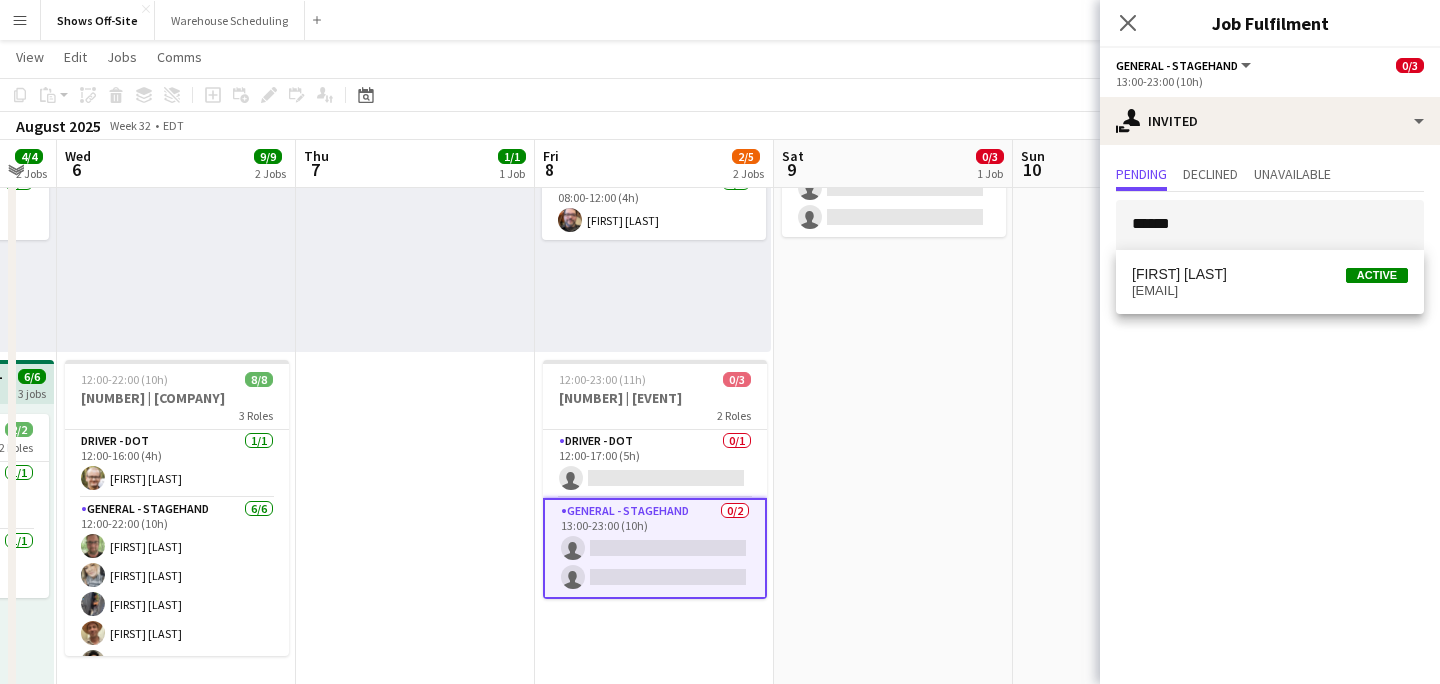 click on "[FIRST] [LAST]  Active  [EMAIL]" at bounding box center [1270, 282] 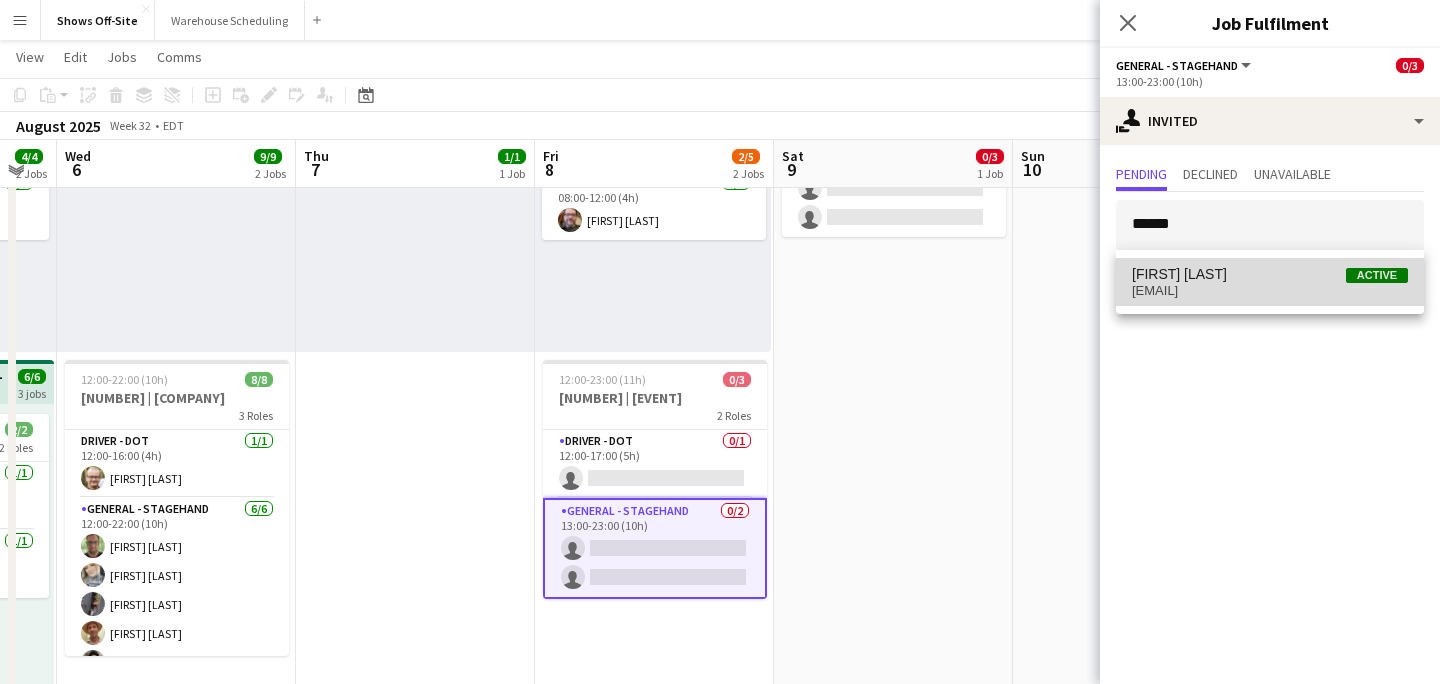 click on "[FIRST] [LAST]  Active" at bounding box center [1270, 274] 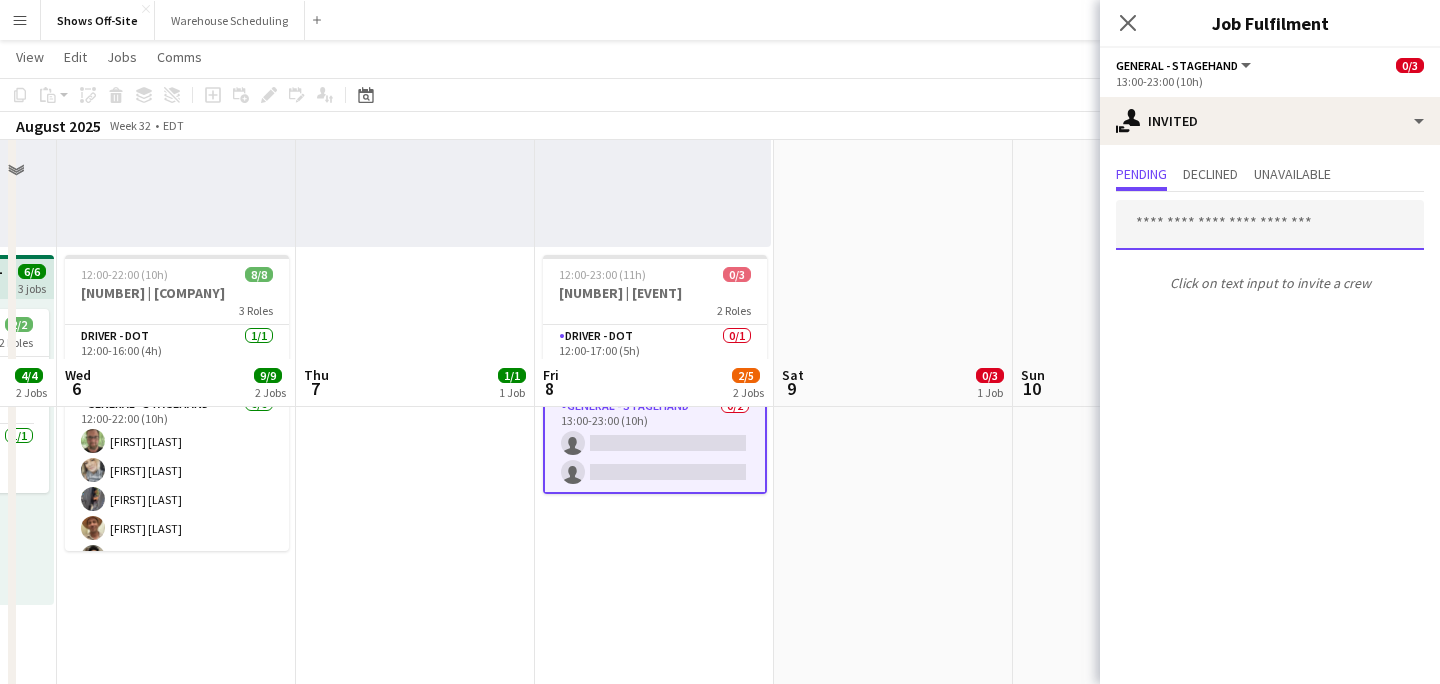 scroll, scrollTop: 634, scrollLeft: 0, axis: vertical 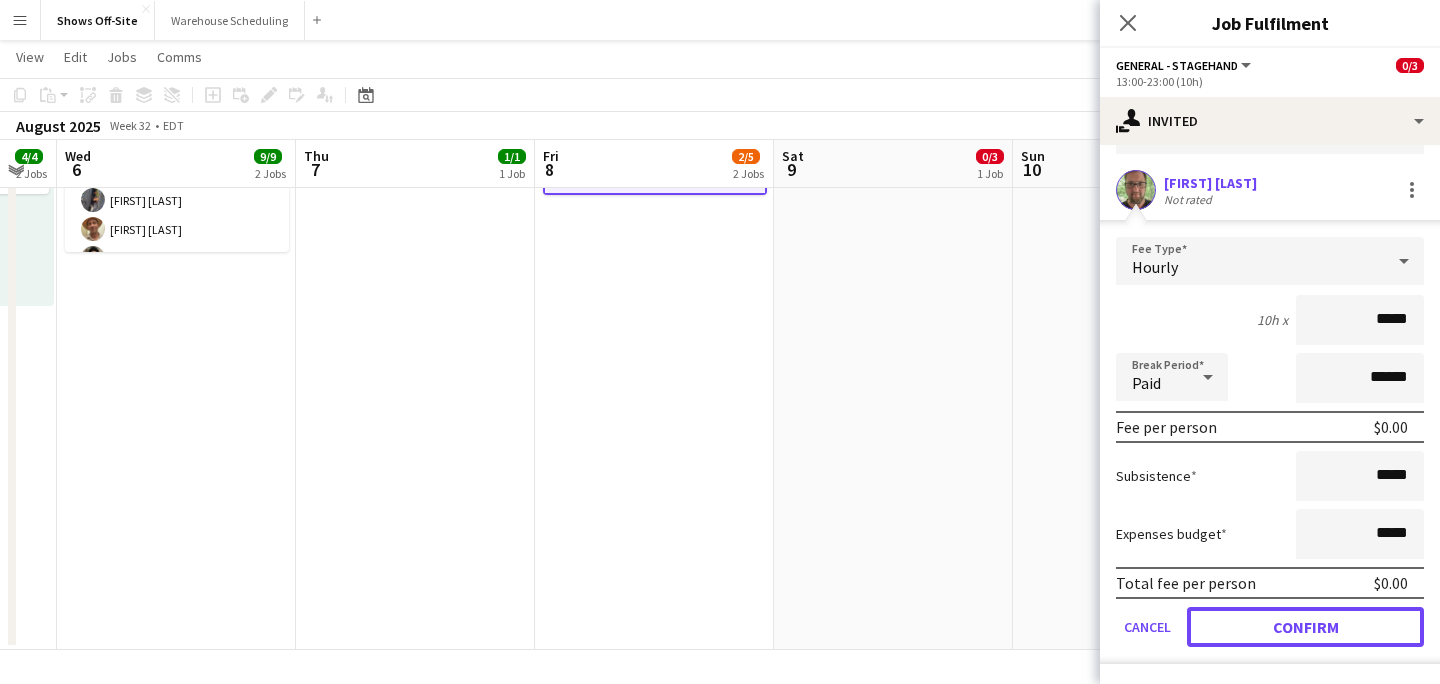 click on "Confirm" 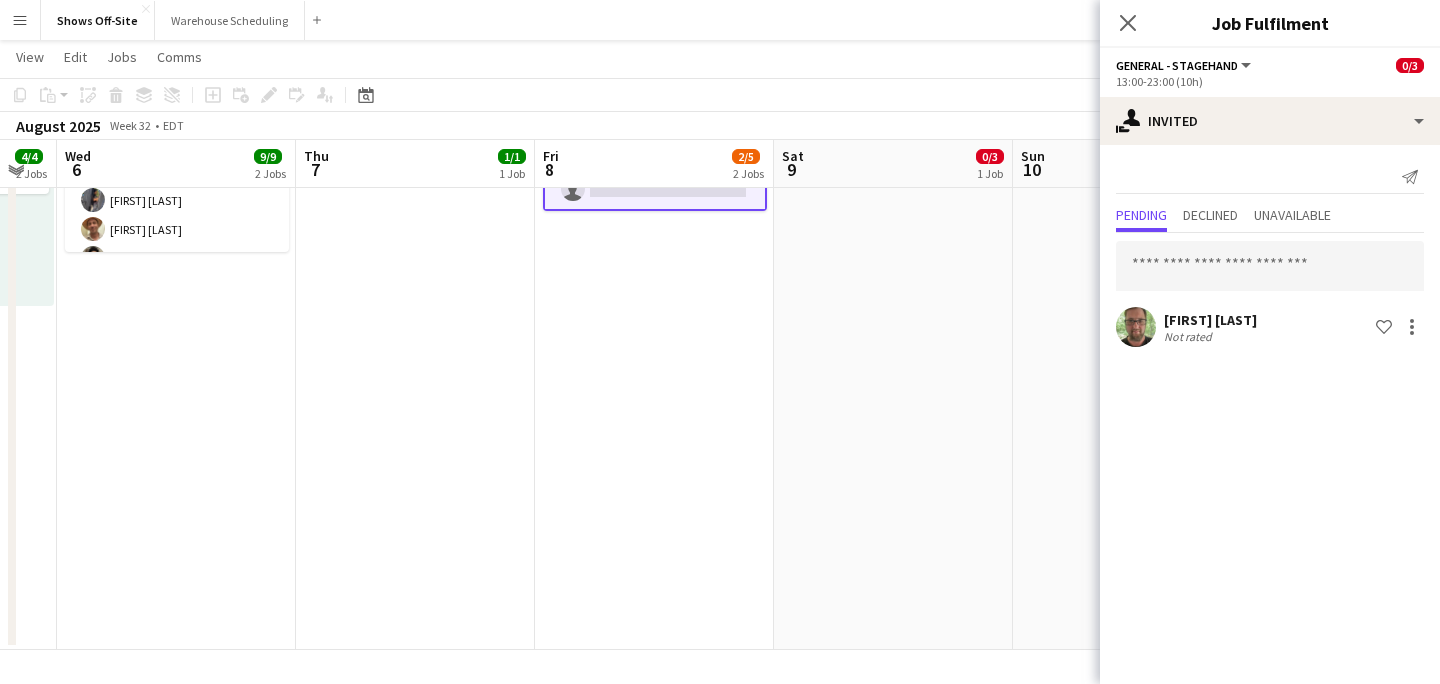 scroll, scrollTop: 0, scrollLeft: 0, axis: both 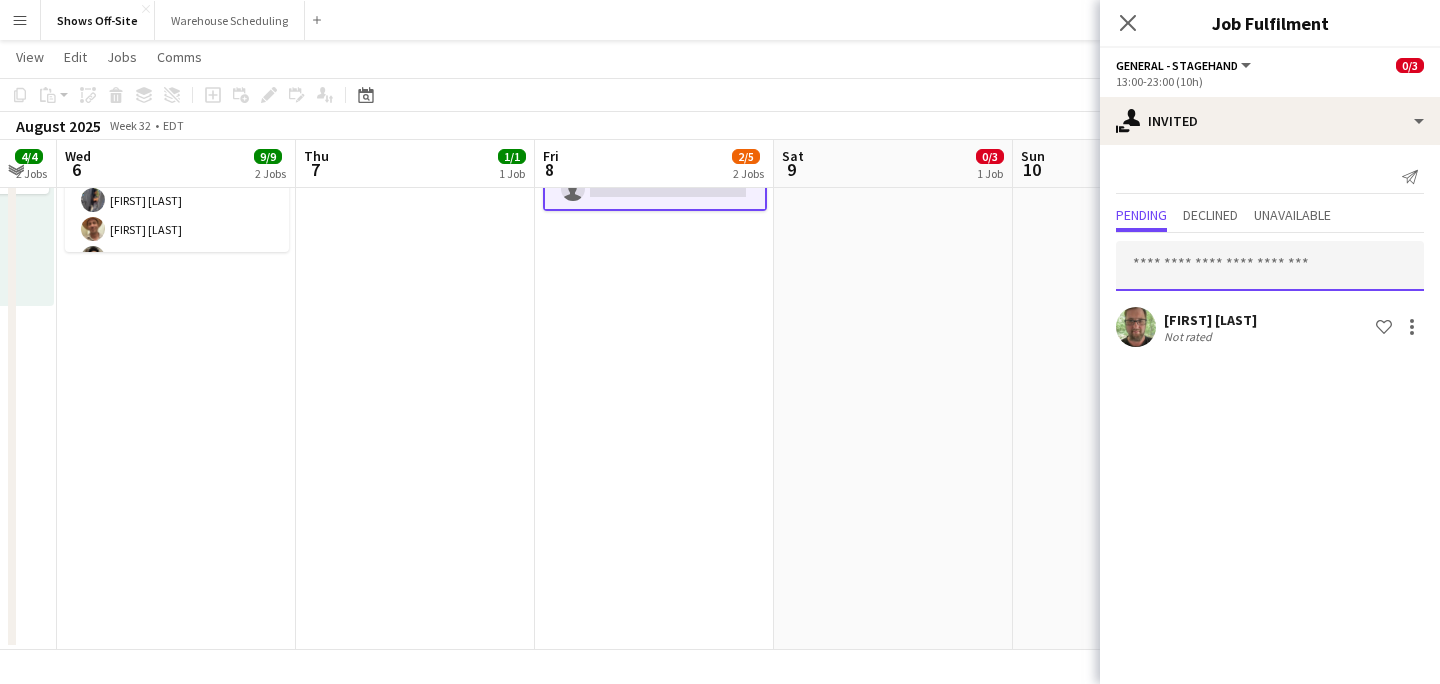 click at bounding box center [1270, 266] 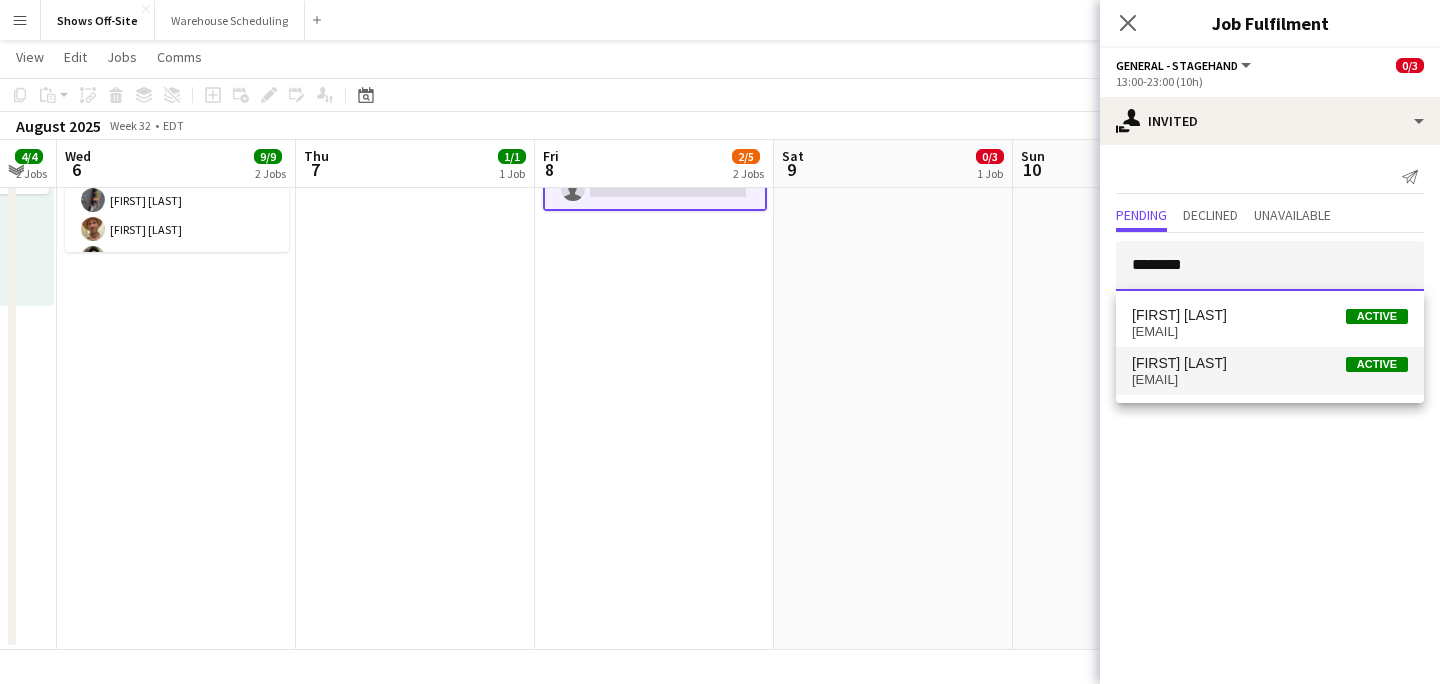 type on "********" 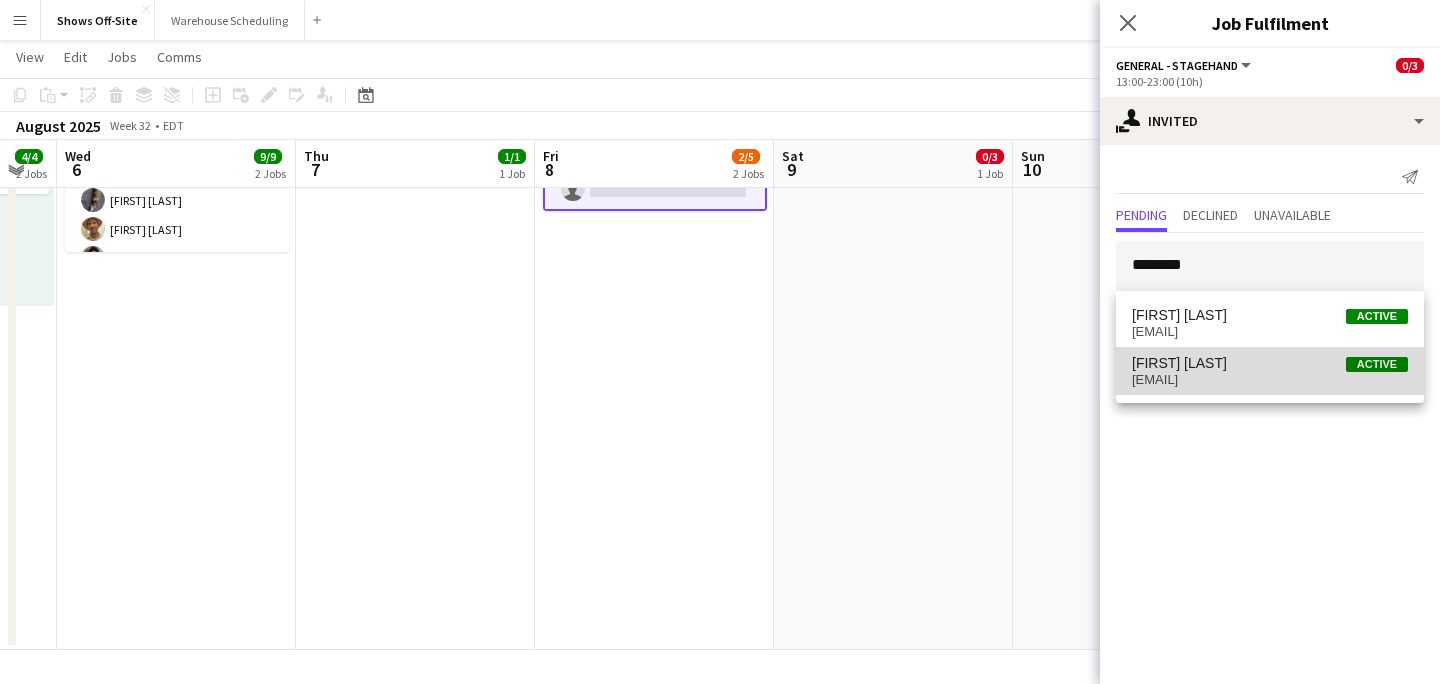 click on "[FIRST] [LAST]  Active" at bounding box center [1270, 363] 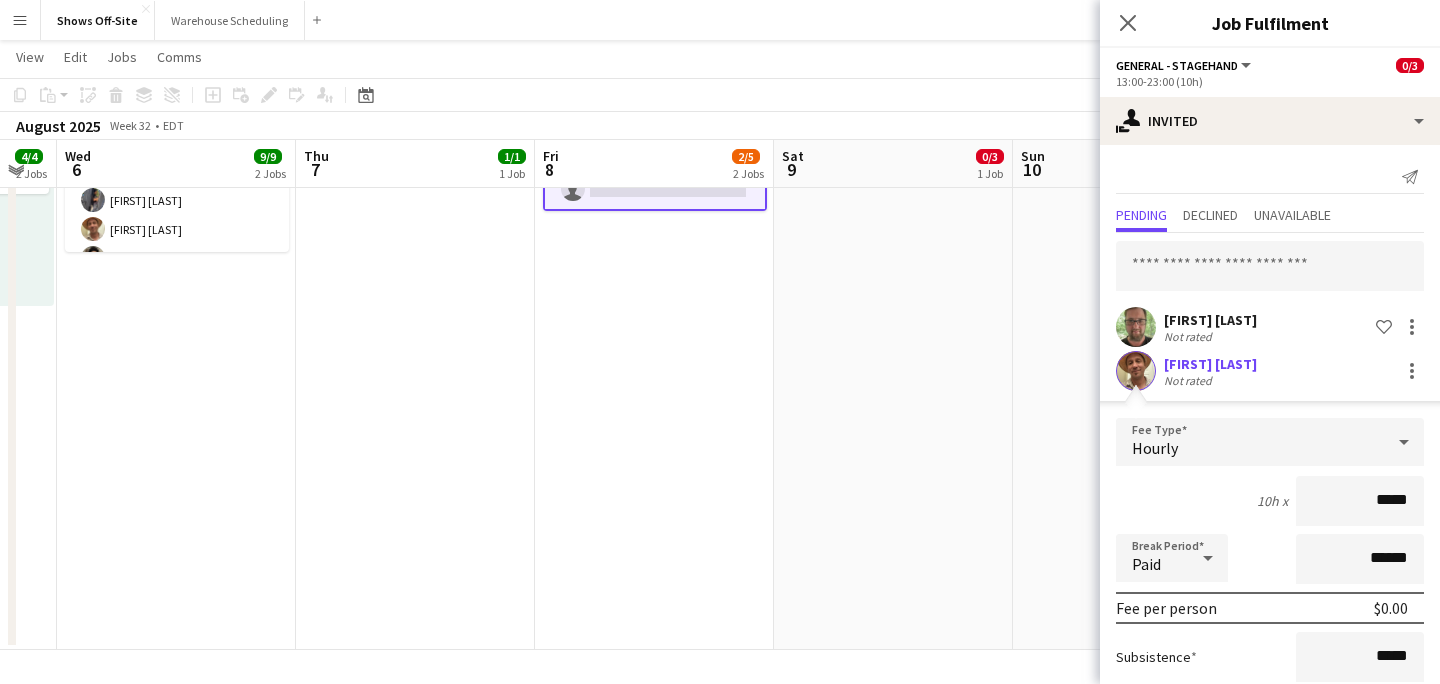 scroll, scrollTop: 181, scrollLeft: 0, axis: vertical 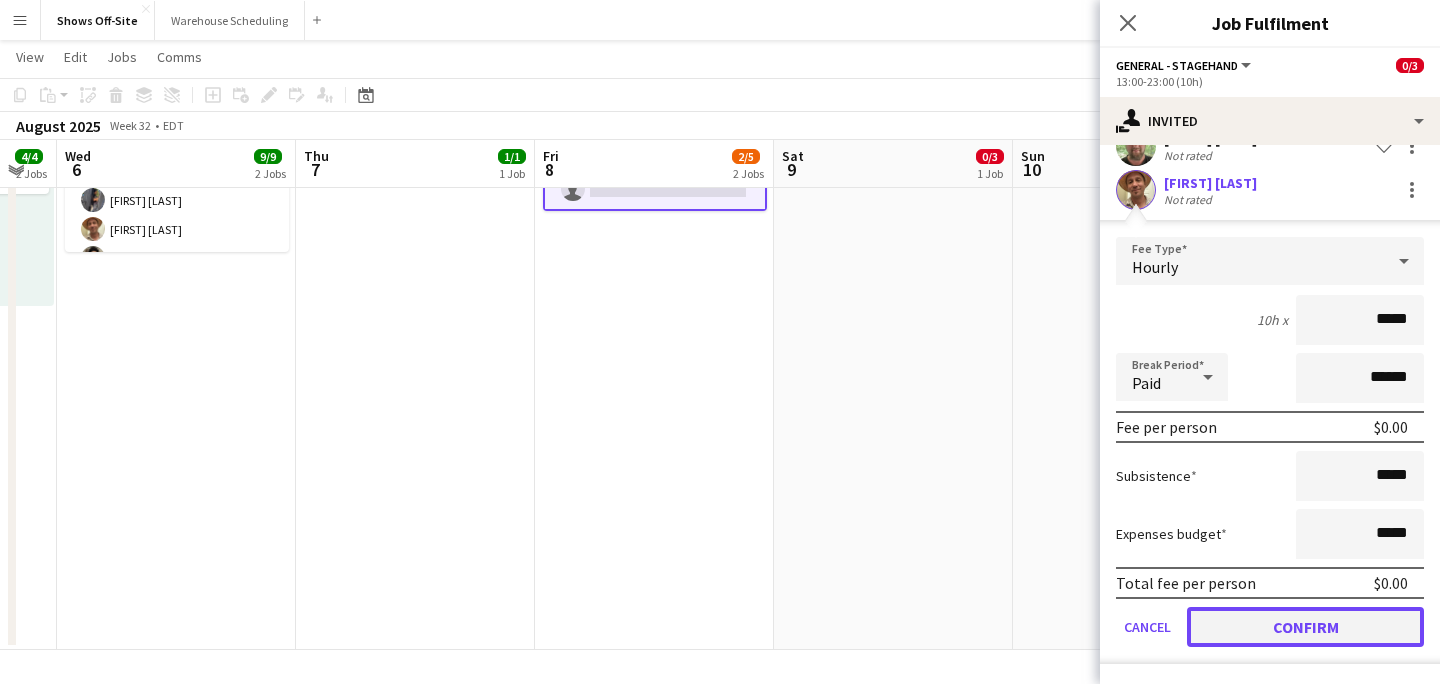 click on "Confirm" 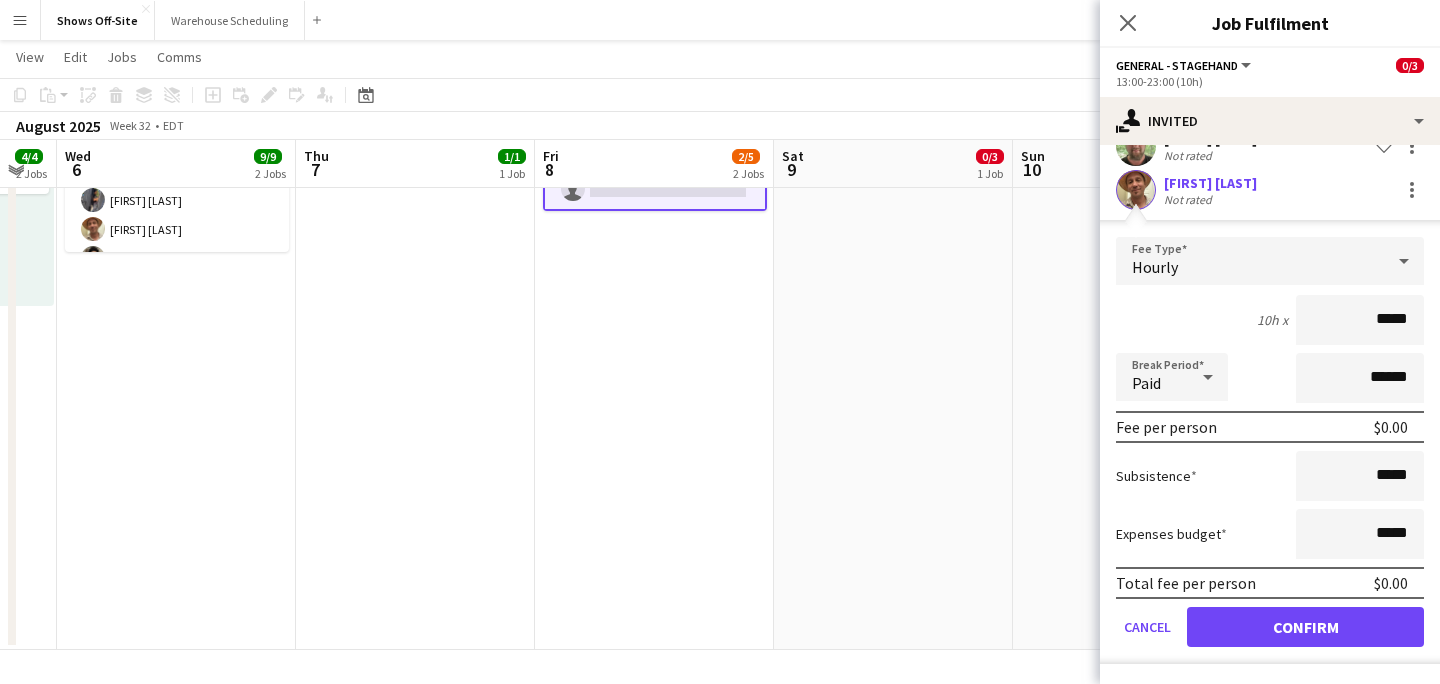 scroll, scrollTop: 0, scrollLeft: 0, axis: both 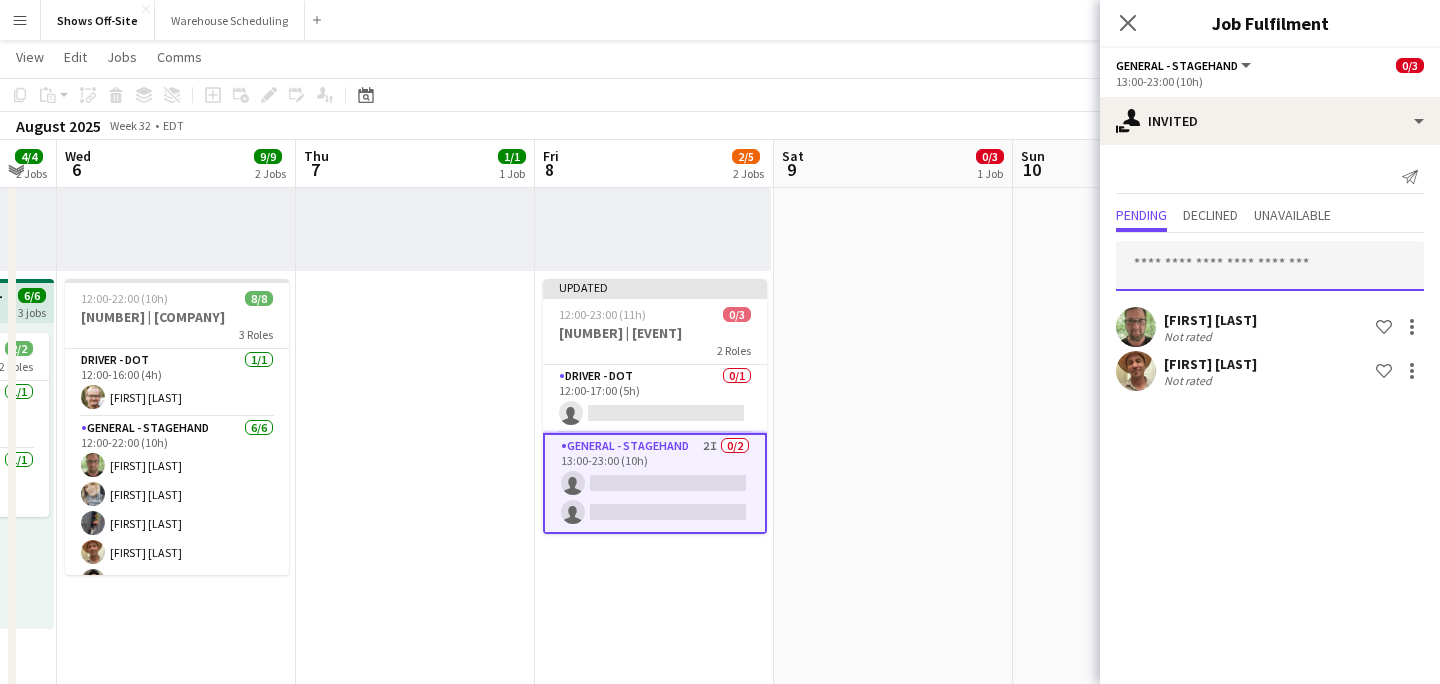 click at bounding box center (1270, 266) 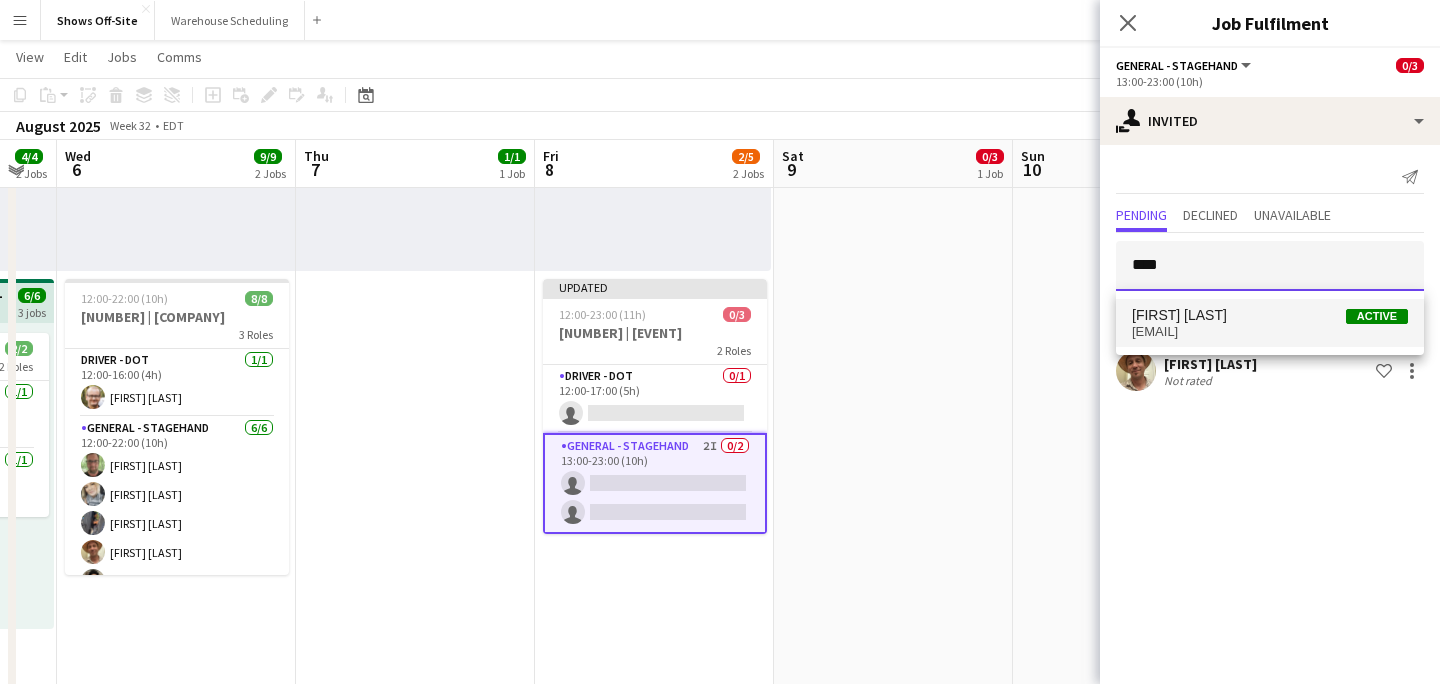 type on "****" 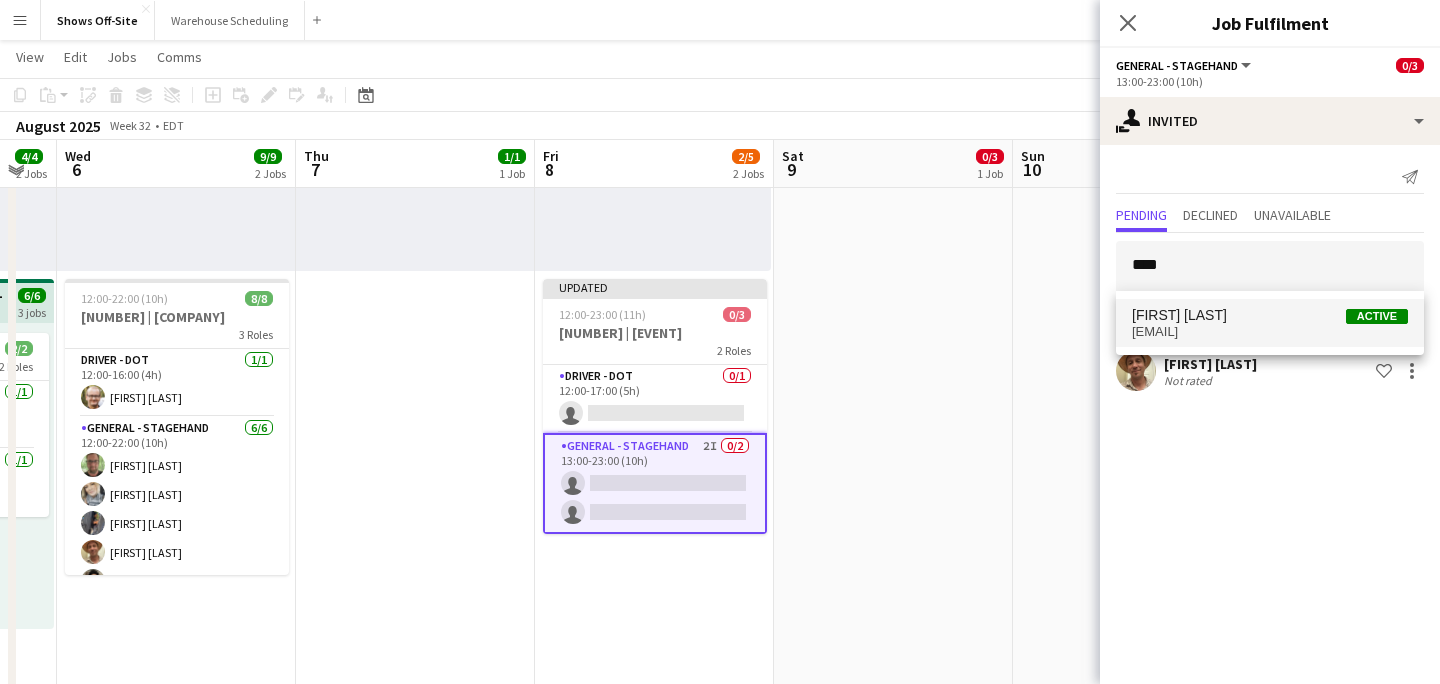 click on "[FIRST] [LAST]" at bounding box center (1179, 315) 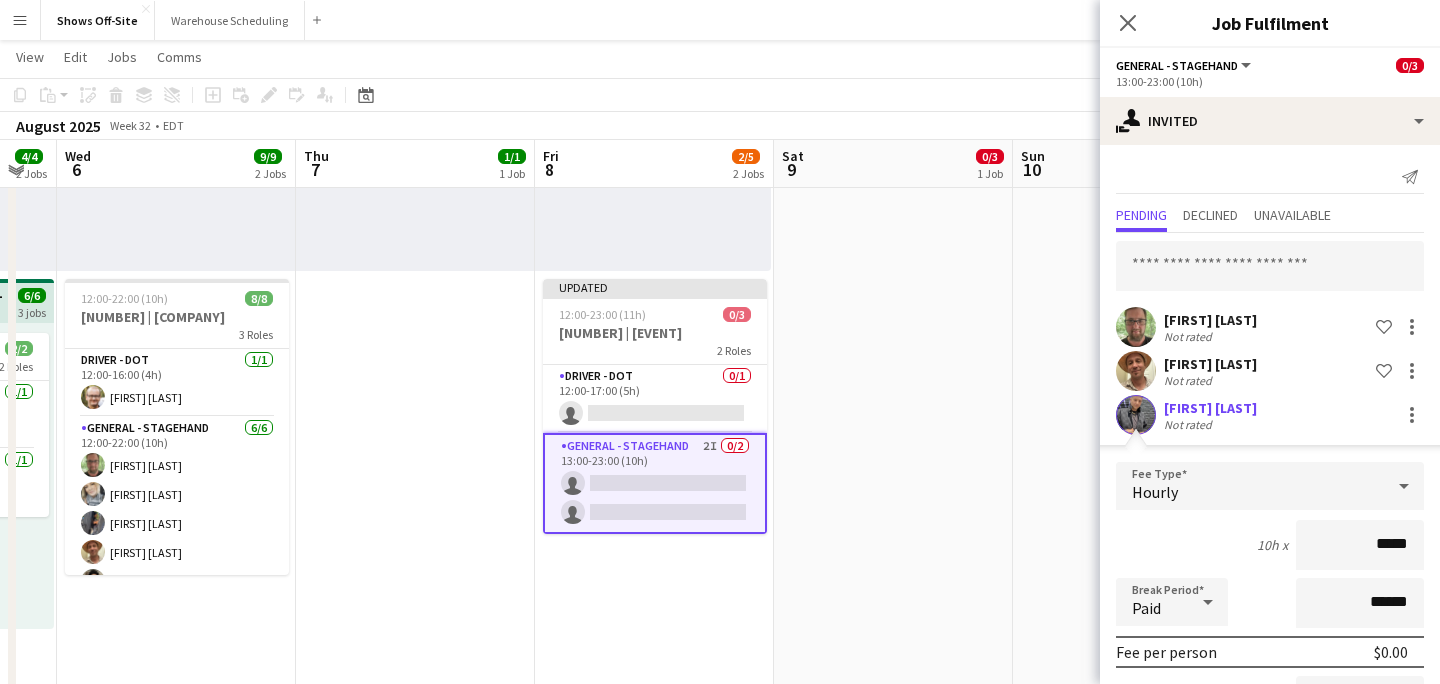 scroll, scrollTop: 225, scrollLeft: 0, axis: vertical 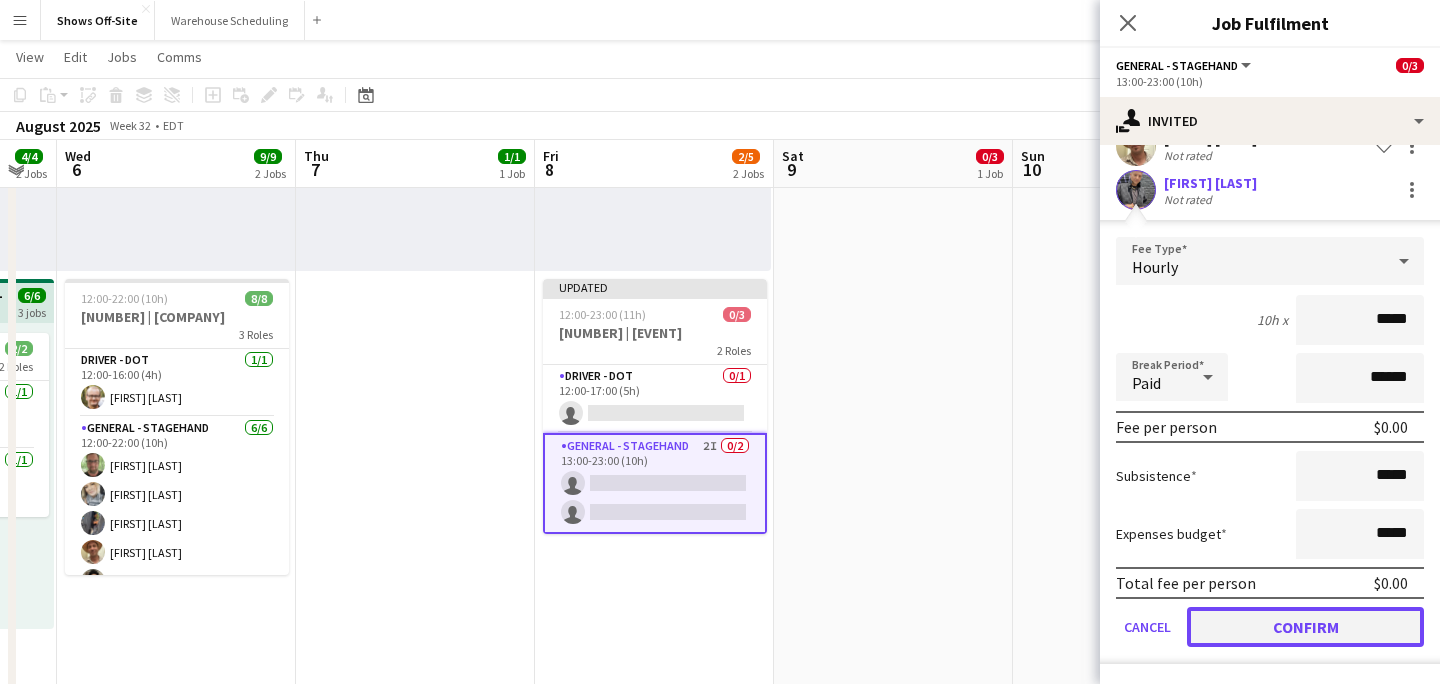 click on "Confirm" 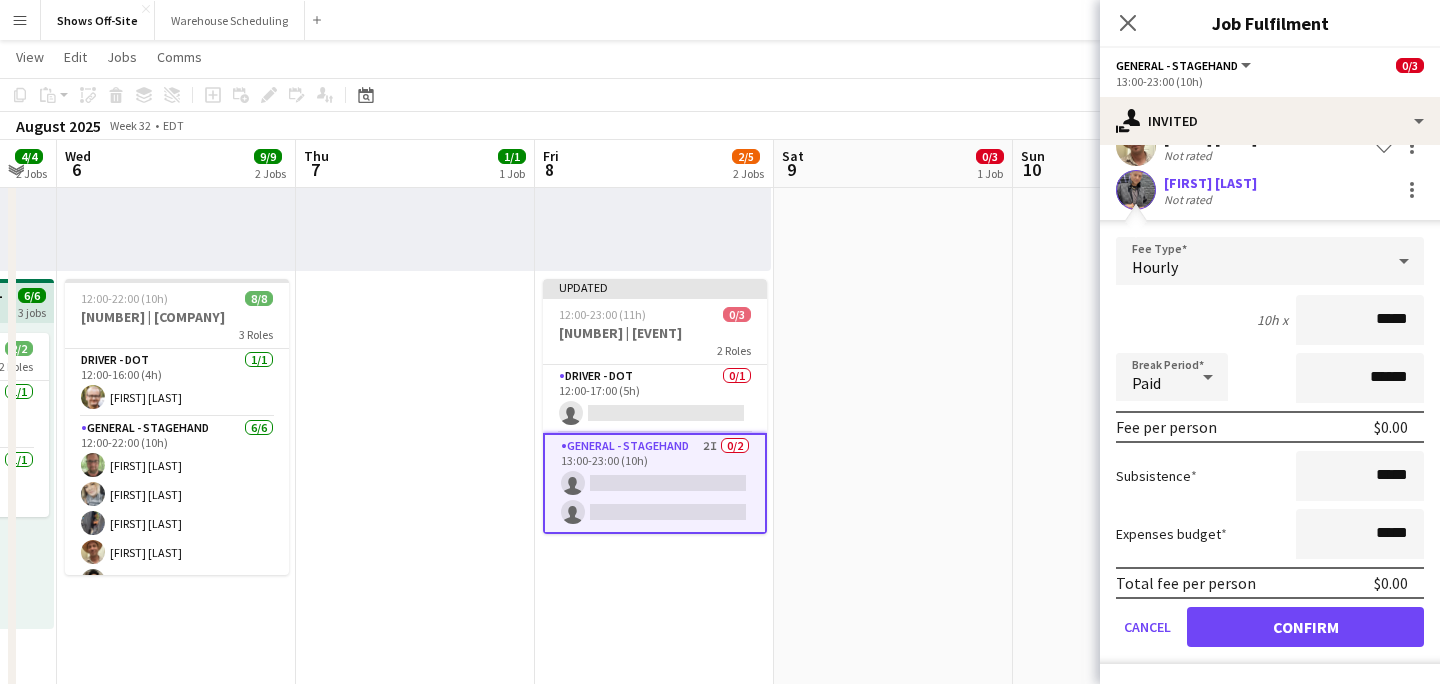 scroll, scrollTop: 0, scrollLeft: 0, axis: both 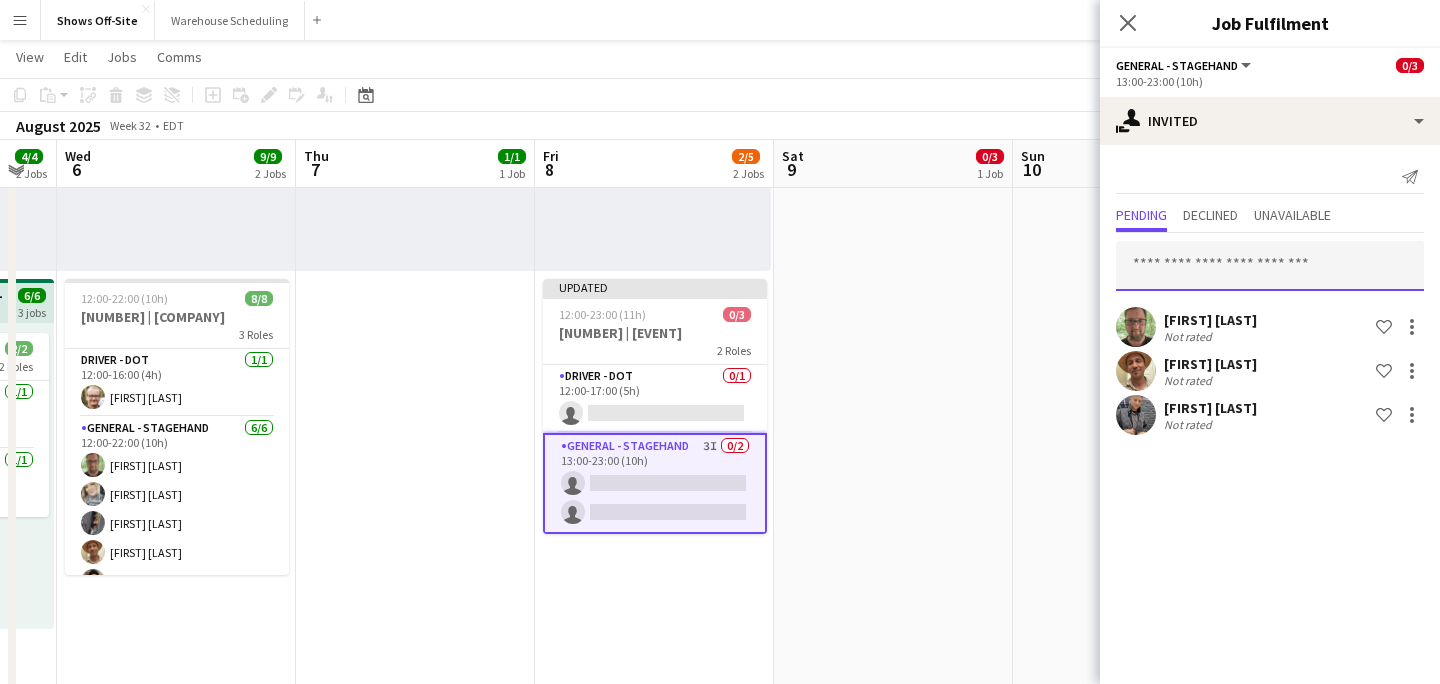 click at bounding box center (1270, 266) 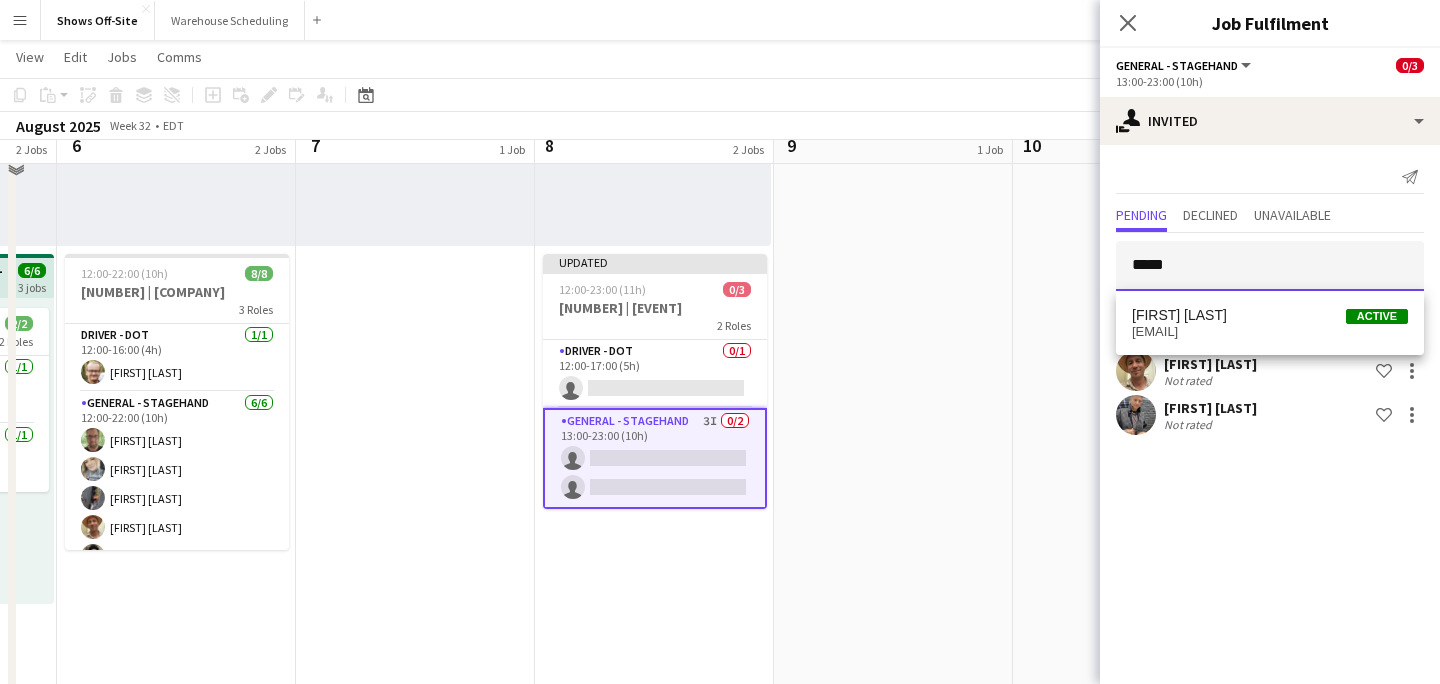 scroll, scrollTop: 366, scrollLeft: 0, axis: vertical 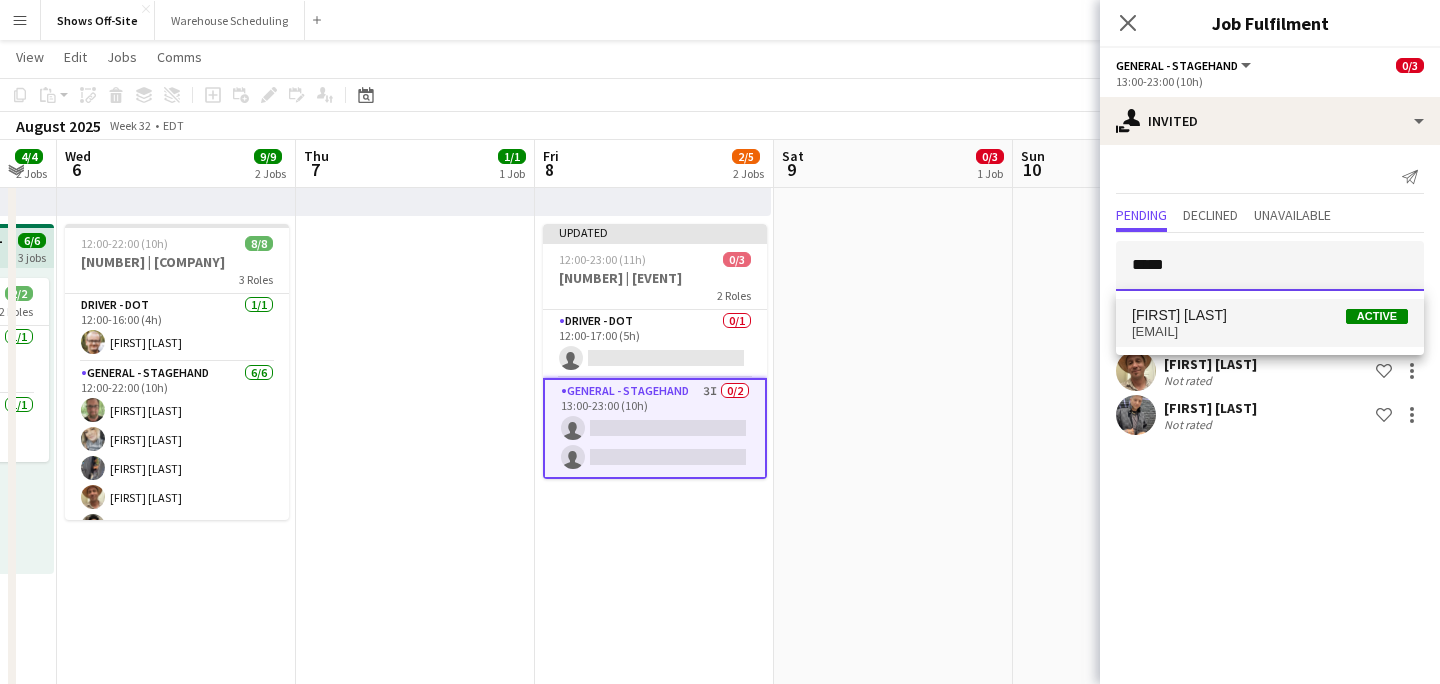 type on "*****" 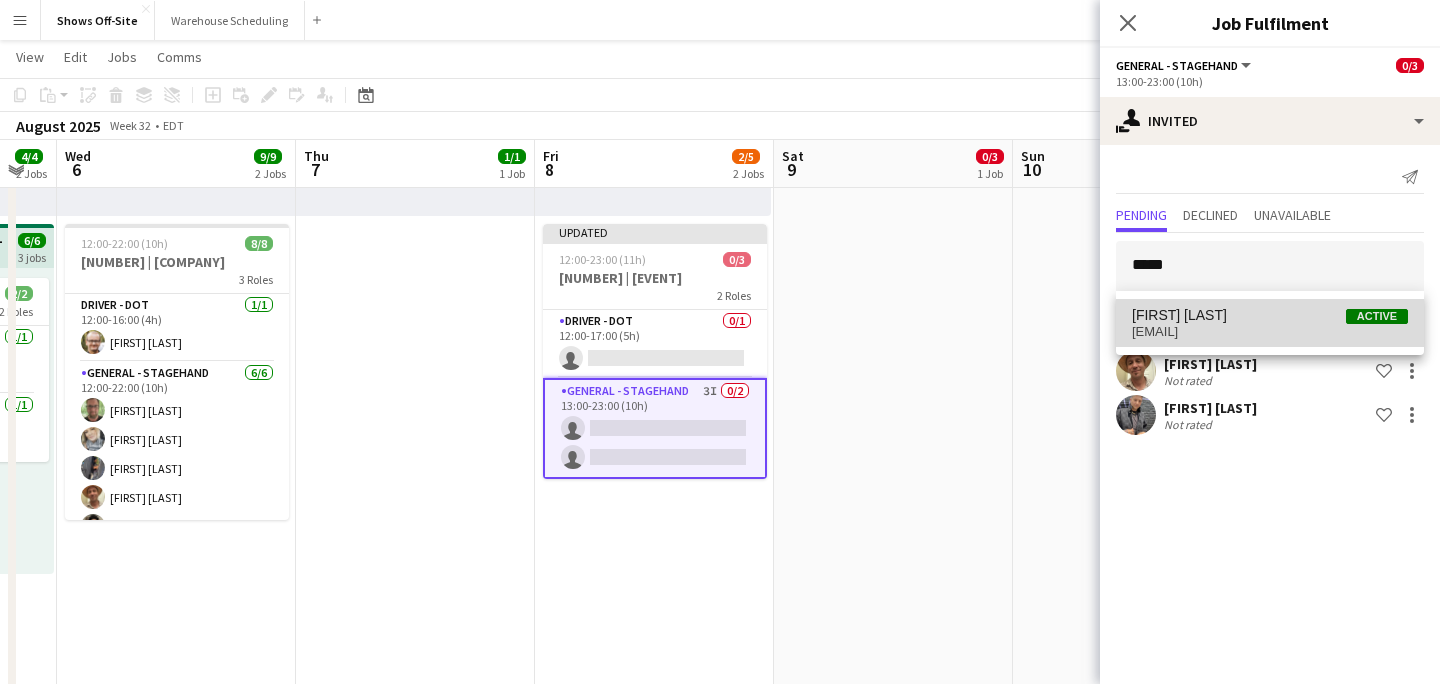 click on "[FIRST] [LAST]" at bounding box center (1179, 315) 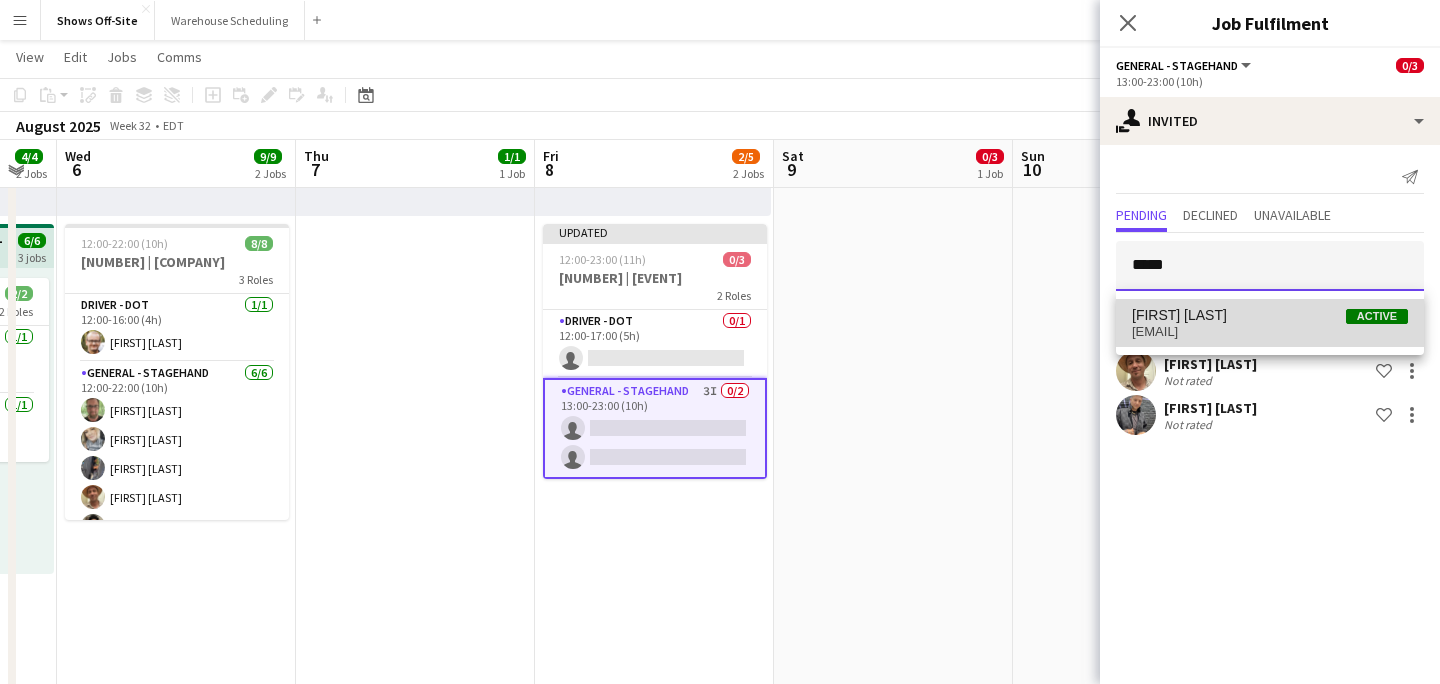 type 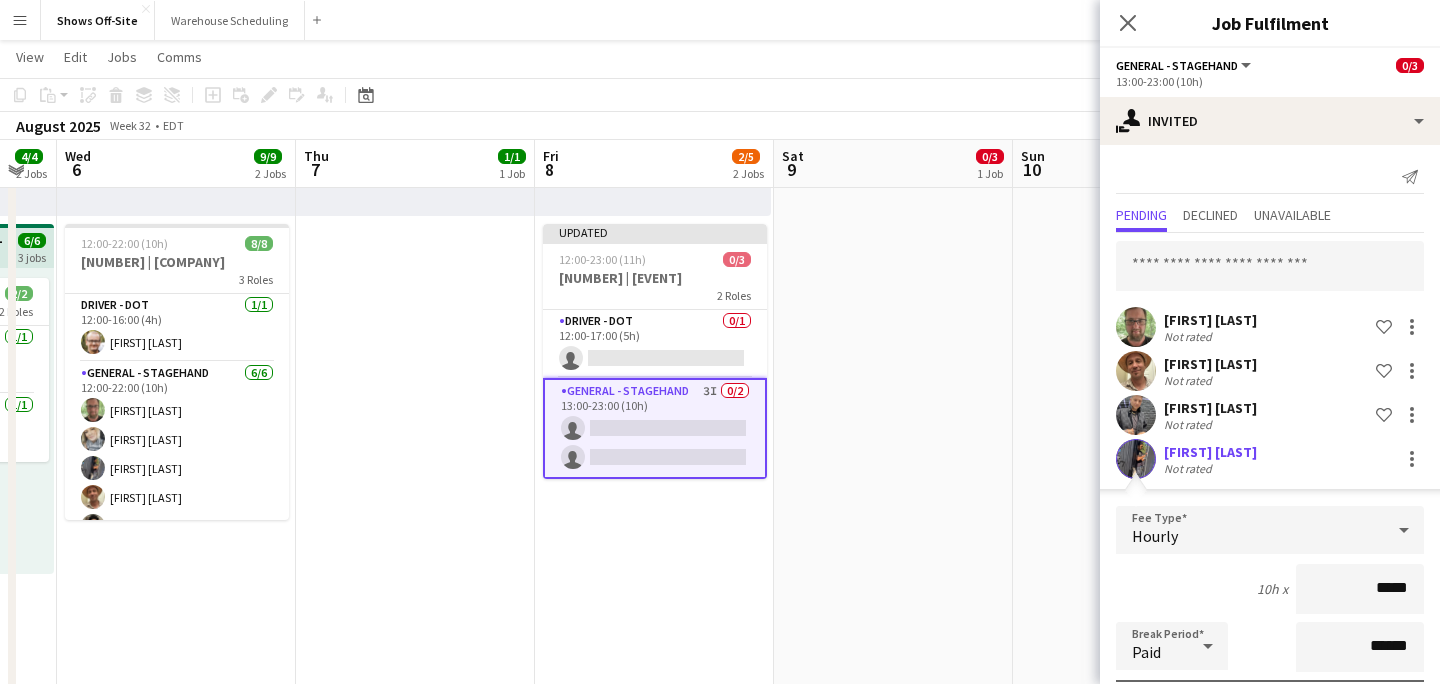 scroll, scrollTop: 269, scrollLeft: 0, axis: vertical 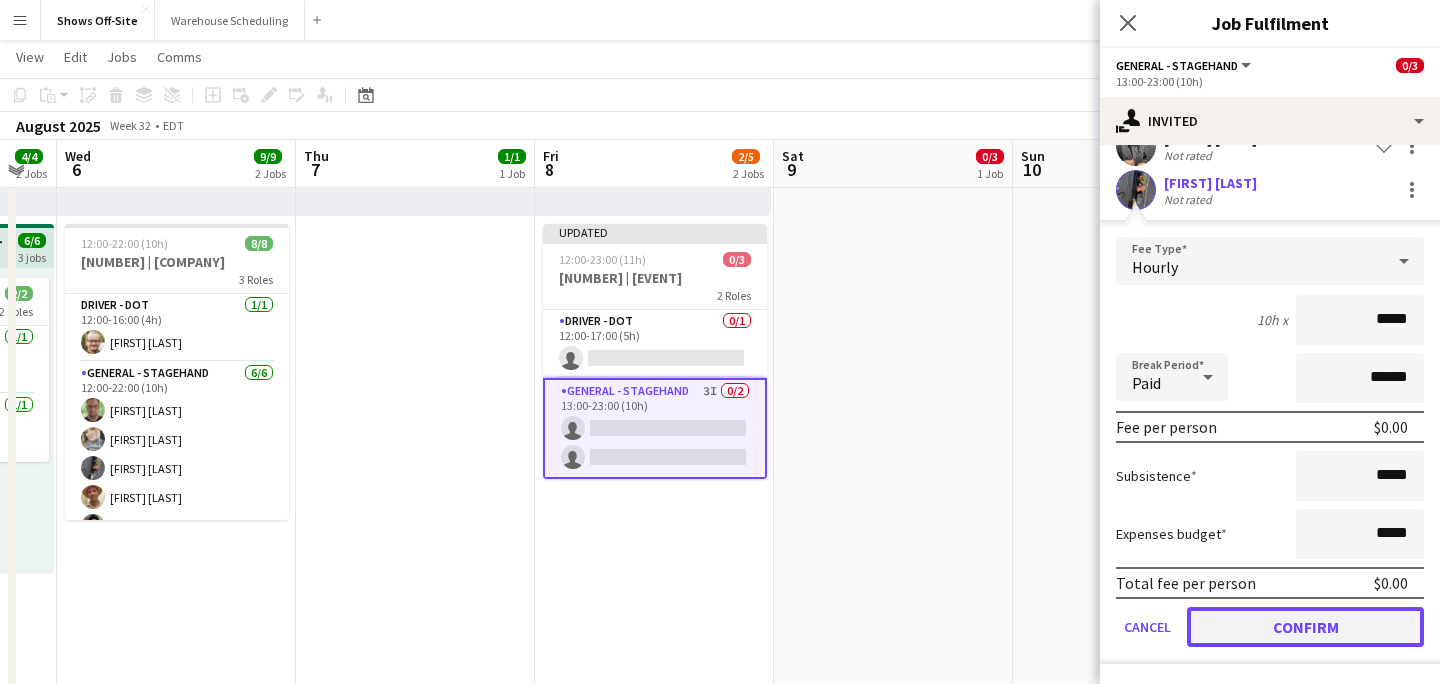 click on "Confirm" 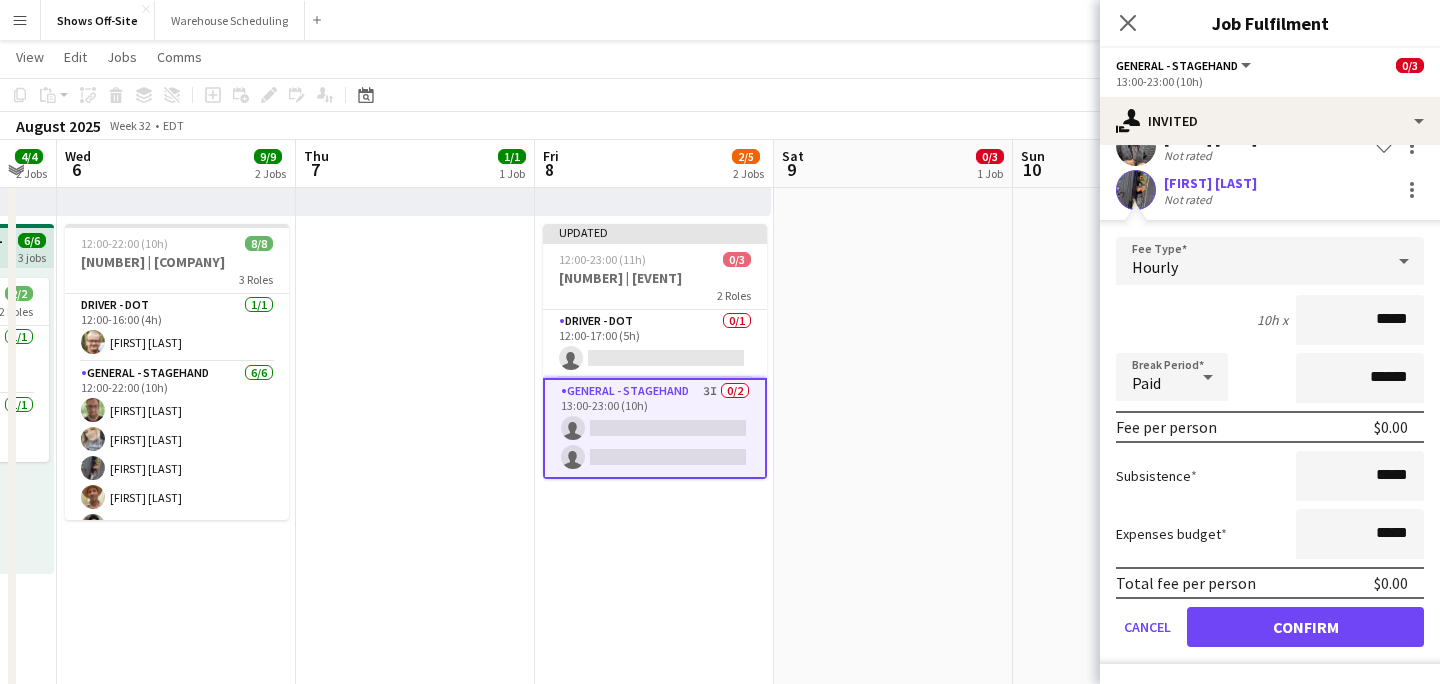 scroll, scrollTop: 0, scrollLeft: 0, axis: both 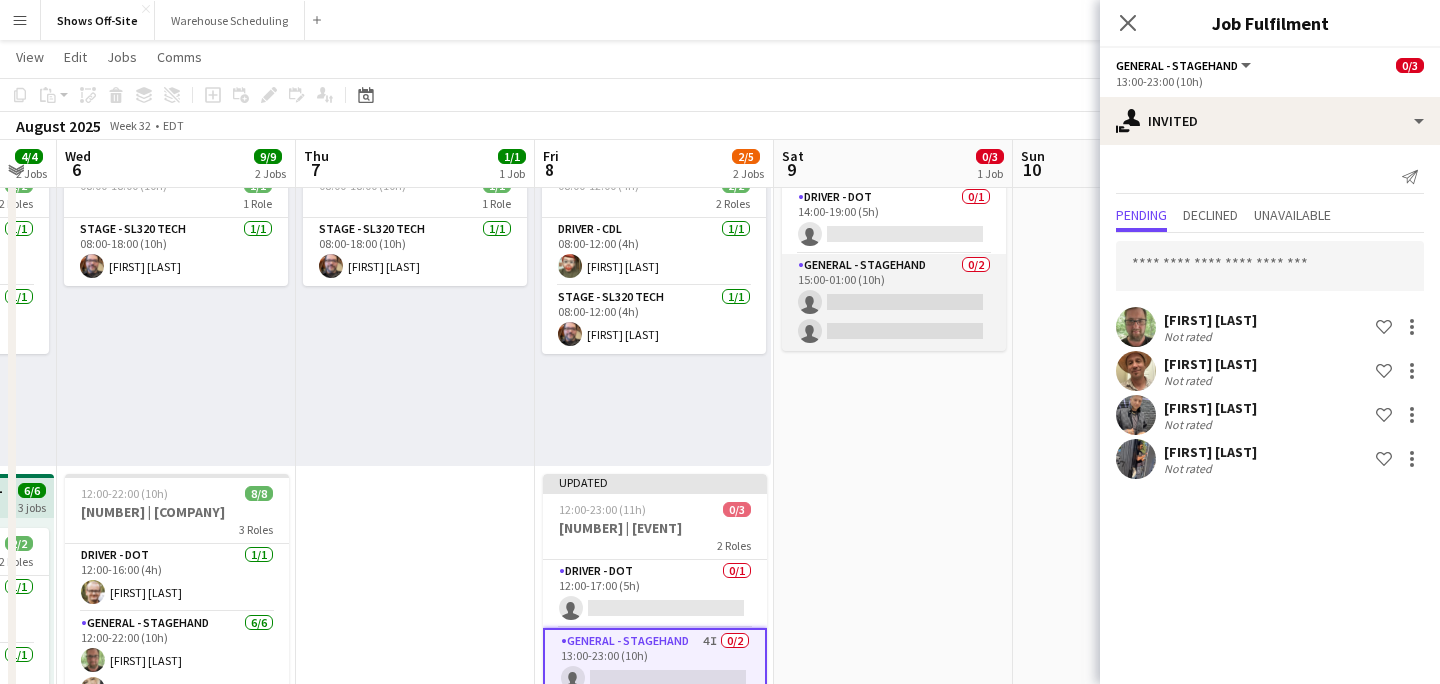 click on "General - Stagehand   0/2   15:00-01:00 (10h)
single-neutral-actions
single-neutral-actions" at bounding box center (894, 302) 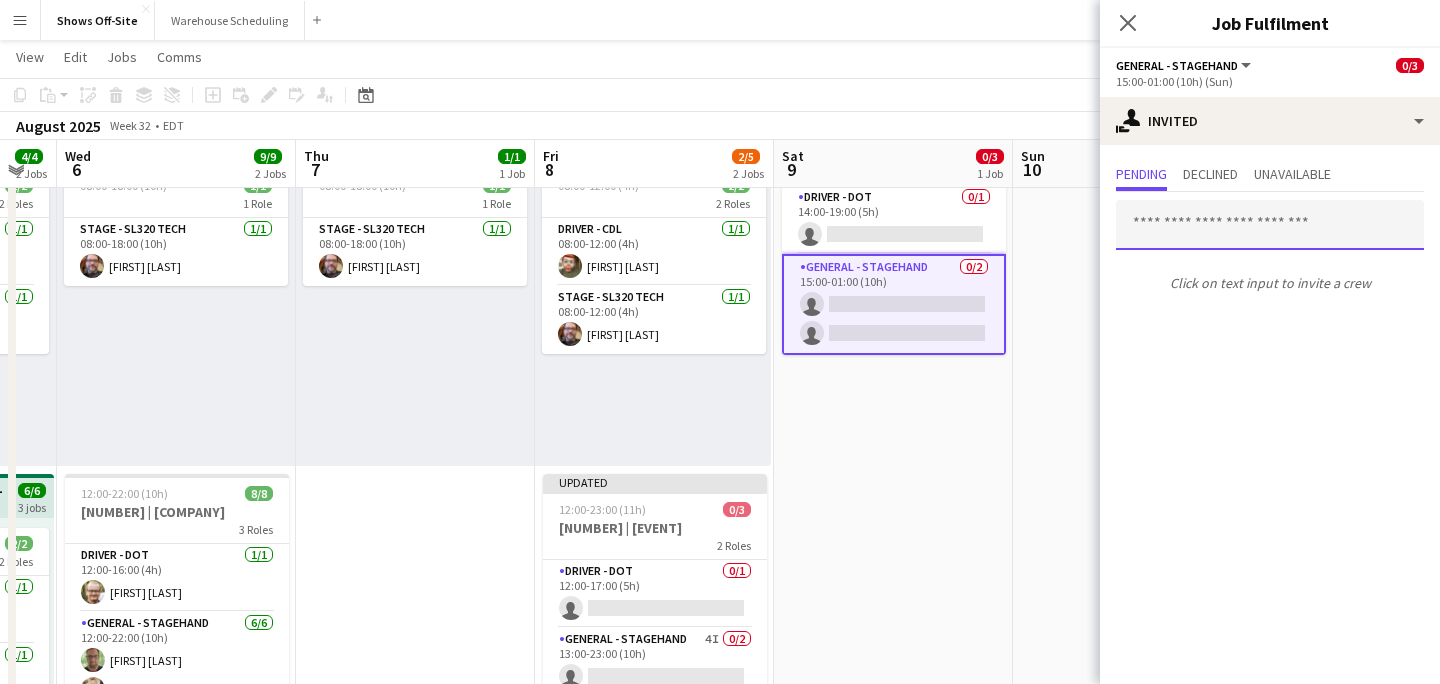click at bounding box center (1270, 225) 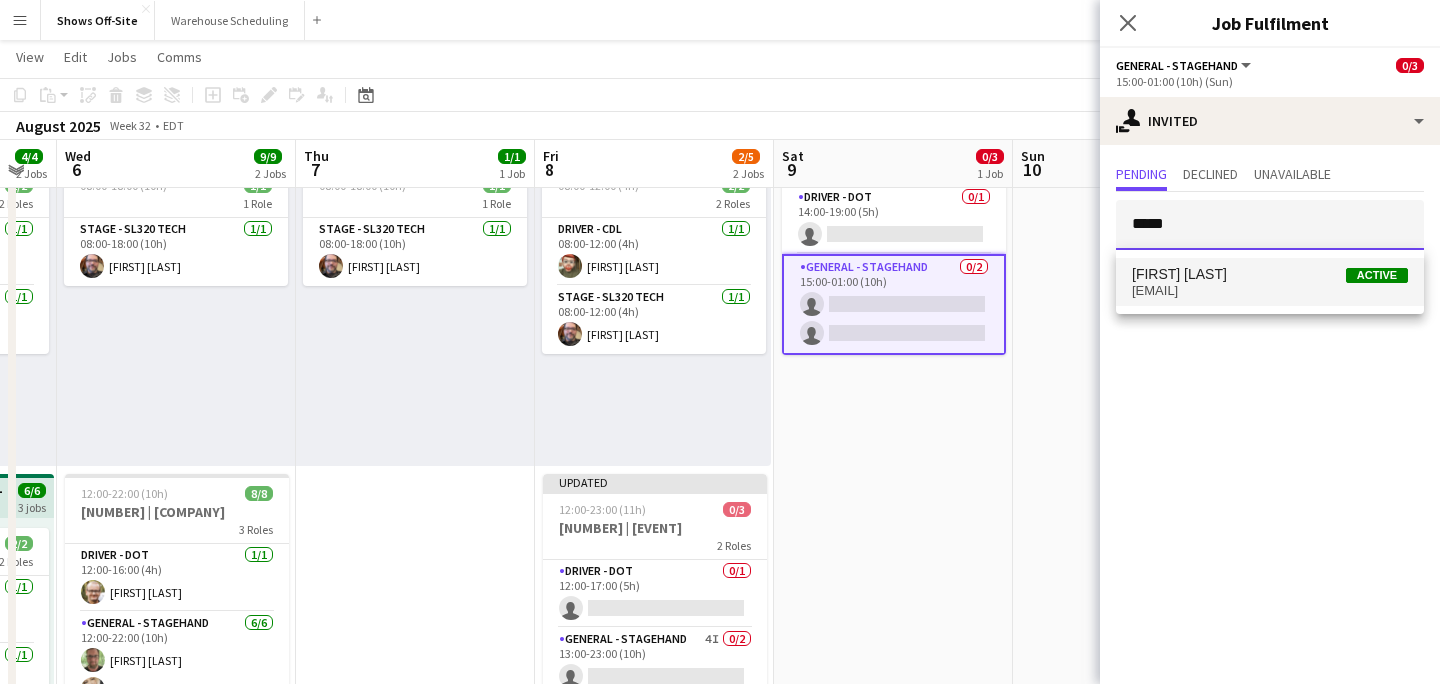 type on "*****" 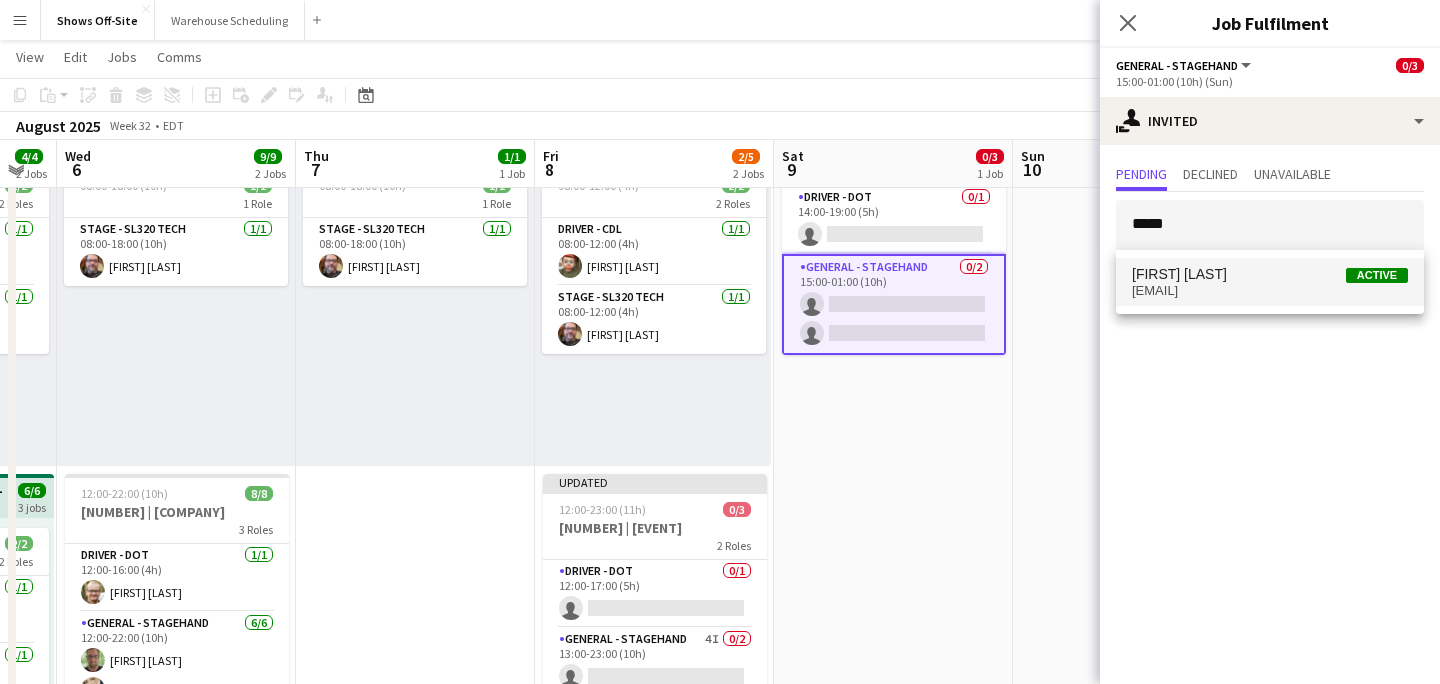 click on "[FIRST] [LAST]  Active  [EMAIL]" at bounding box center (1270, 282) 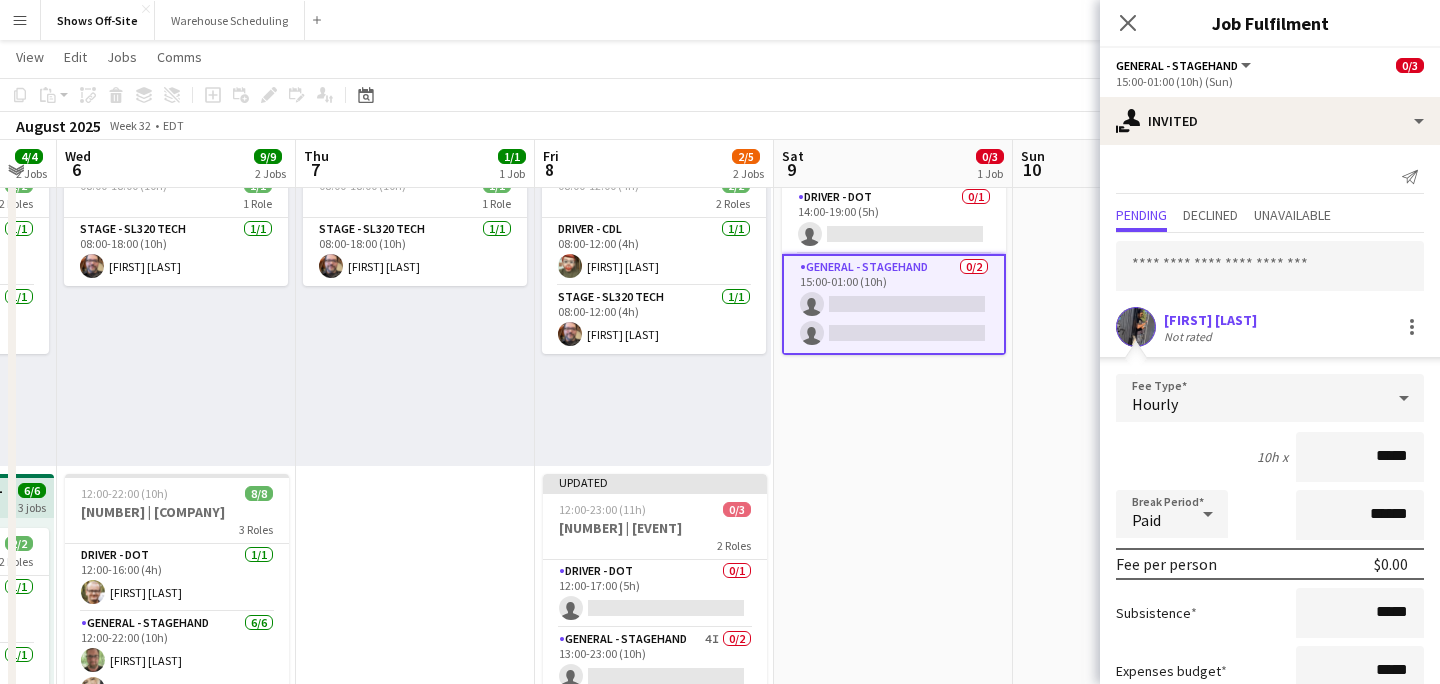 scroll, scrollTop: 137, scrollLeft: 0, axis: vertical 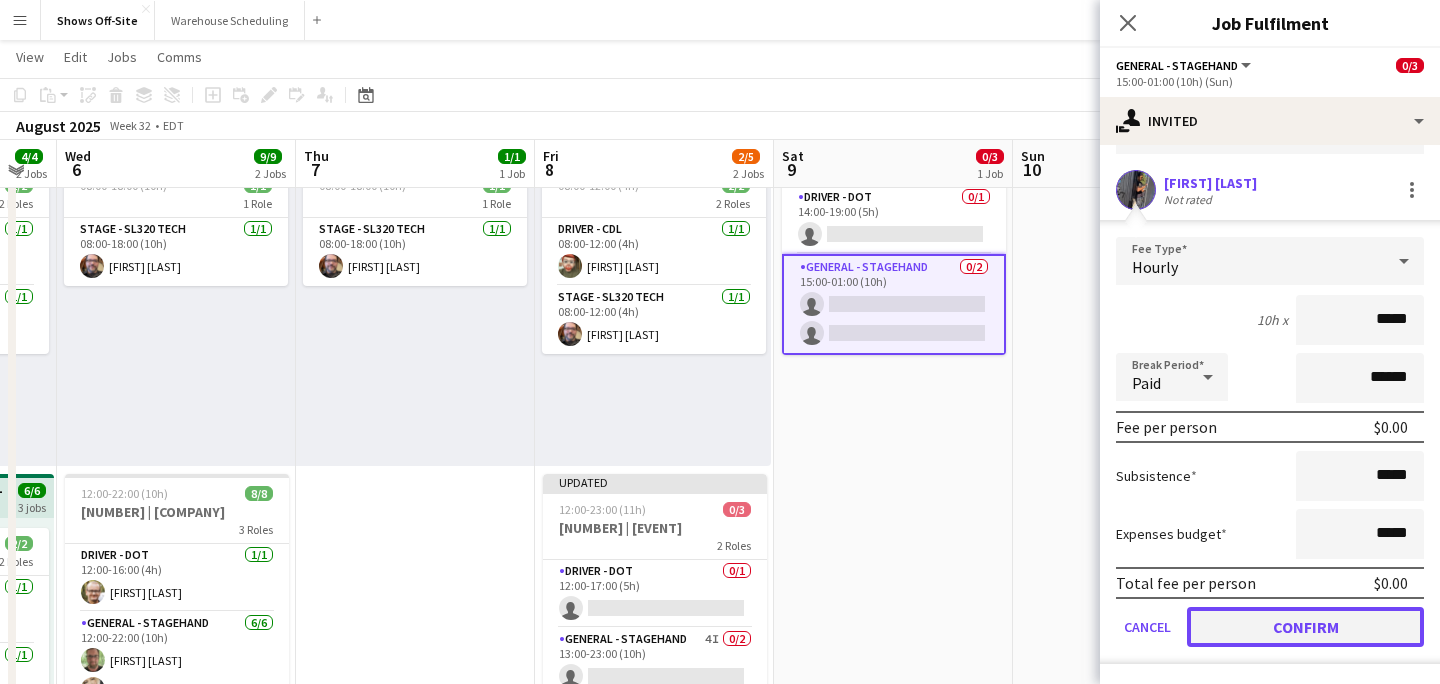 click on "Confirm" 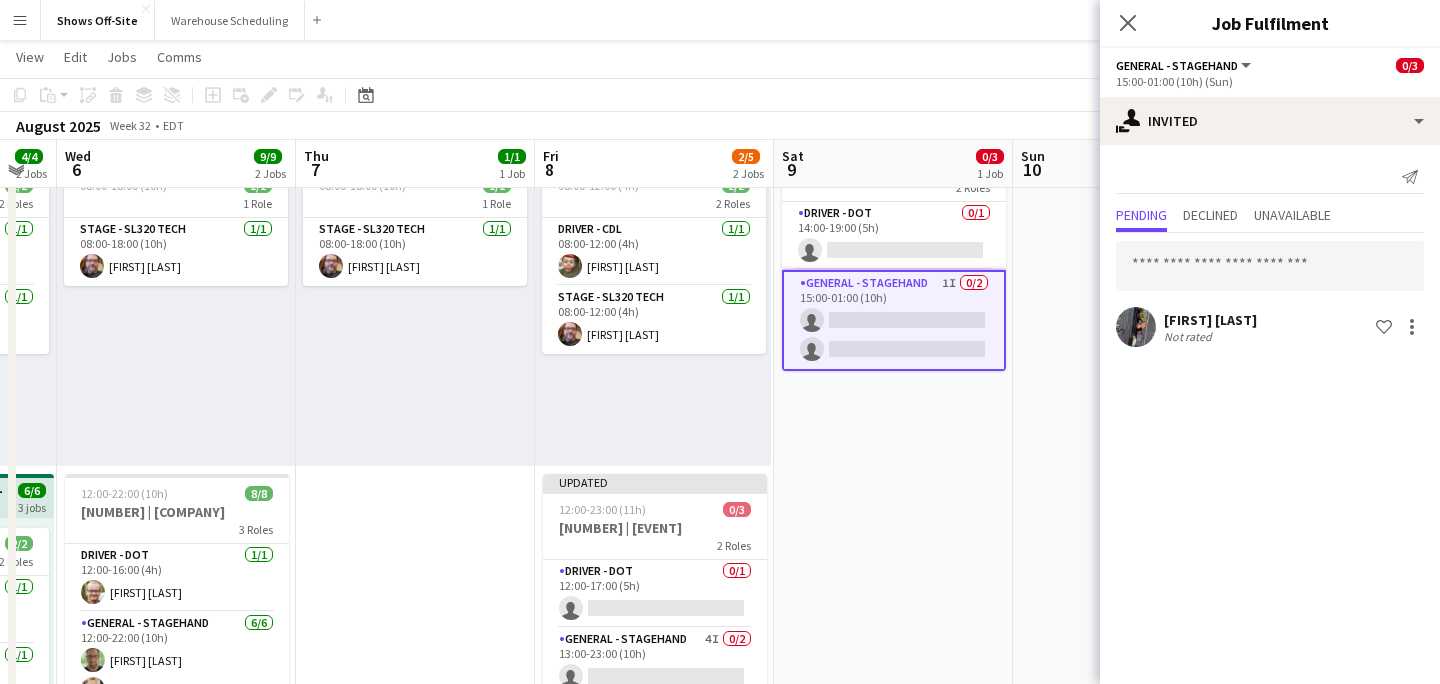 scroll, scrollTop: 0, scrollLeft: 0, axis: both 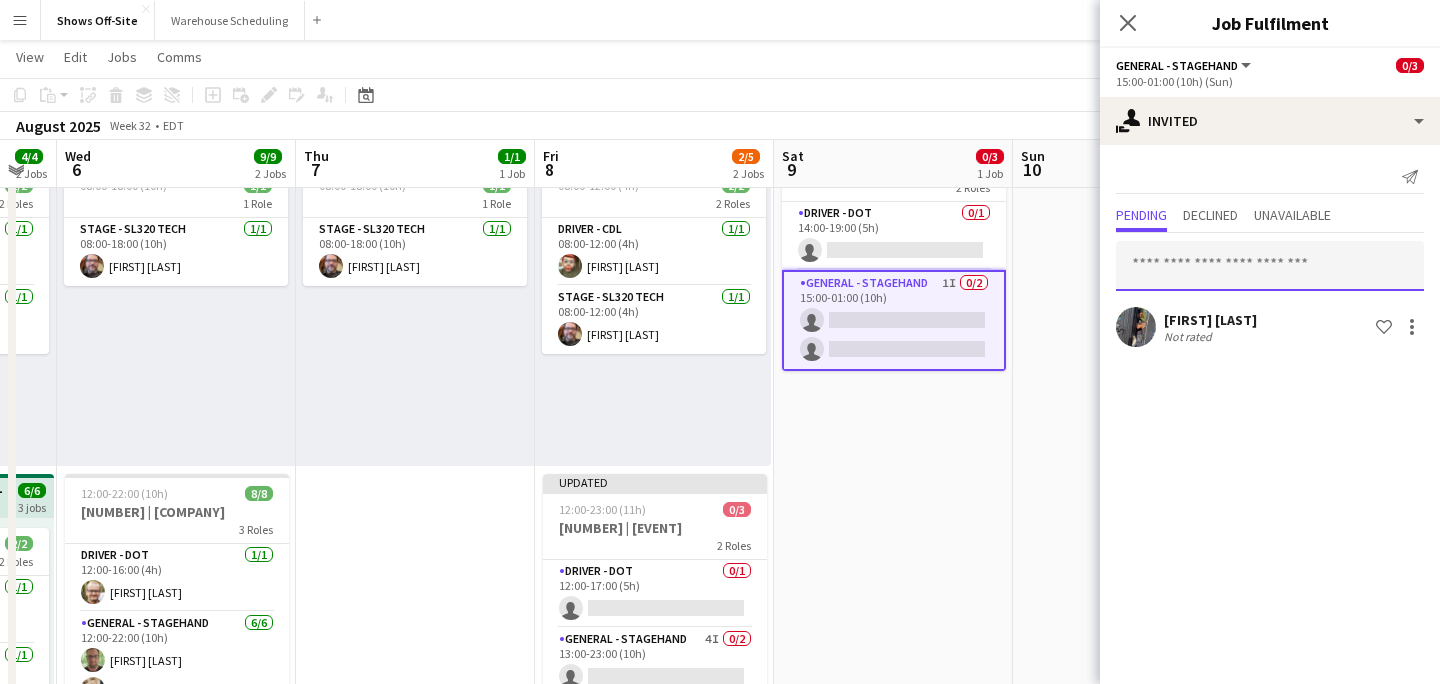 click at bounding box center (1270, 266) 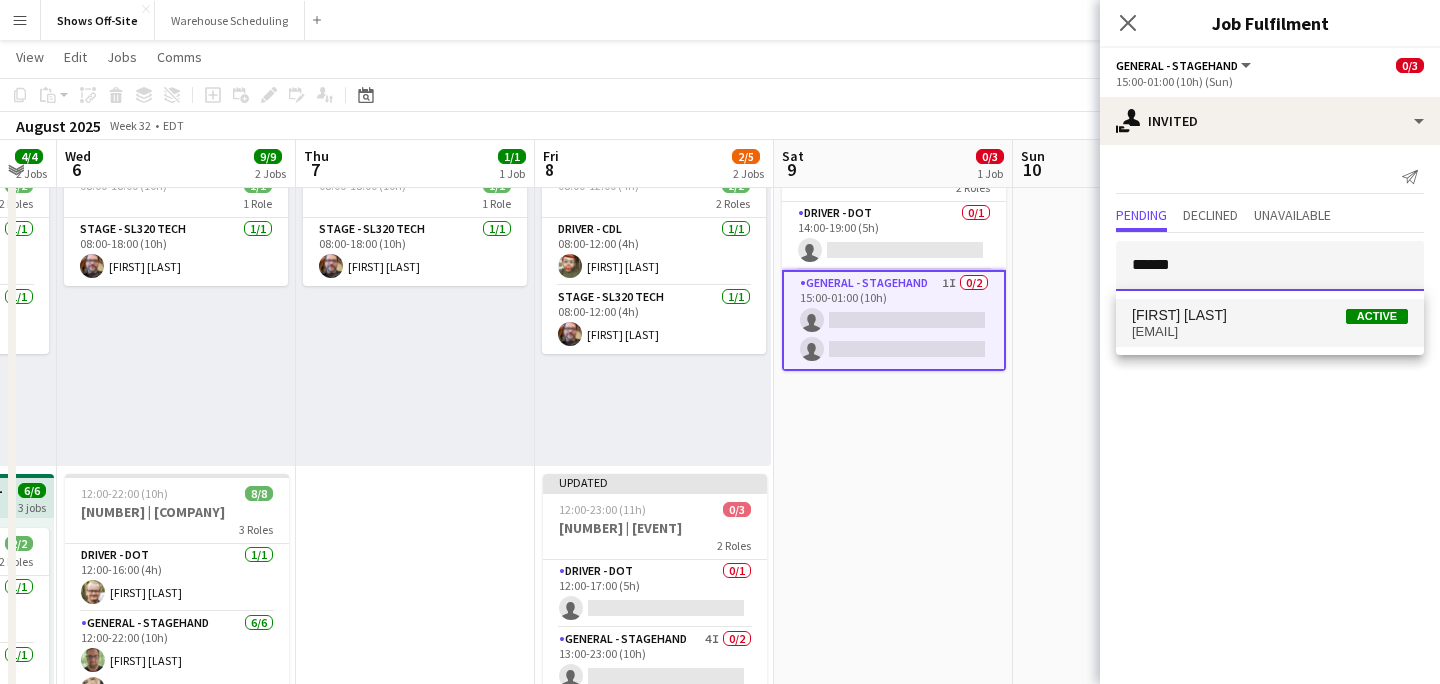 type on "******" 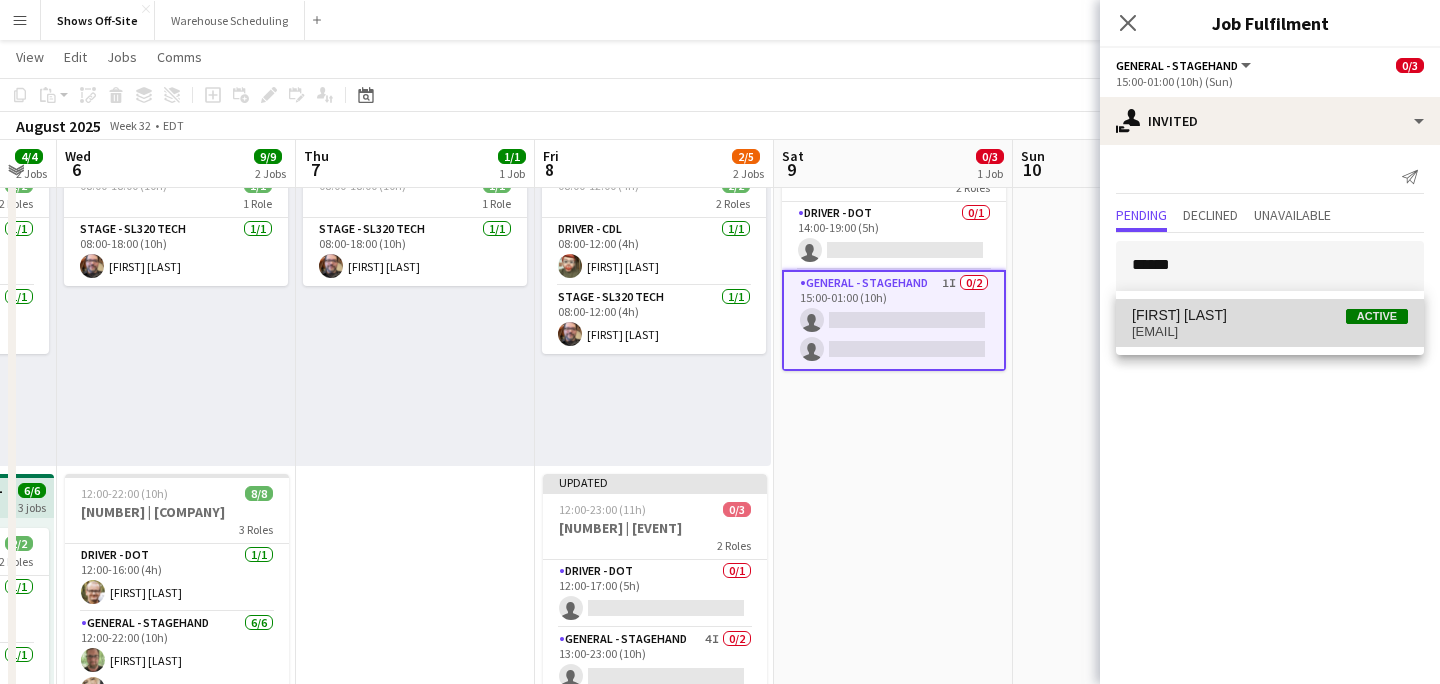click on "[FIRST] [LAST]  Active" at bounding box center [1270, 315] 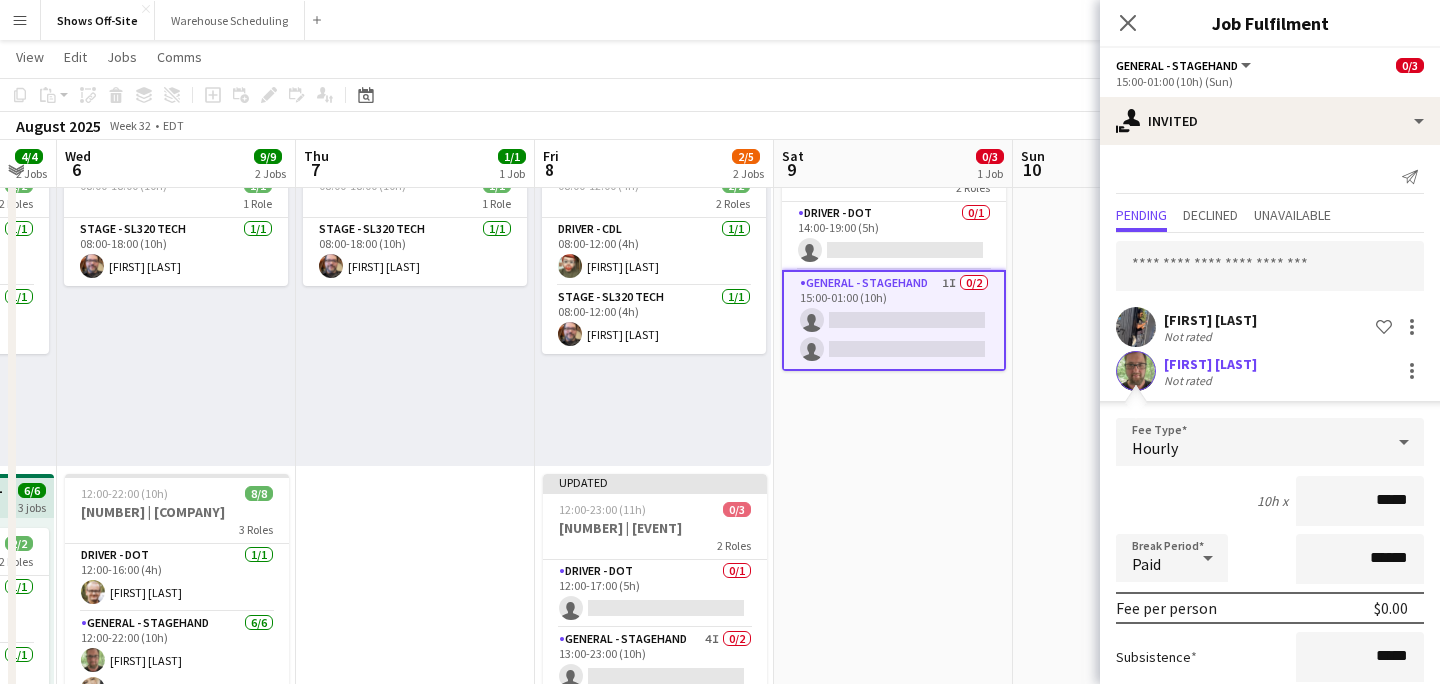 scroll, scrollTop: 181, scrollLeft: 0, axis: vertical 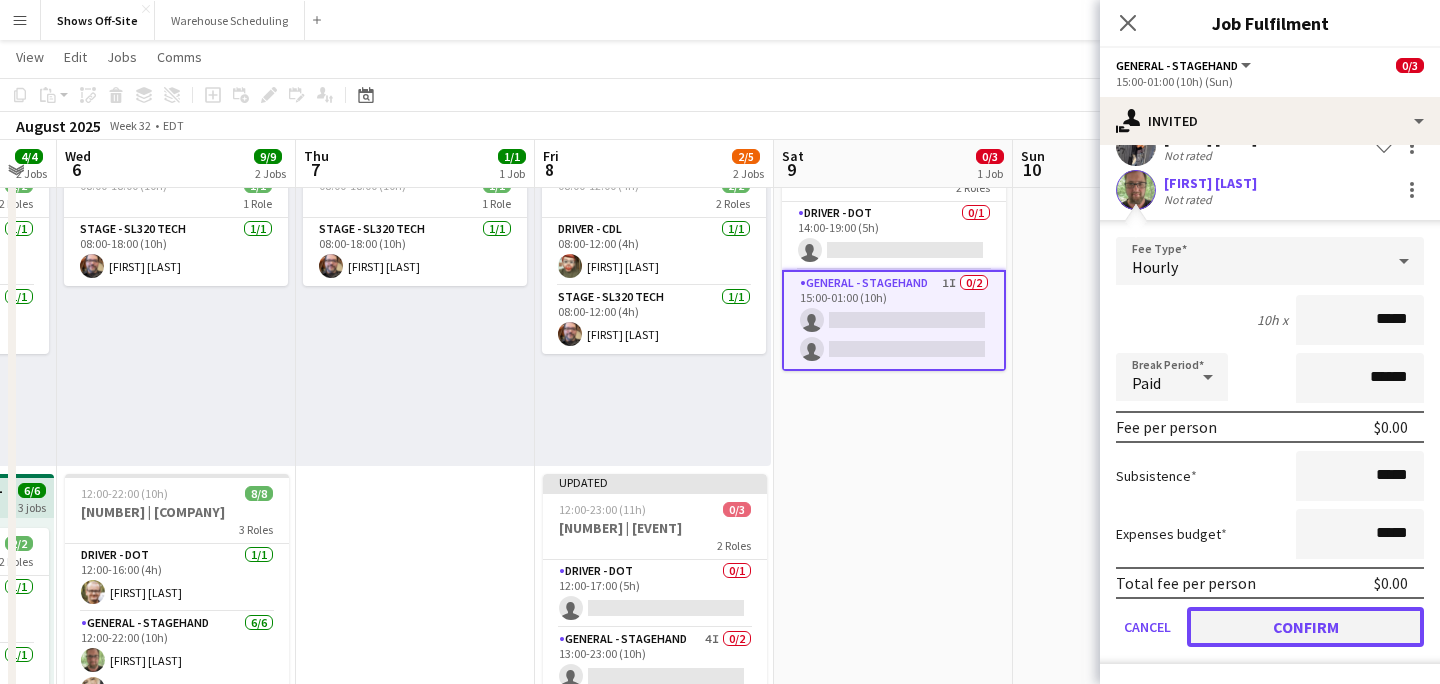 click on "Confirm" 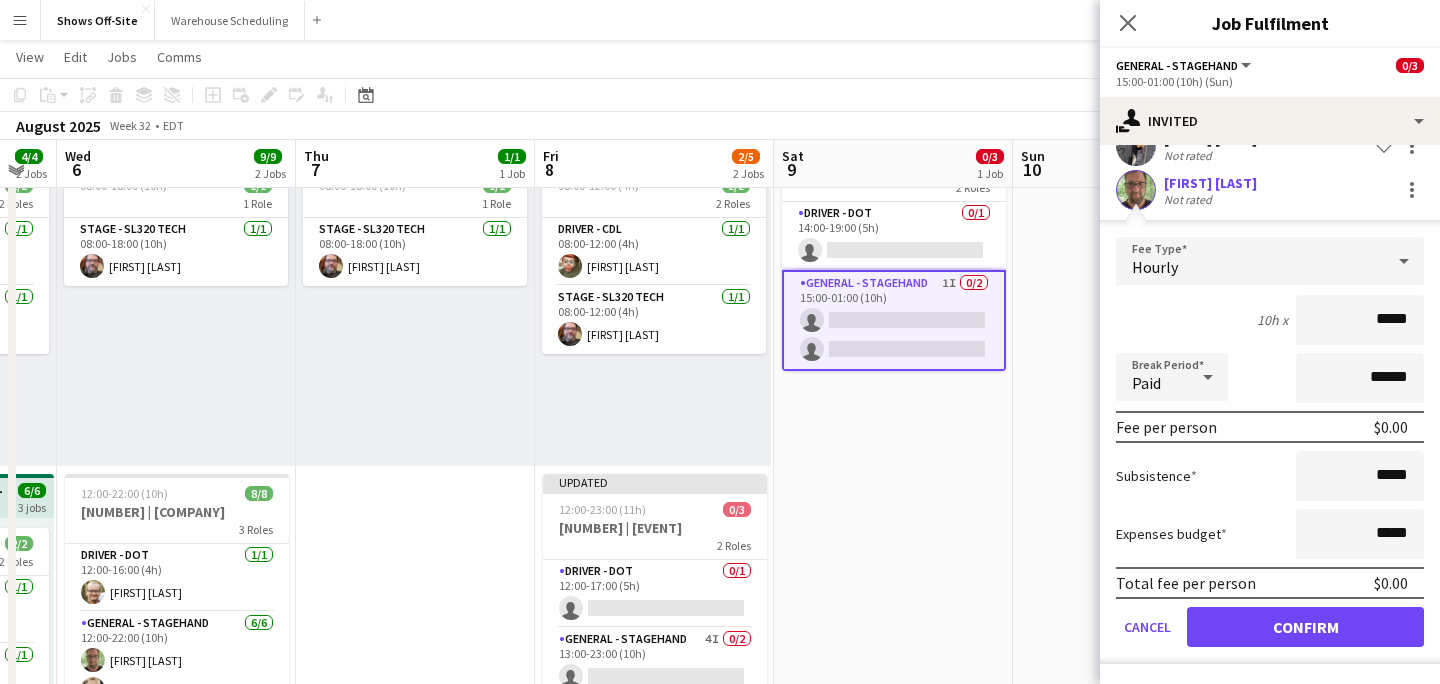 scroll, scrollTop: 0, scrollLeft: 0, axis: both 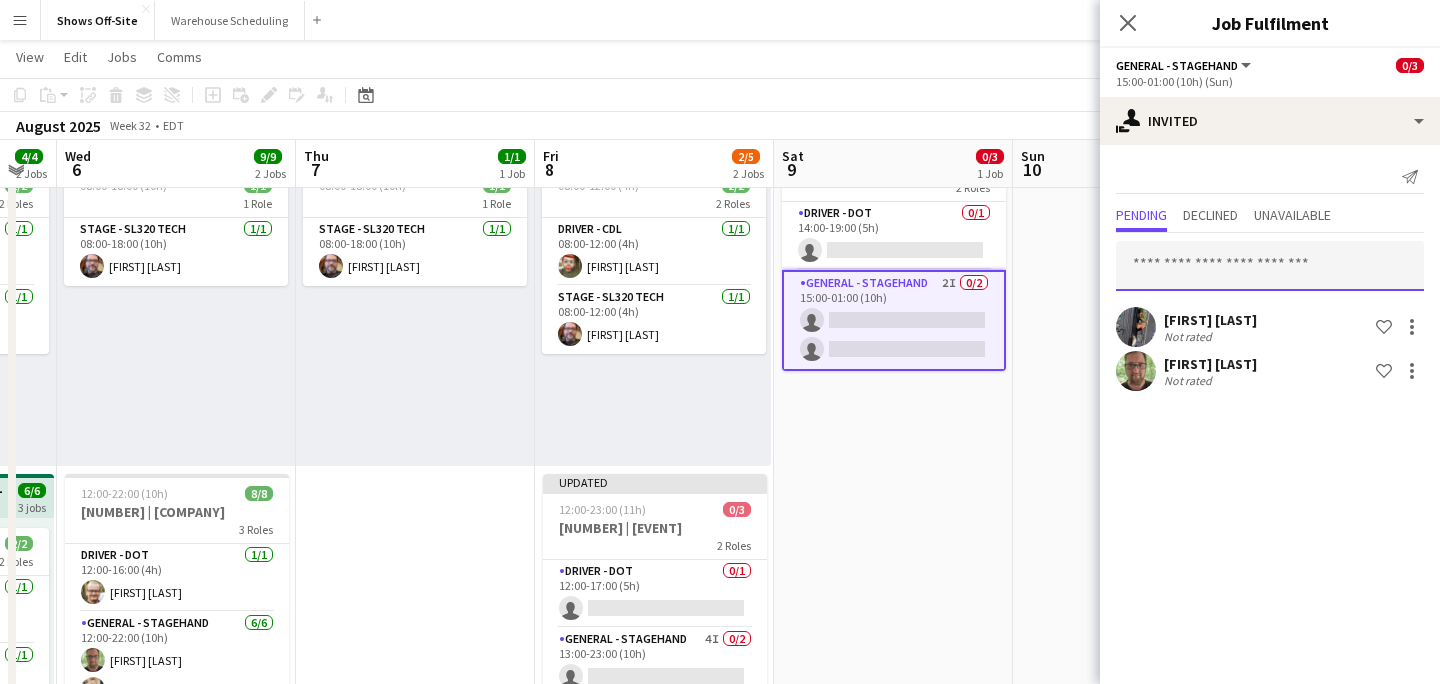 click at bounding box center (1270, 266) 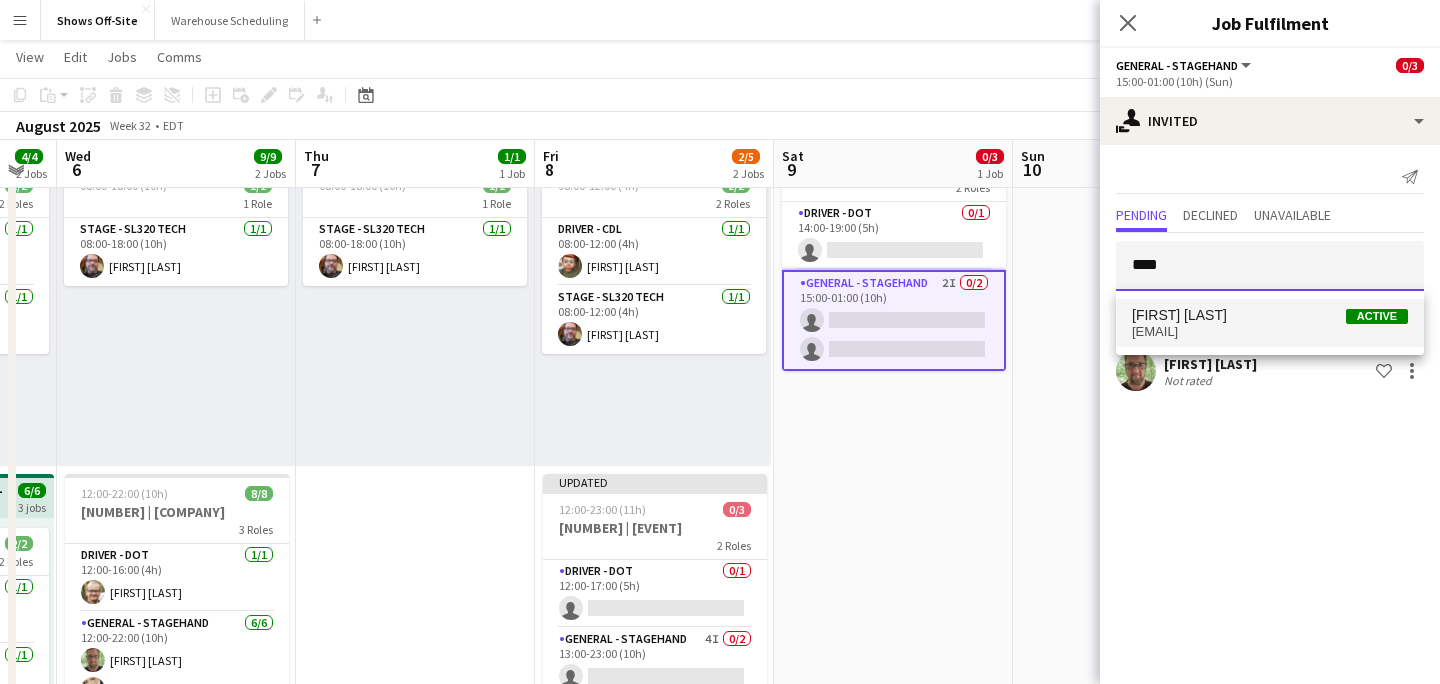 type on "****" 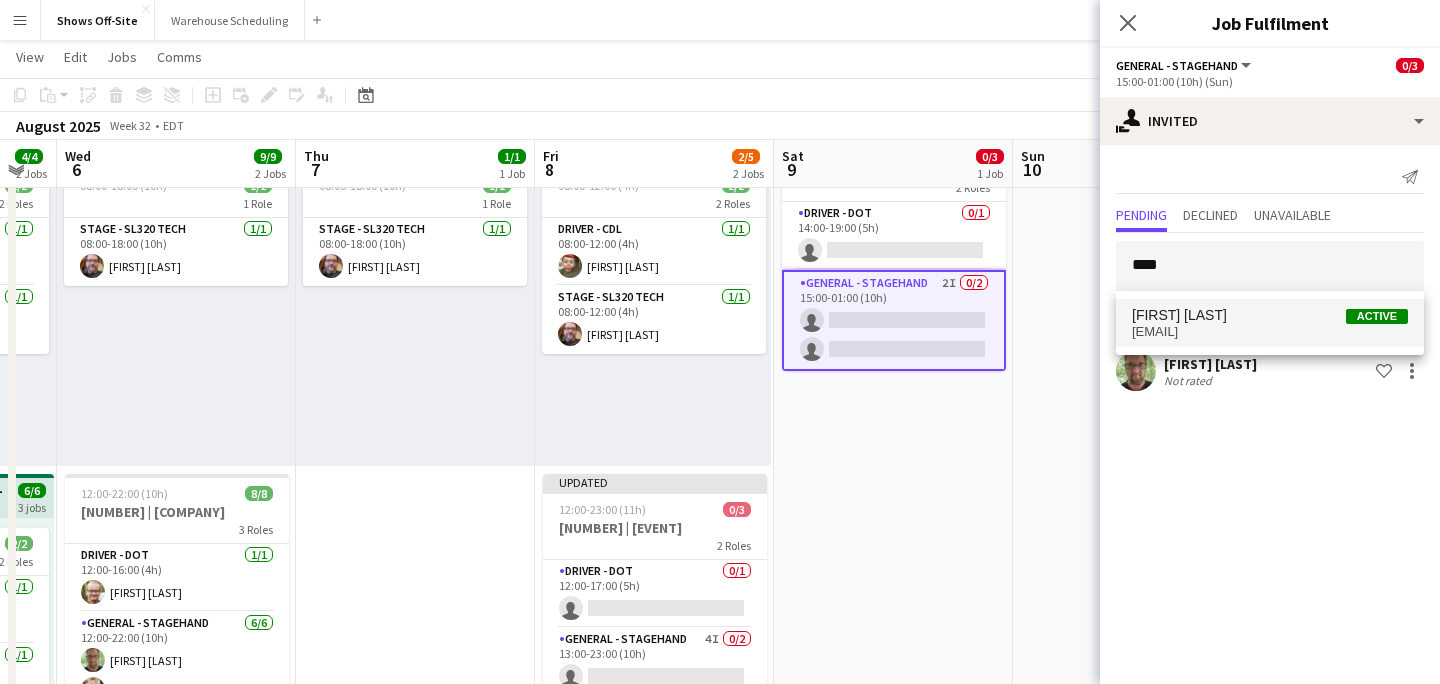 click on "[FIRST] [LAST]" at bounding box center [1179, 315] 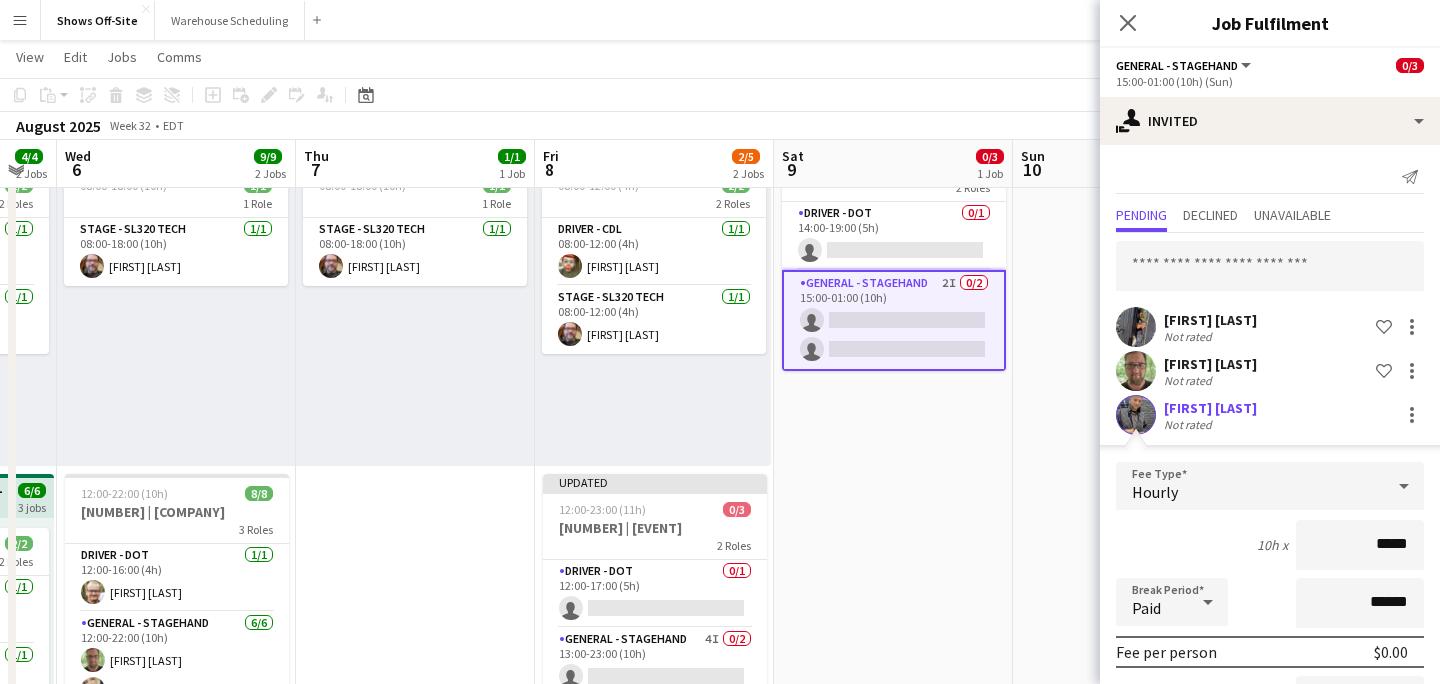 scroll, scrollTop: 225, scrollLeft: 0, axis: vertical 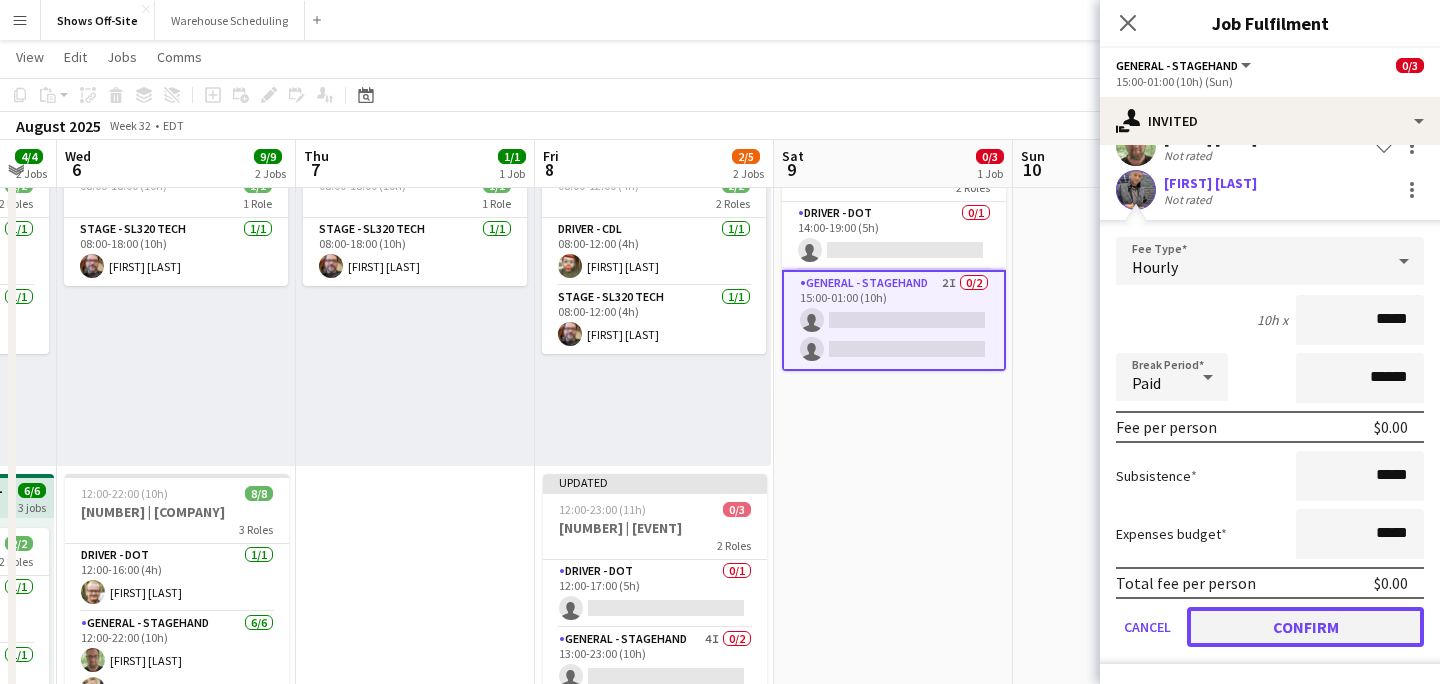 click on "Confirm" 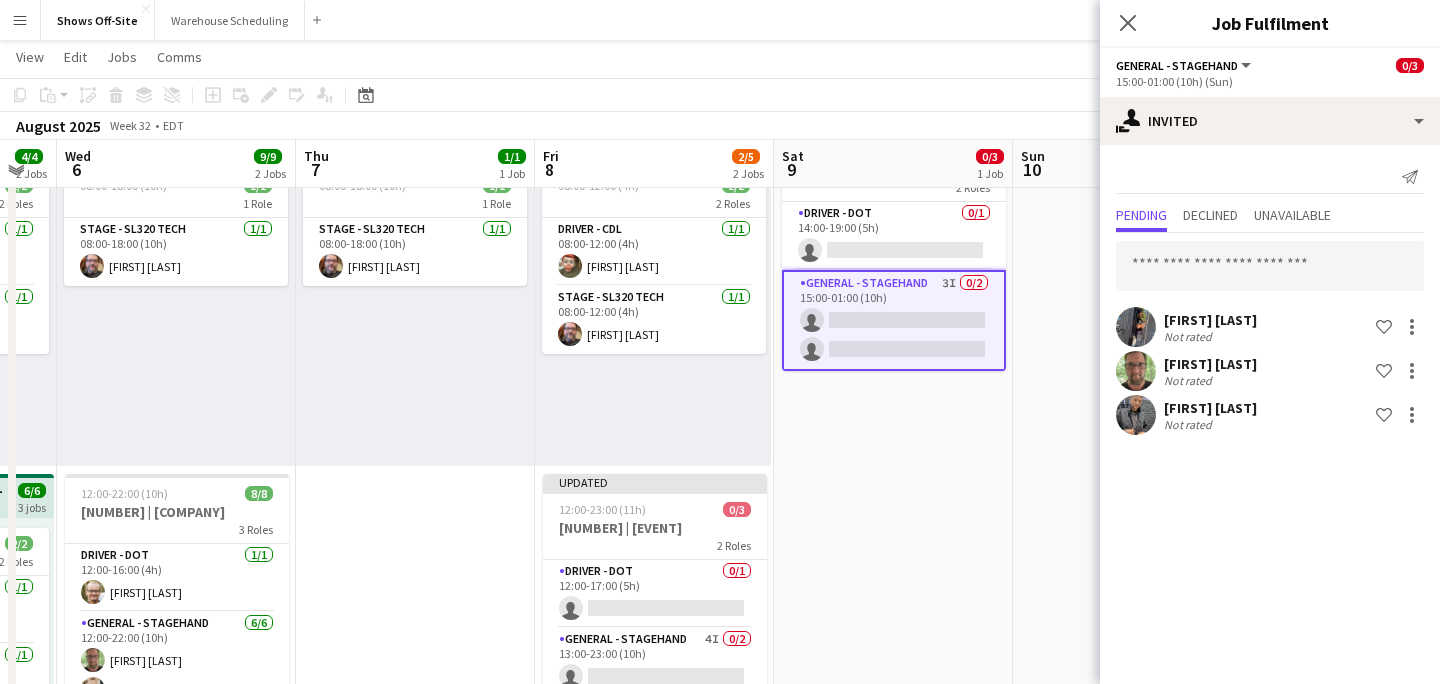 scroll, scrollTop: 0, scrollLeft: 0, axis: both 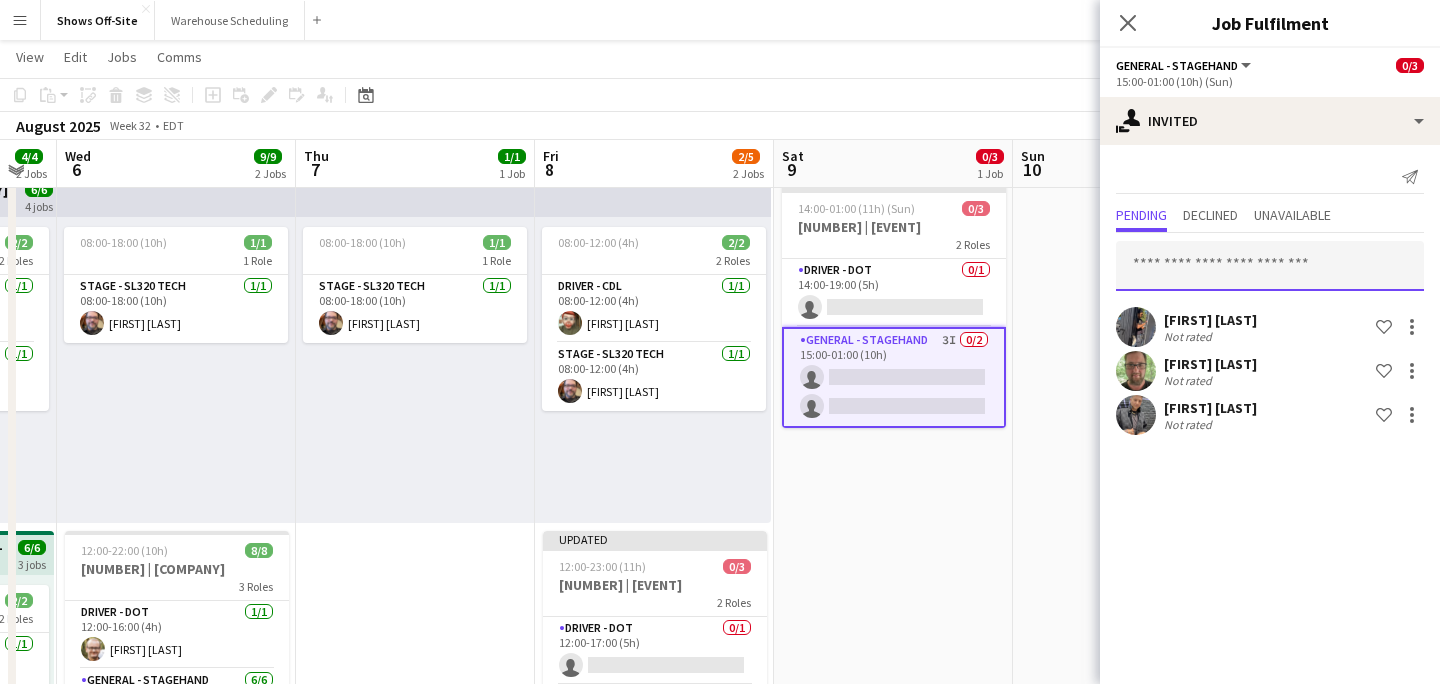 click at bounding box center [1270, 266] 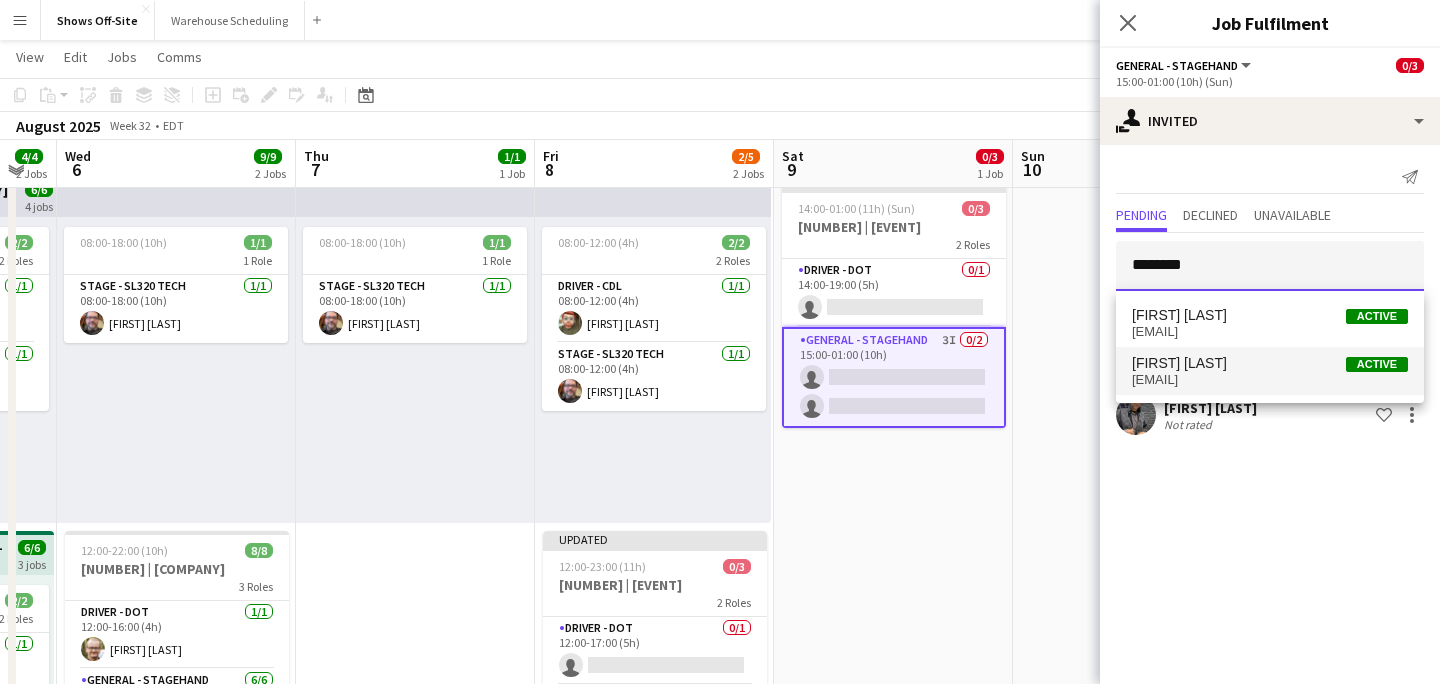 type on "********" 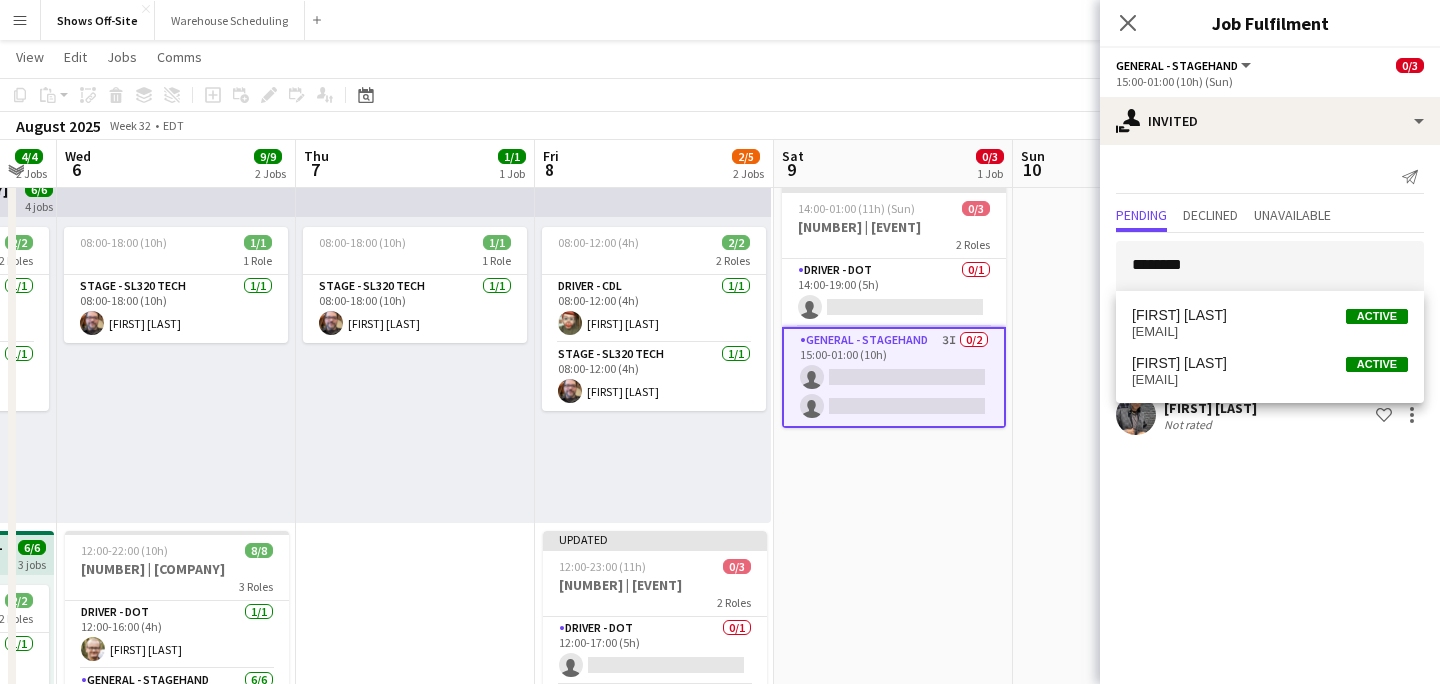 click on "[FIRST] [LAST]  Active" at bounding box center [1270, 363] 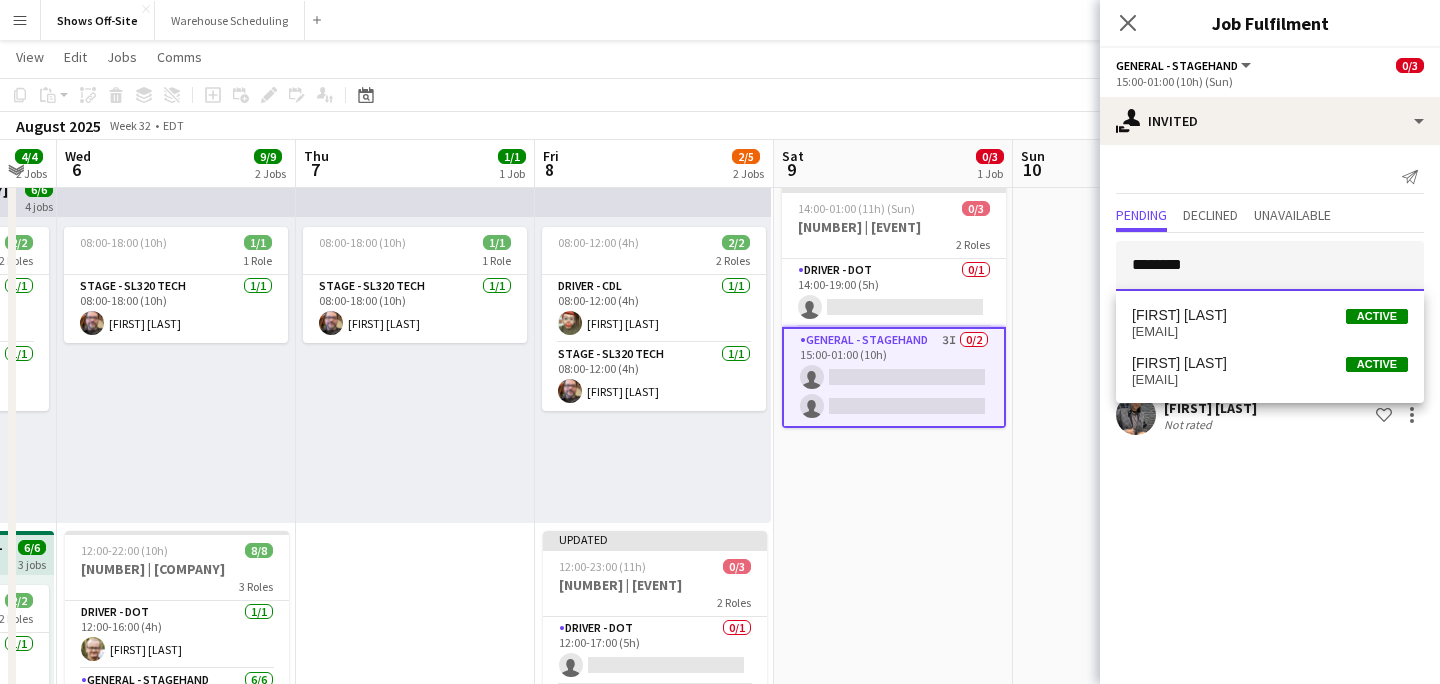 type 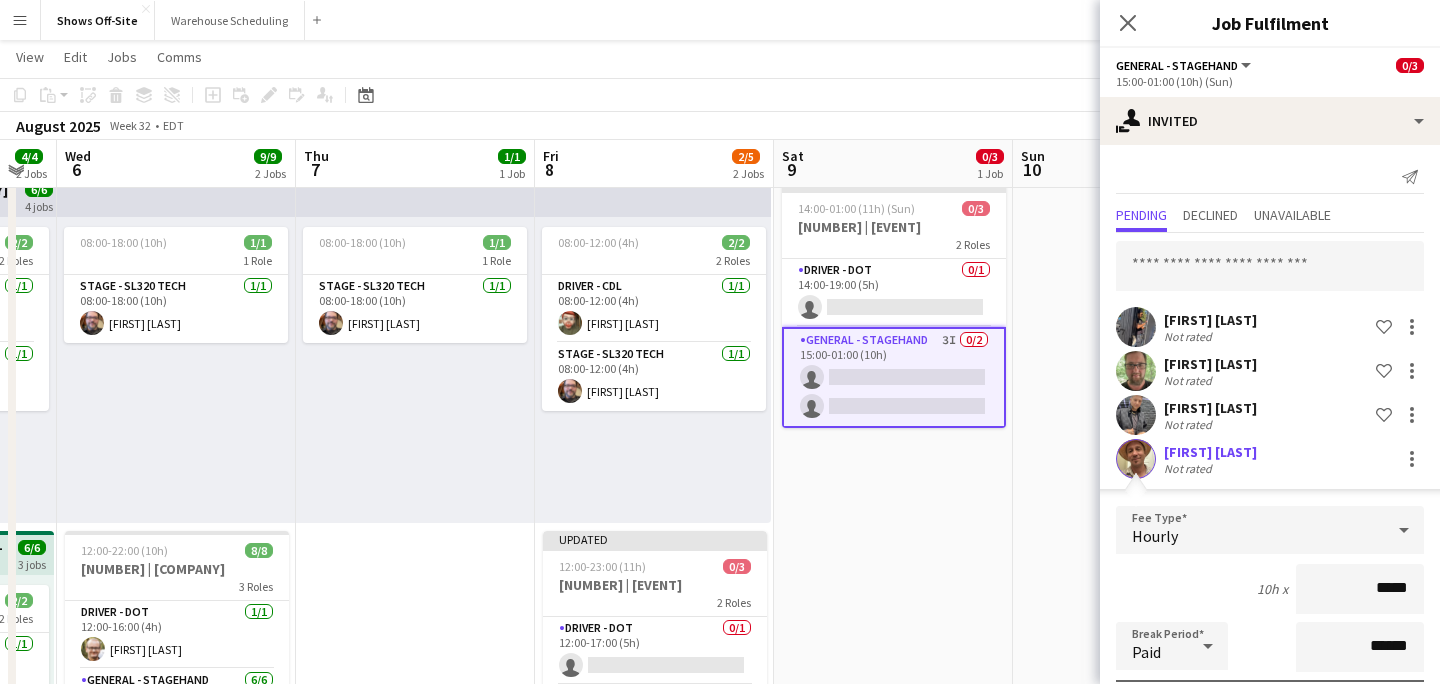 scroll, scrollTop: 269, scrollLeft: 0, axis: vertical 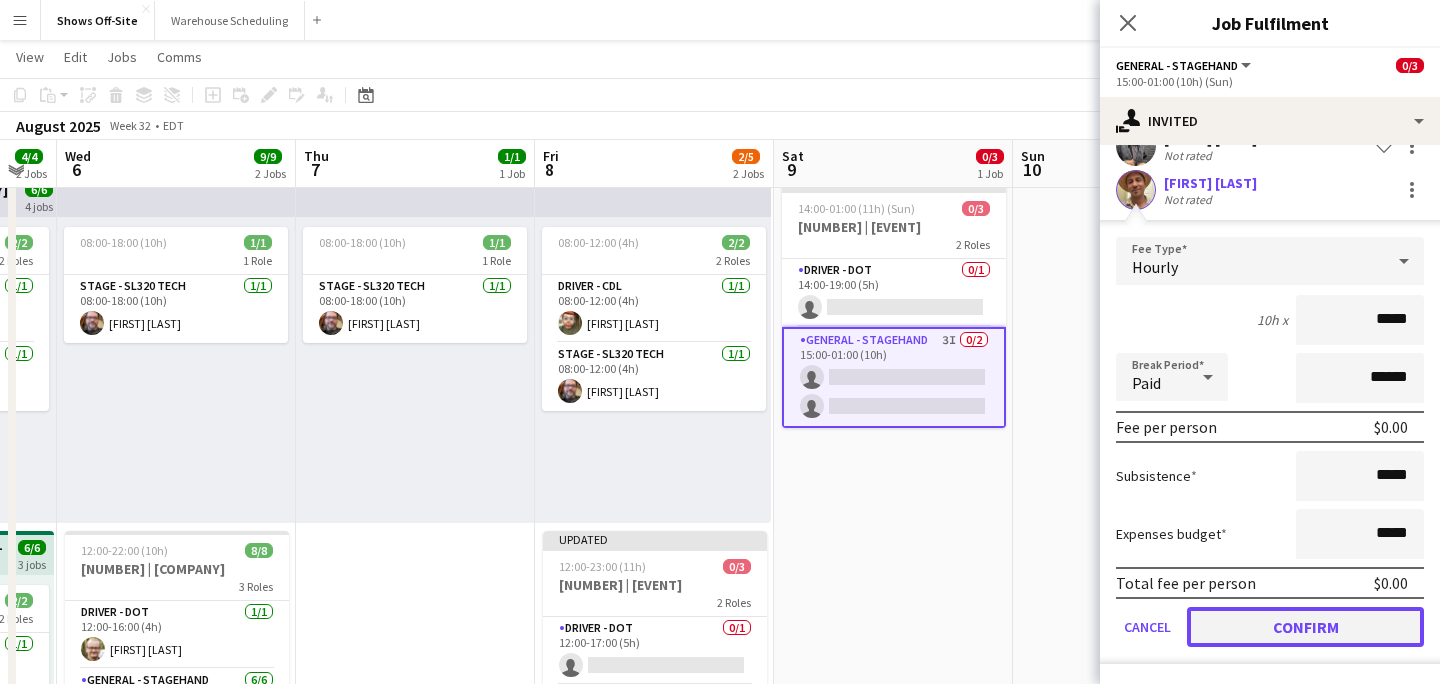 click on "Confirm" 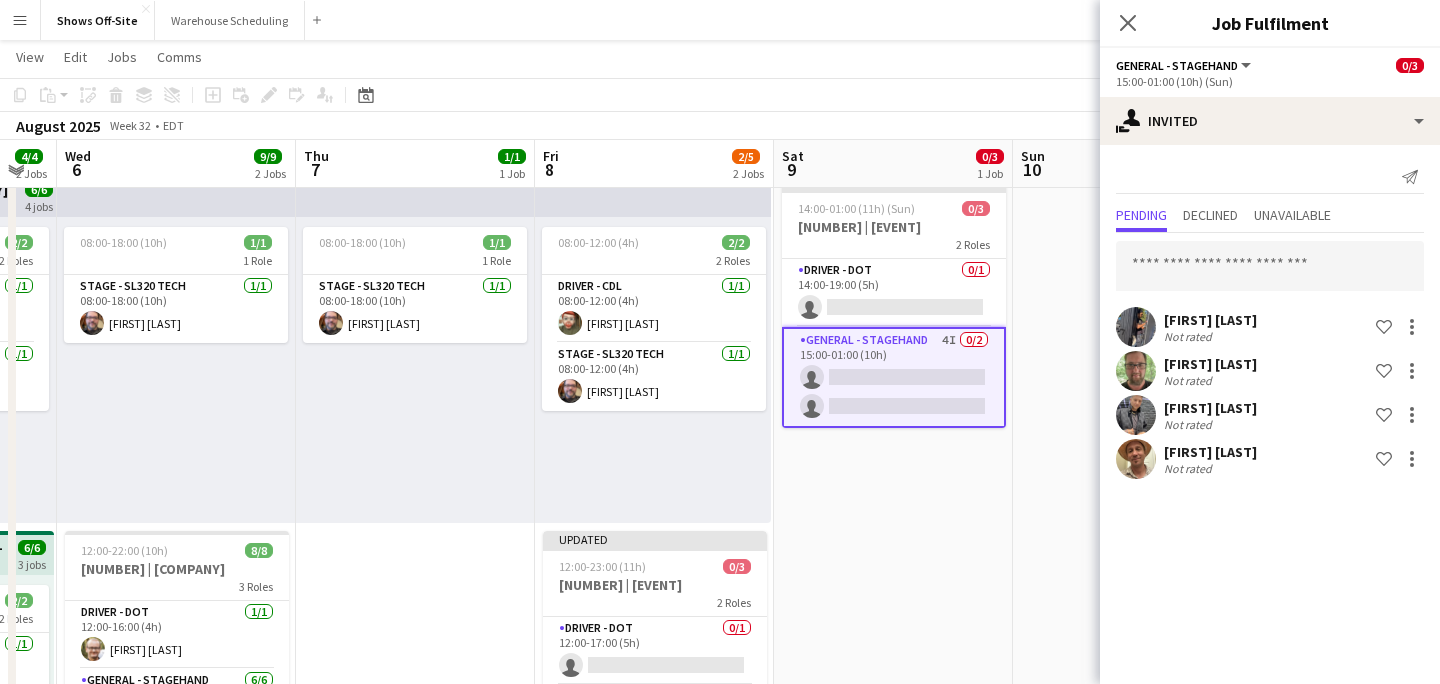 scroll, scrollTop: 0, scrollLeft: 0, axis: both 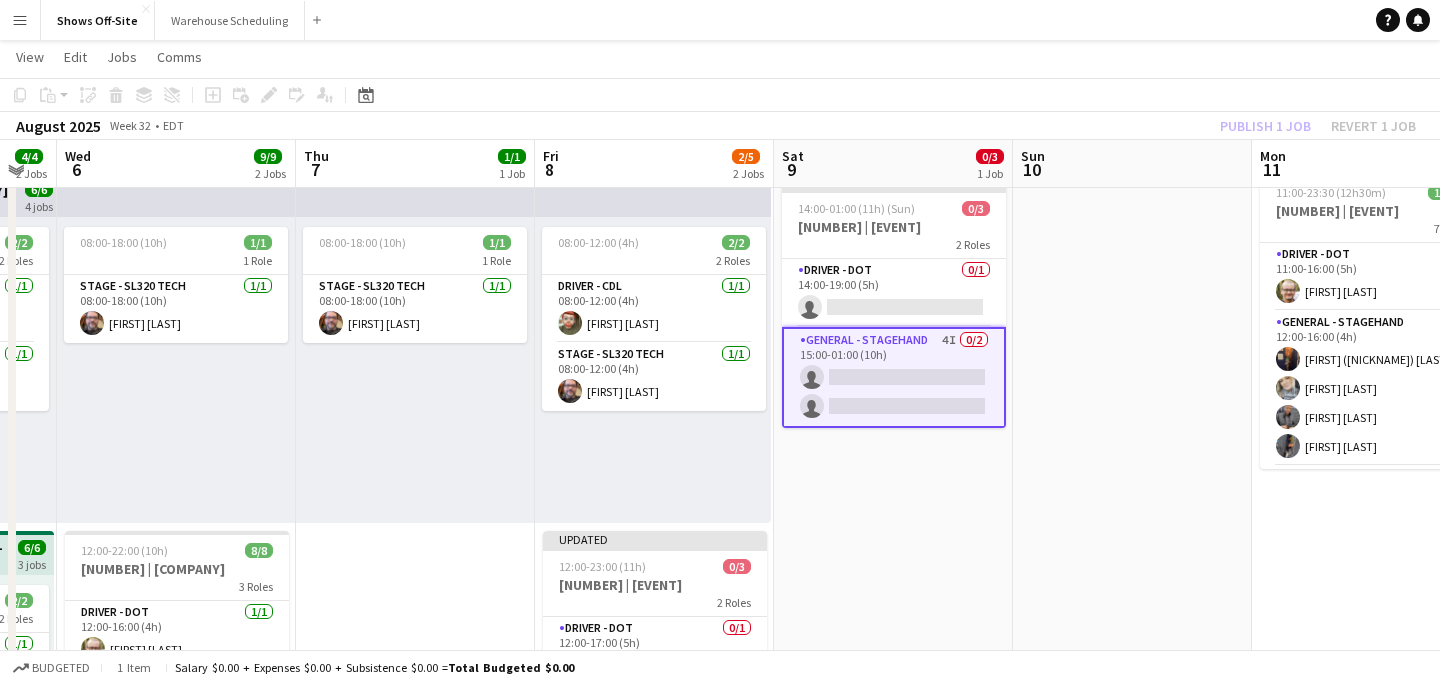 click on "View  Day view expanded Day view collapsed Month view Date picker Jump to today Expand Linked Jobs Collapse Linked Jobs  Edit  Copy
Command
C  Paste  Without Crew
Command
V With Crew
Command
Shift
V Paste as linked job  Group  Group Ungroup  Jobs  New Job Edit Job Delete Job New Linked Job Edit Linked Jobs Job fulfilment Promote Role Copy Role URL  Comms  Notify confirmed crew Create chat" 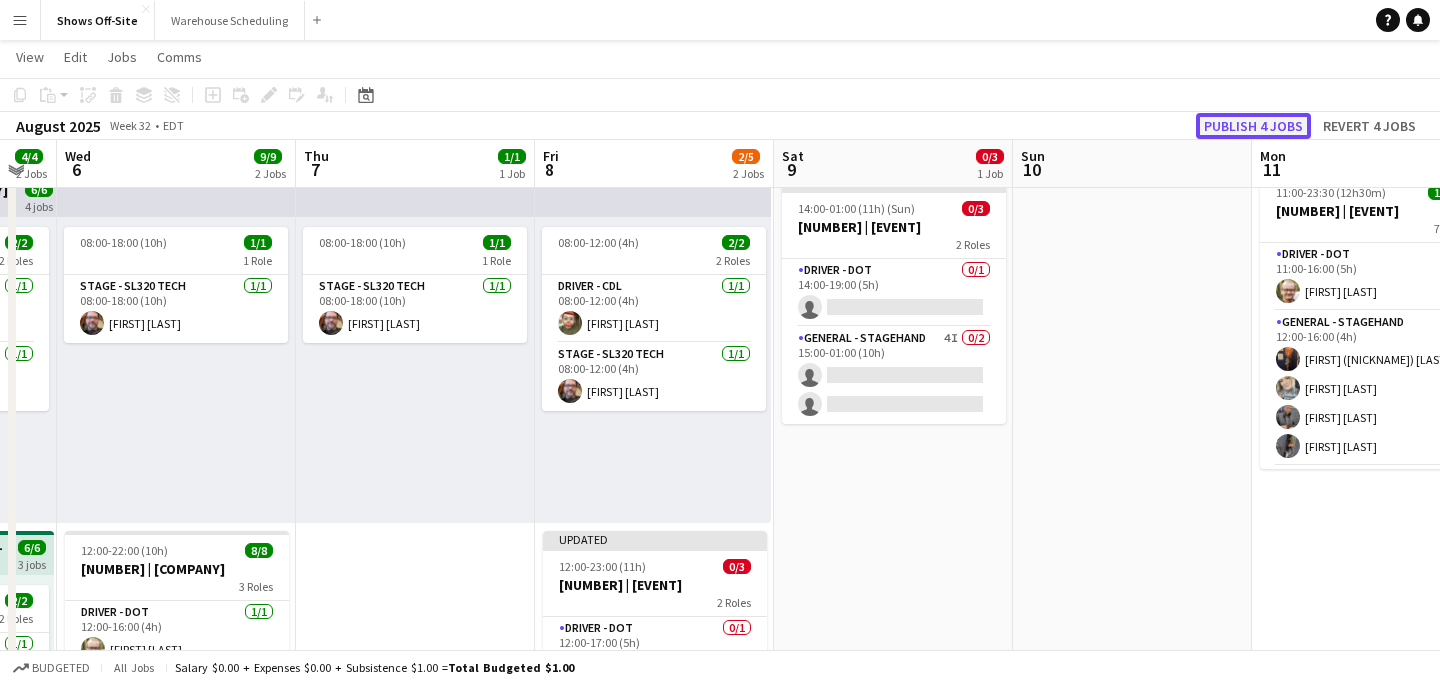 click on "Publish 4 jobs" 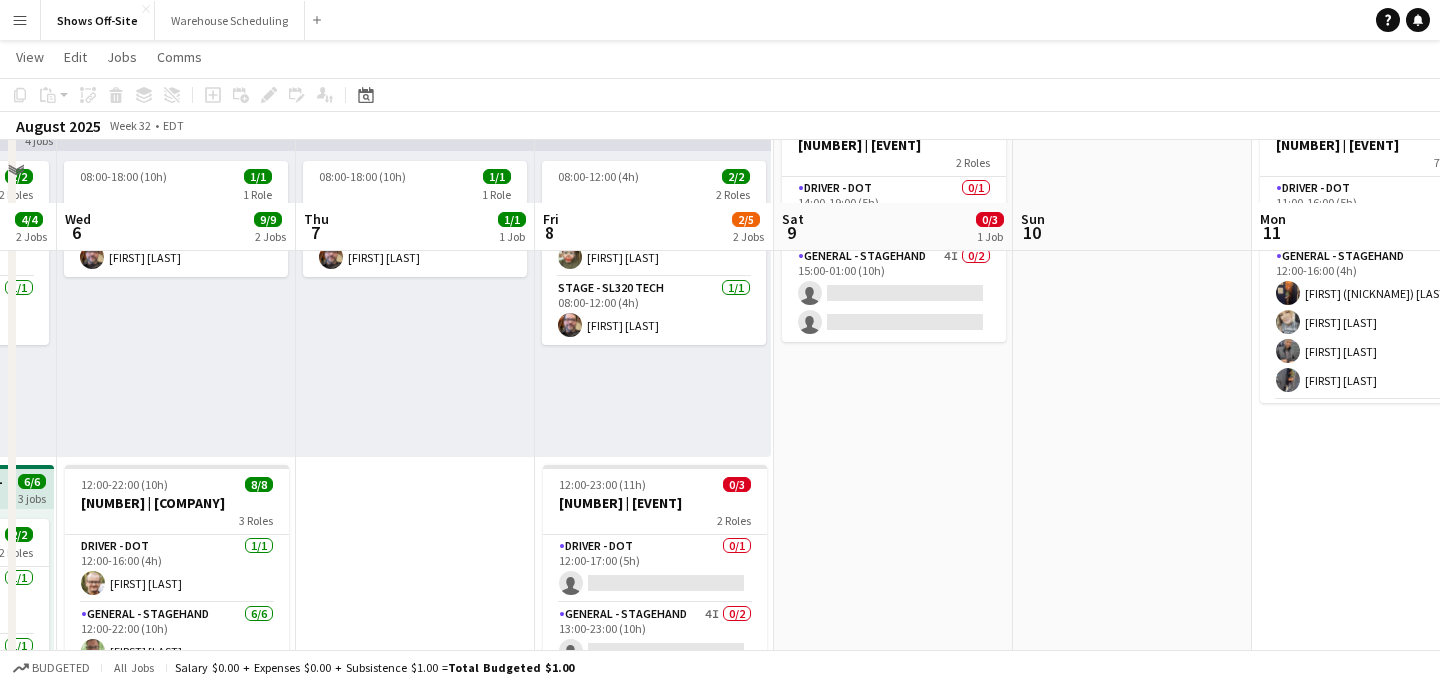 scroll, scrollTop: 246, scrollLeft: 0, axis: vertical 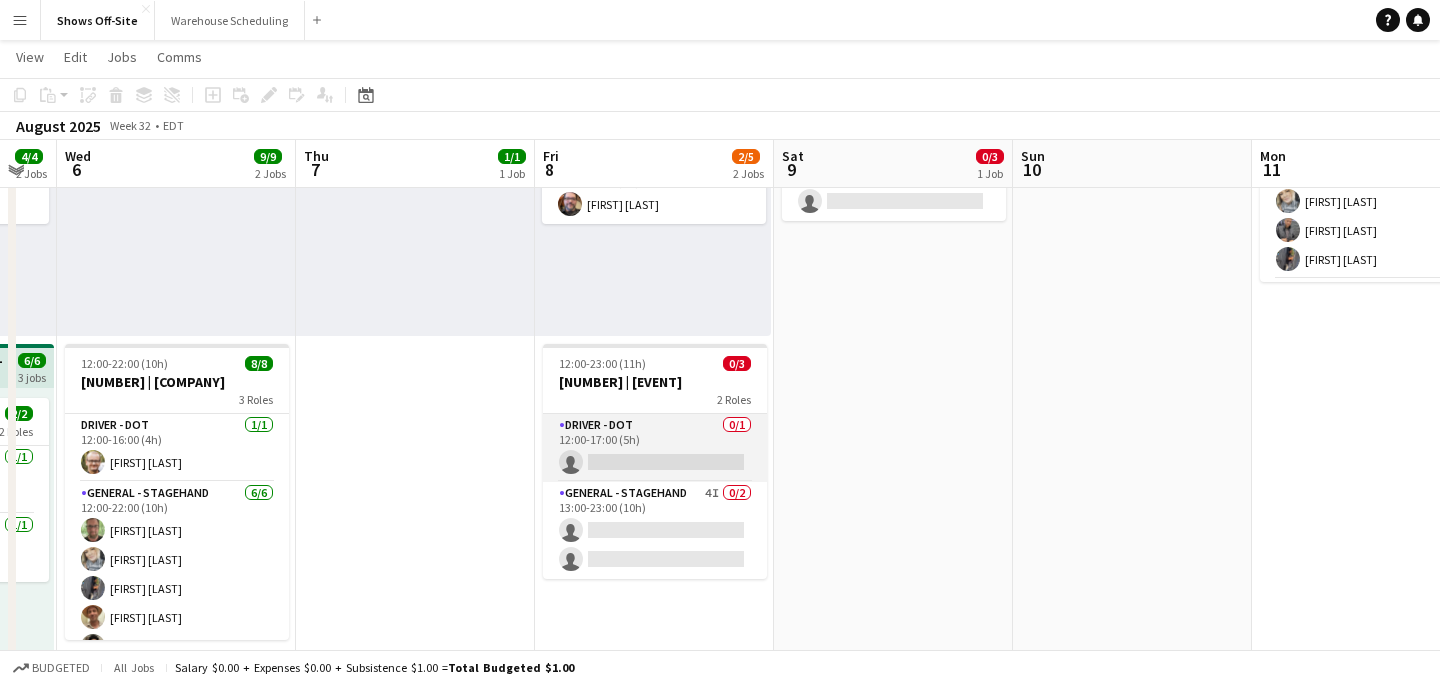 click on "Driver - DOT   0/1   12:00-17:00 (5h)
single-neutral-actions" at bounding box center (655, 448) 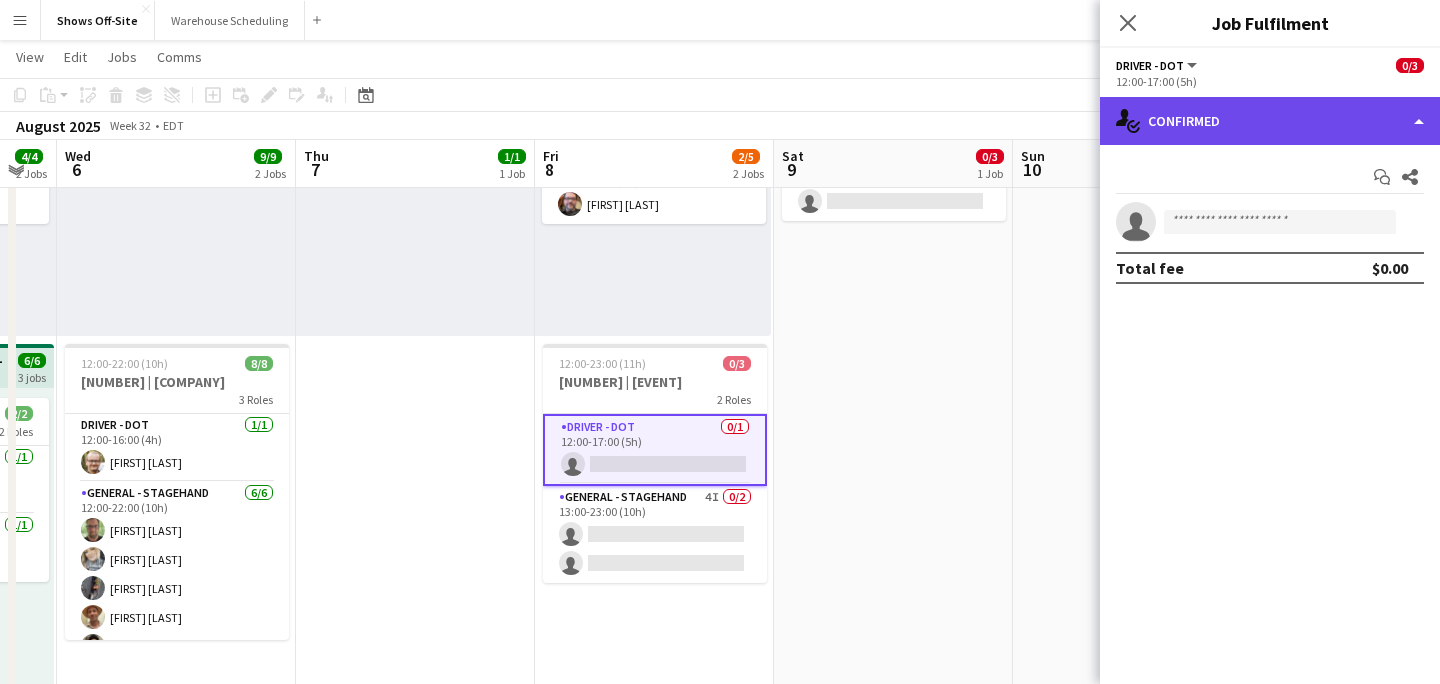 click on "single-neutral-actions-check-2
Confirmed" 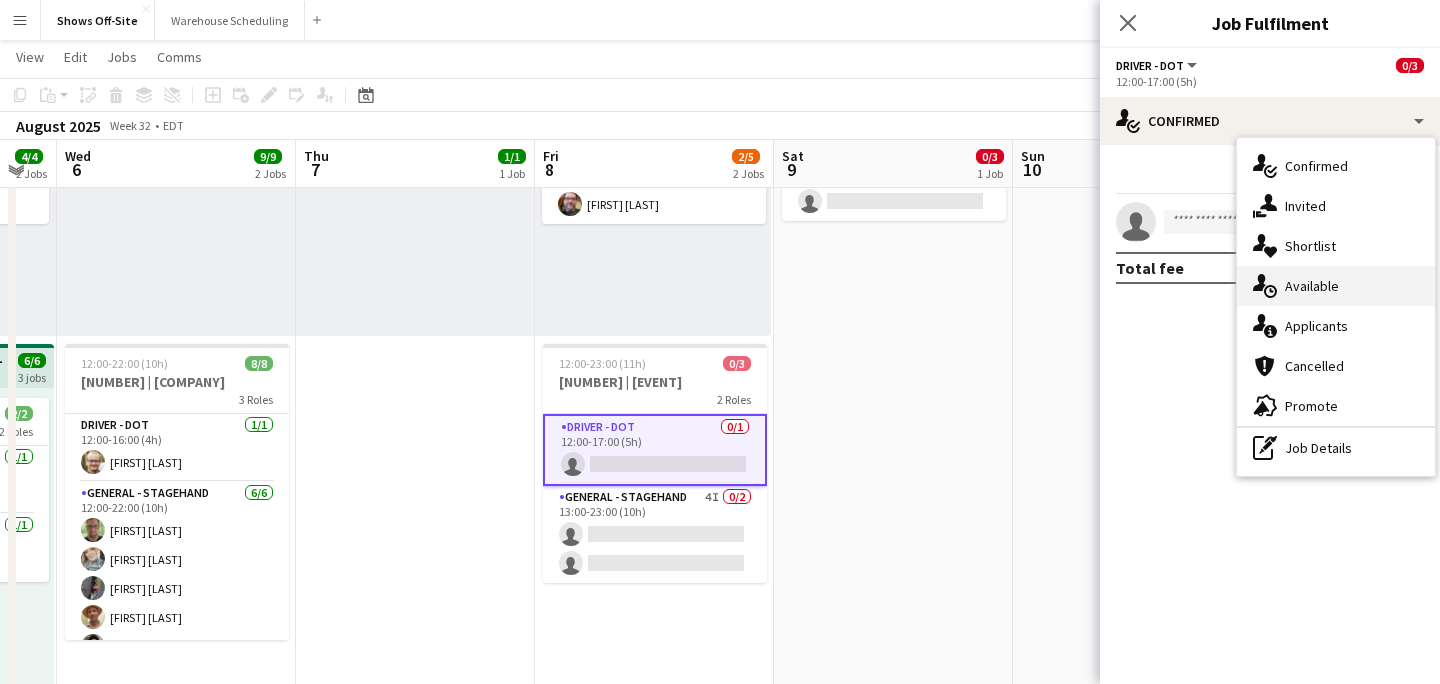 click on "single-neutral-actions-upload
Available" at bounding box center (1336, 286) 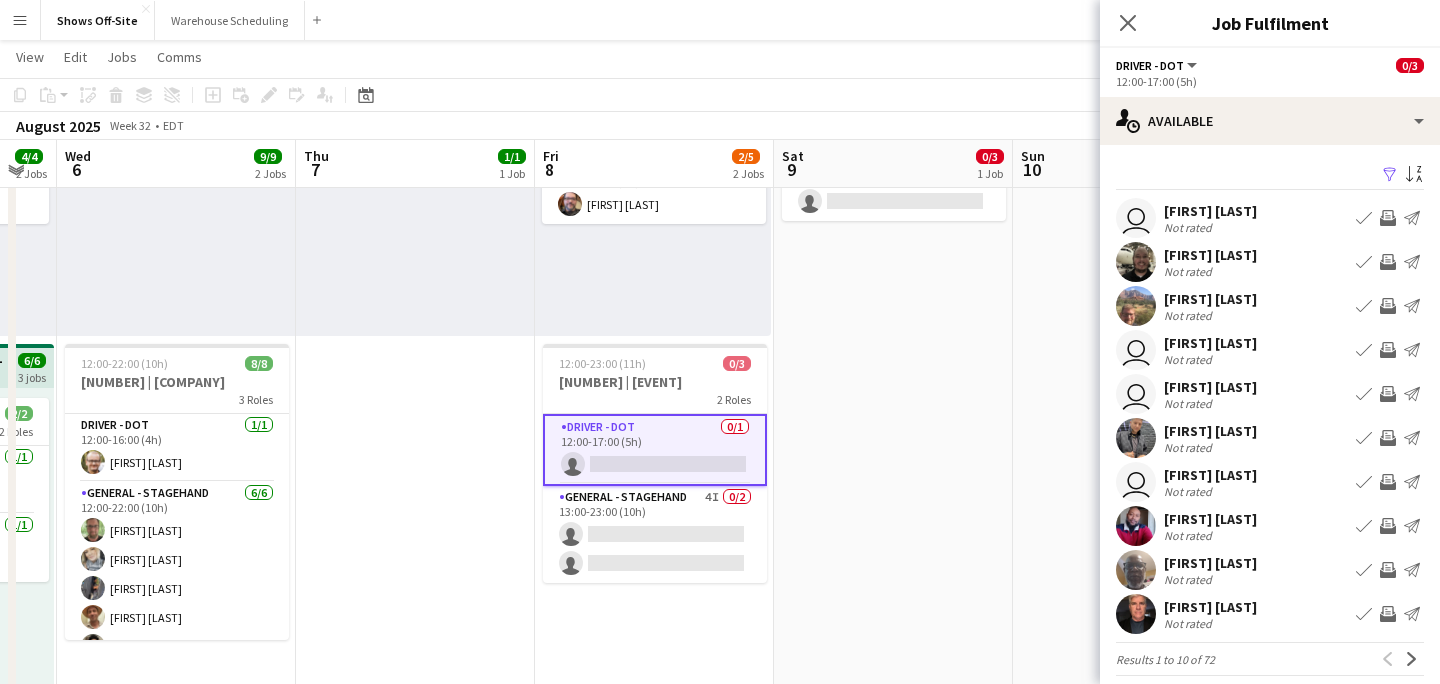 click on "Filter" at bounding box center (1390, 175) 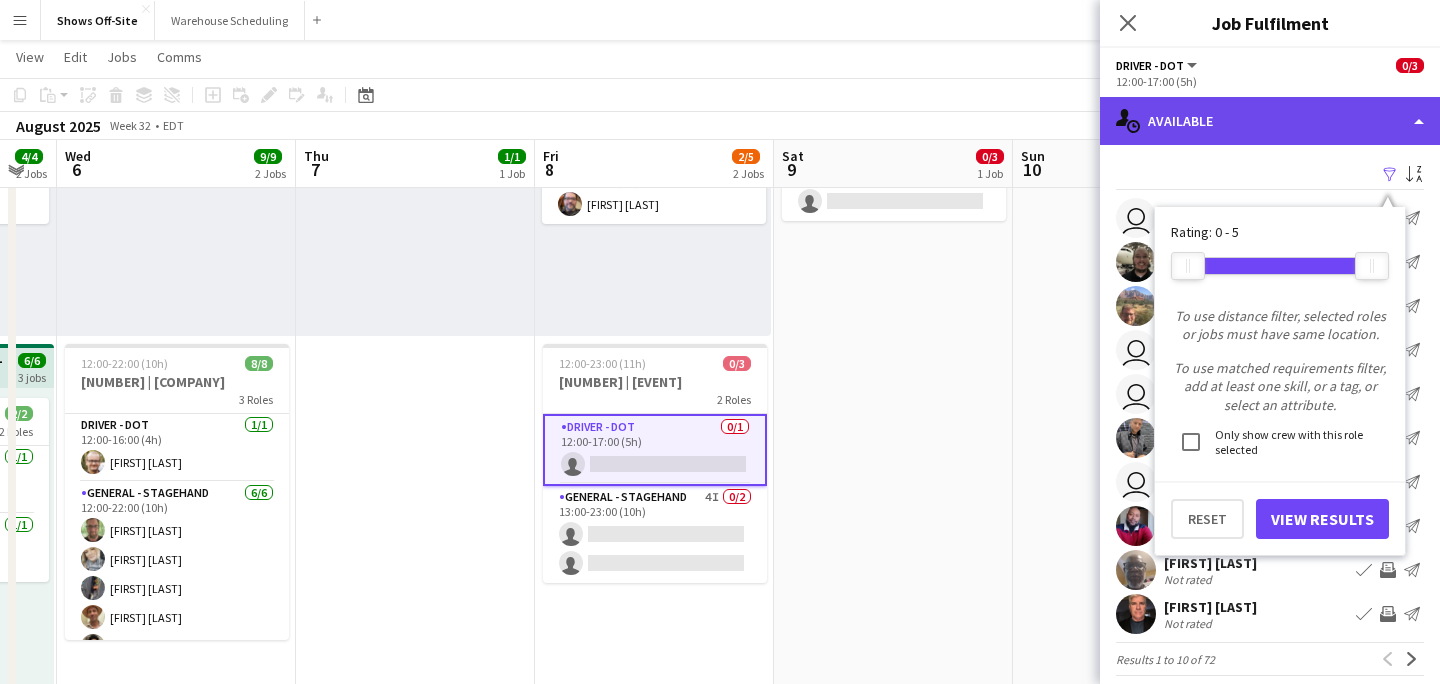 click on "single-neutral-actions-upload
Available" 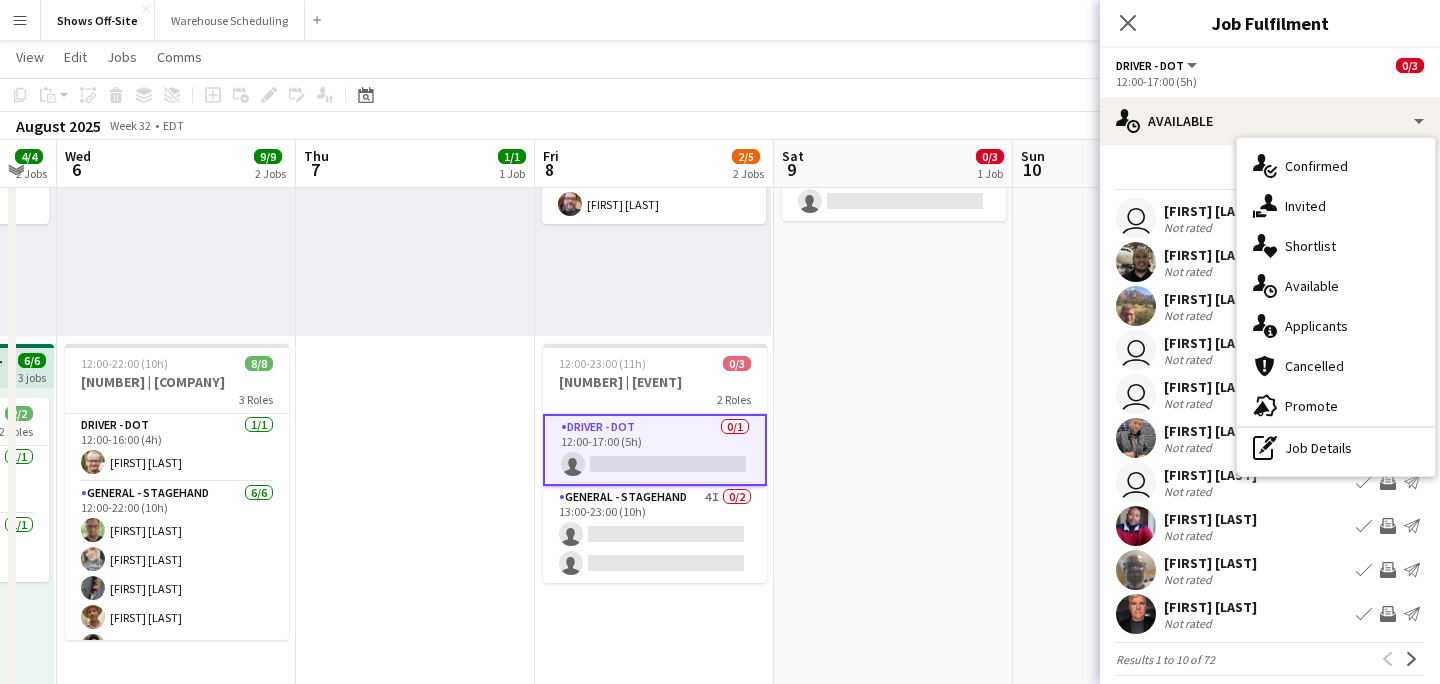 click on "Filter
Sort asc" at bounding box center [1270, 175] 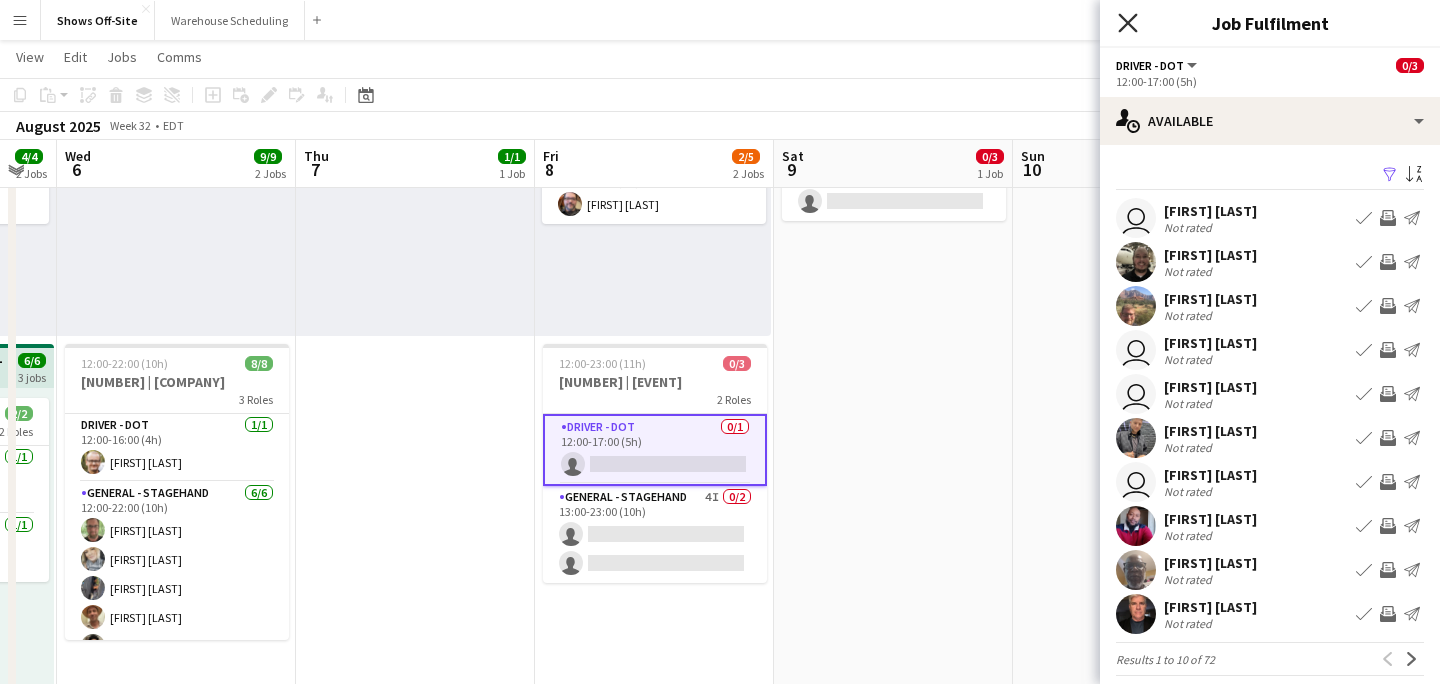 click on "Close pop-in" 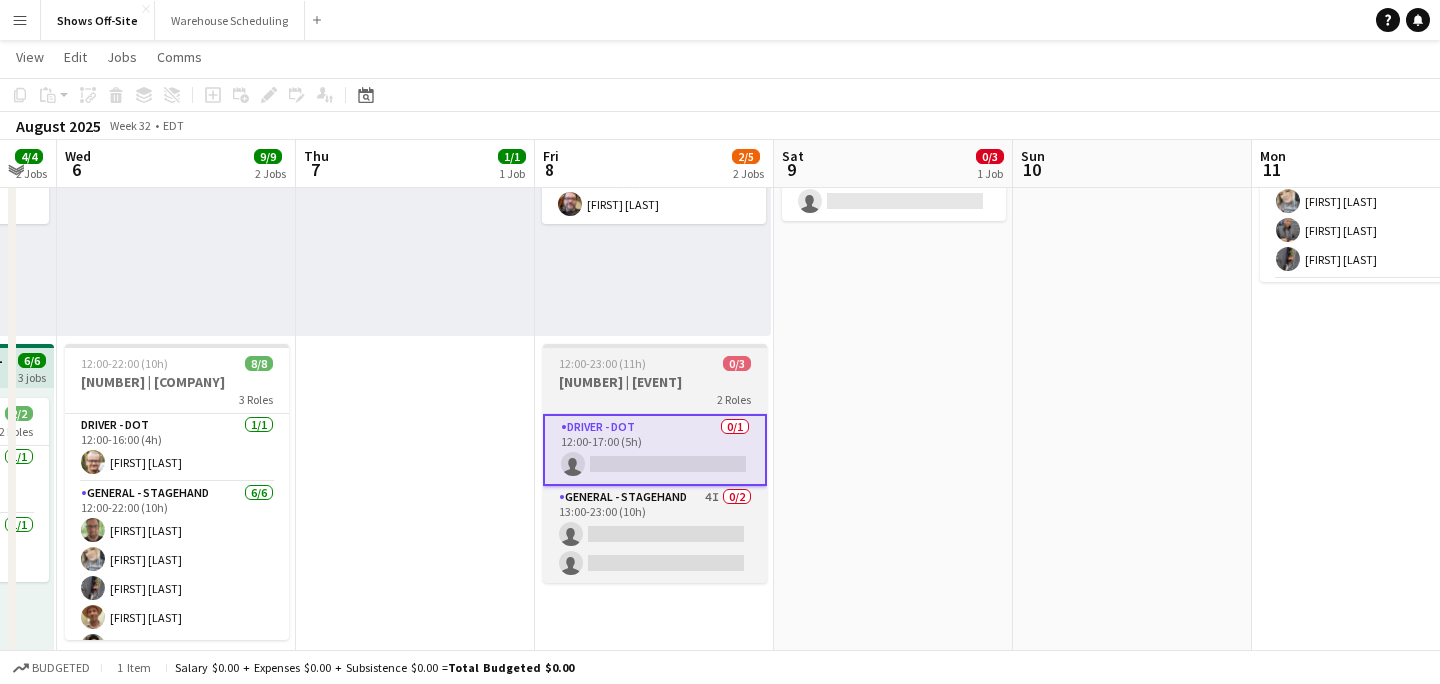 click on "12:00-23:00 (11h)    0/3" at bounding box center (655, 363) 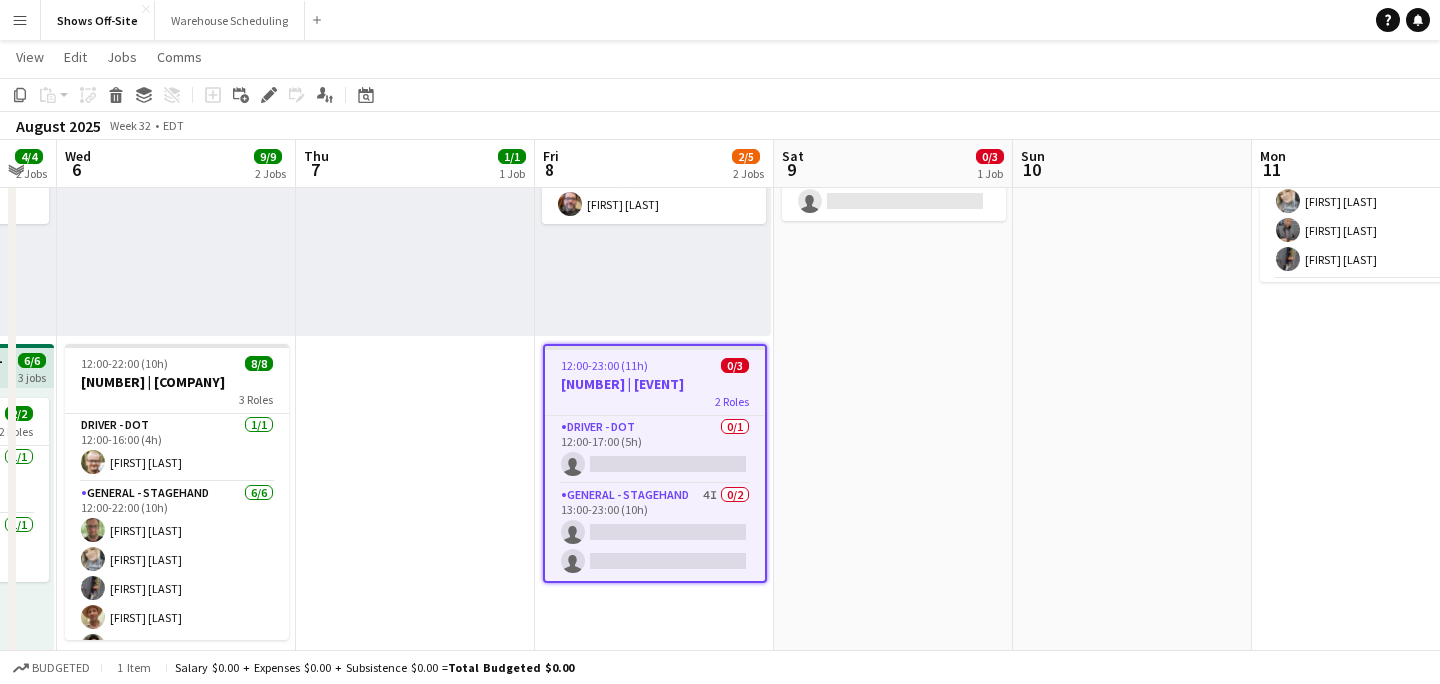 click on "Copy
Paste
Paste
Command
V Paste with crew
Command
Shift
V
Paste linked Job
Delete
Group
Ungroup
Add job
Add linked Job
Edit
Edit linked Job
Applicants
Date picker
AUG 2025 AUG 2025 Monday M Tuesday T Wednesday W Thursday T Friday F Saturday S Sunday S  AUG   1   2   3   4   5   6   7   8   9   10   11   12   13   14   15   16   17   18   19   20   21   22   23   24   25" 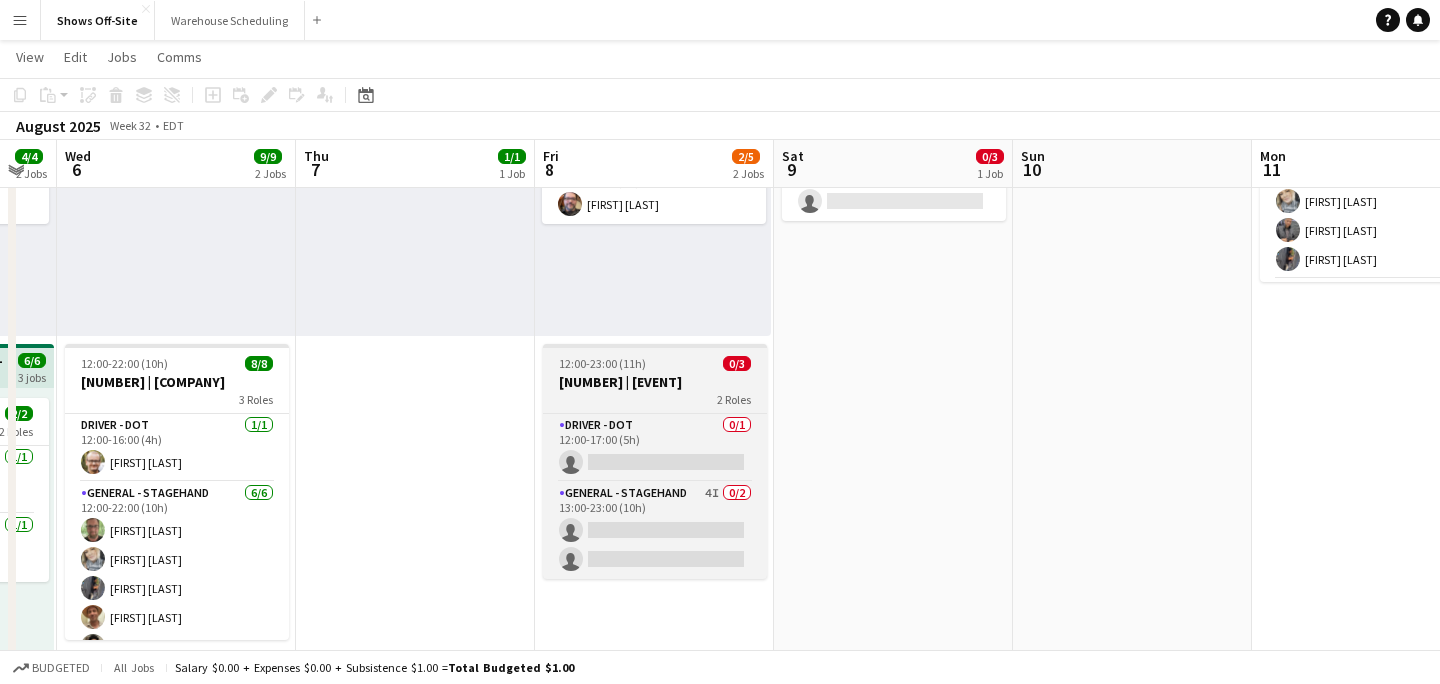 click on "[NUMBER] | [EVENT]" at bounding box center (655, 382) 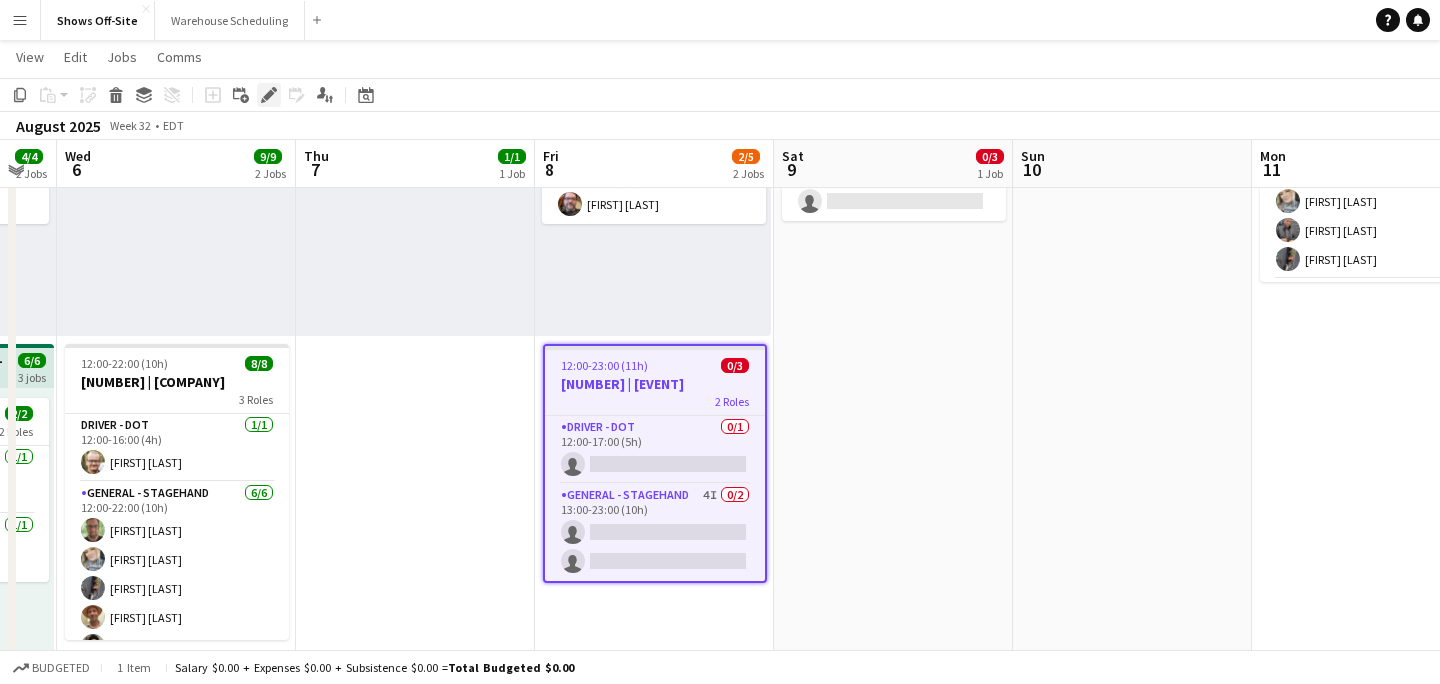 click 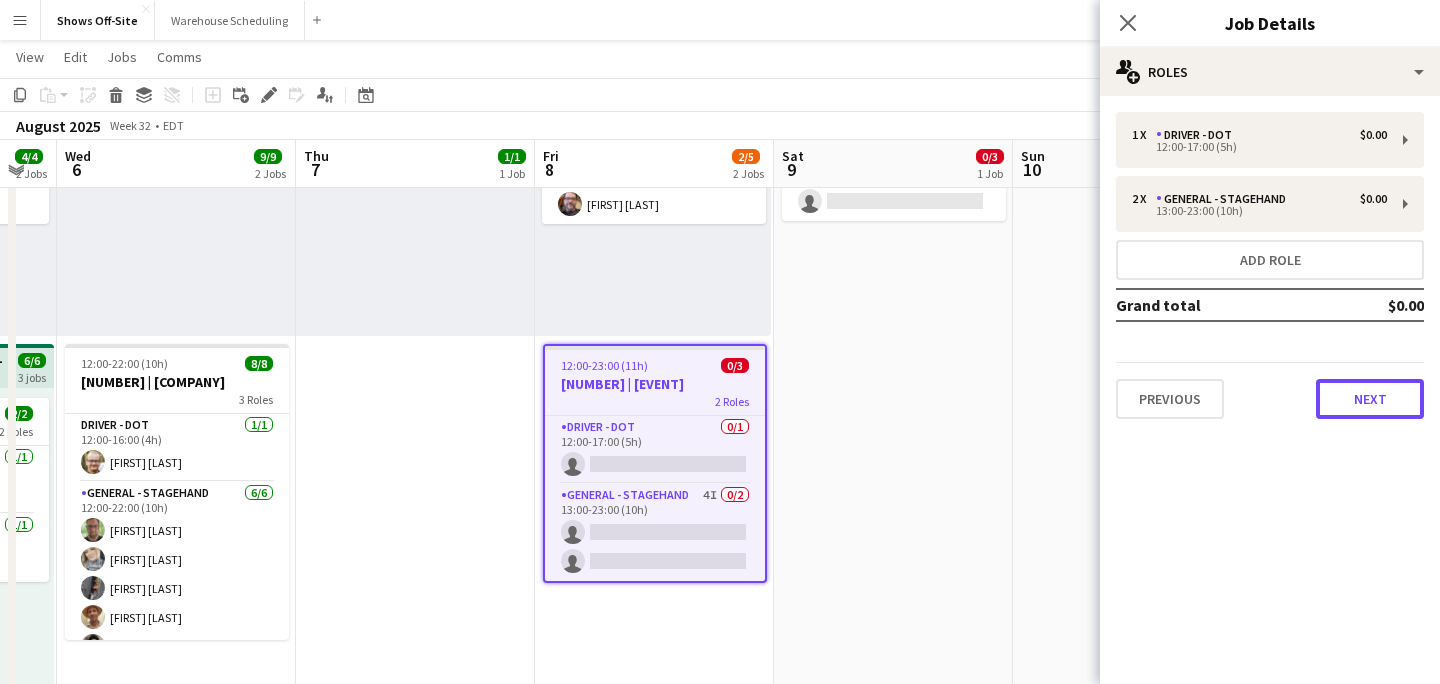 click on "Next" at bounding box center [1370, 399] 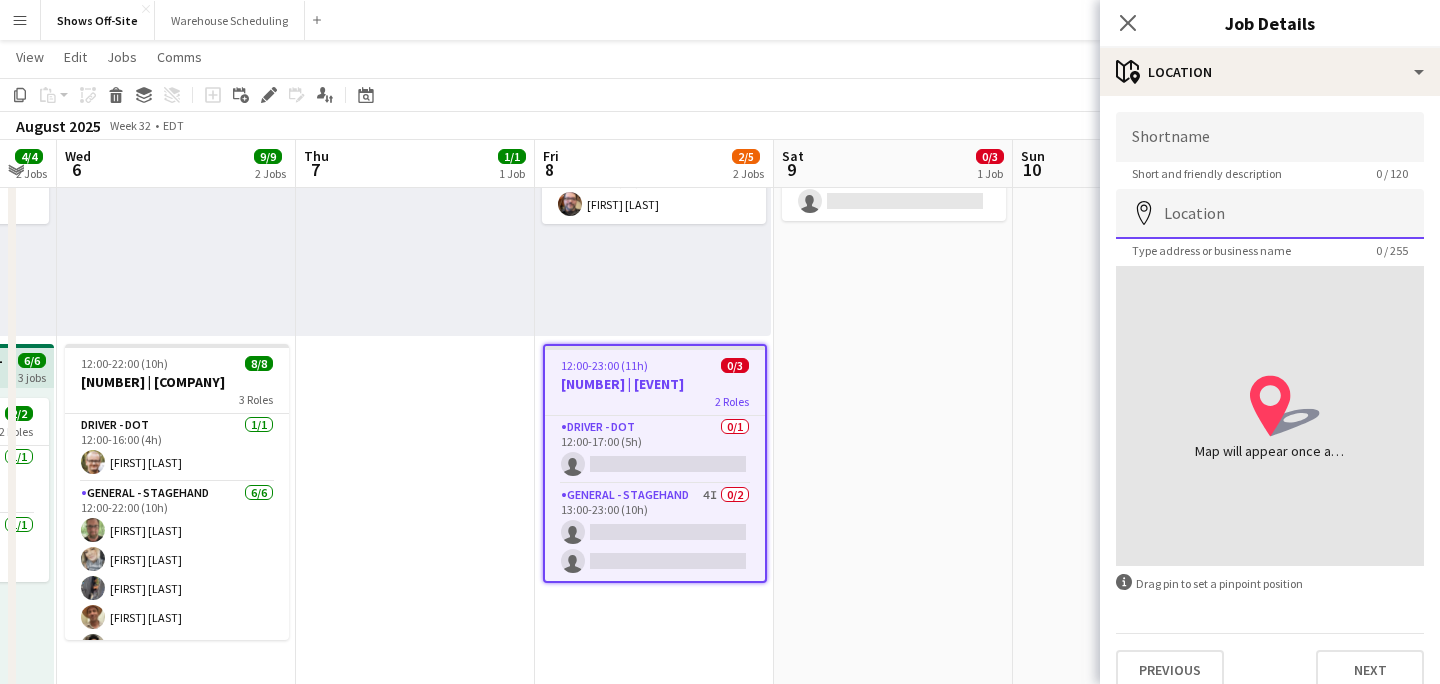 click on "Location" at bounding box center (1270, 214) 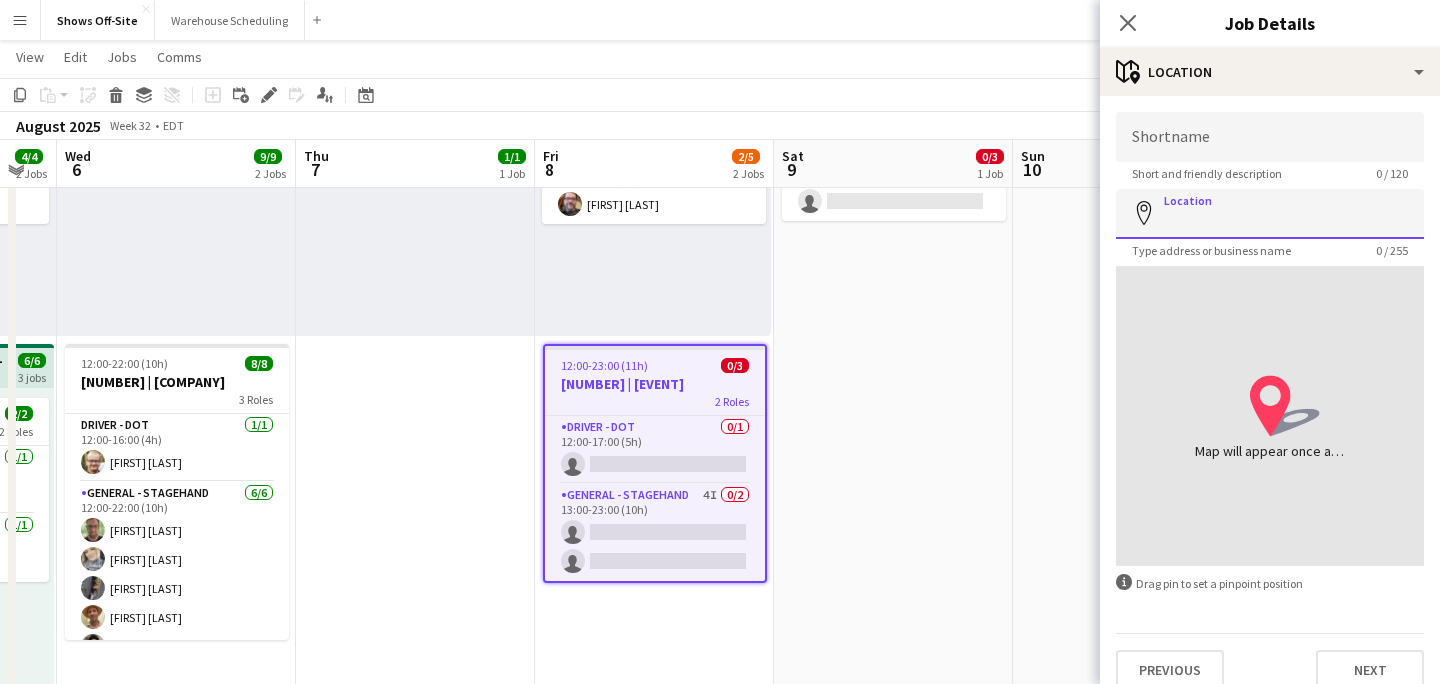 paste on "**********" 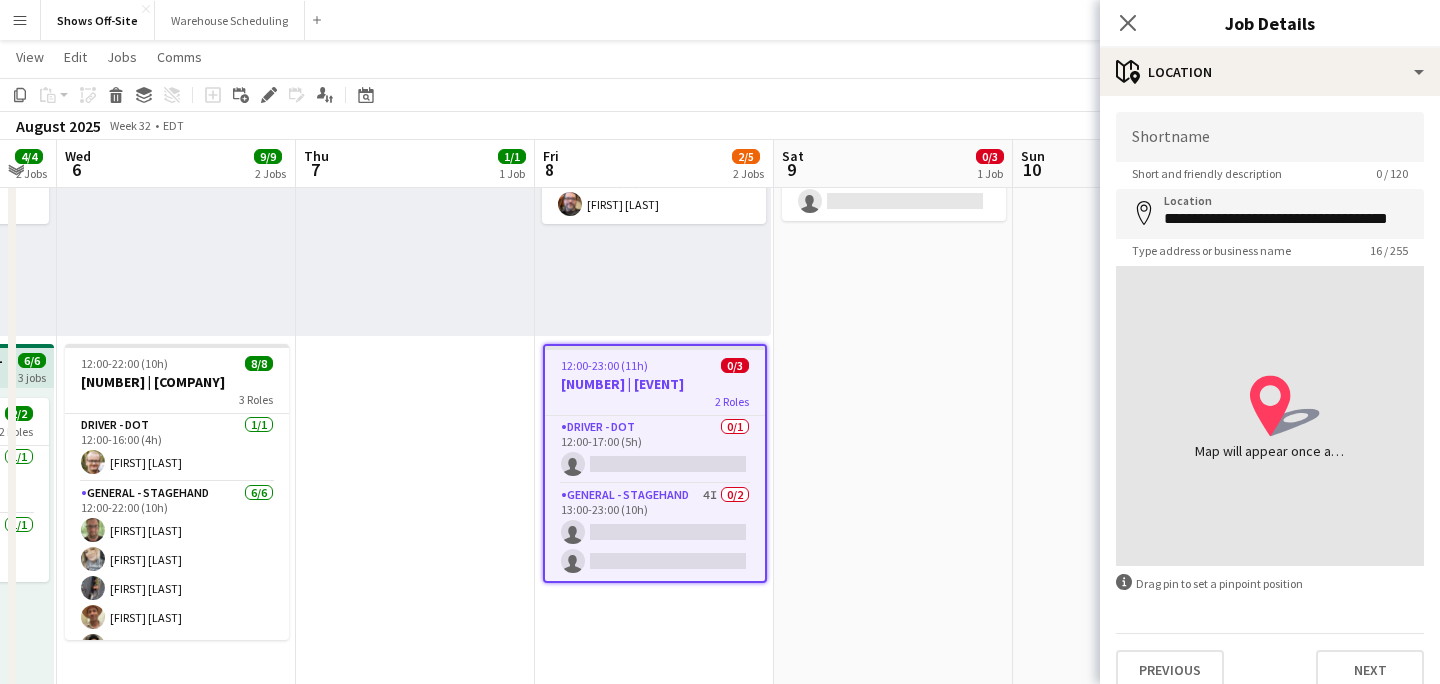 type on "**********" 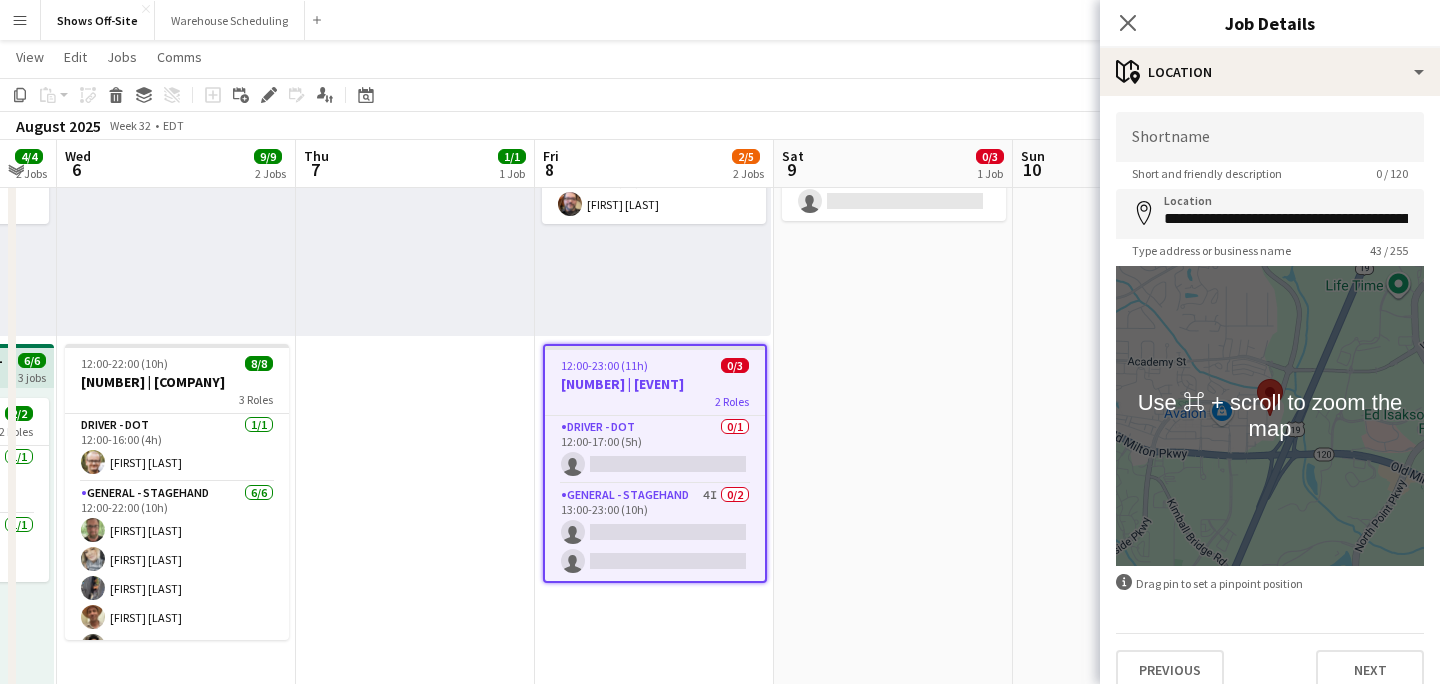 scroll, scrollTop: 22, scrollLeft: 0, axis: vertical 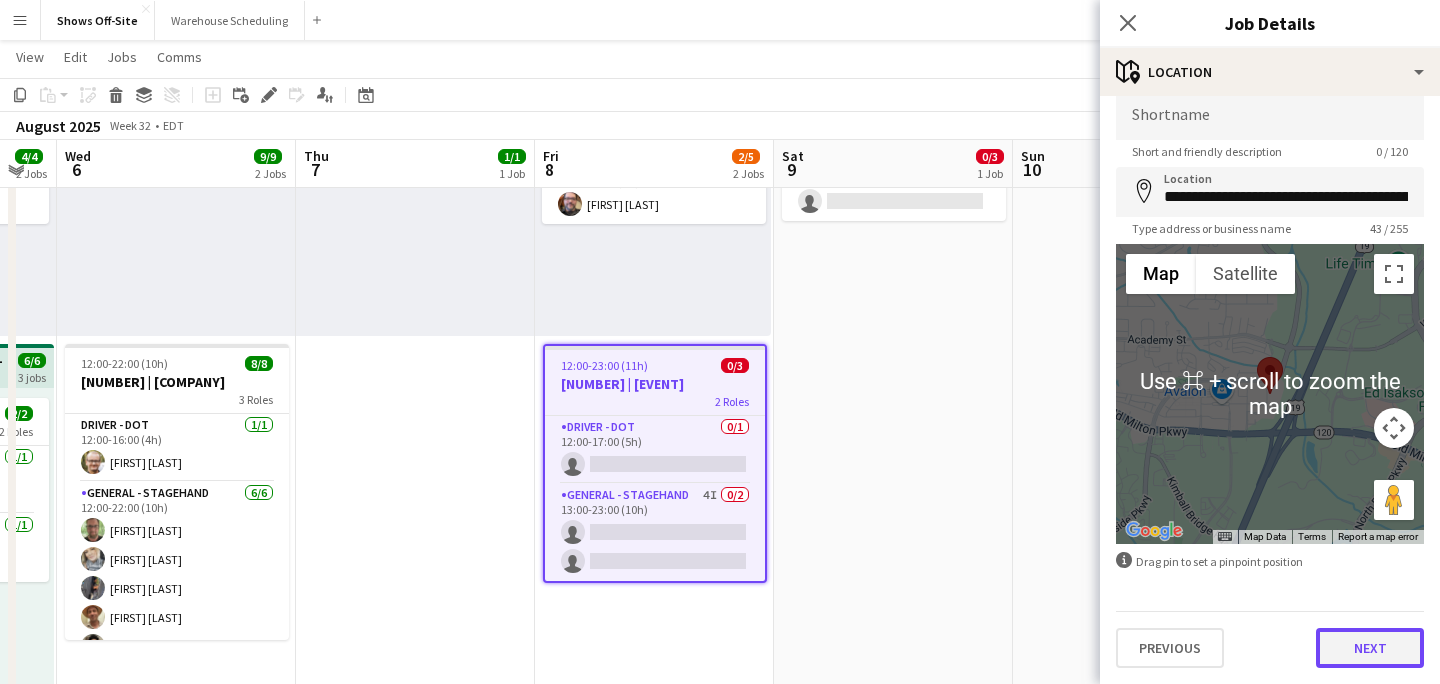 click on "Next" at bounding box center [1370, 648] 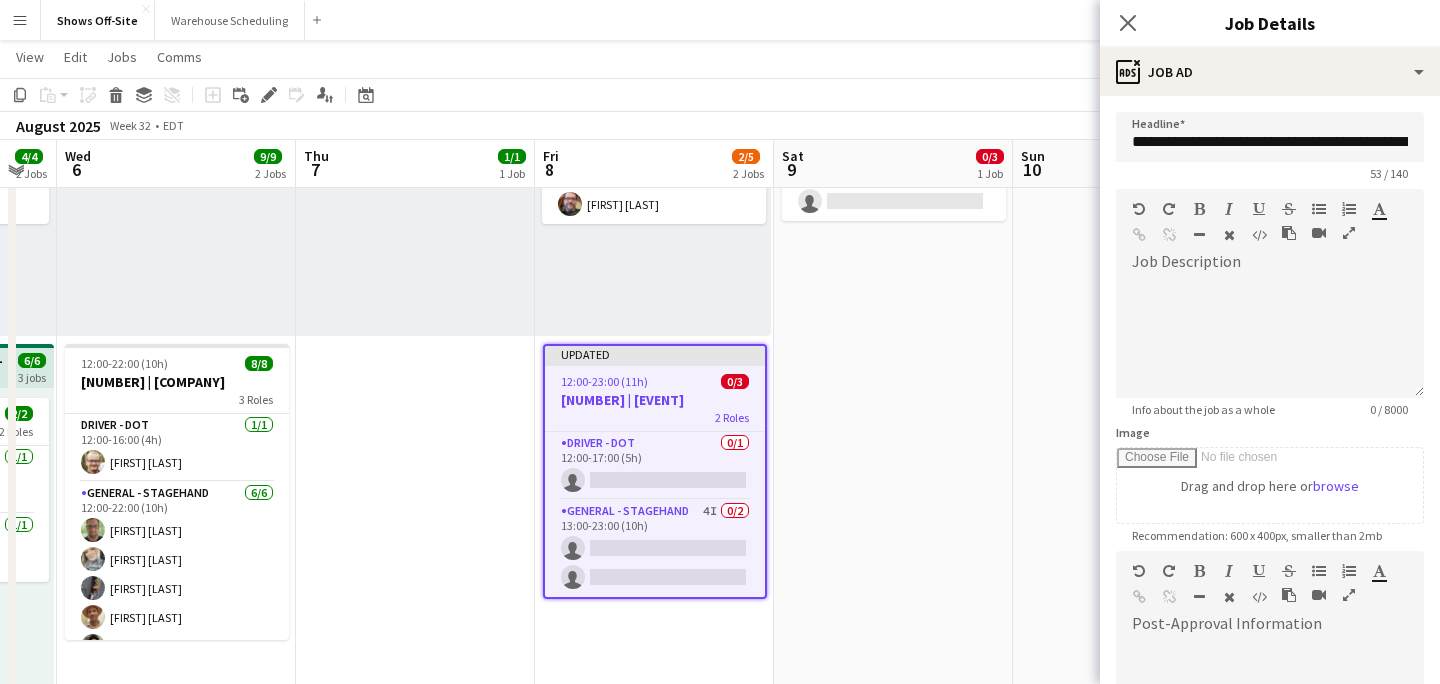 scroll, scrollTop: 0, scrollLeft: 0, axis: both 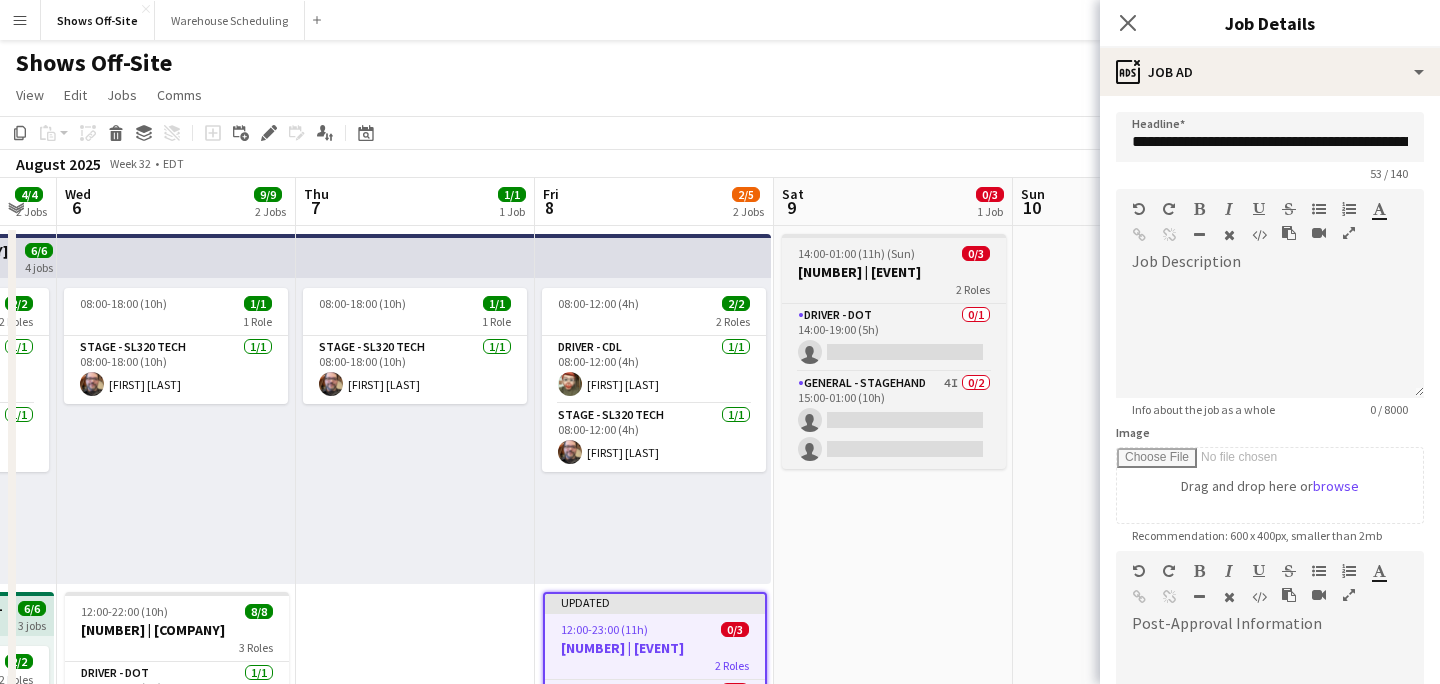 click on "[NUMBER] | [EVENT]" at bounding box center (894, 272) 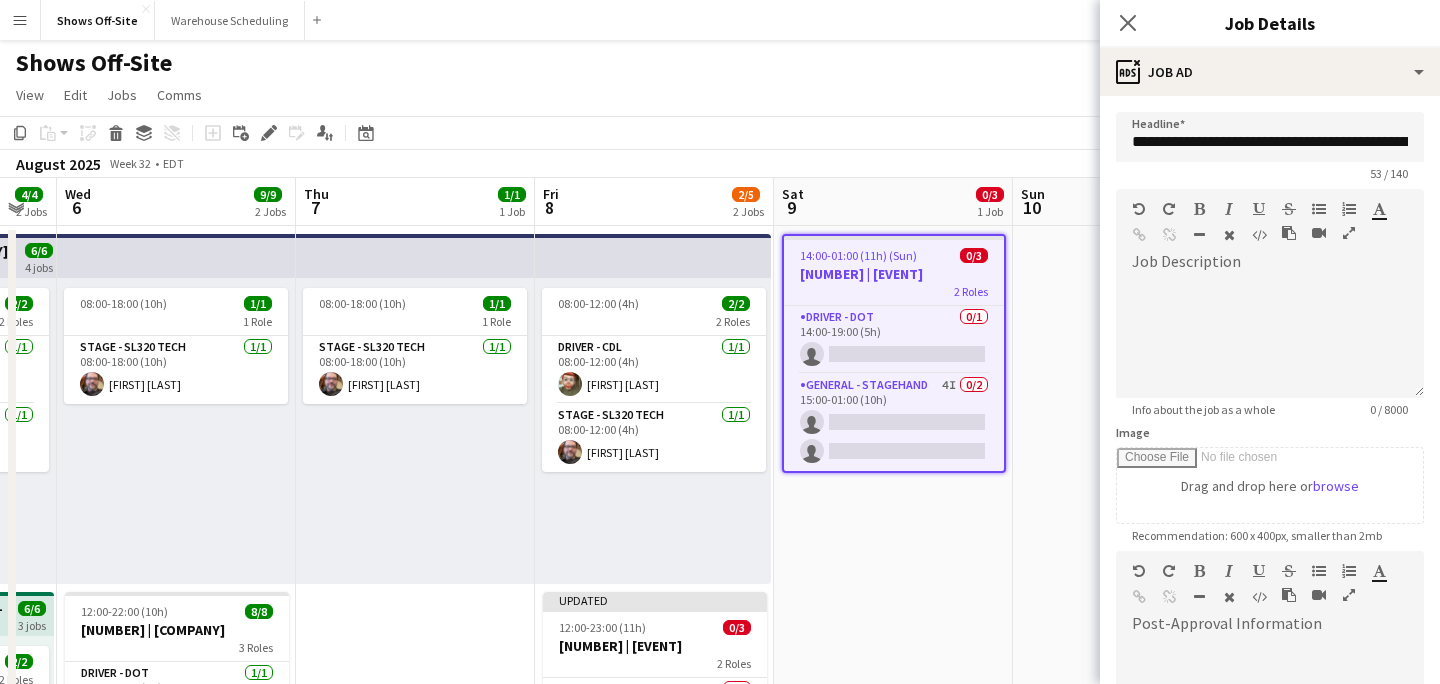 scroll, scrollTop: 304, scrollLeft: 0, axis: vertical 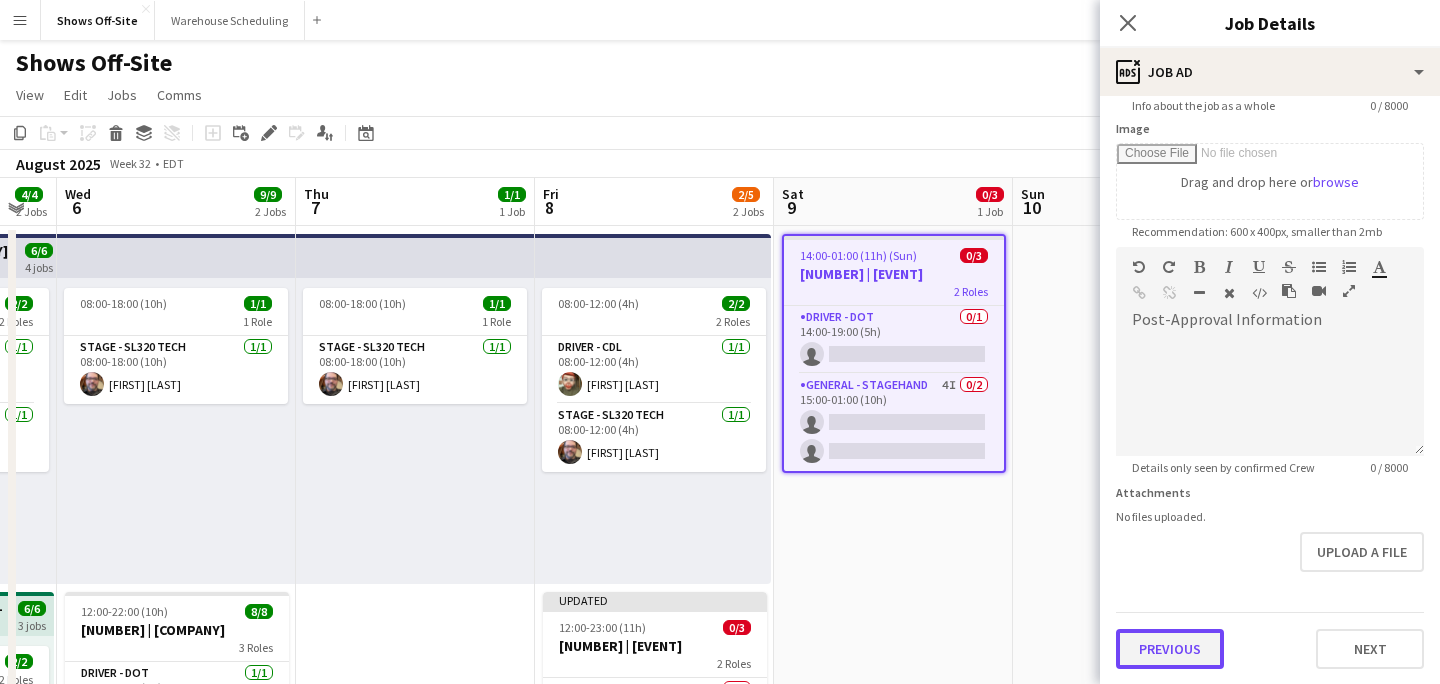 click on "Previous" at bounding box center (1170, 649) 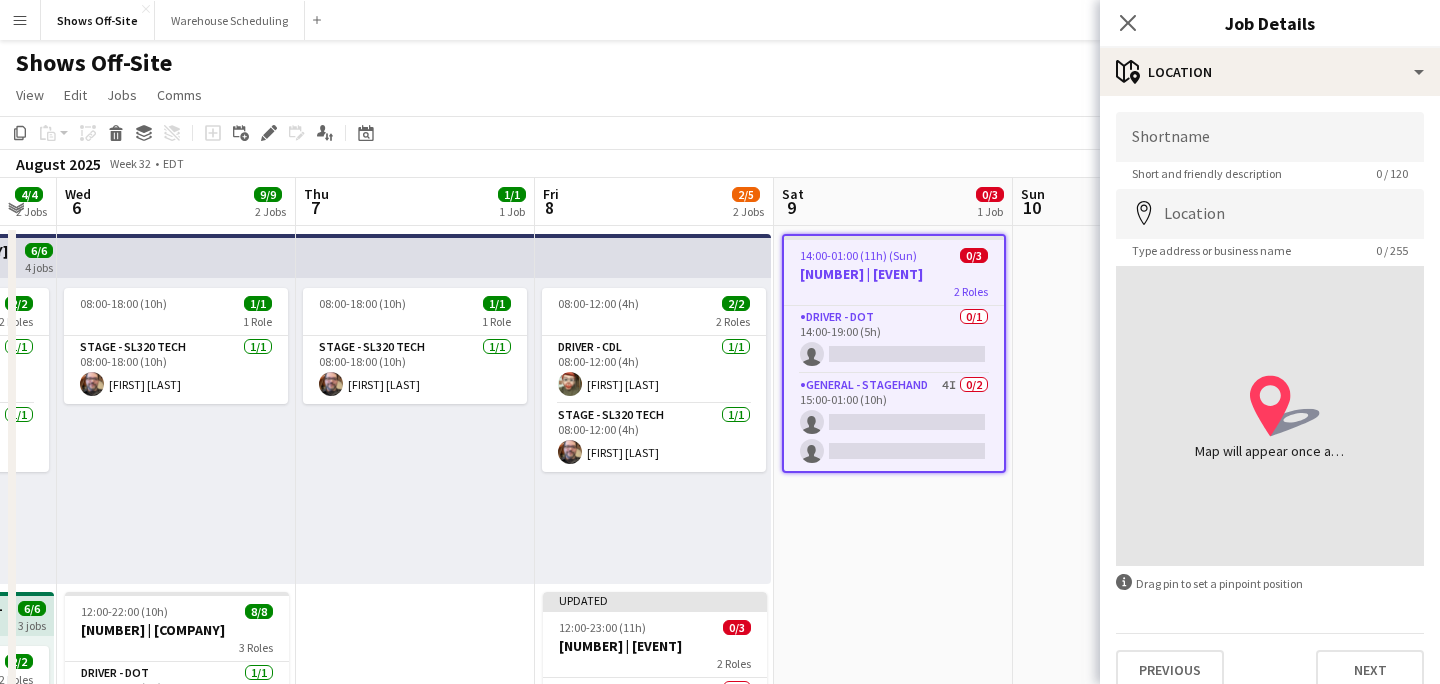 scroll, scrollTop: 0, scrollLeft: 0, axis: both 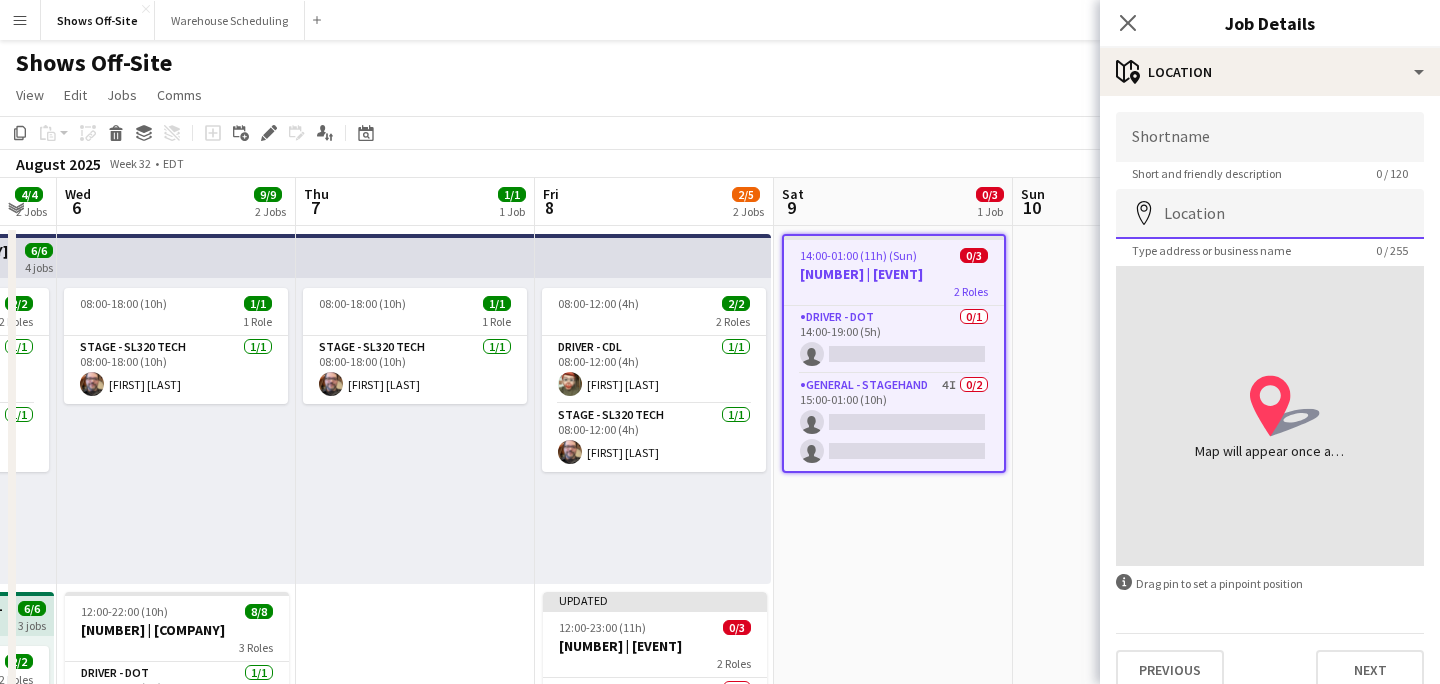 click on "Location" at bounding box center [1270, 214] 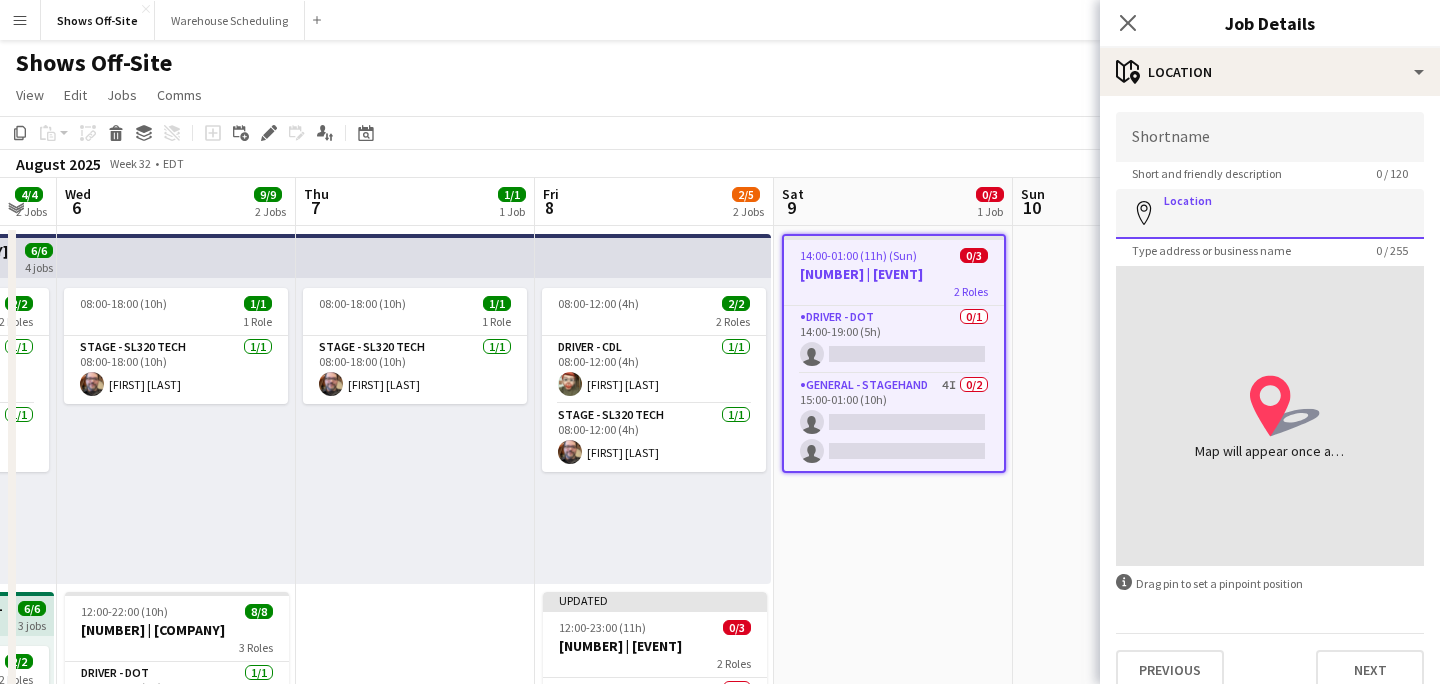 paste on "**********" 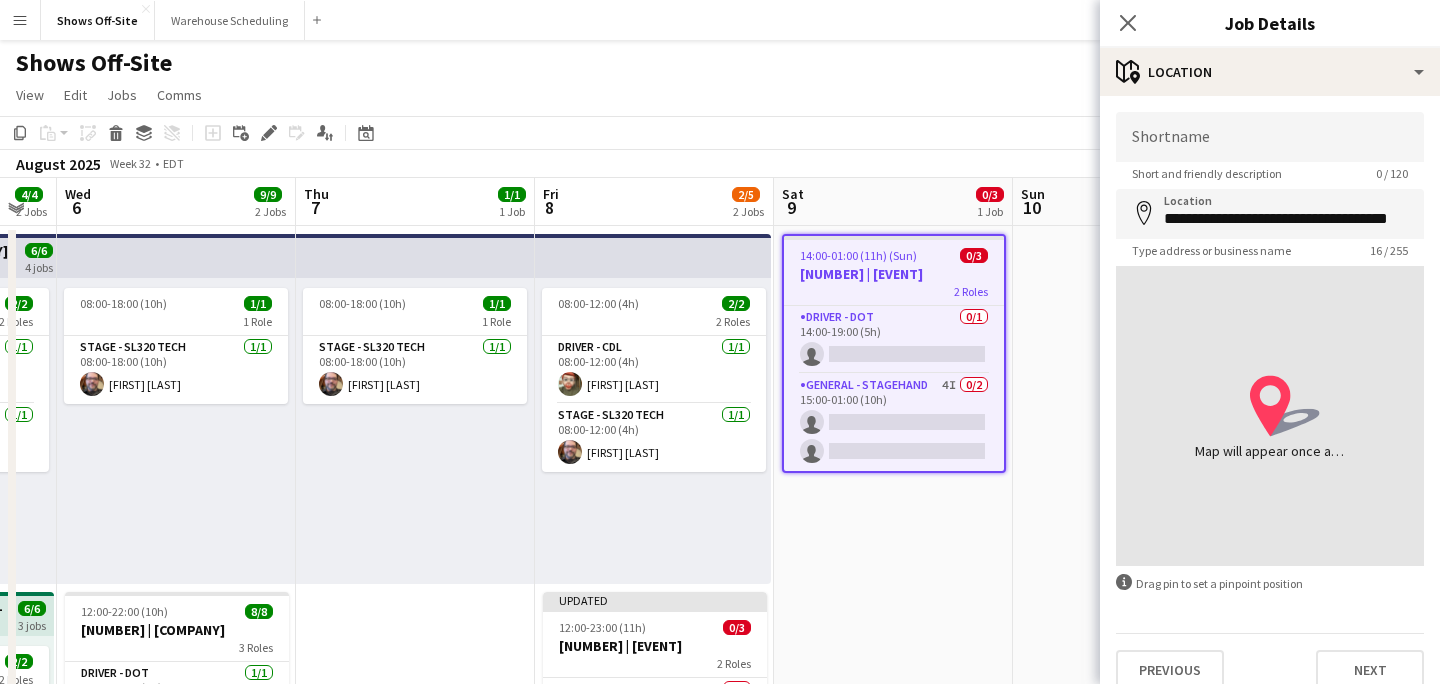 type on "**********" 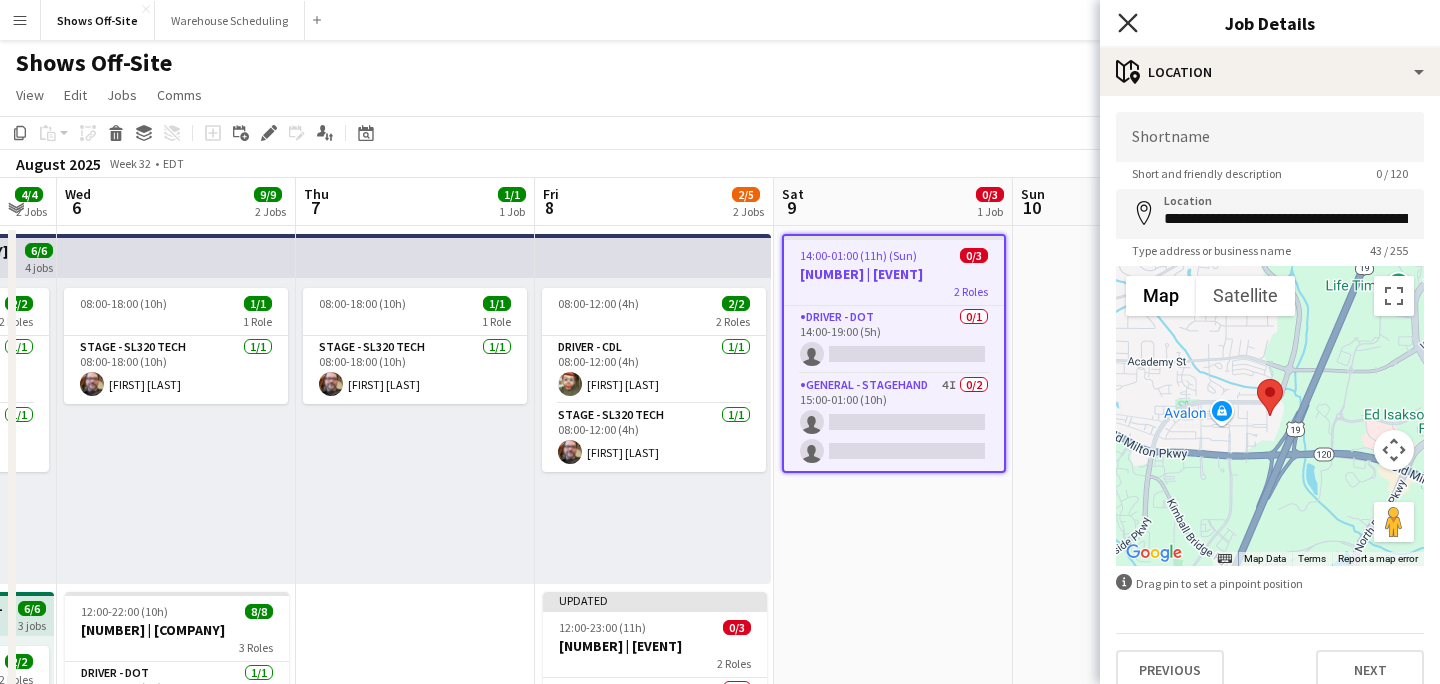 click 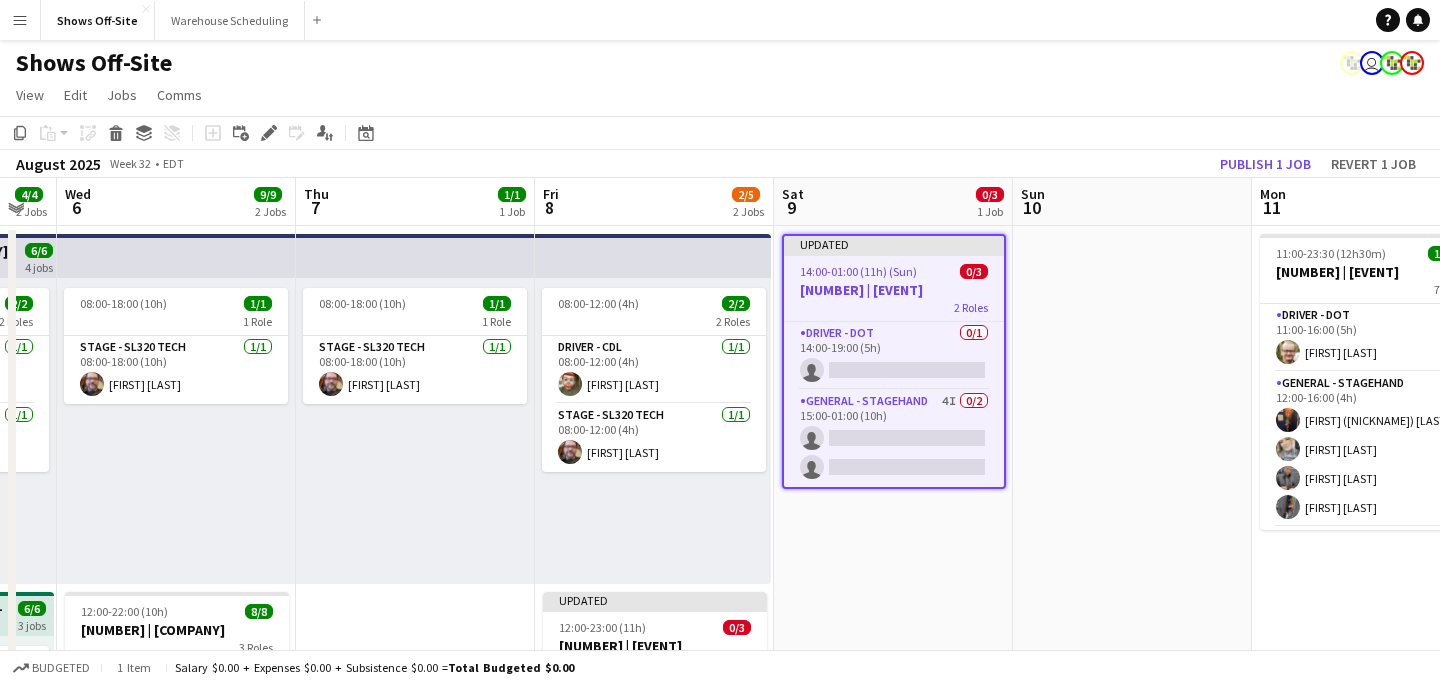 click at bounding box center (1132, 756) 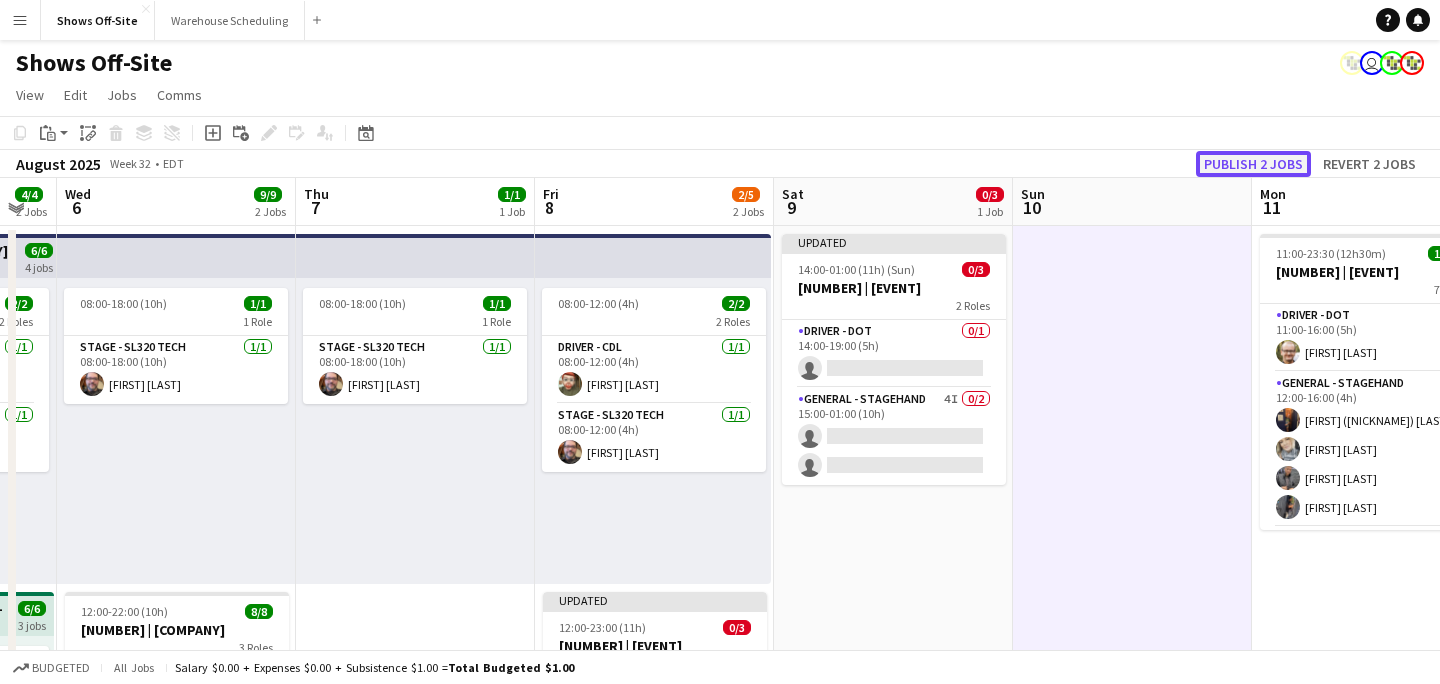 click on "Publish 2 jobs" 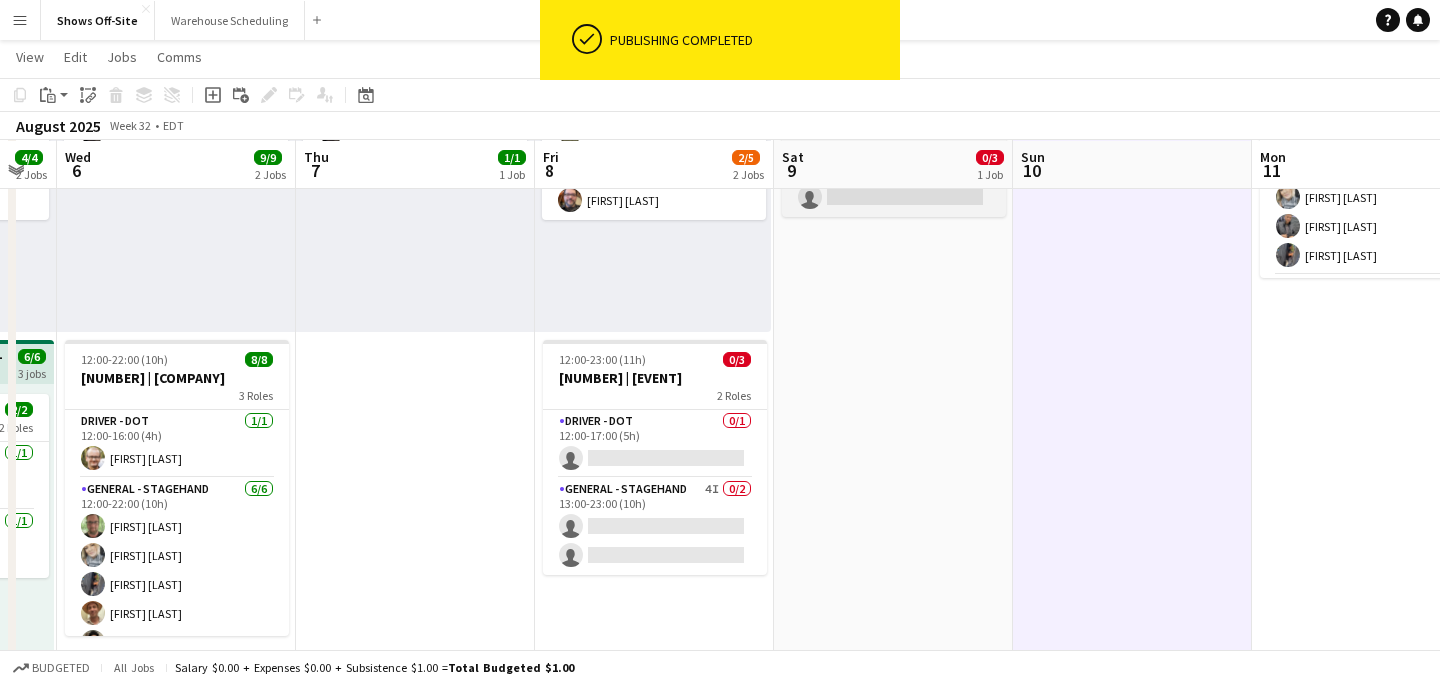 scroll, scrollTop: 251, scrollLeft: 0, axis: vertical 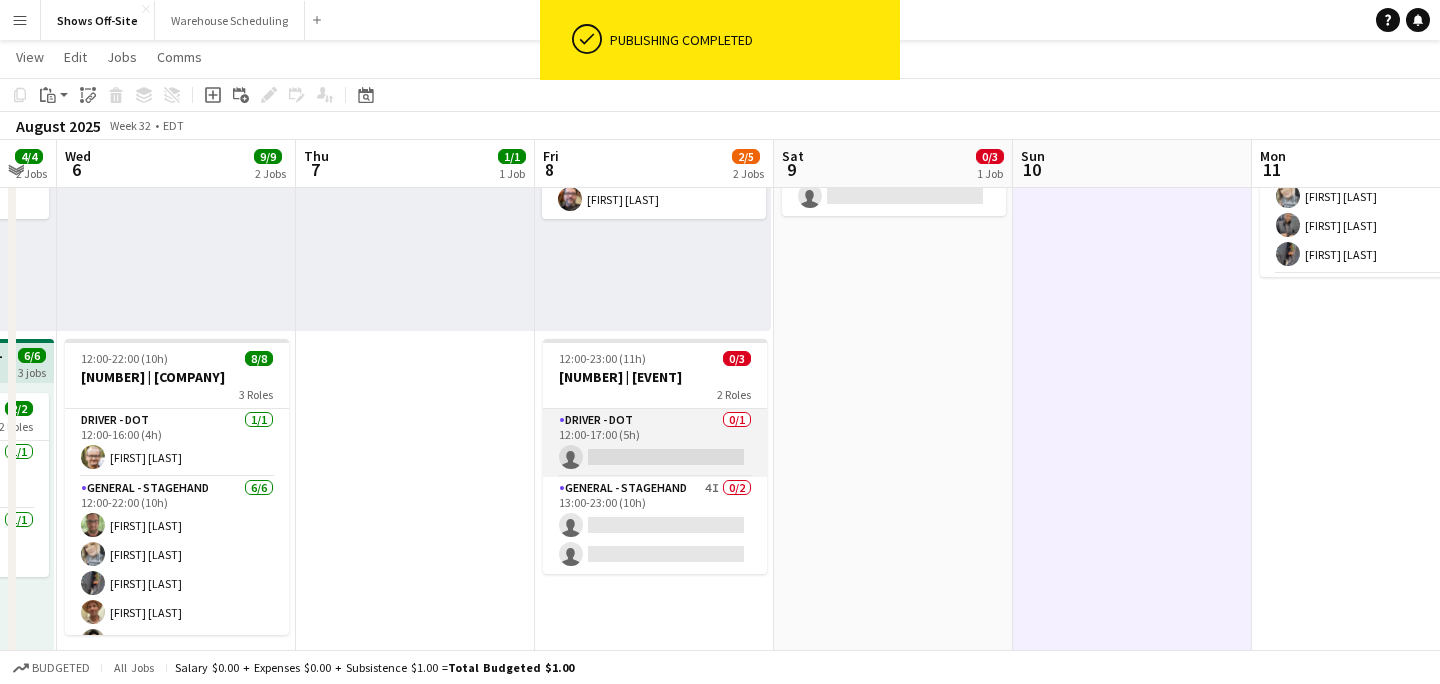 click on "Driver - DOT   0/1   12:00-17:00 (5h)
single-neutral-actions" at bounding box center (655, 443) 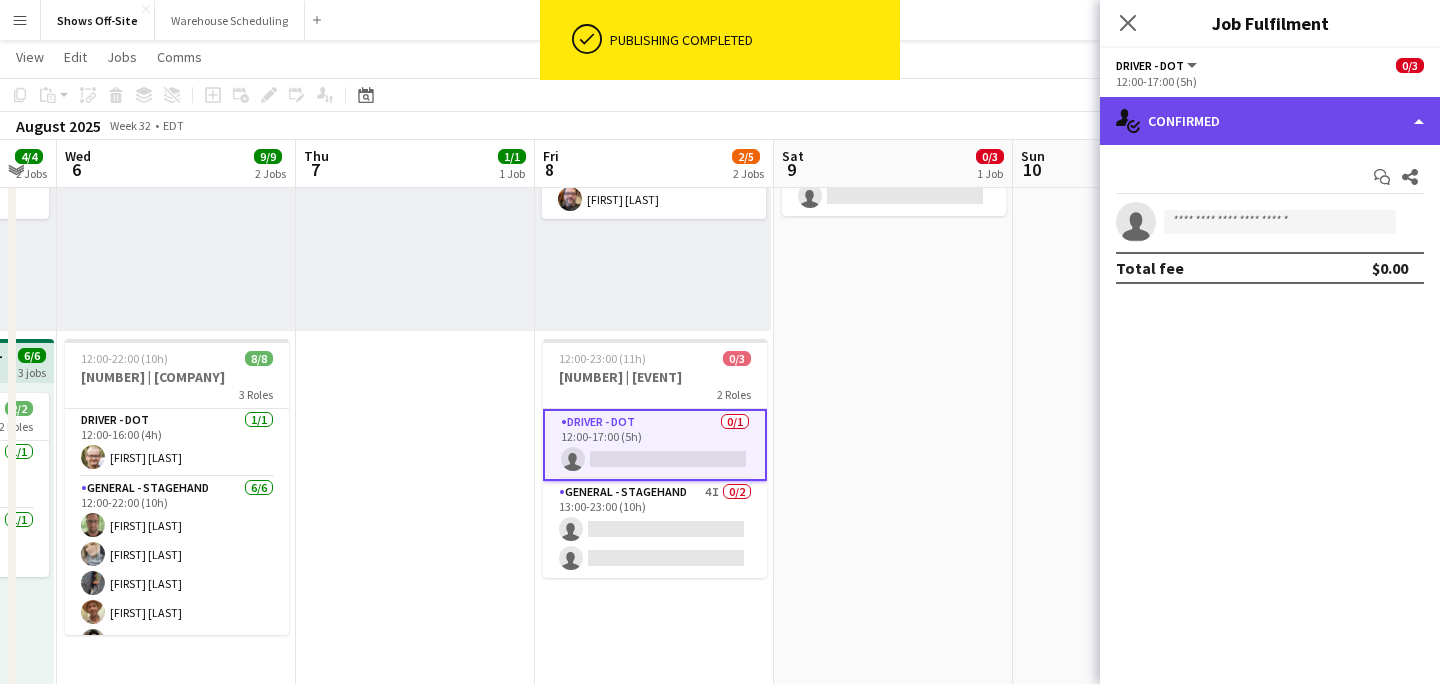 click on "single-neutral-actions-check-2
Confirmed" 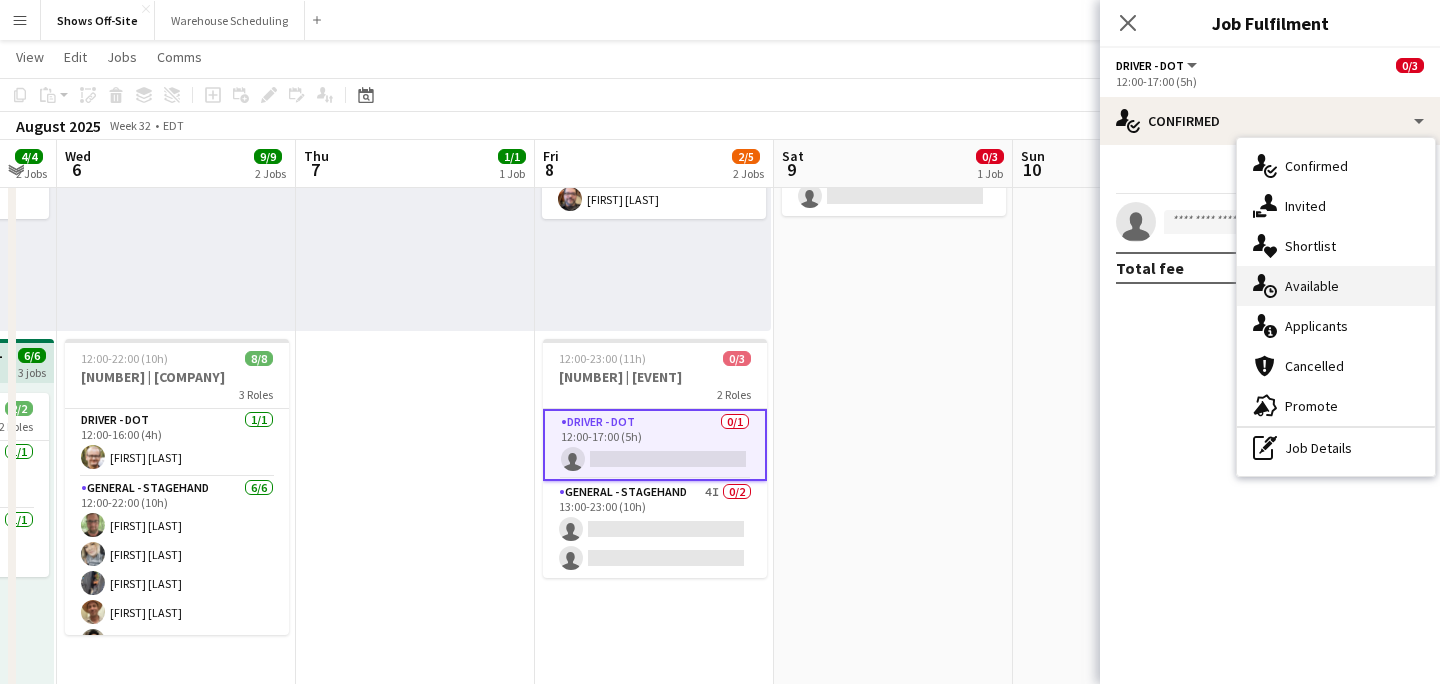 click on "single-neutral-actions-upload
Available" at bounding box center (1336, 286) 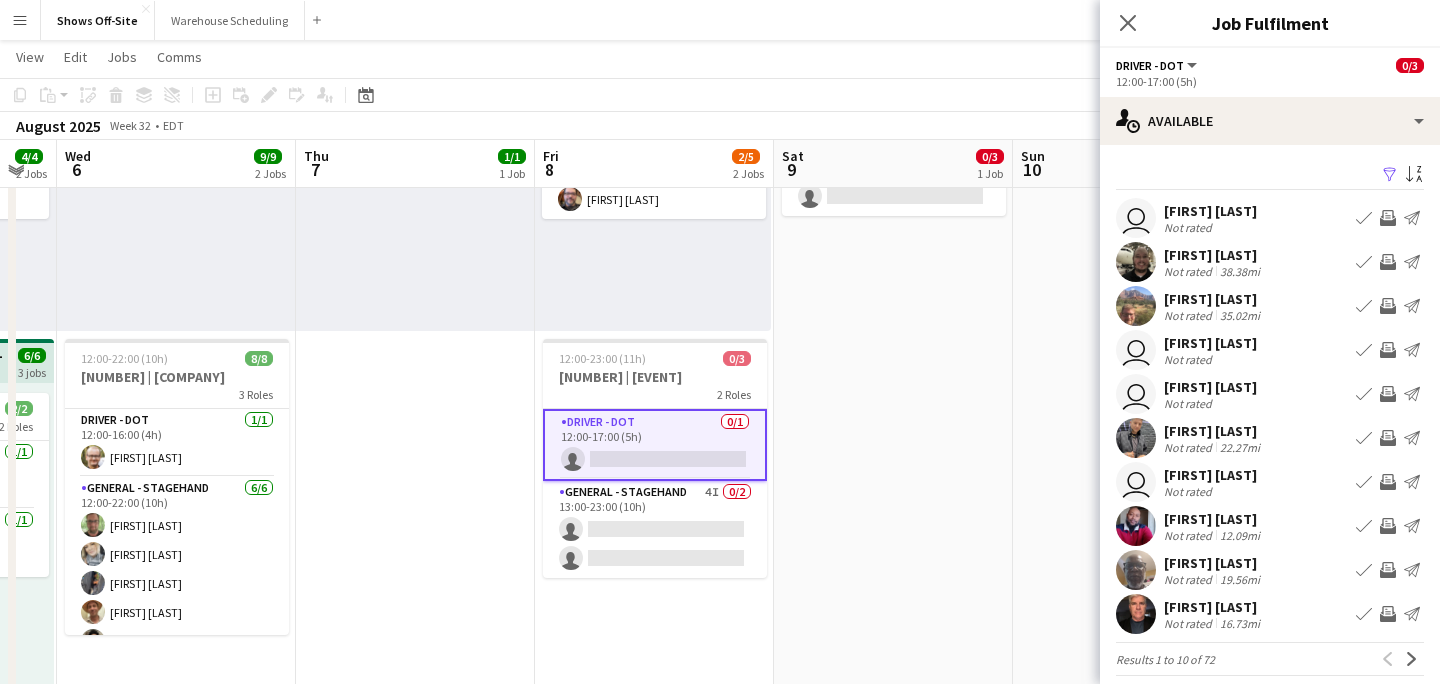 click on "Filter" at bounding box center (1390, 175) 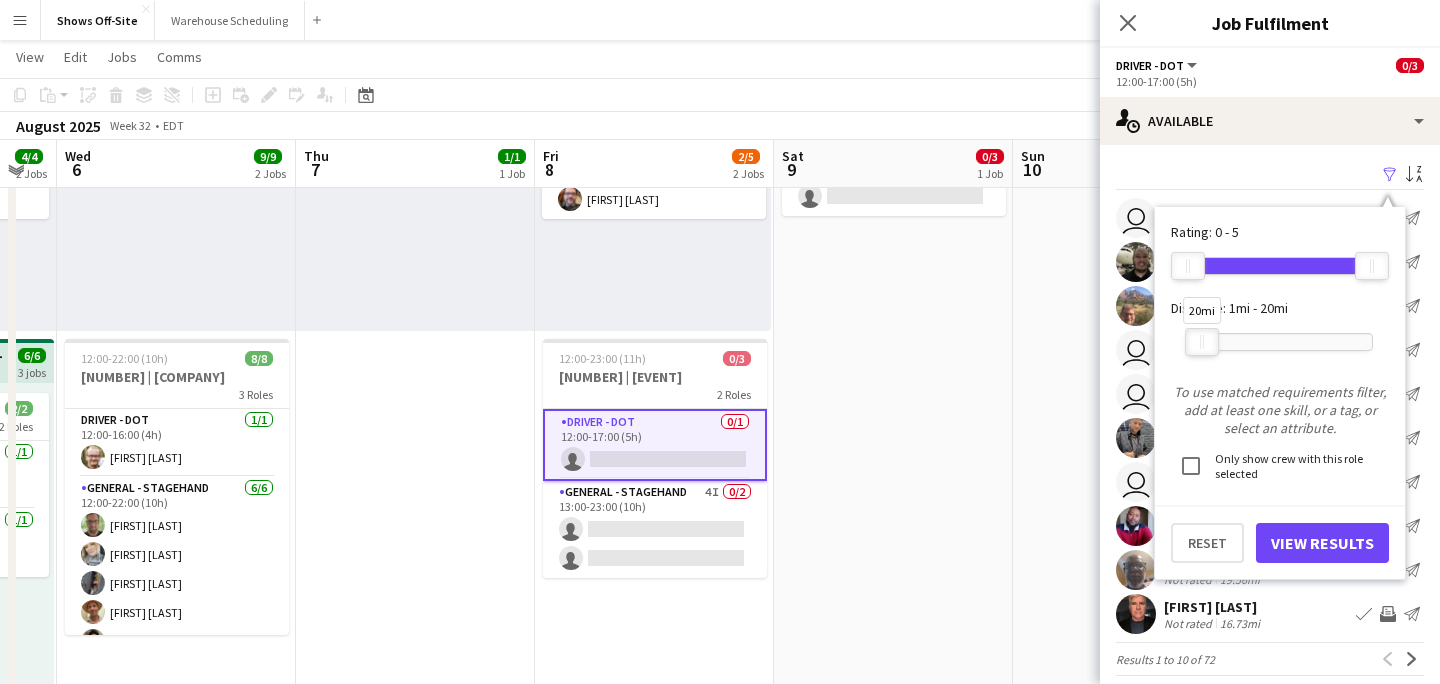 drag, startPoint x: 1369, startPoint y: 344, endPoint x: 1199, endPoint y: 336, distance: 170.18813 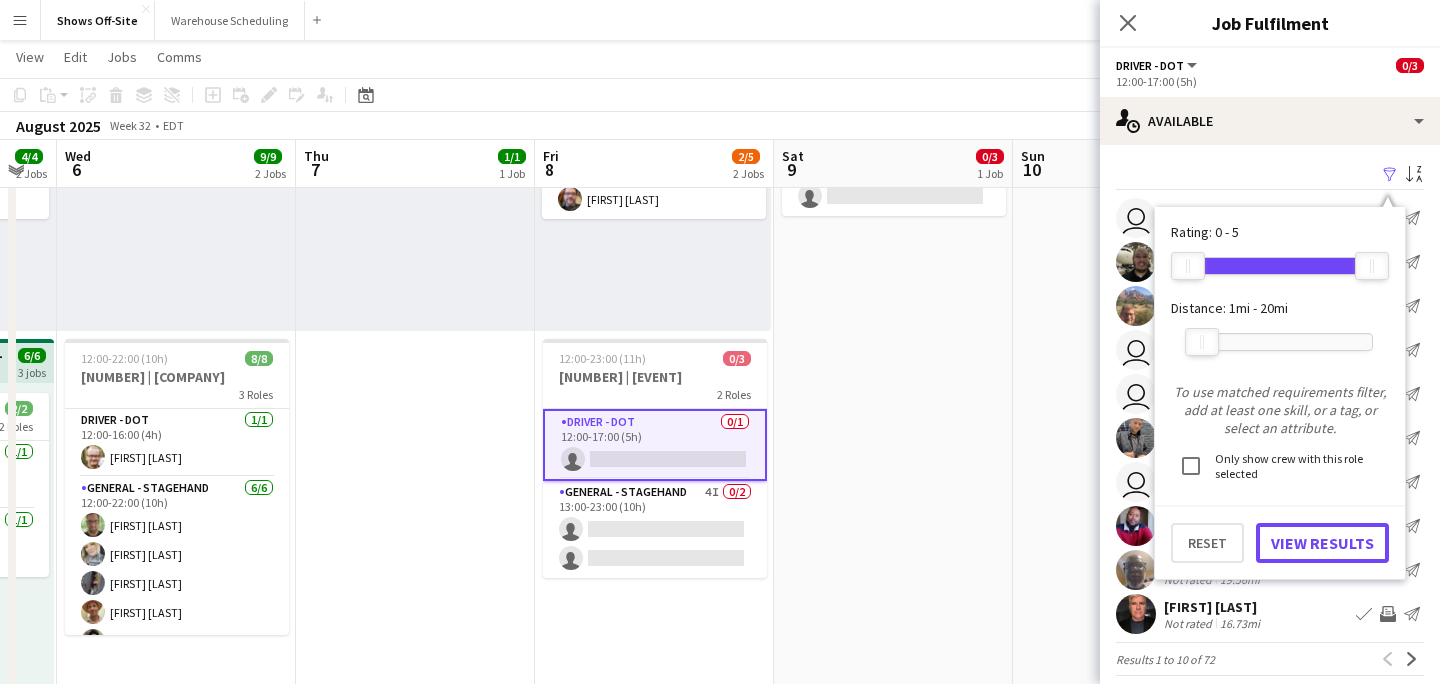 click on "View Results" at bounding box center [1322, 543] 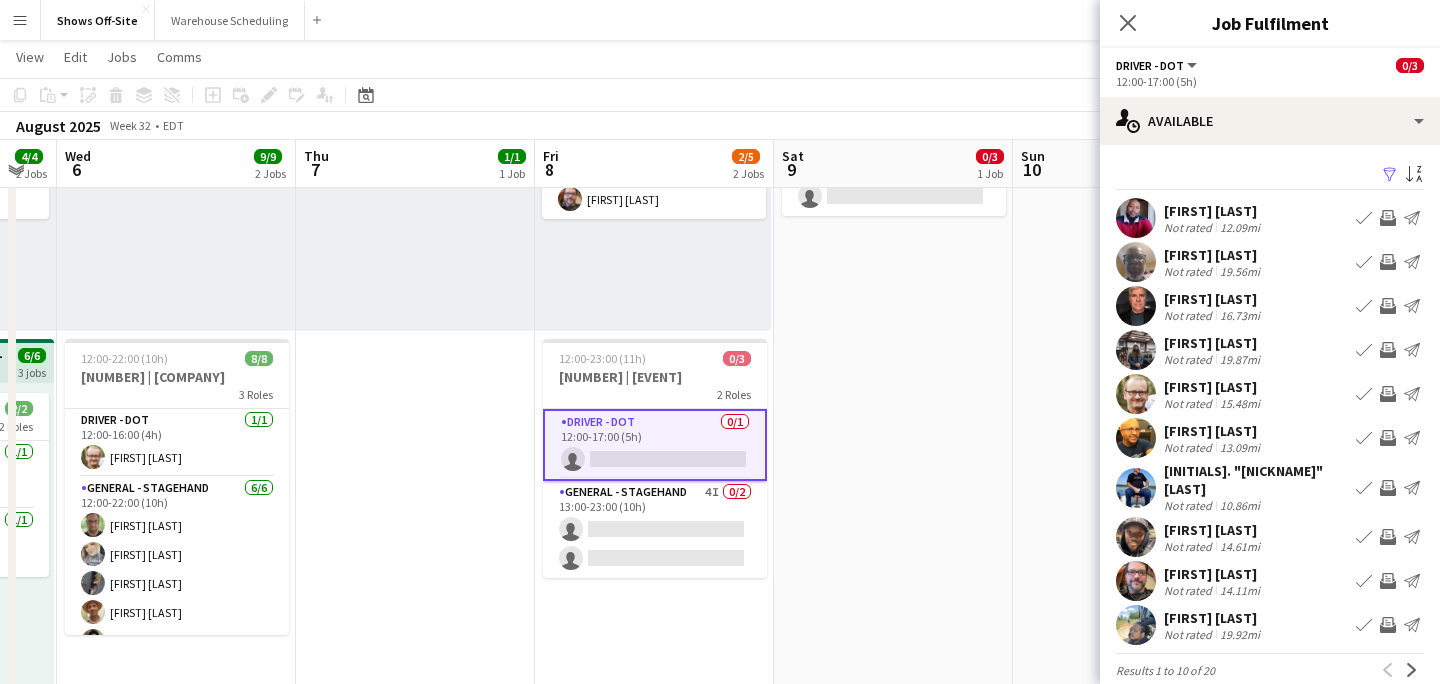 click on "Invite crew" at bounding box center (1388, 394) 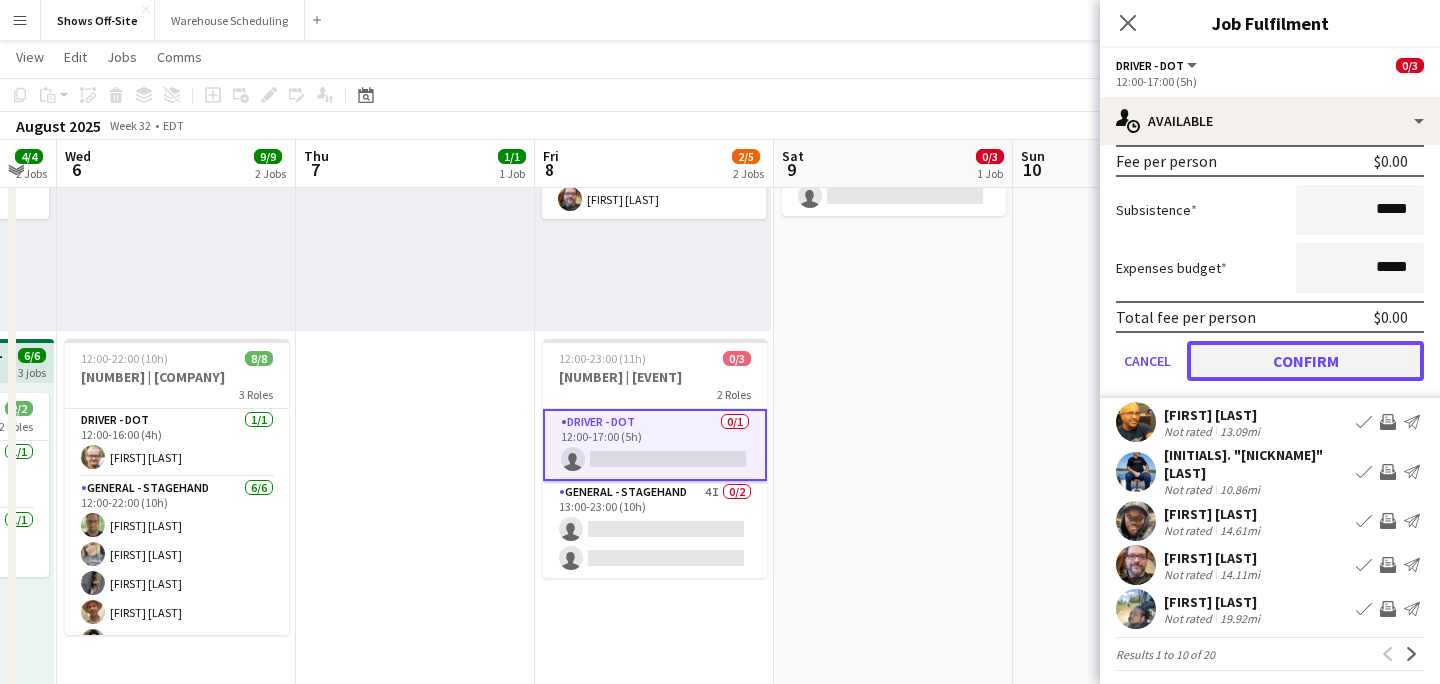 click on "Confirm" at bounding box center (1305, 361) 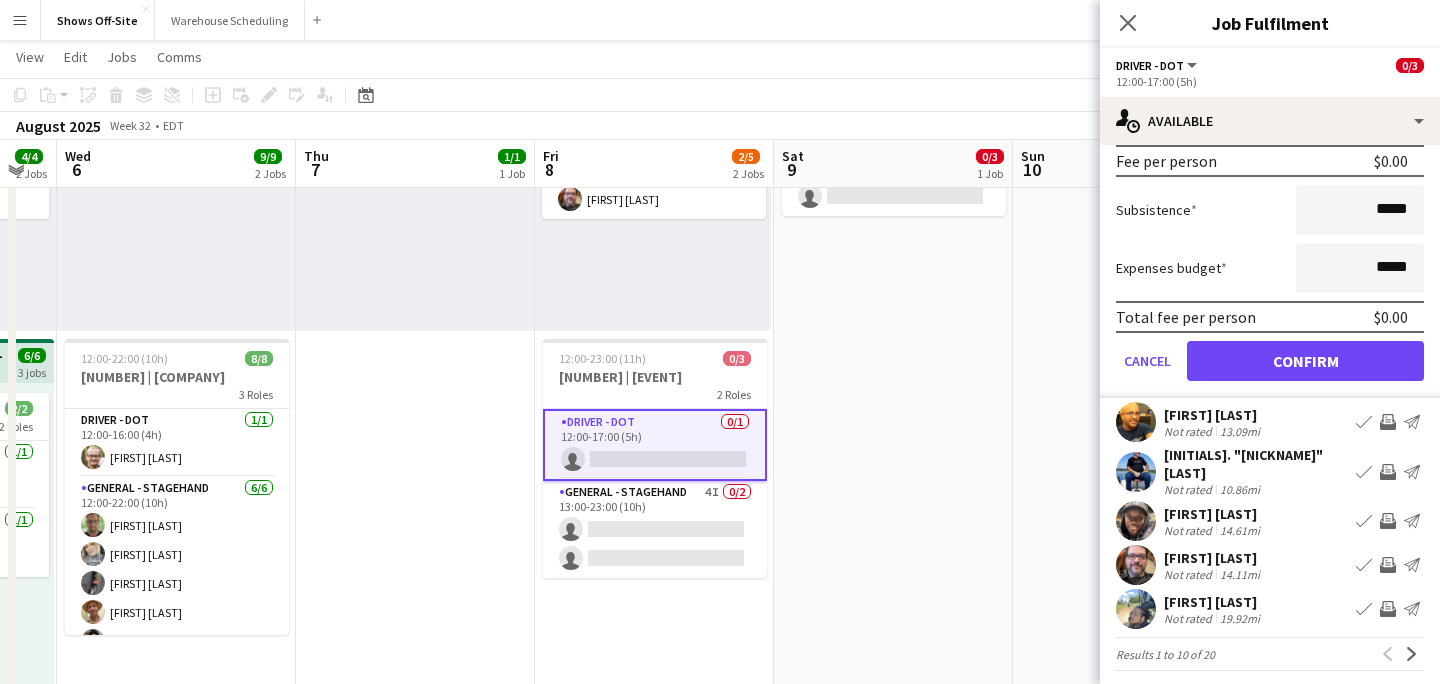 scroll, scrollTop: 16, scrollLeft: 0, axis: vertical 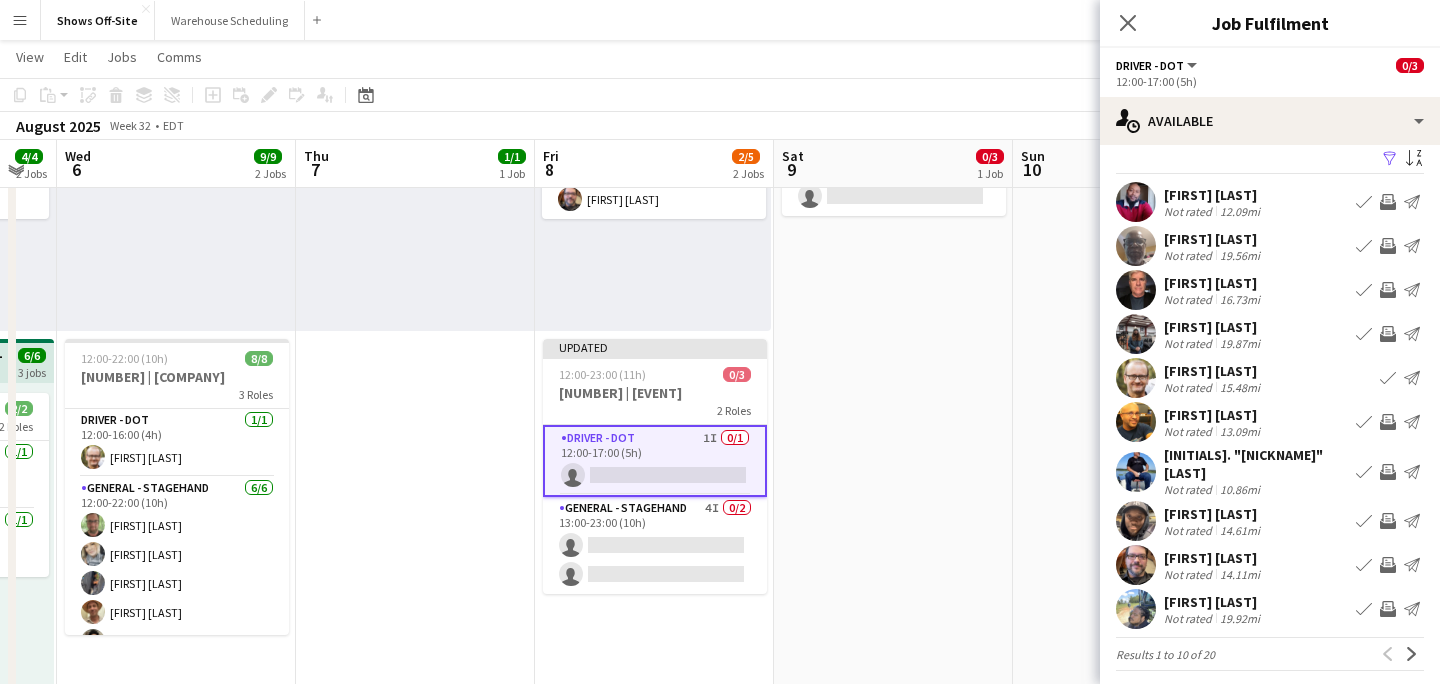 click on "Invite crew" at bounding box center [1388, 422] 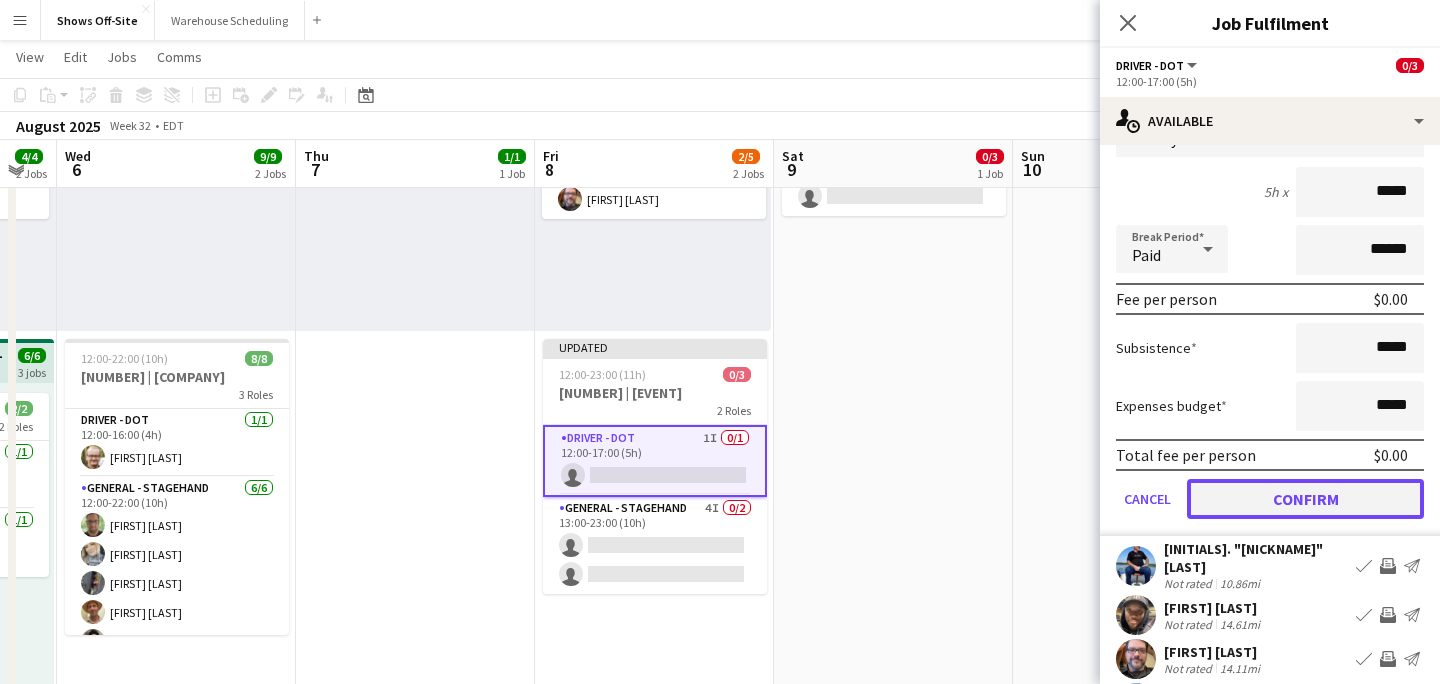 click on "Confirm" at bounding box center (1305, 499) 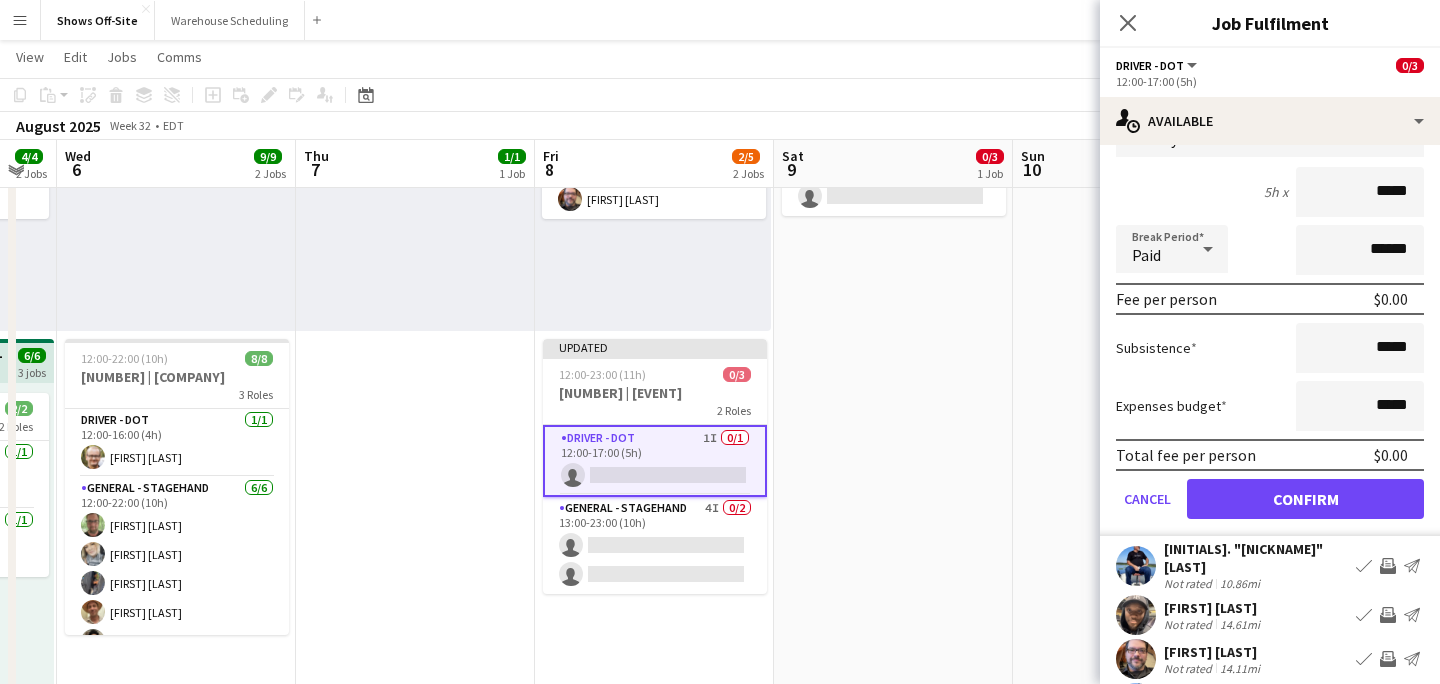 scroll, scrollTop: 16, scrollLeft: 0, axis: vertical 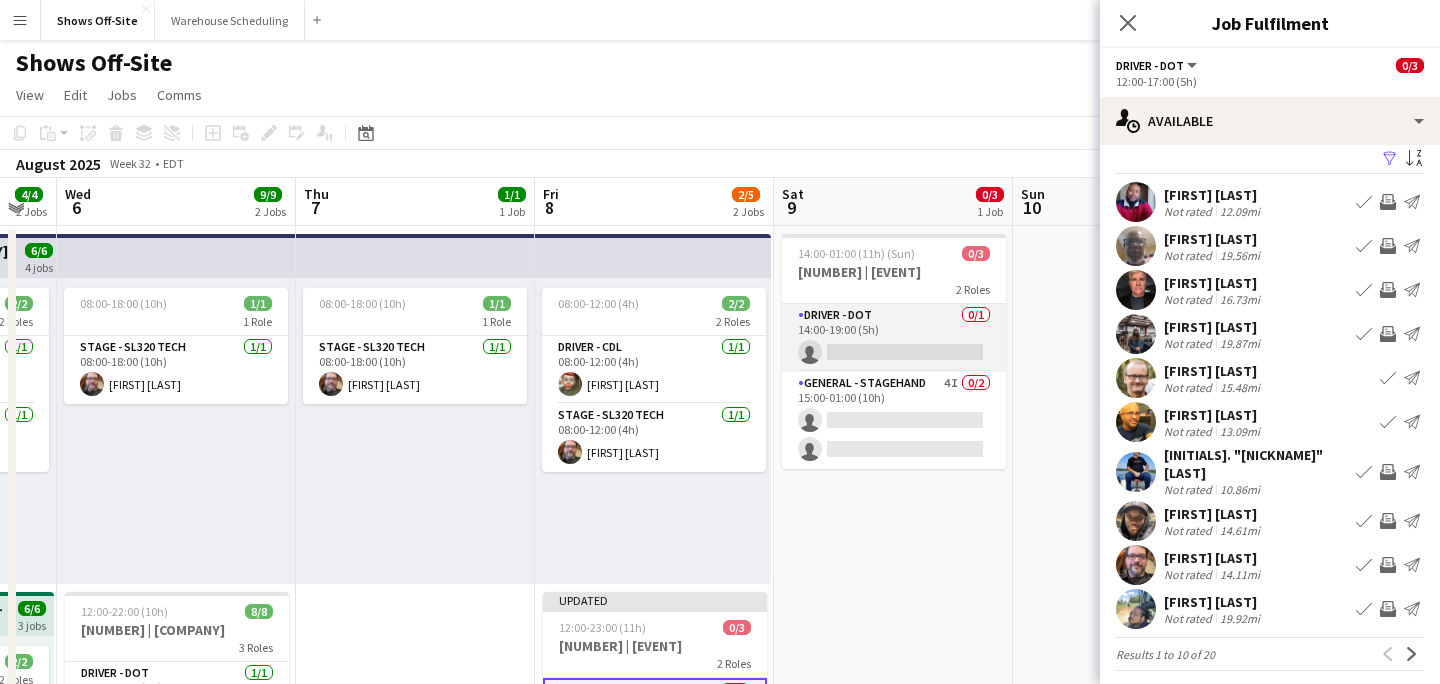 click on "Driver - DOT   [COUNT]/[TOTAL]   [TIME]-[TIME] ([DURATION])
single-neutral-actions" at bounding box center [894, 338] 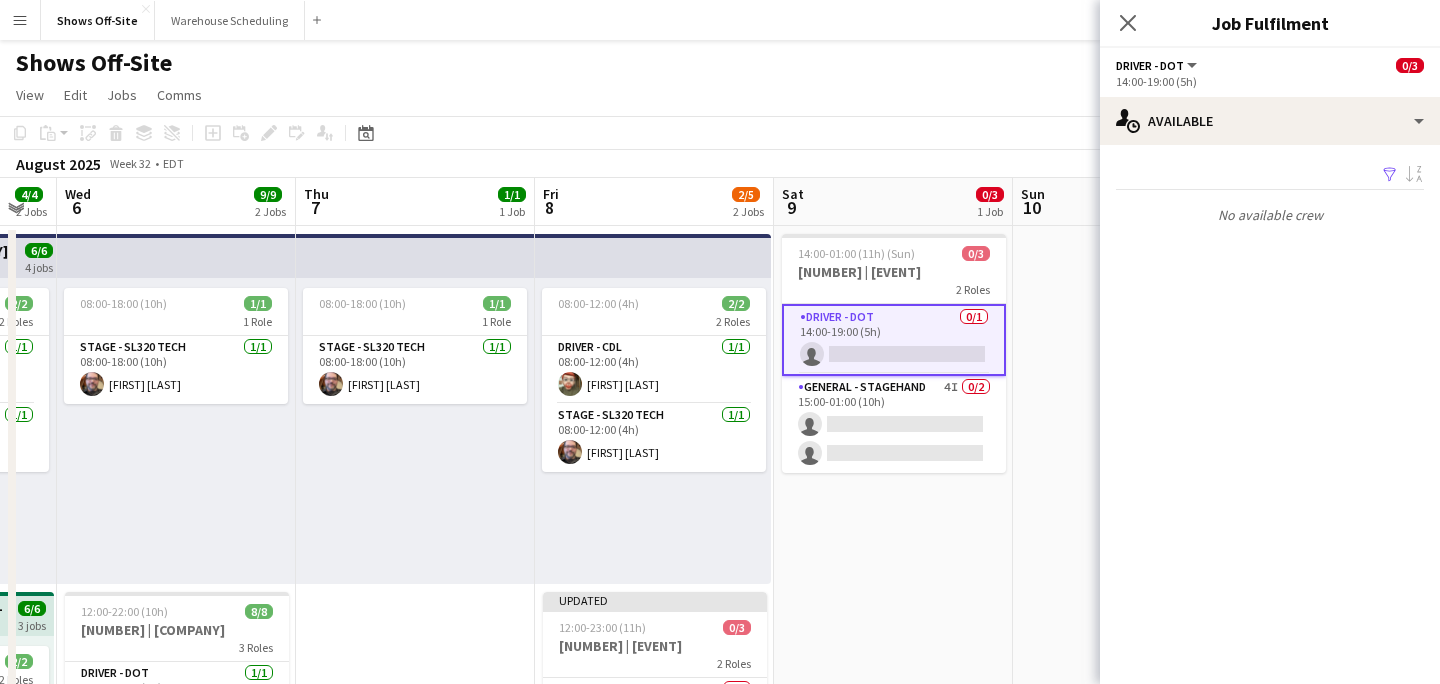scroll, scrollTop: 0, scrollLeft: 0, axis: both 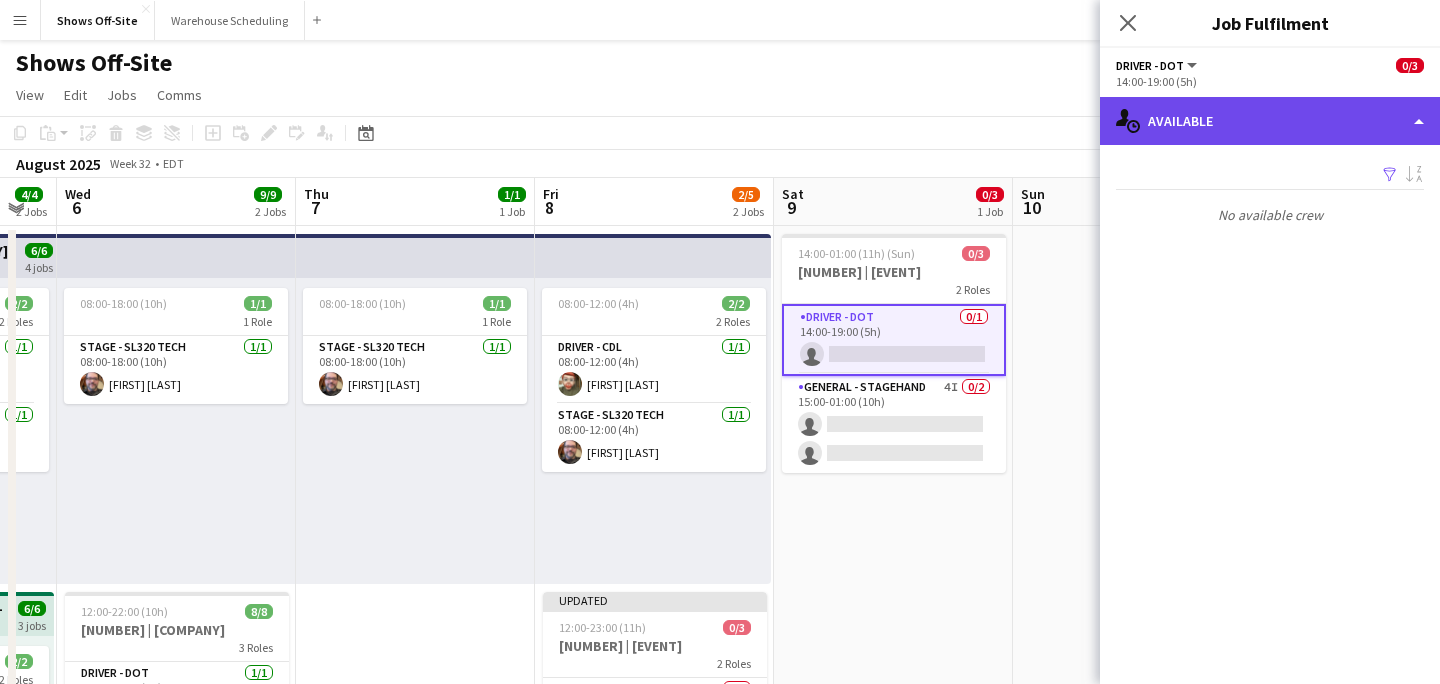 click on "single-neutral-actions-upload
Available" 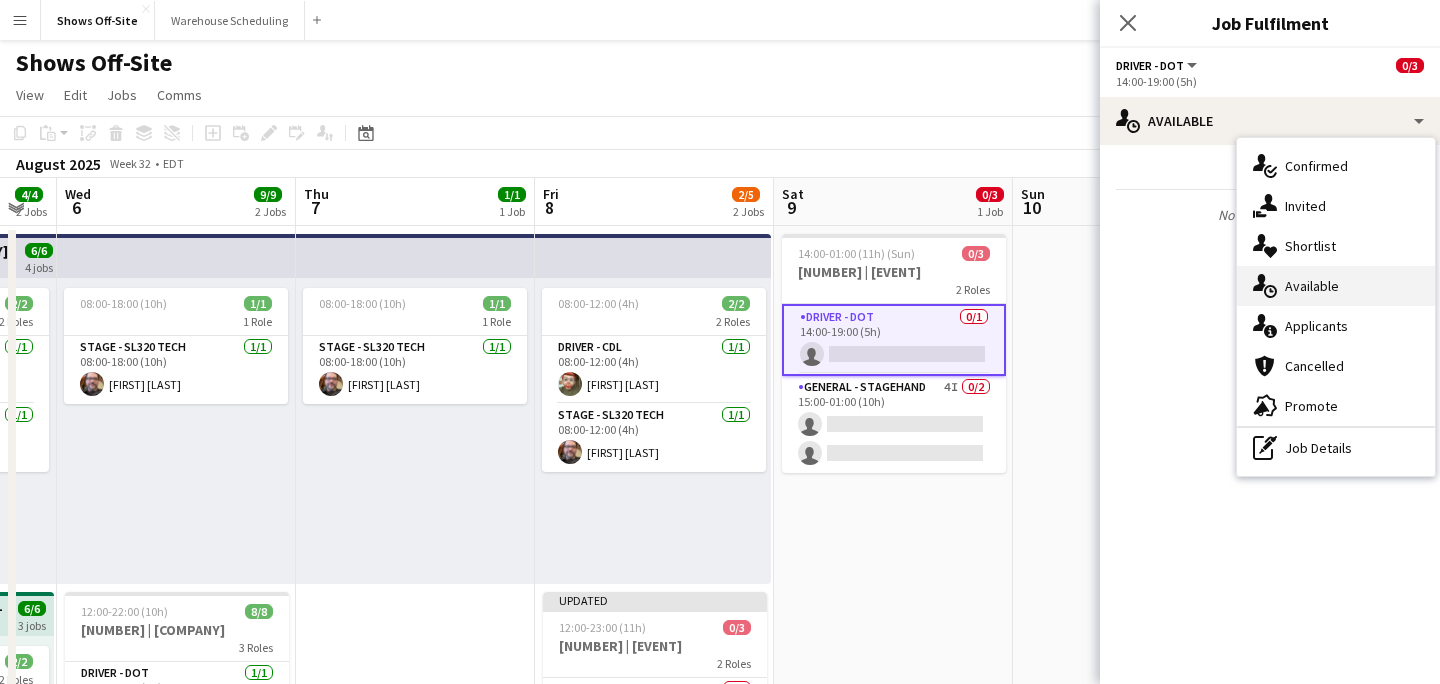 click on "single-neutral-actions-upload
Available" at bounding box center (1336, 286) 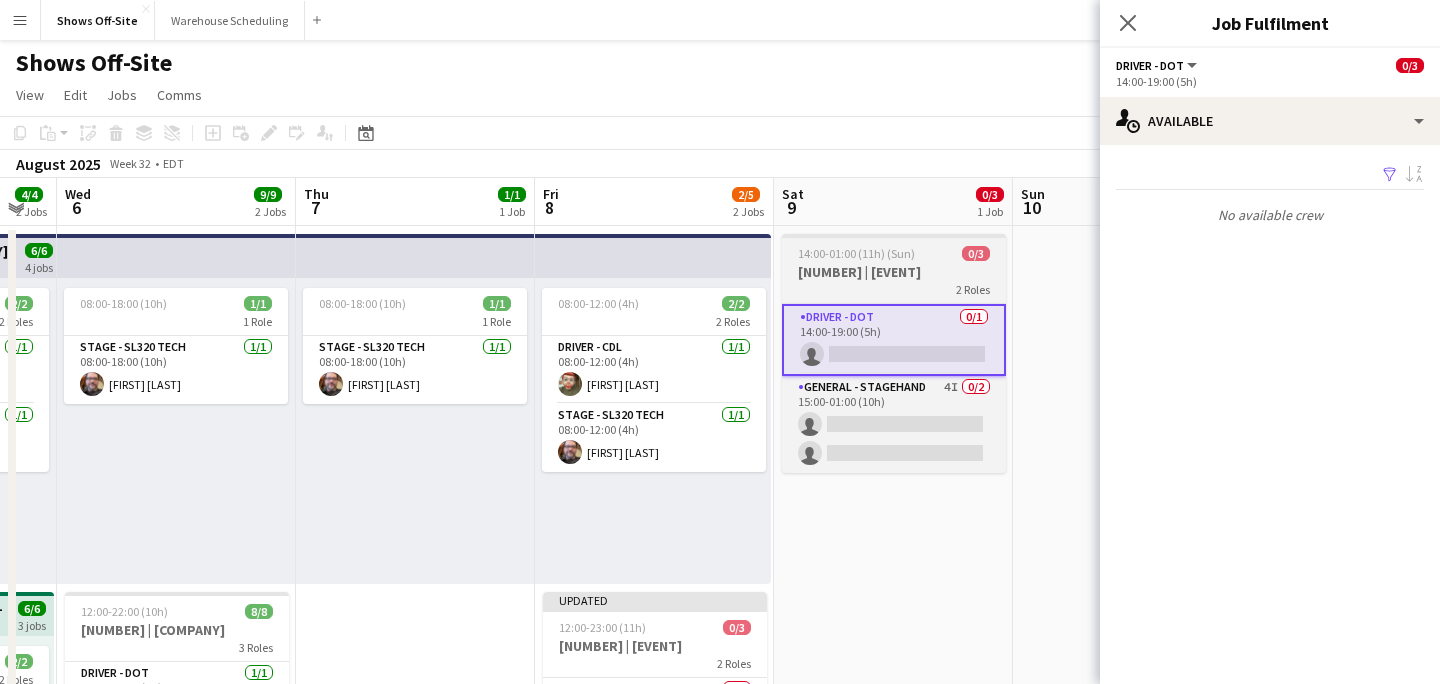 click on "[NUMBER] | [EVENT]" at bounding box center (894, 272) 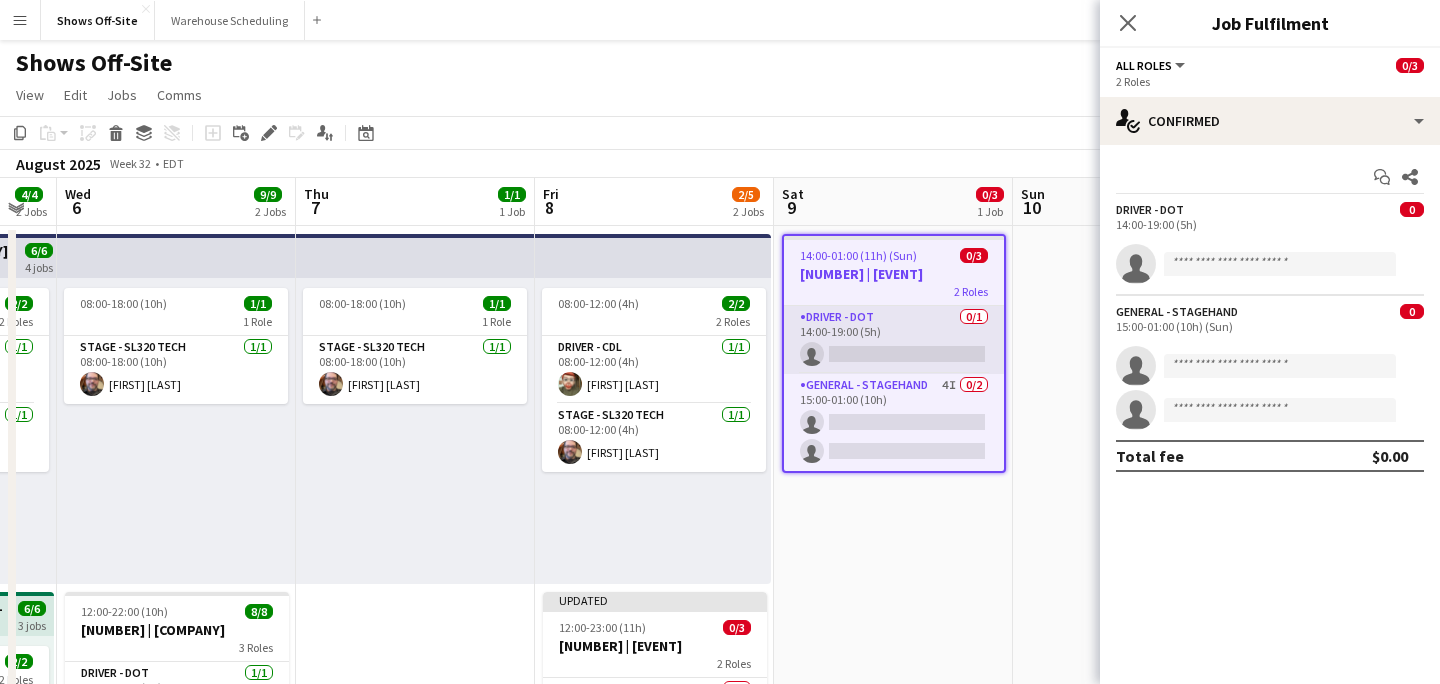 click on "Driver - DOT   [COUNT]/[TOTAL]   [TIME]-[TIME] ([DURATION])
single-neutral-actions" at bounding box center (894, 340) 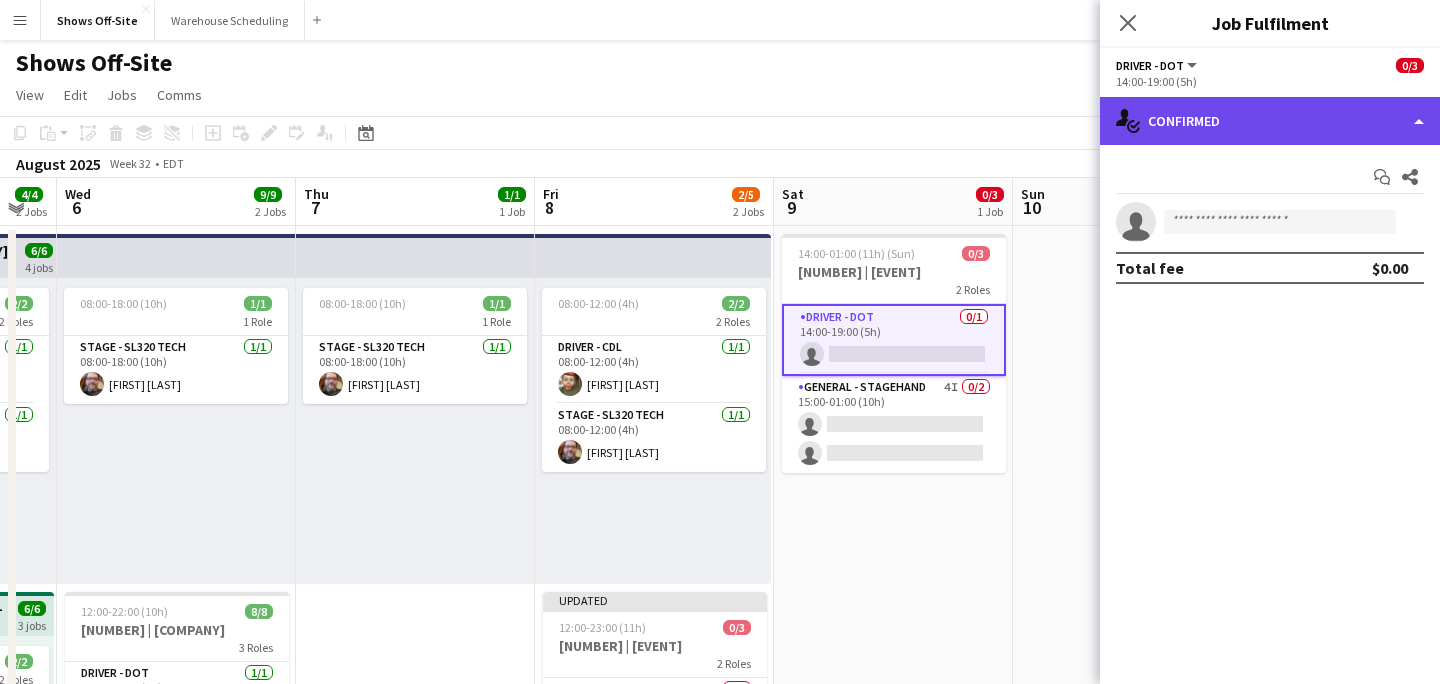 click on "single-neutral-actions-check-2
Confirmed" 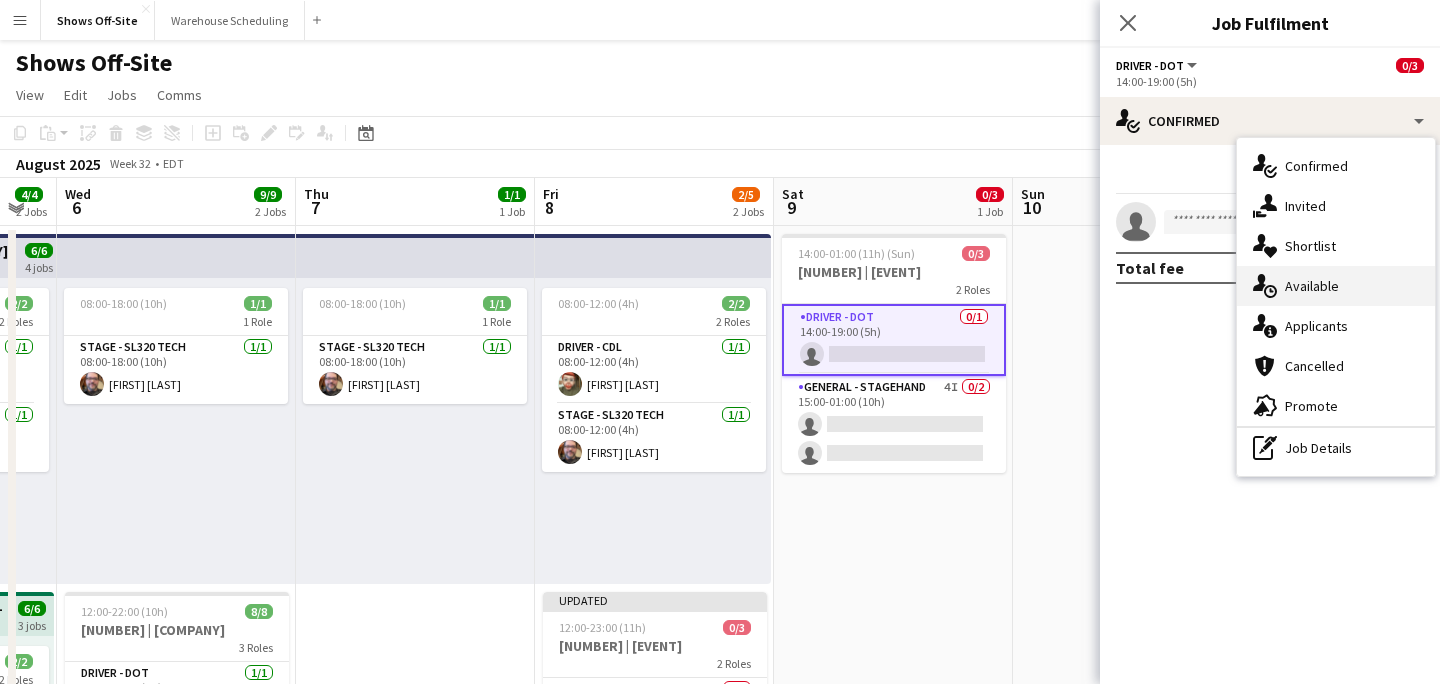 click on "single-neutral-actions-upload
Available" at bounding box center (1336, 286) 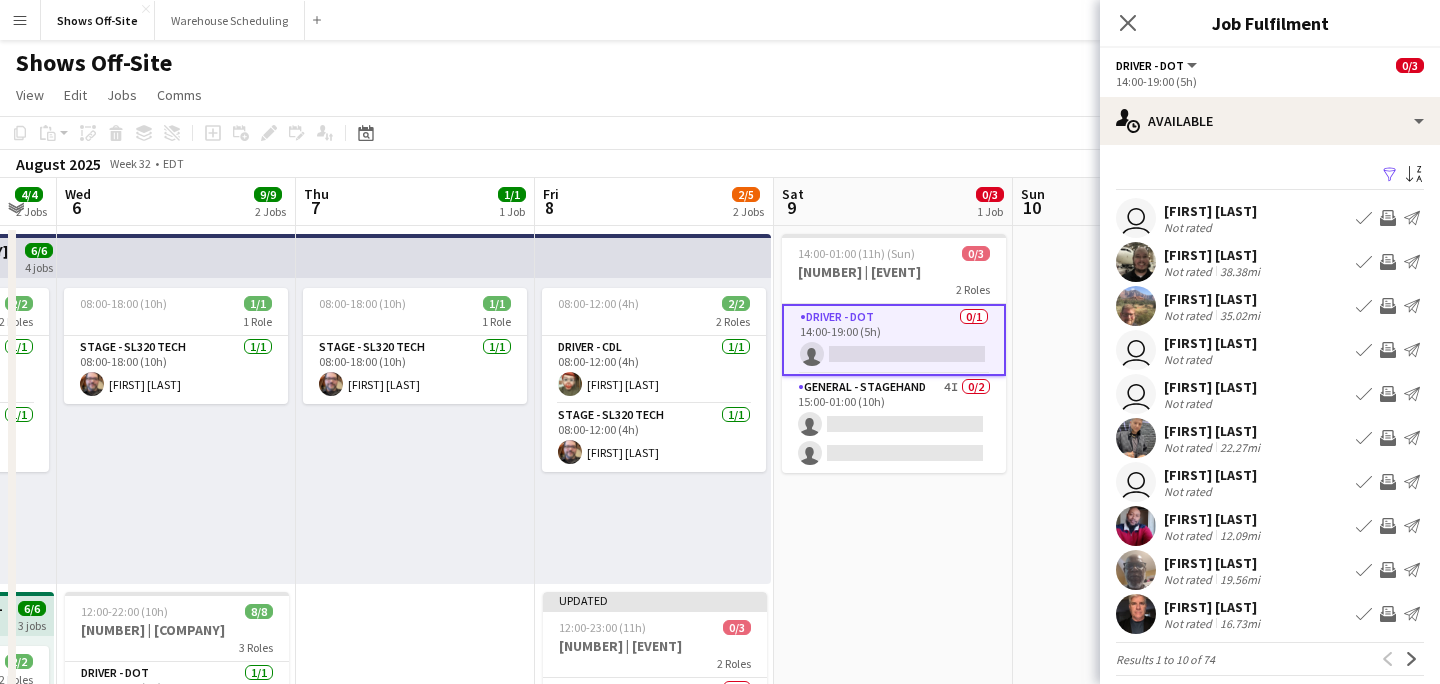 click on "Filter" at bounding box center (1390, 175) 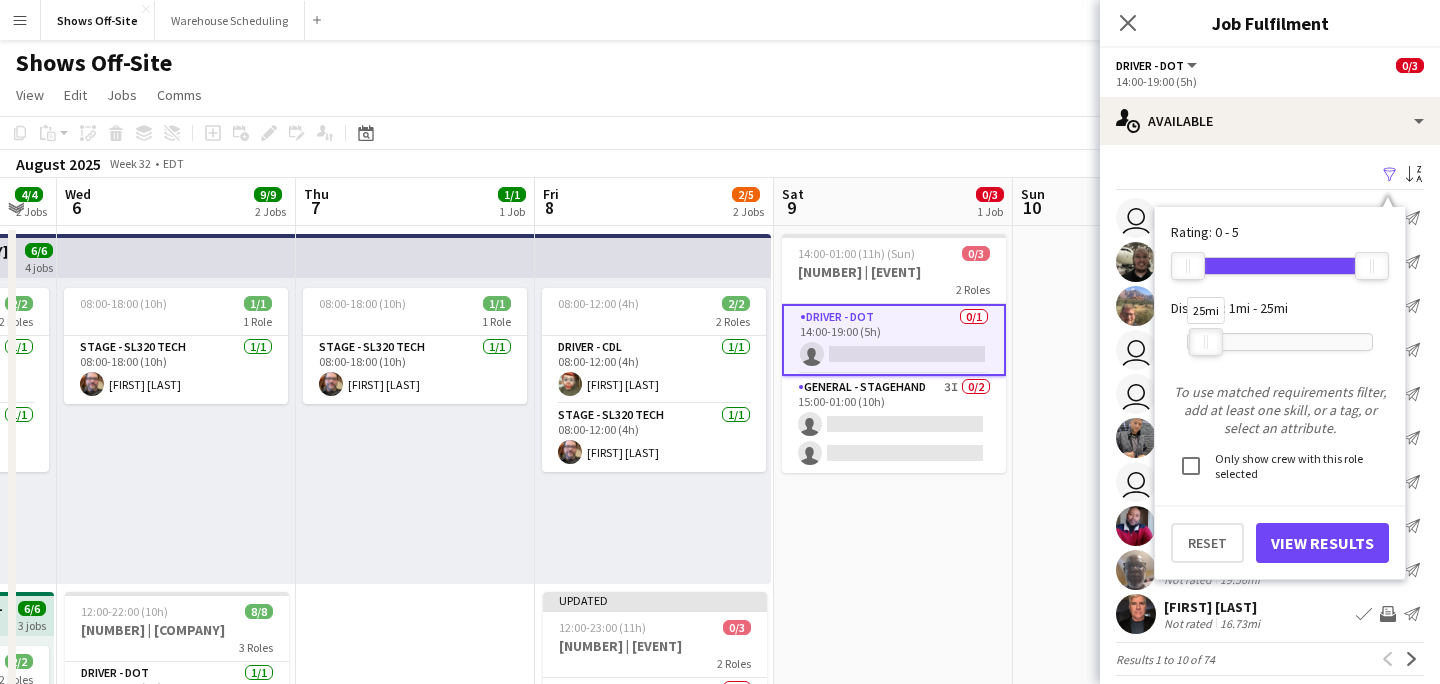 drag, startPoint x: 1367, startPoint y: 351, endPoint x: 1201, endPoint y: 361, distance: 166.30093 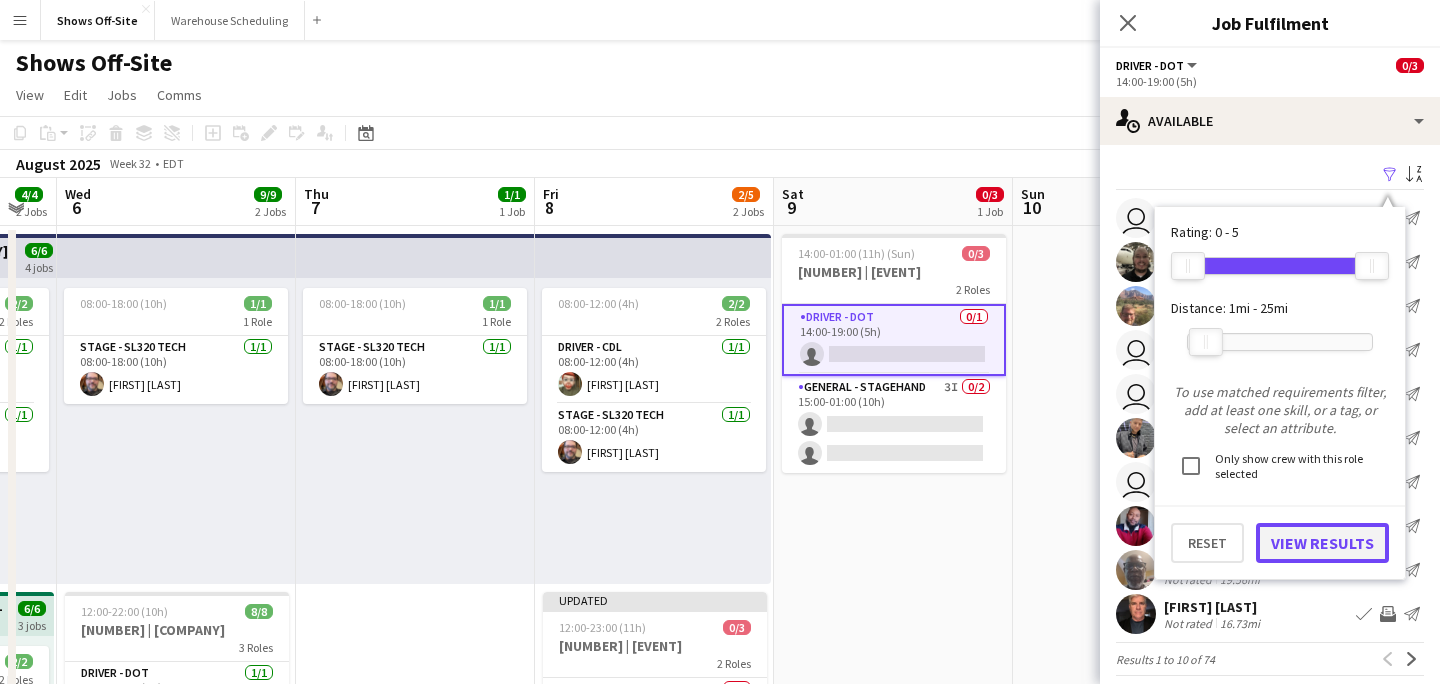 click on "View Results" at bounding box center (1322, 543) 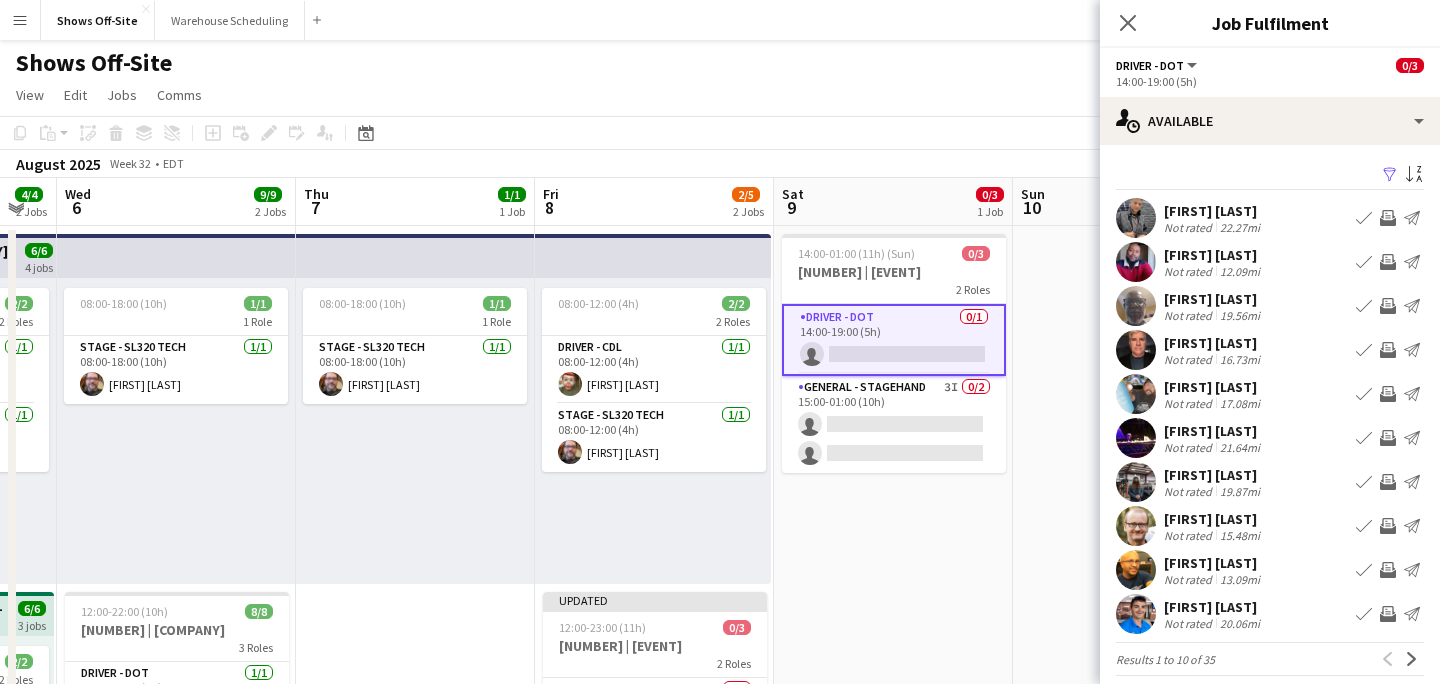 click on "Invite crew" at bounding box center (1388, 526) 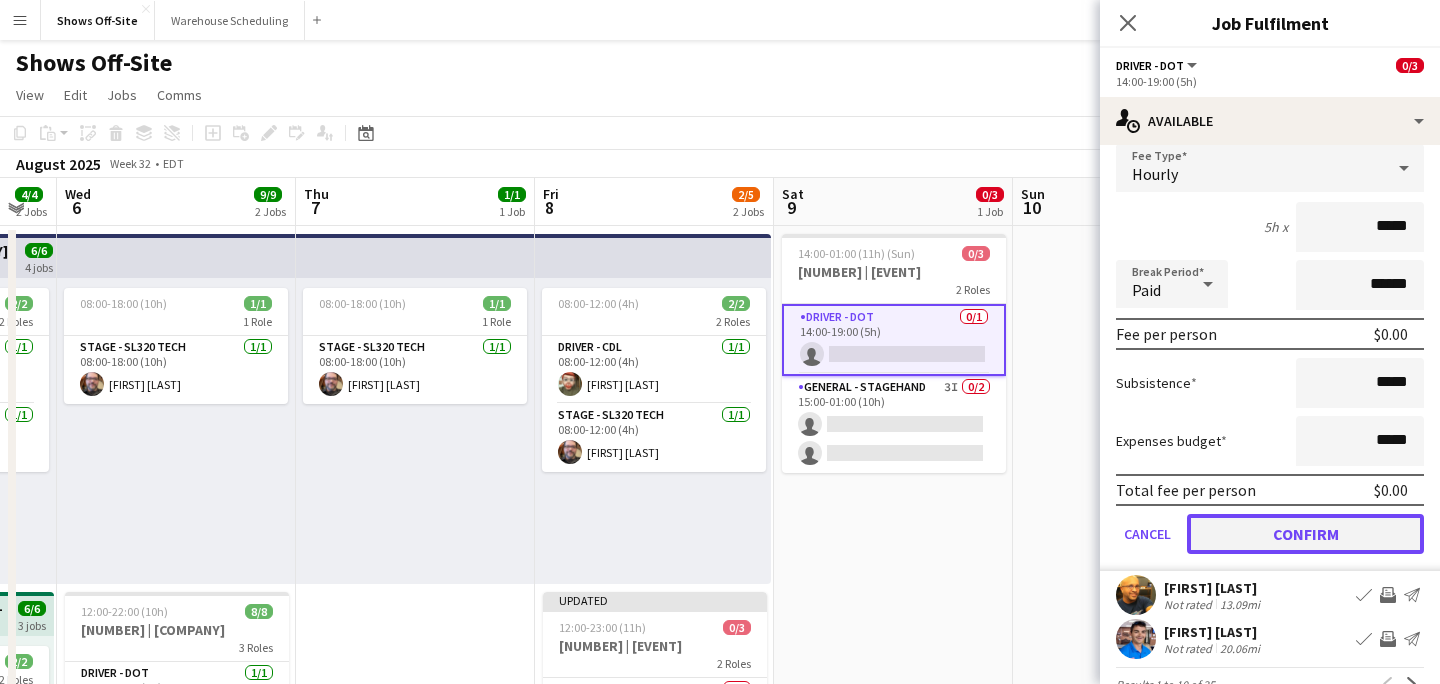 click on "Confirm" at bounding box center (1305, 534) 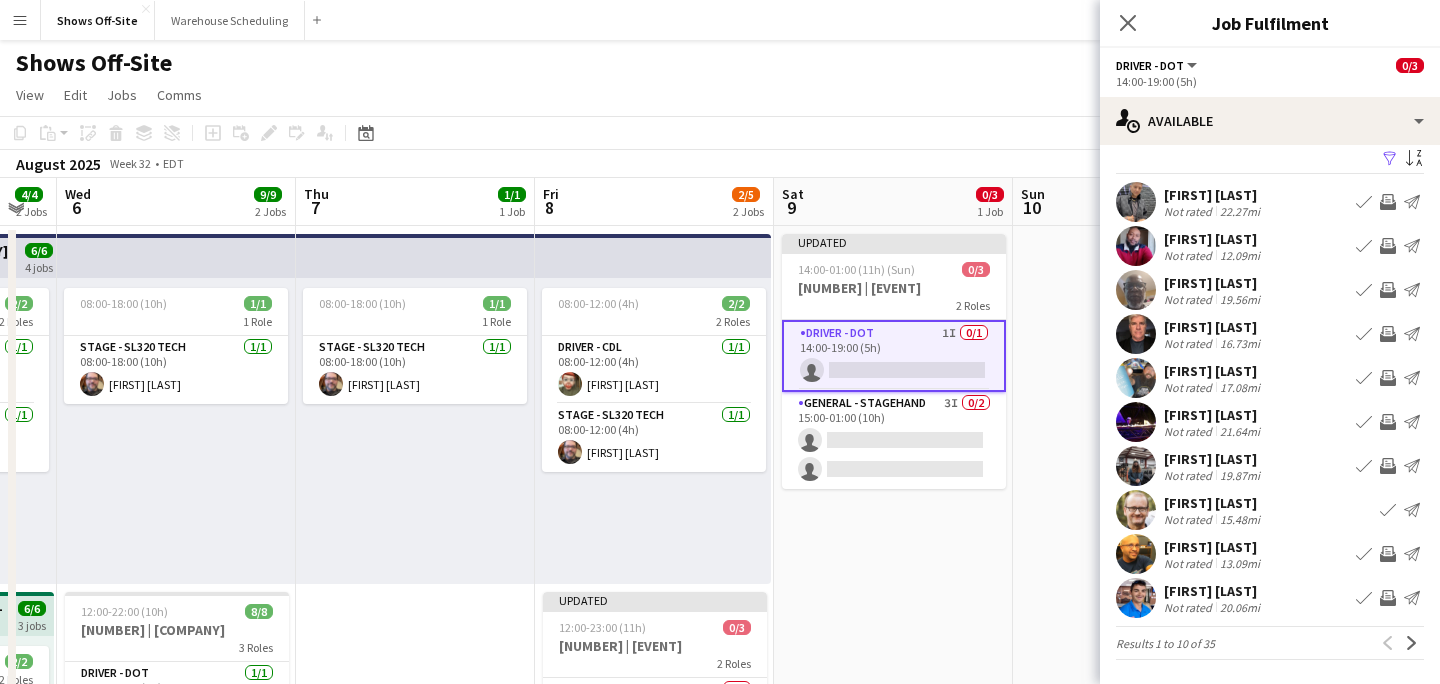 scroll, scrollTop: 16, scrollLeft: 0, axis: vertical 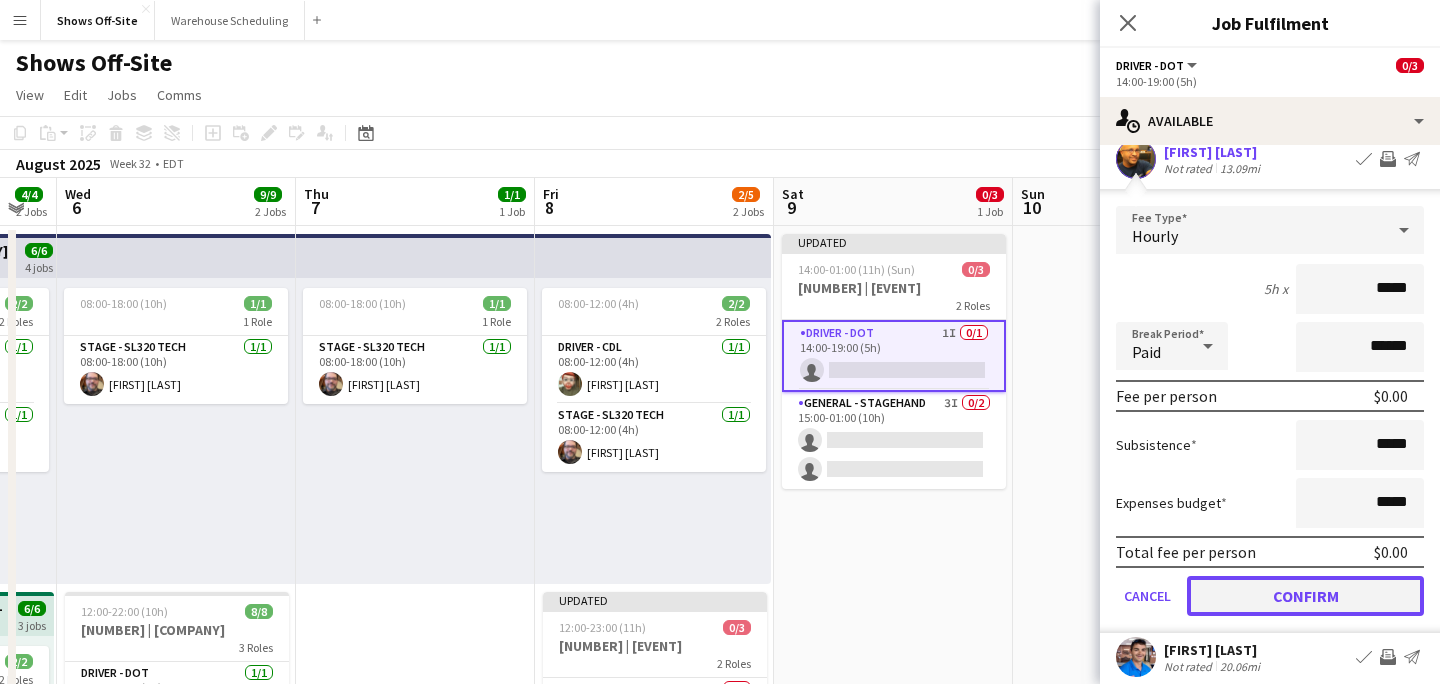 click on "Confirm" at bounding box center [1305, 596] 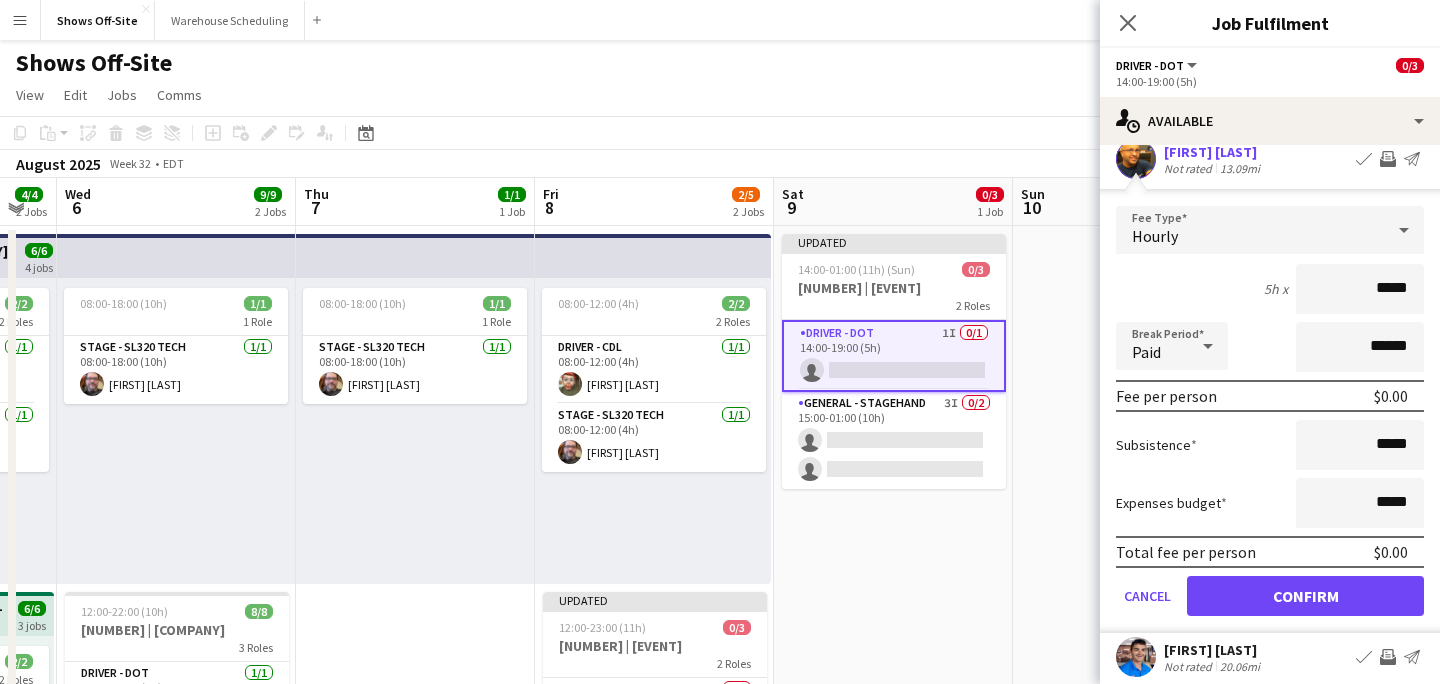 scroll, scrollTop: 16, scrollLeft: 0, axis: vertical 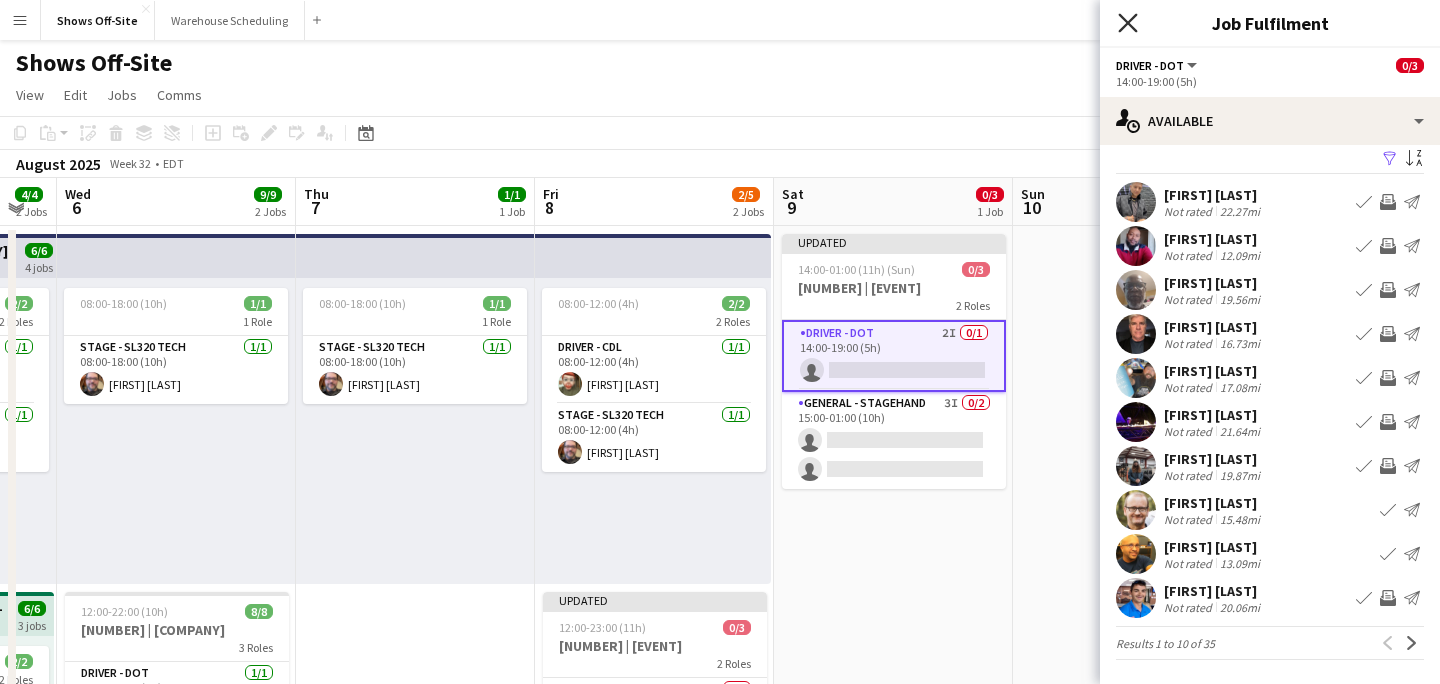 click on "Close pop-in" 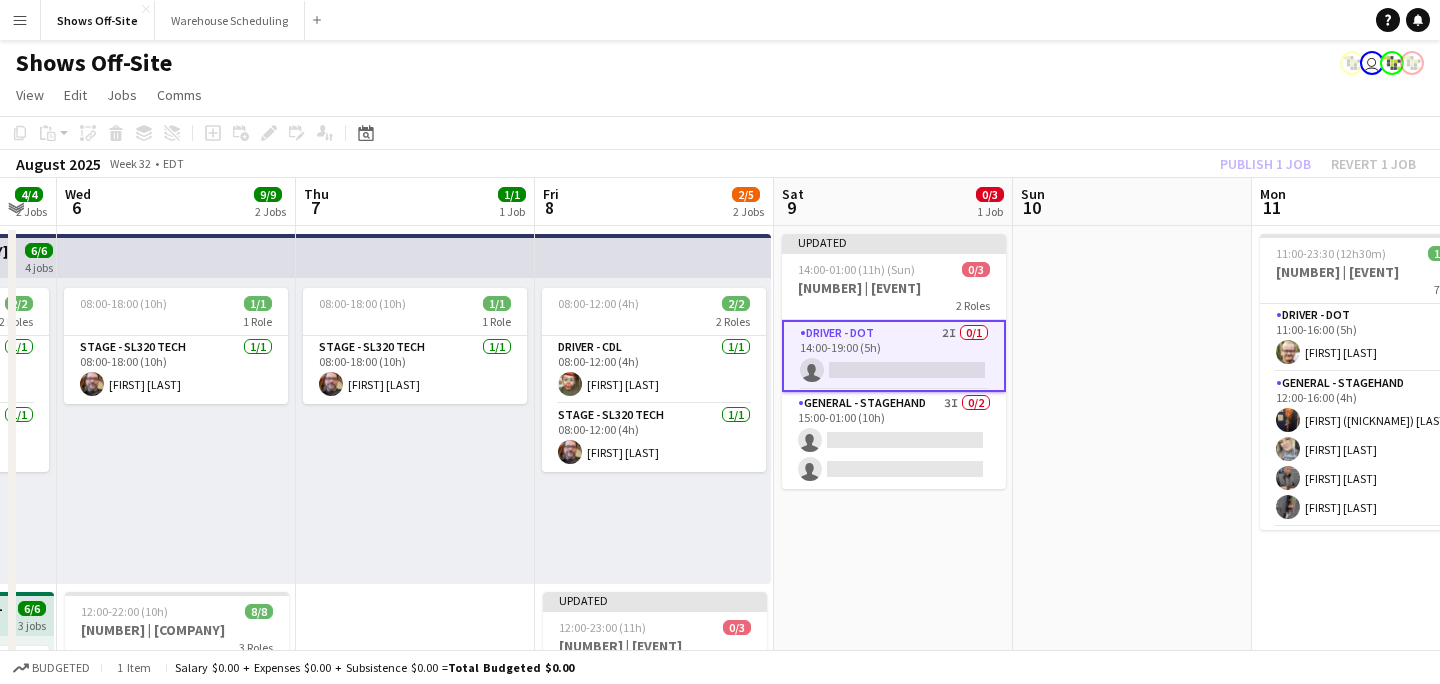 click at bounding box center (1132, 756) 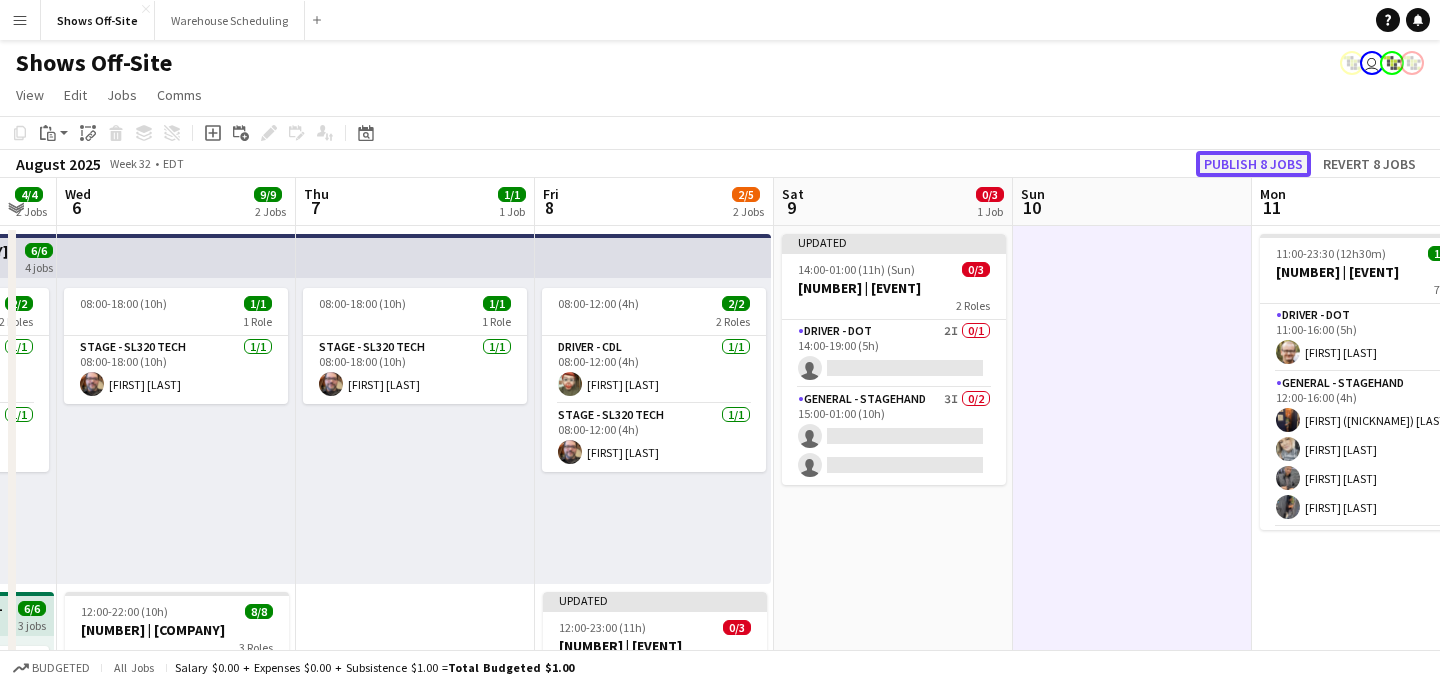 click on "Publish 8 jobs" 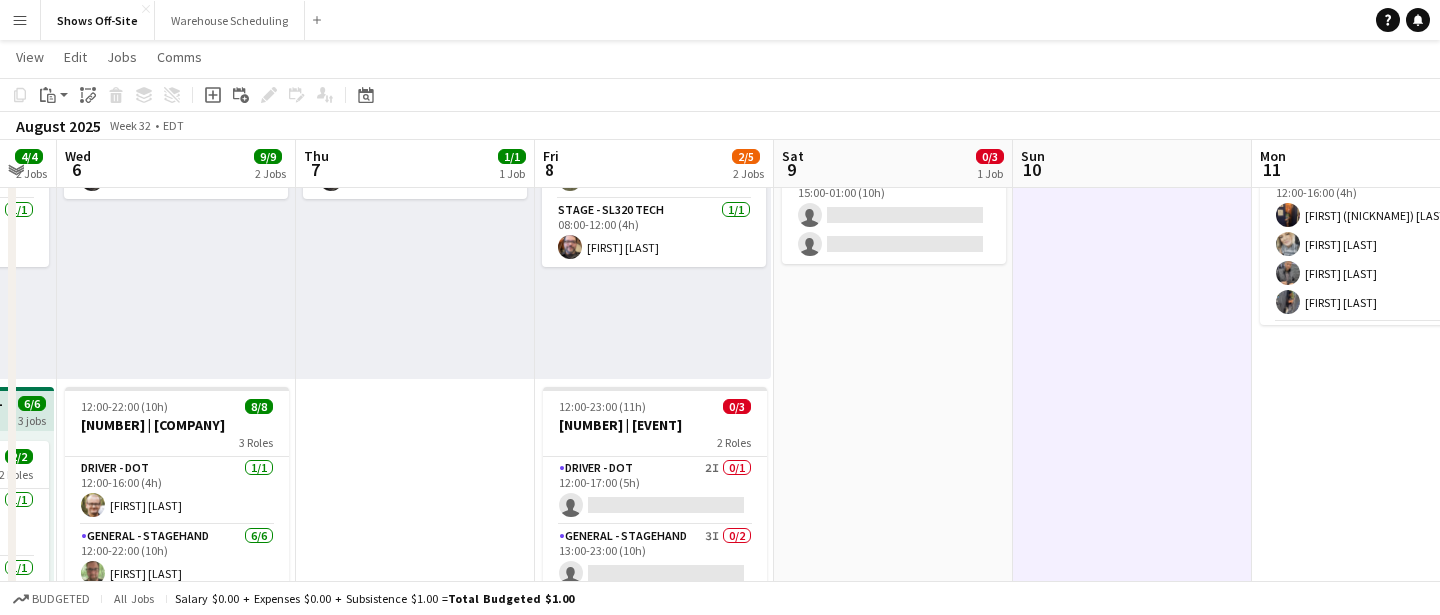 scroll, scrollTop: 0, scrollLeft: 0, axis: both 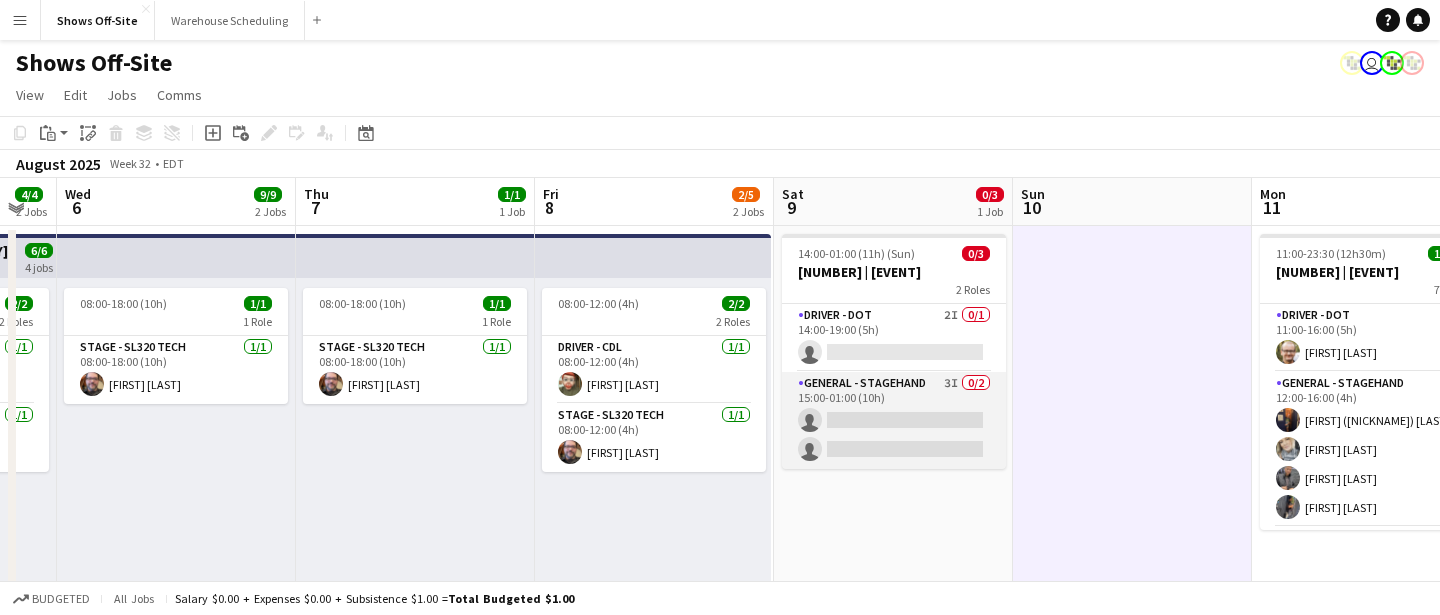 click on "General - Stagehand   3I   0/2   15:00-01:00 (10h)
single-neutral-actions
single-neutral-actions" at bounding box center [894, 420] 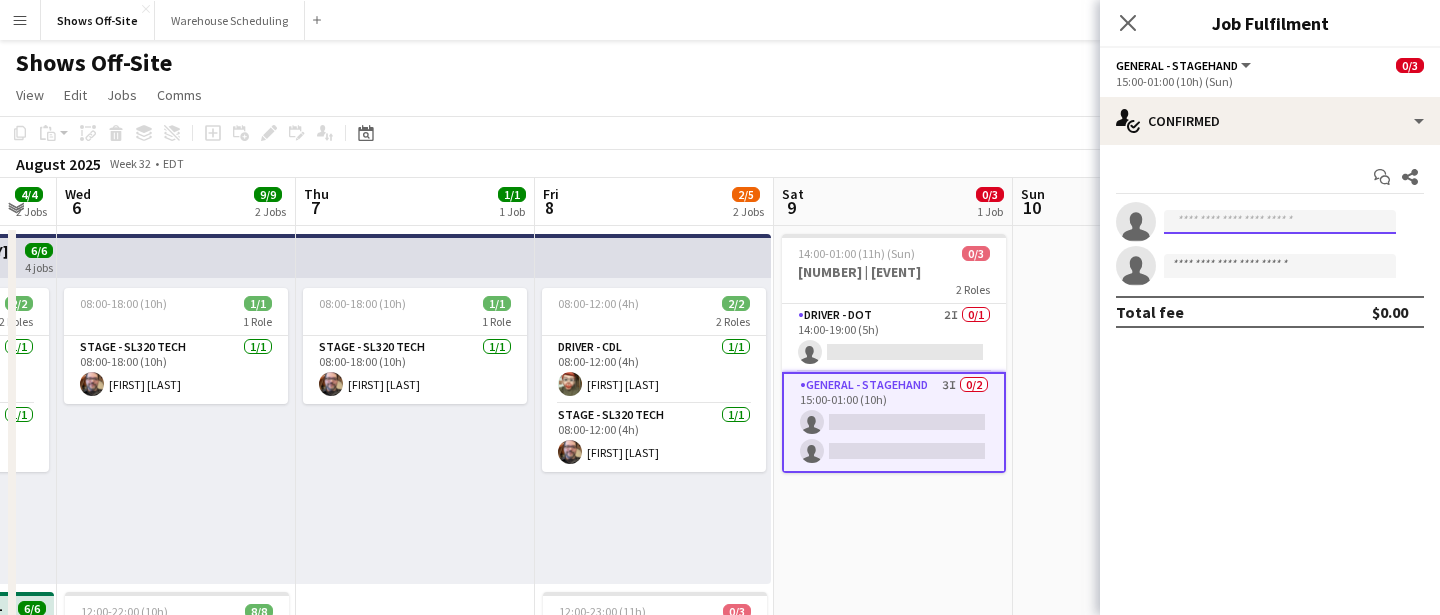 click at bounding box center (1280, 222) 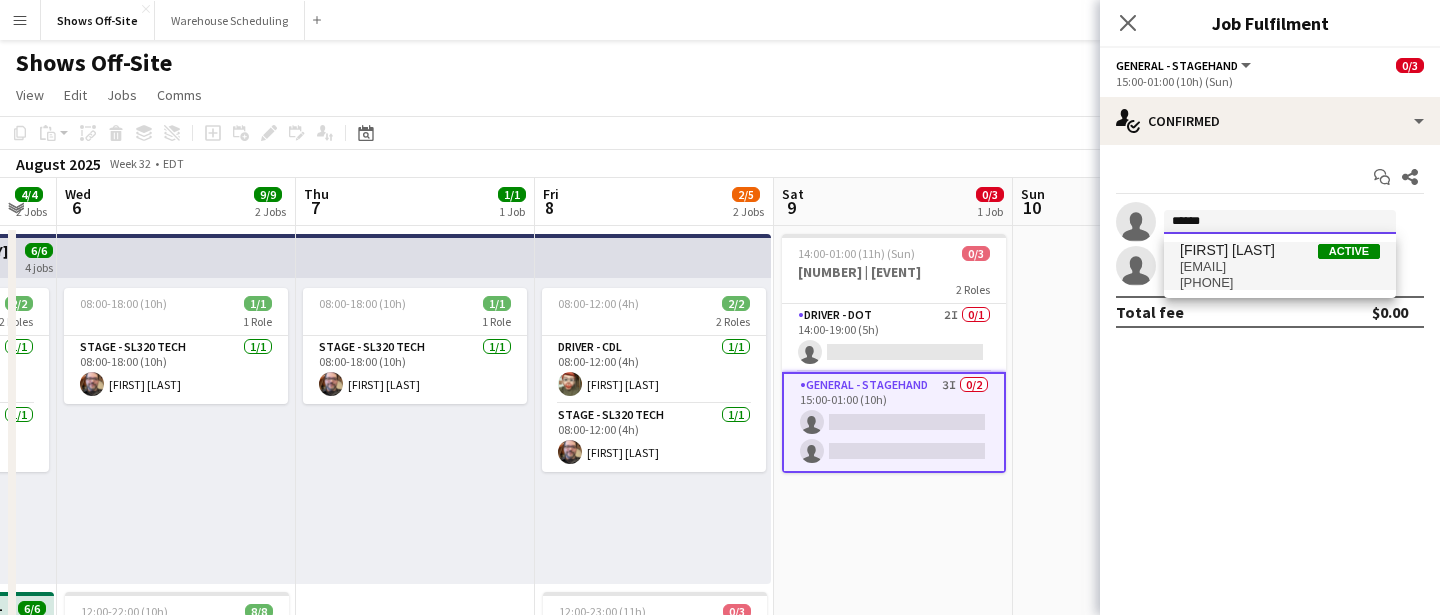 type on "******" 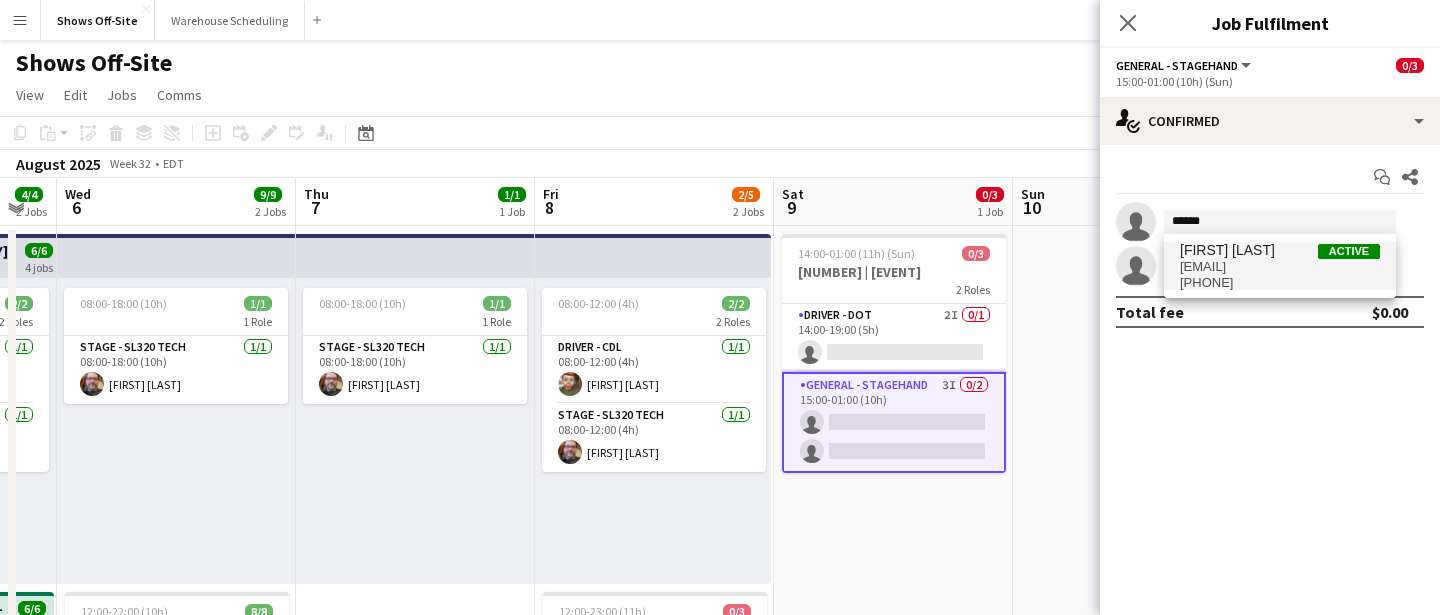 click on "[FIRST] [LAST]" at bounding box center [1227, 250] 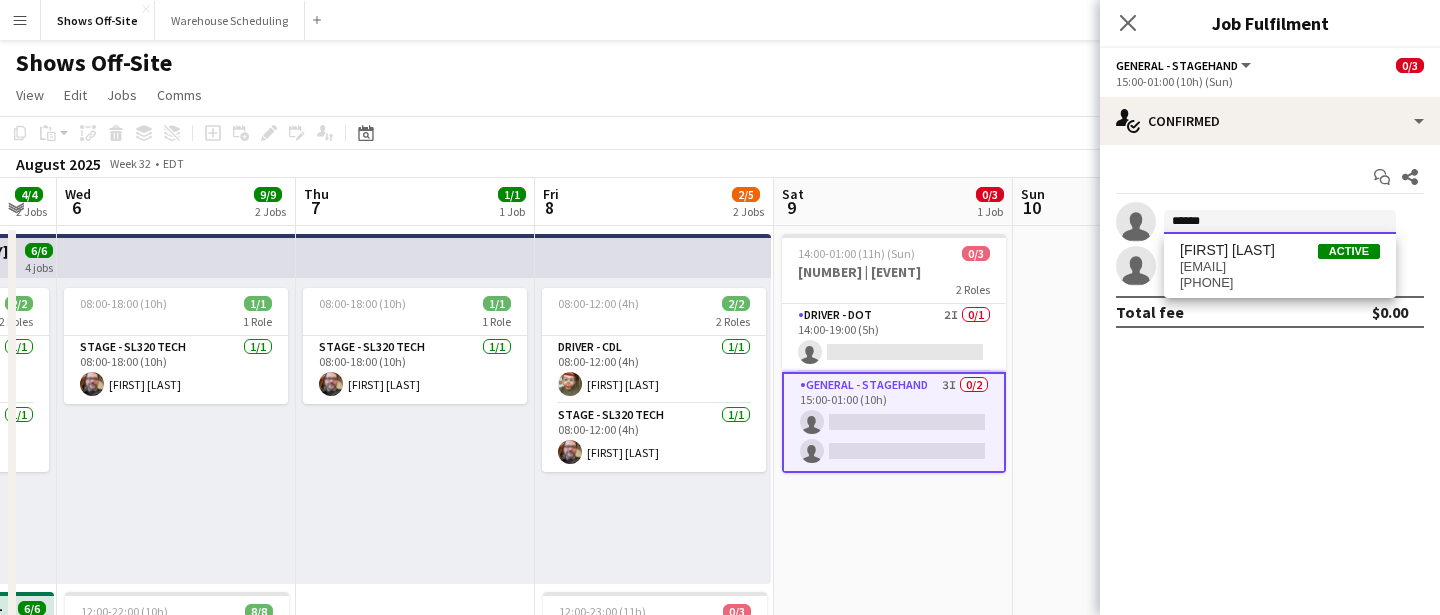 type 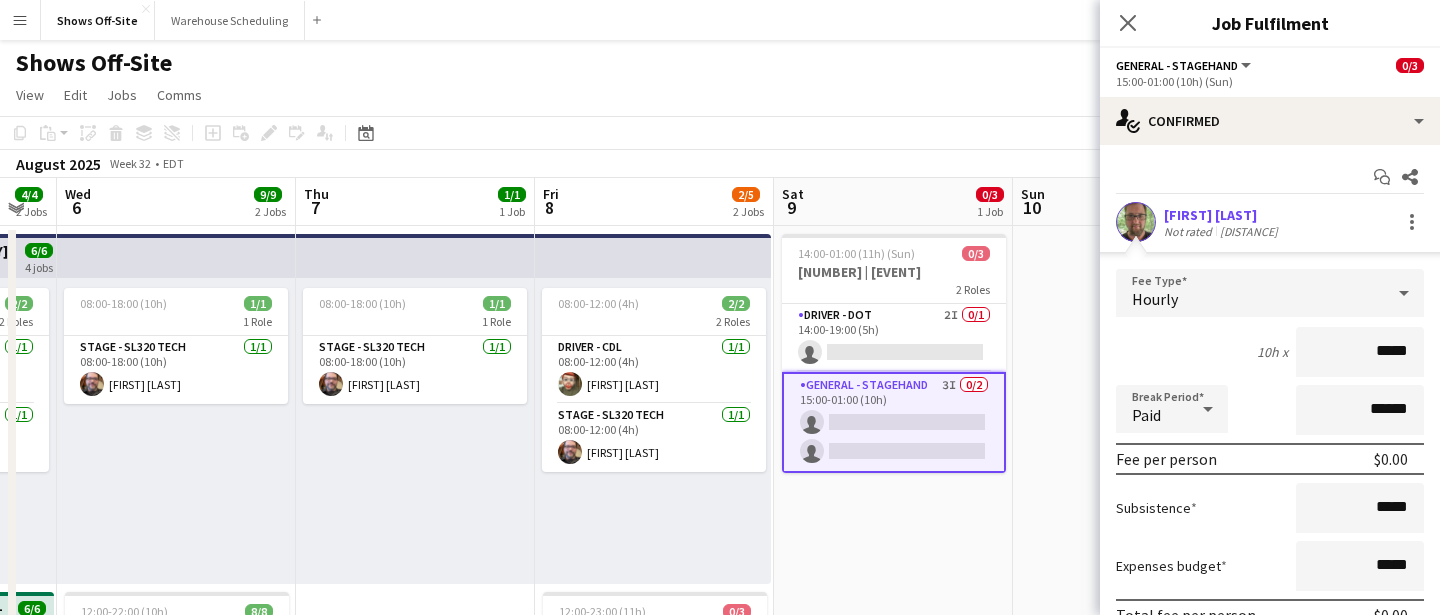 scroll, scrollTop: 183, scrollLeft: 0, axis: vertical 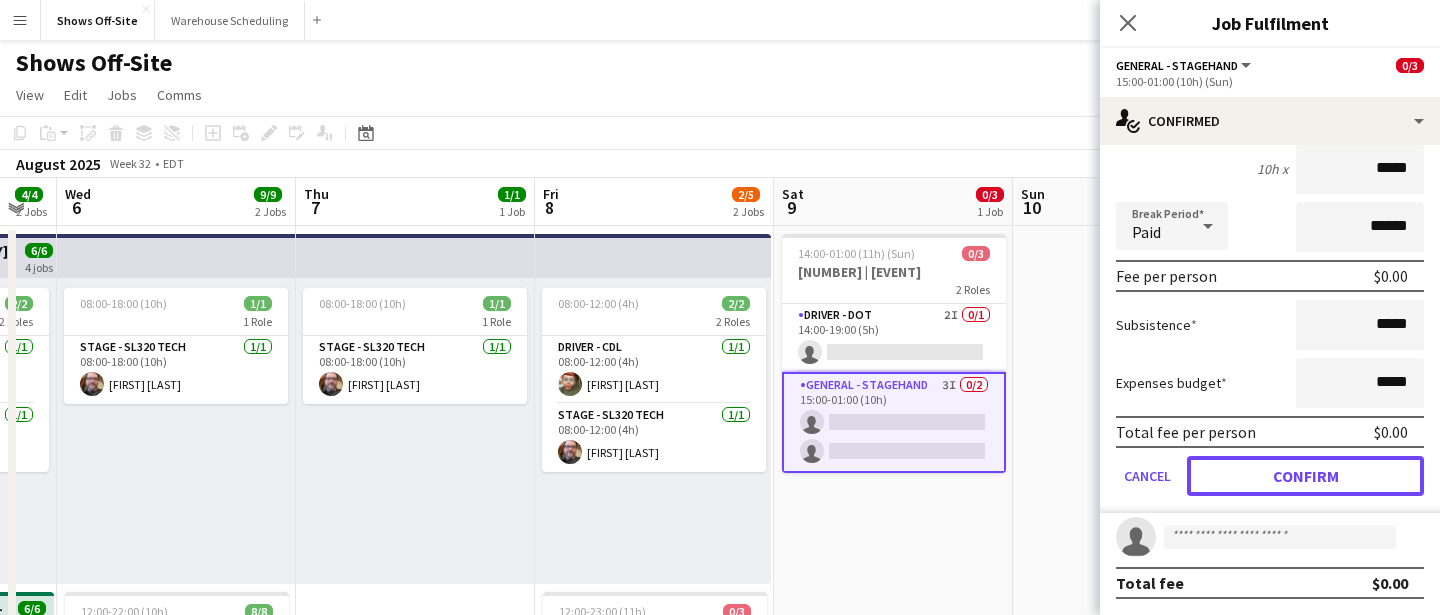 click on "Confirm" at bounding box center [1305, 476] 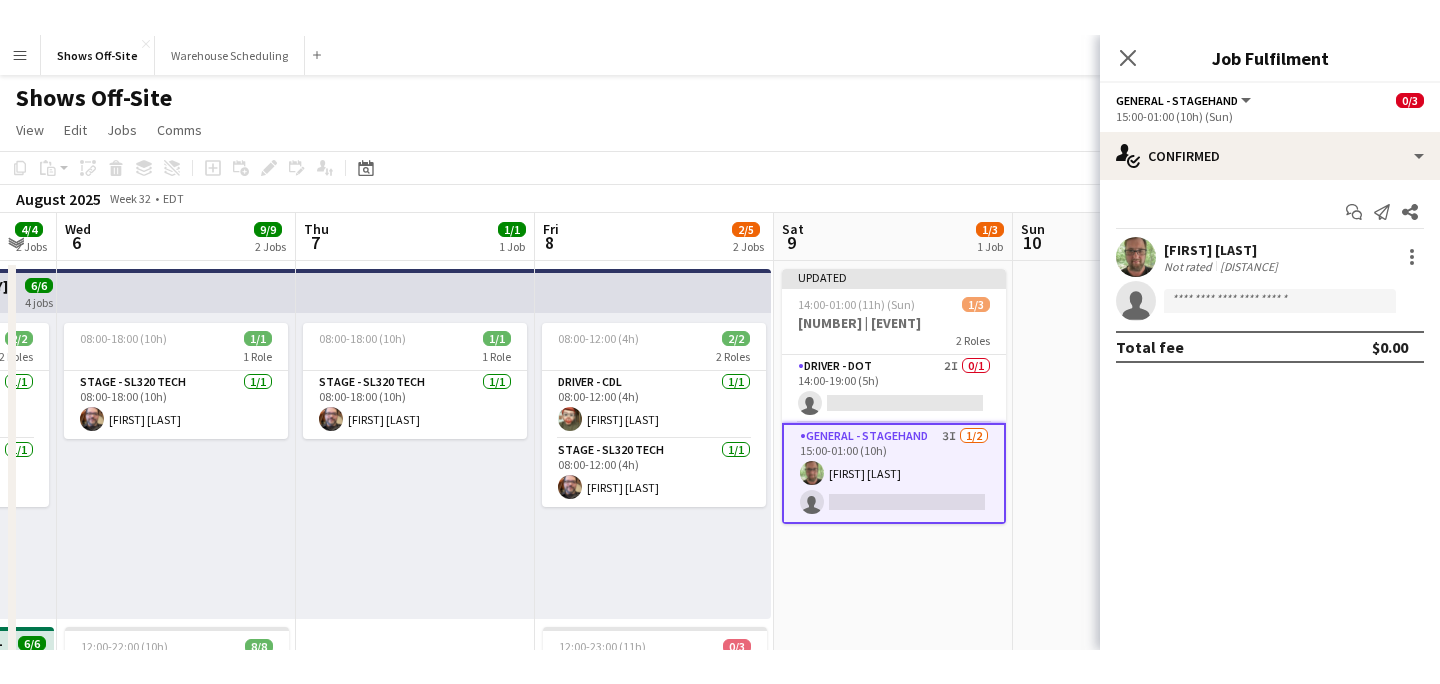 scroll, scrollTop: 0, scrollLeft: 0, axis: both 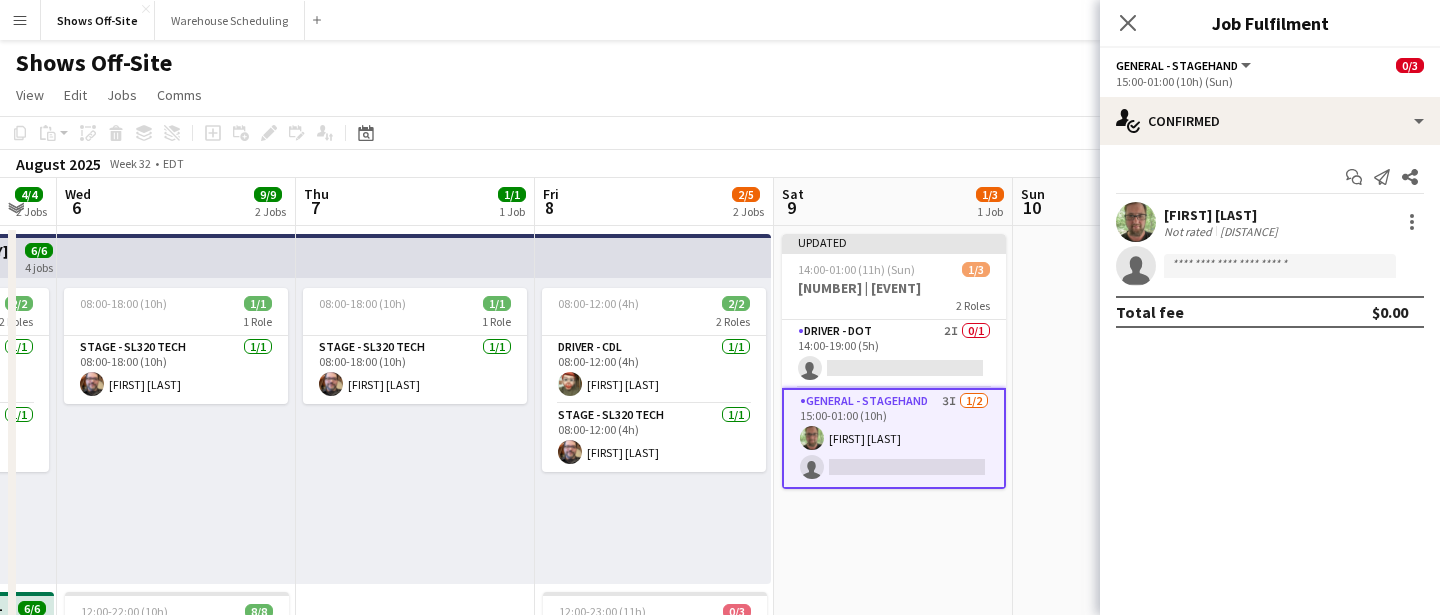 click on "Close pop-in" 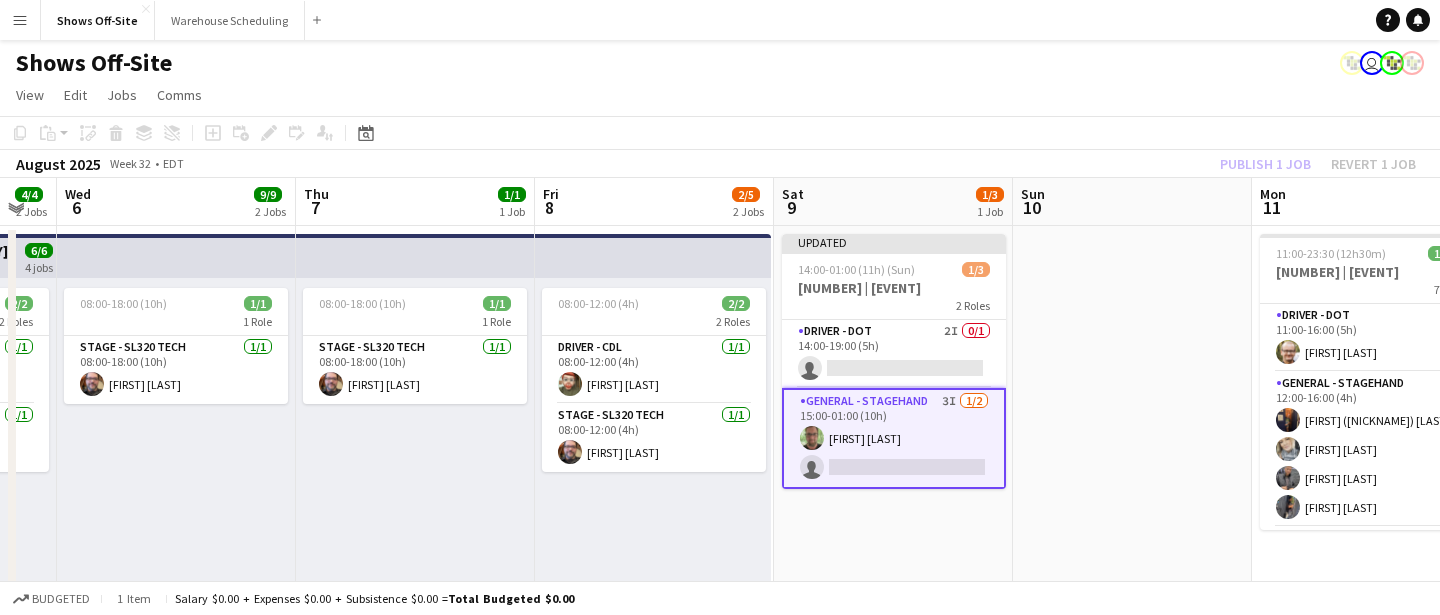 click on "Copy
Paste
Paste
Command
V Paste with crew
Command
Shift
V
Paste linked Job
Delete
Group
Ungroup
Add job
Add linked Job
Edit
Edit linked Job
Applicants
Date picker
AUG 2025 AUG 2025 Monday M Tuesday T Wednesday W Thursday T Friday F Saturday S Sunday S  AUG   1   2   3   4   5   6   7   8   9   10   11   12   13   14   15   16   17   18   19   20   21   22   23   24   25" 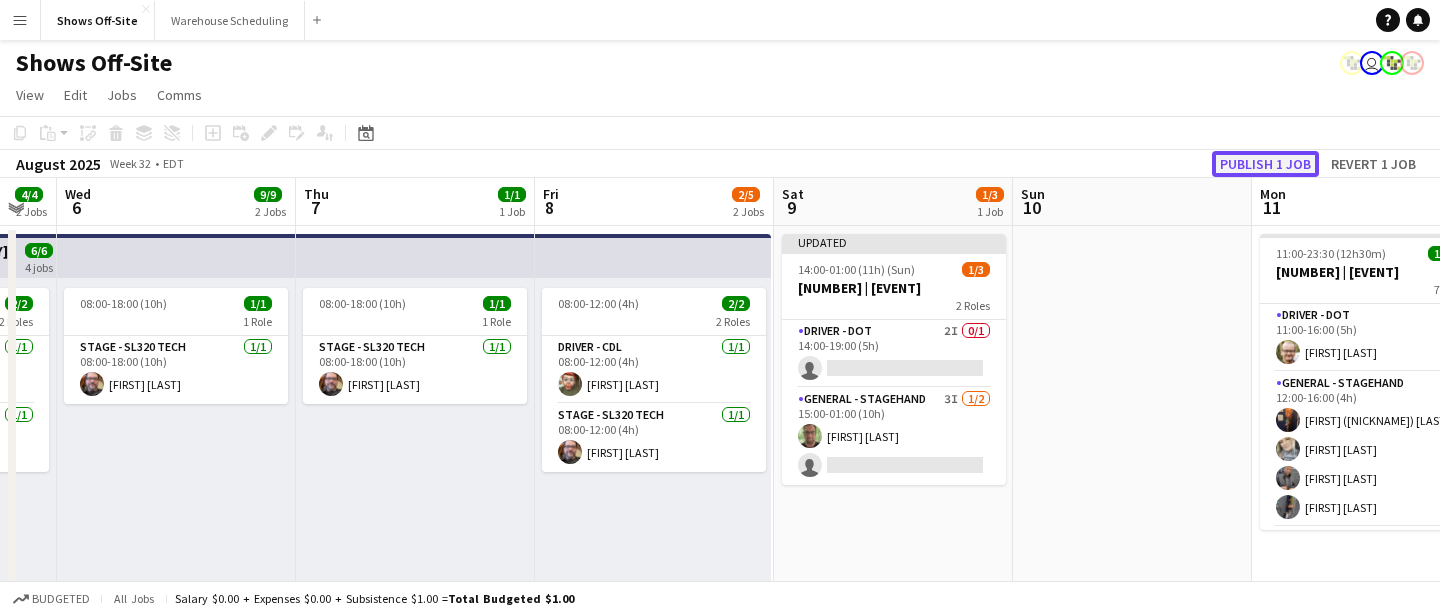 click on "Publish 1 job" 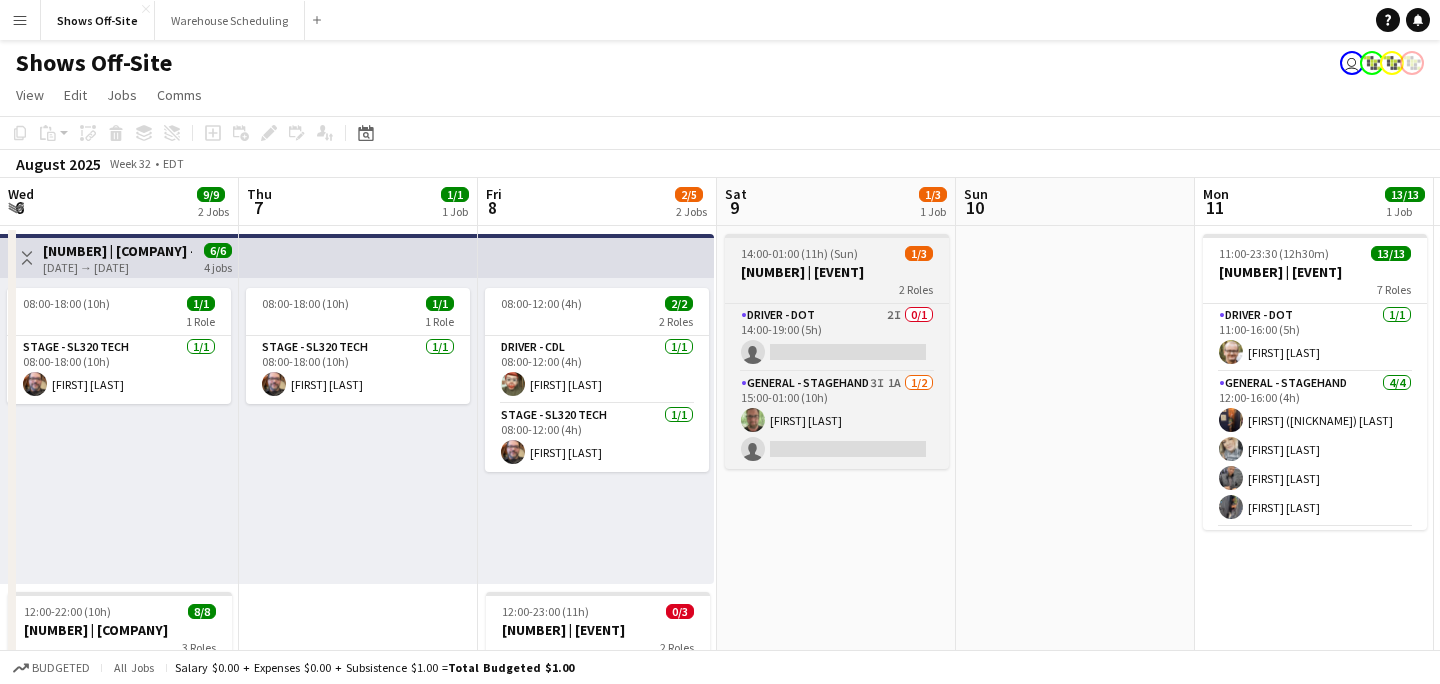 scroll, scrollTop: 0, scrollLeft: 714, axis: horizontal 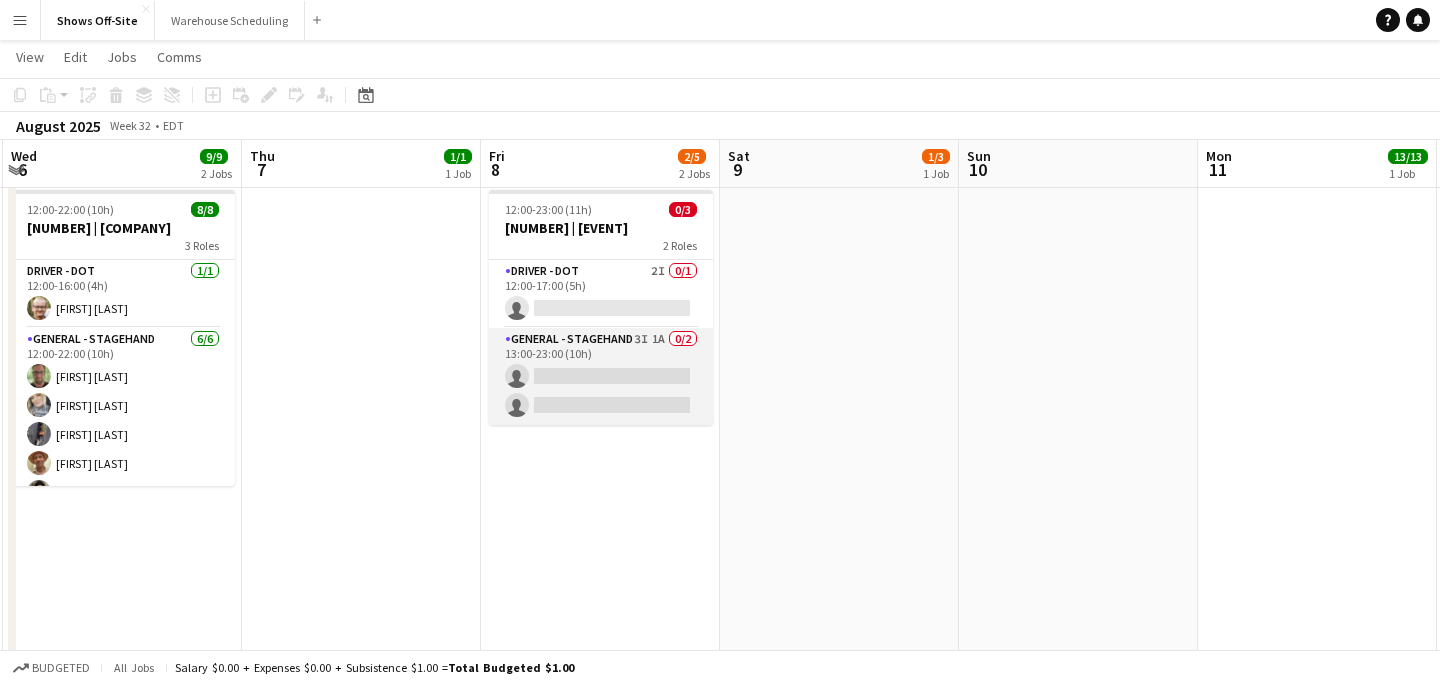 click on "General - Stagehand   [COUNT]I   [COUNT]A   [COUNT]/[TOTAL]   [TIME]-[TIME] ([DURATION])
single-neutral-actions
single-neutral-actions" at bounding box center [601, 376] 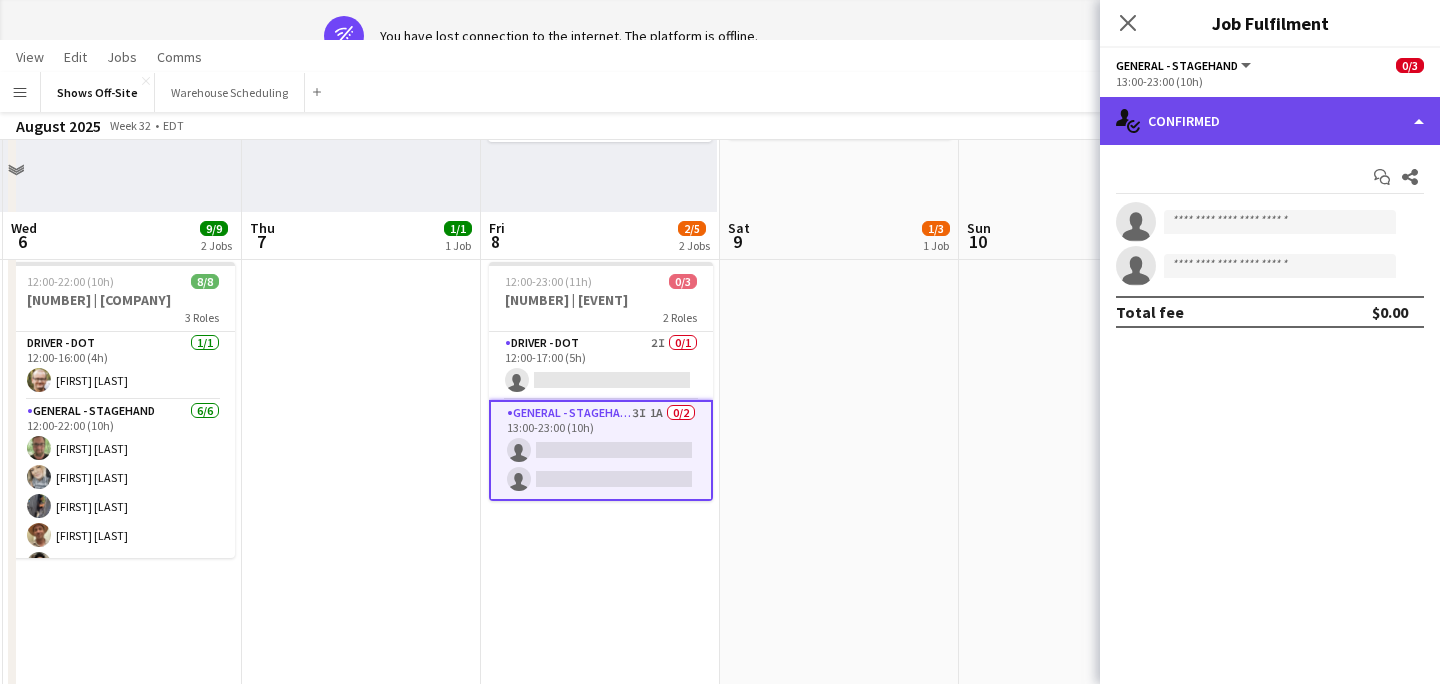 click on "single-neutral-actions-check-2
Confirmed" 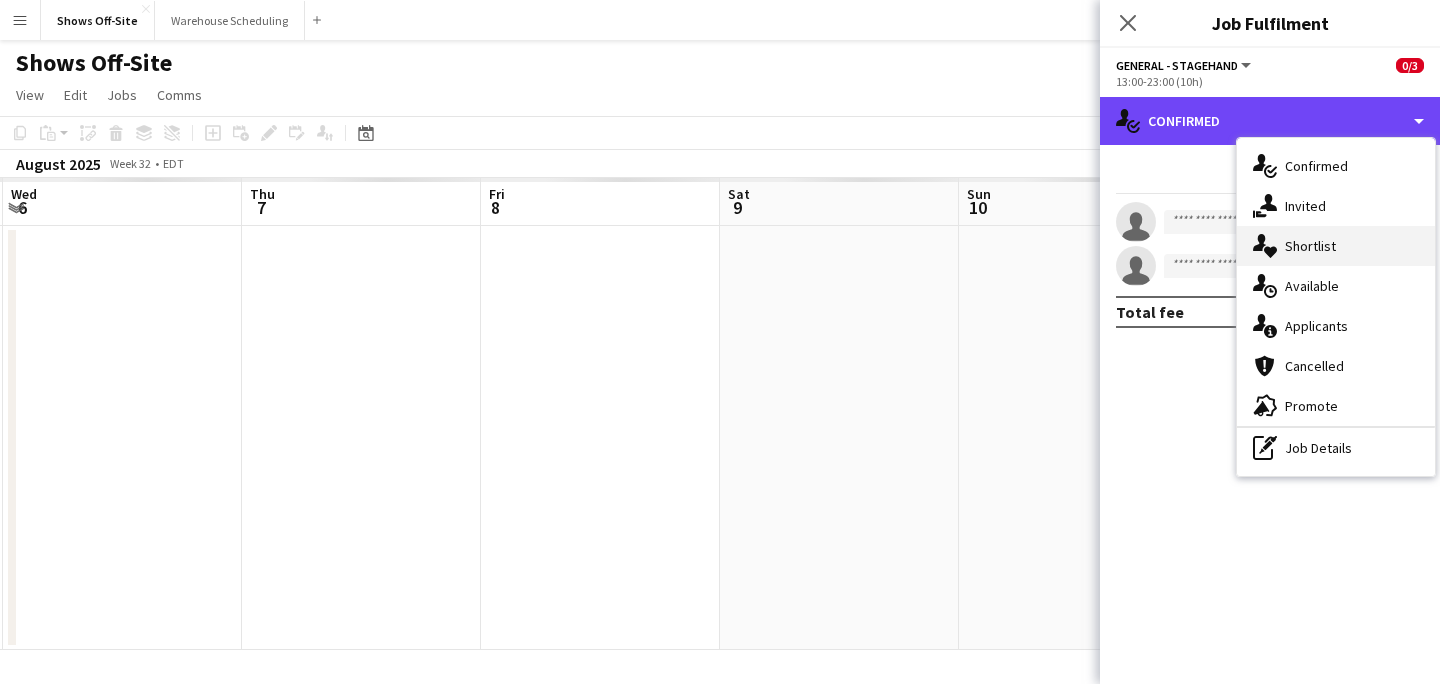 scroll, scrollTop: 0, scrollLeft: 0, axis: both 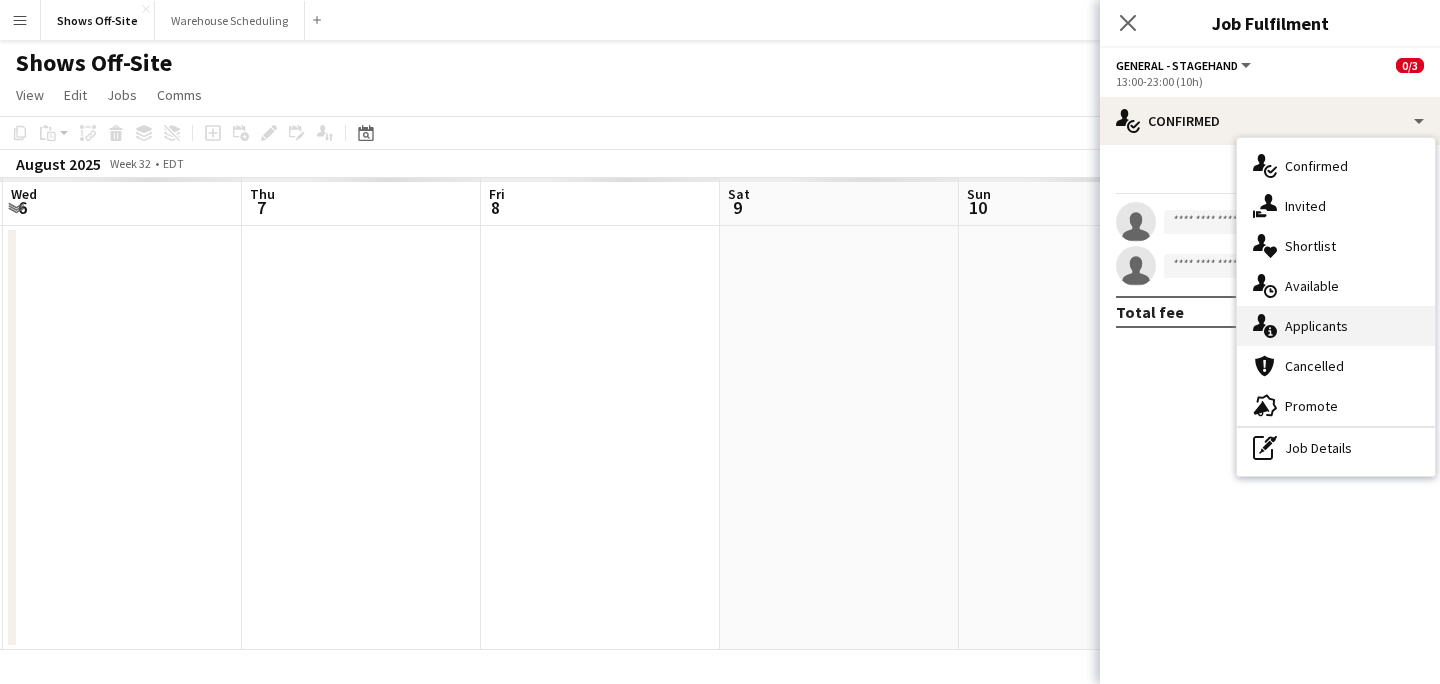 click on "single-neutral-actions-information
Applicants" at bounding box center (1336, 326) 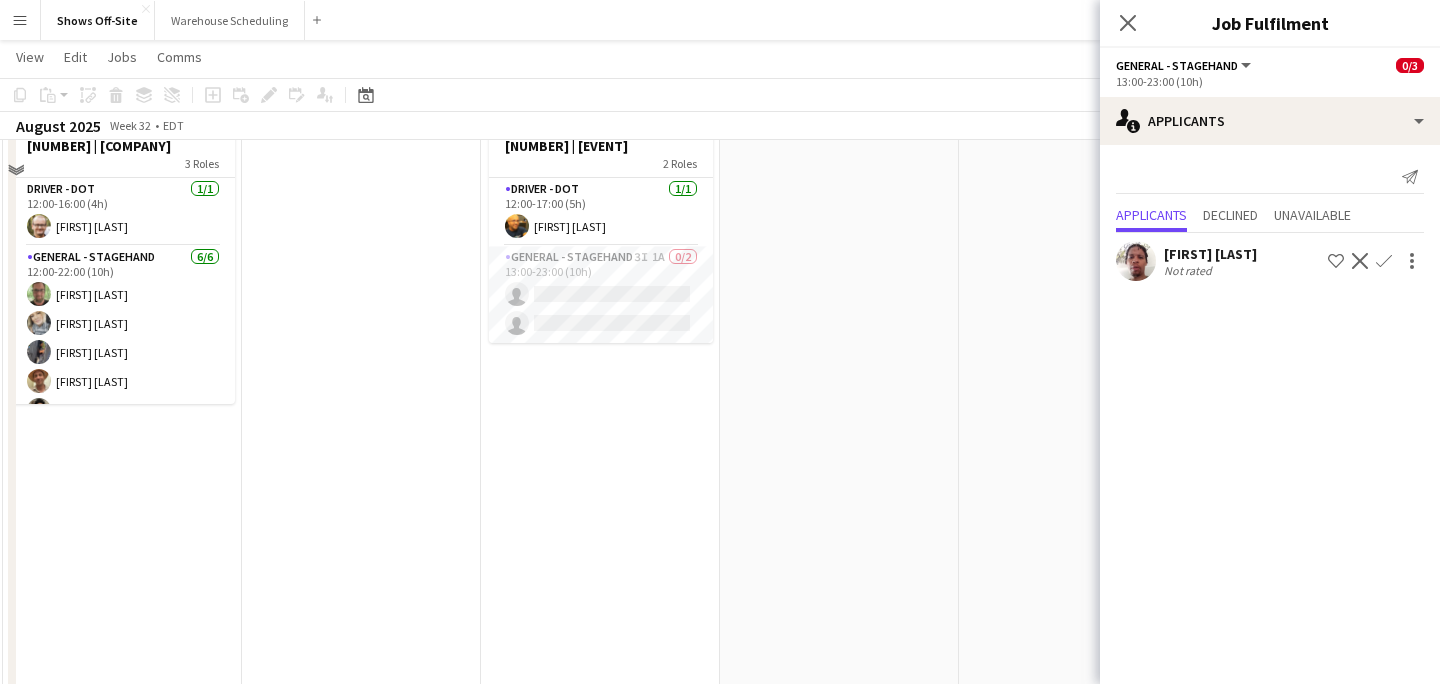 scroll, scrollTop: 406, scrollLeft: 0, axis: vertical 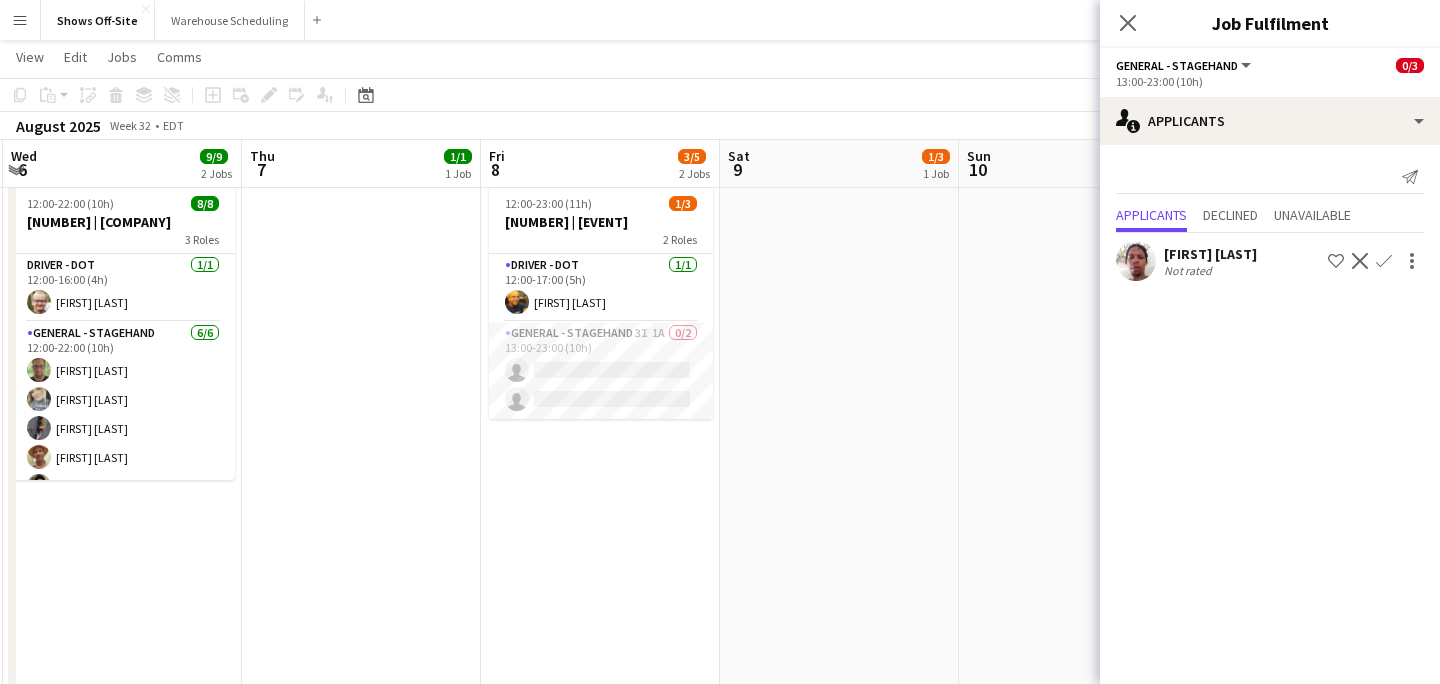 click on "Confirm" 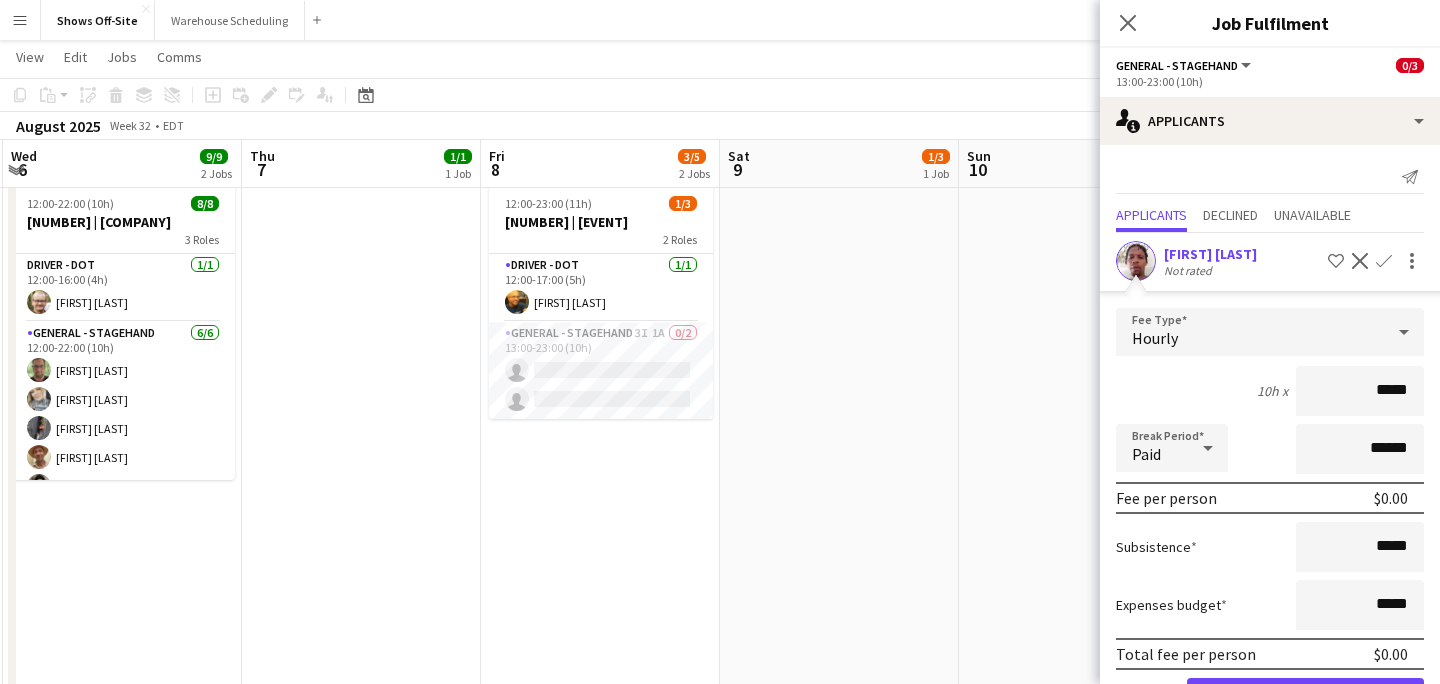 scroll, scrollTop: 71, scrollLeft: 0, axis: vertical 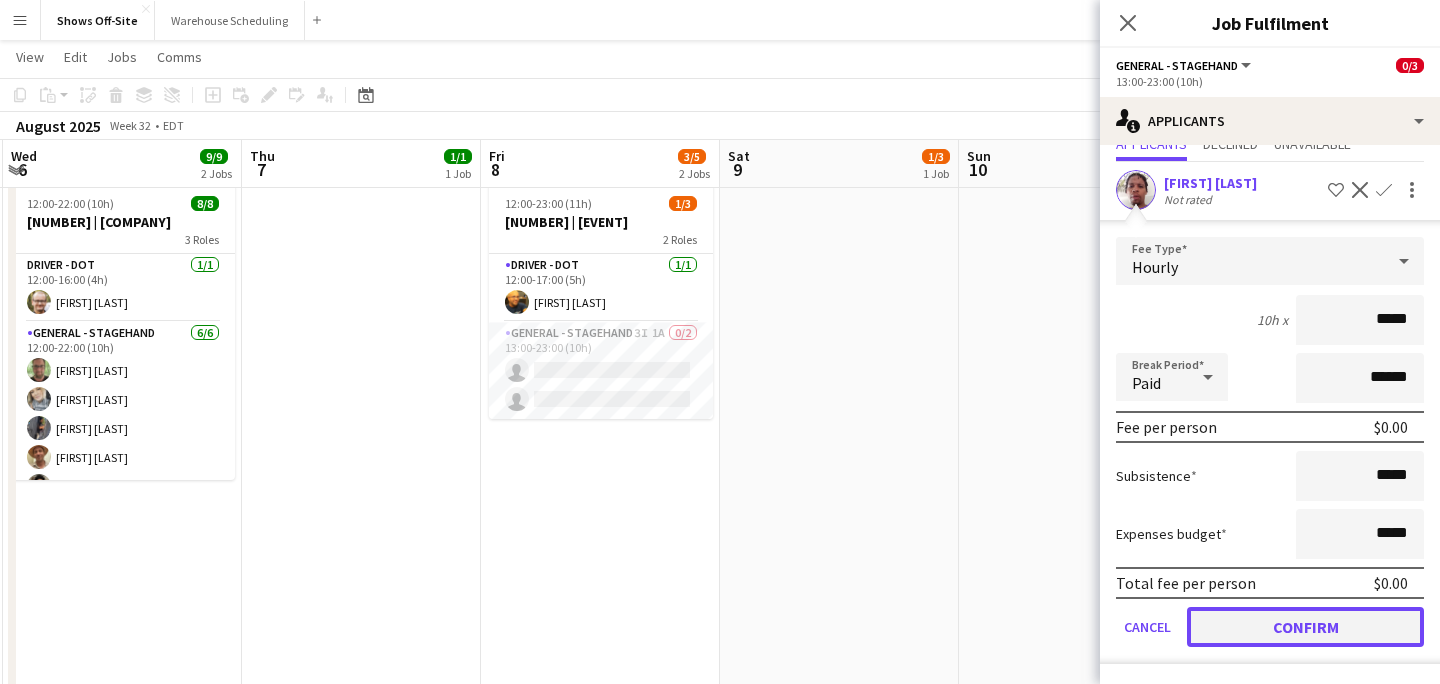 click on "Confirm" 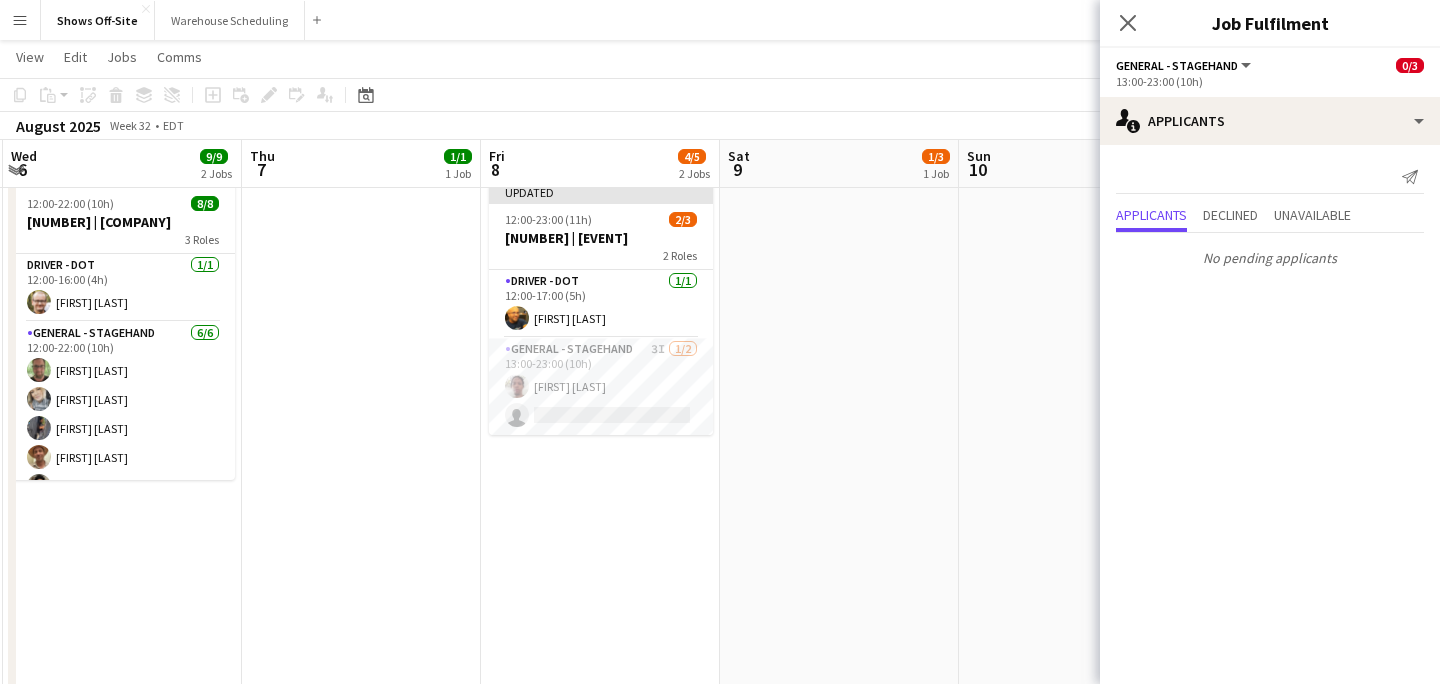 scroll, scrollTop: 0, scrollLeft: 0, axis: both 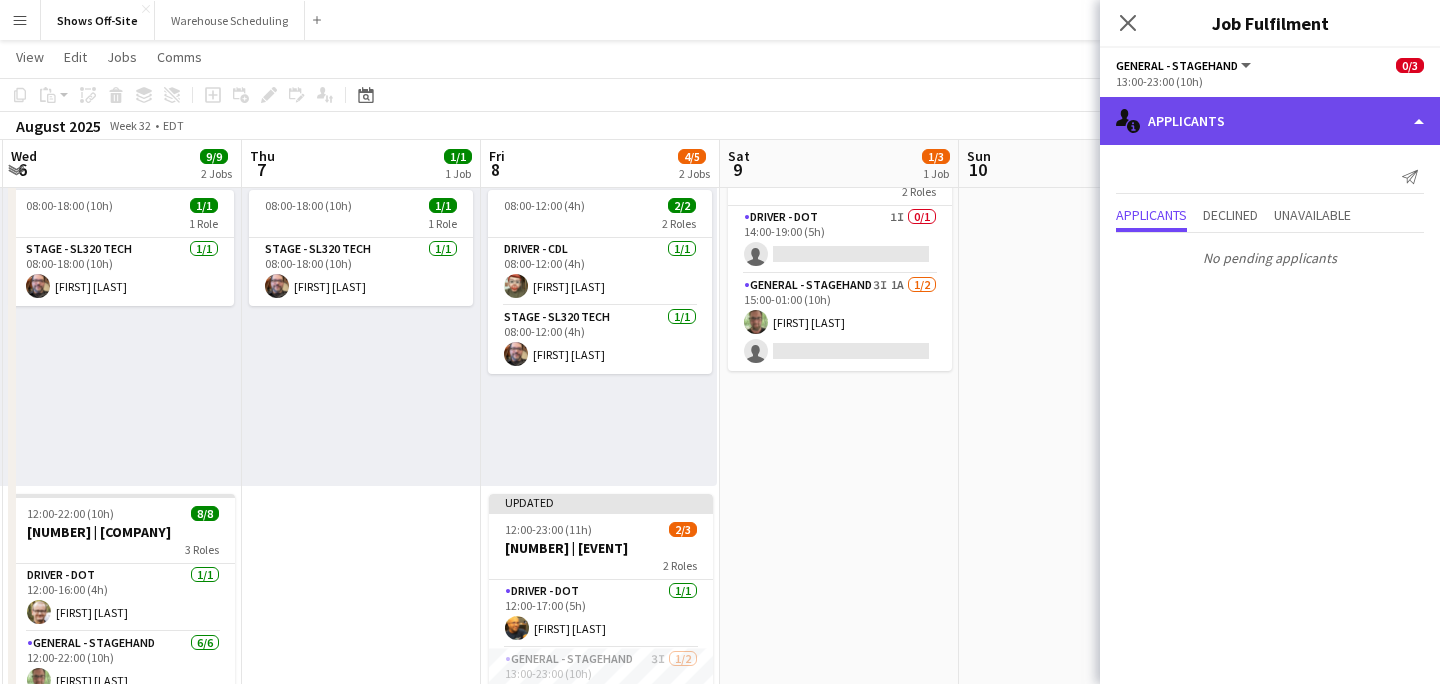 click on "single-neutral-actions-information
Applicants" 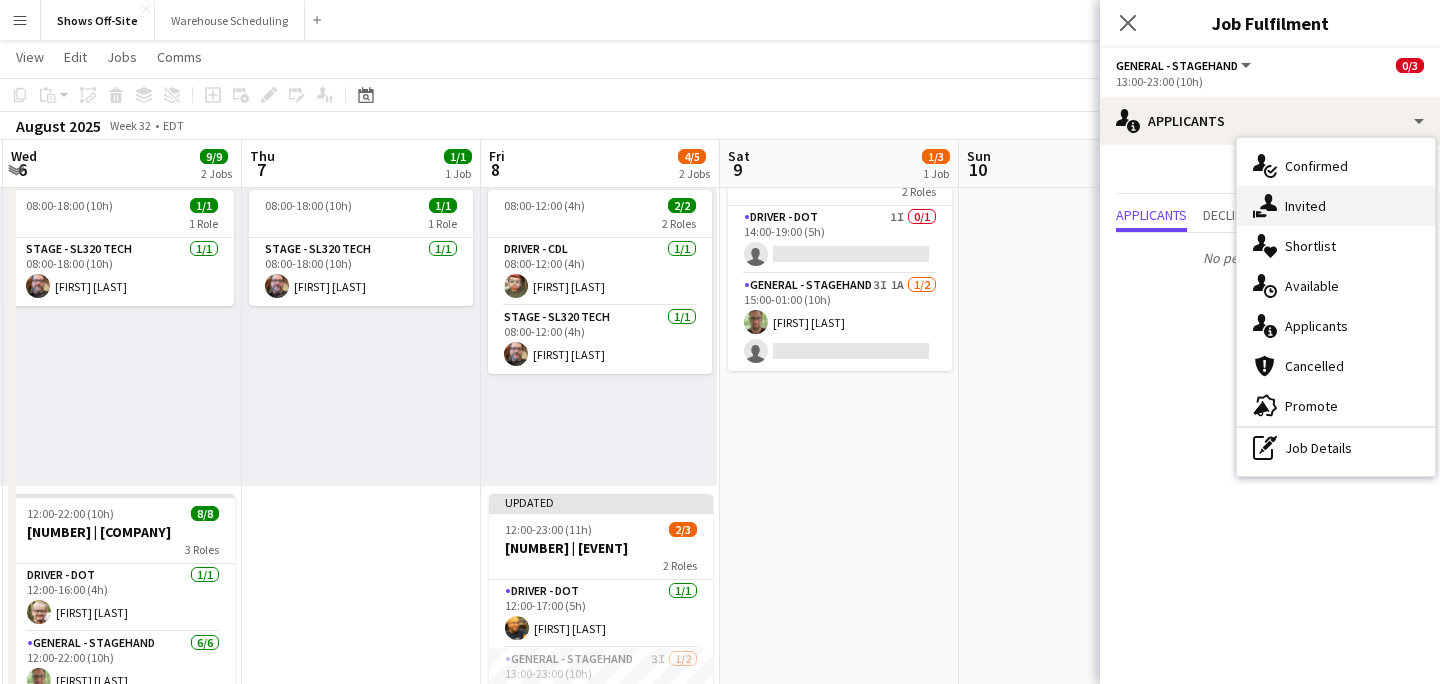 click on "single-neutral-actions-share-1
Invited" at bounding box center (1336, 206) 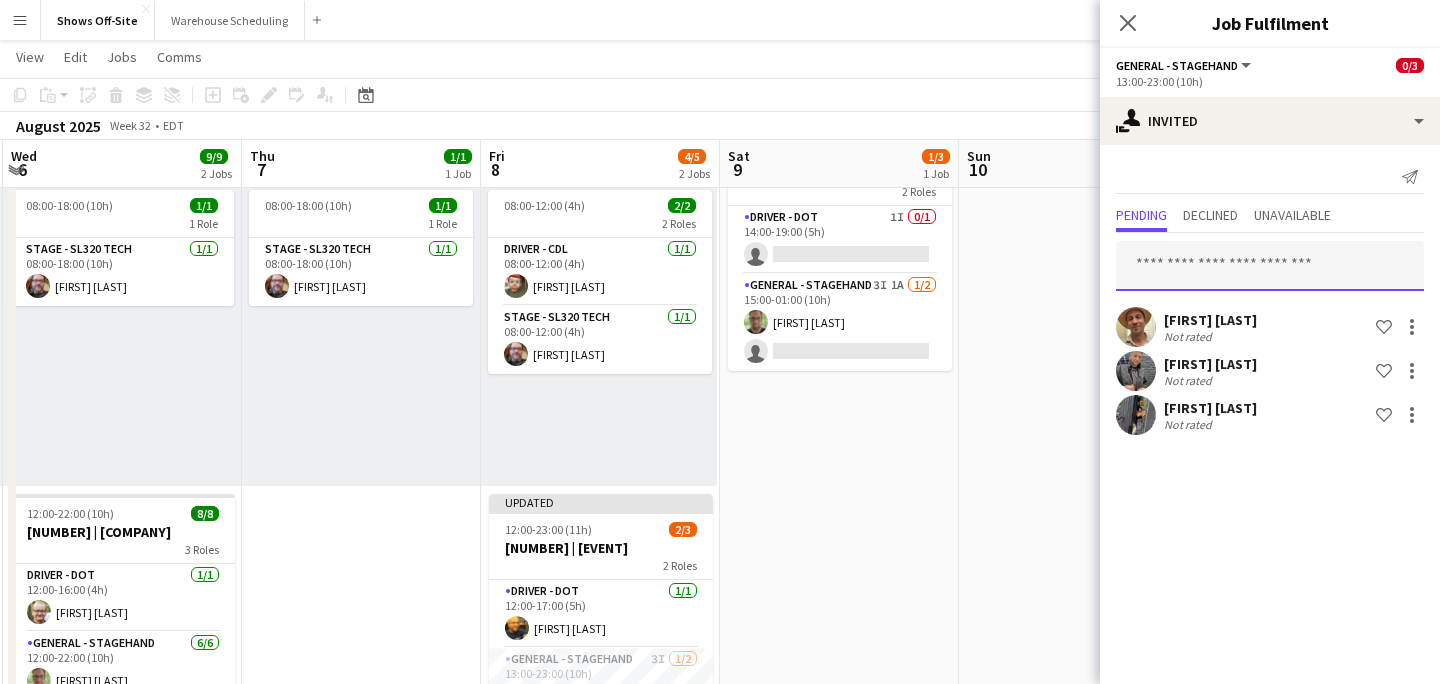 click at bounding box center [1270, 266] 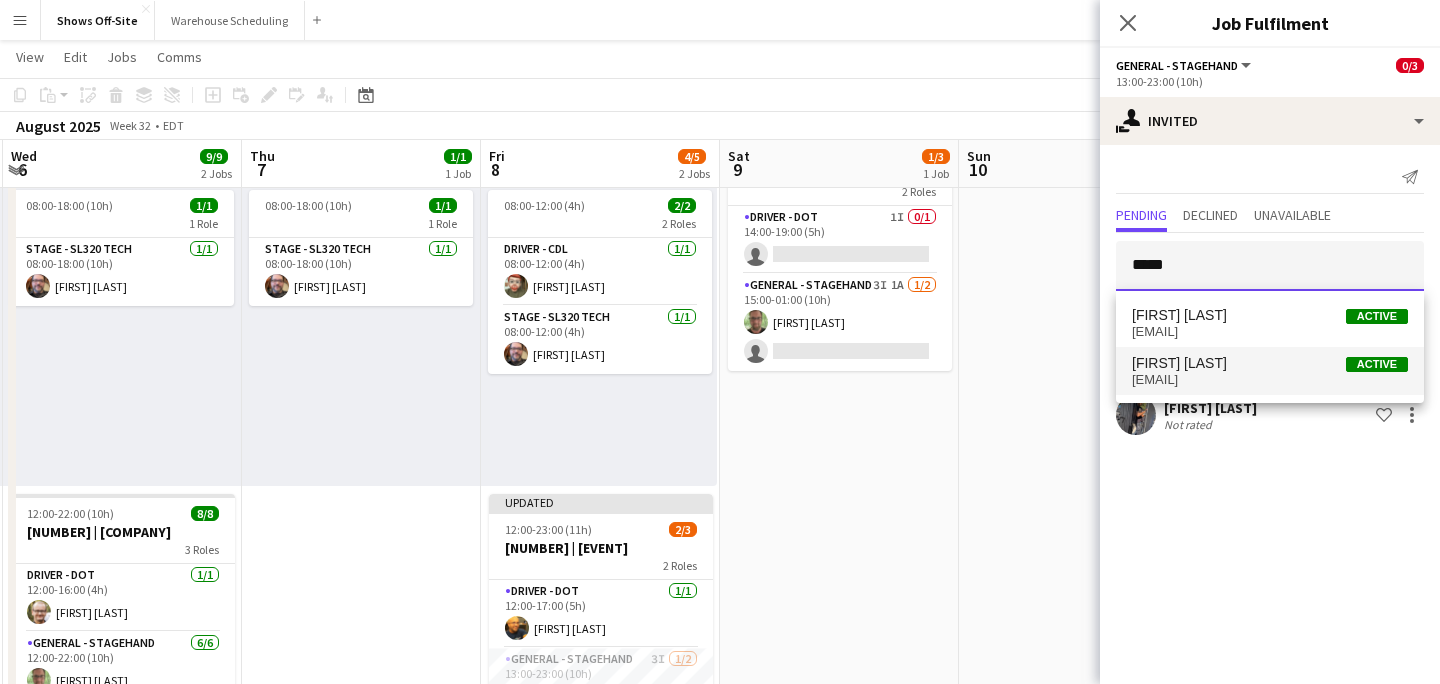 type on "*****" 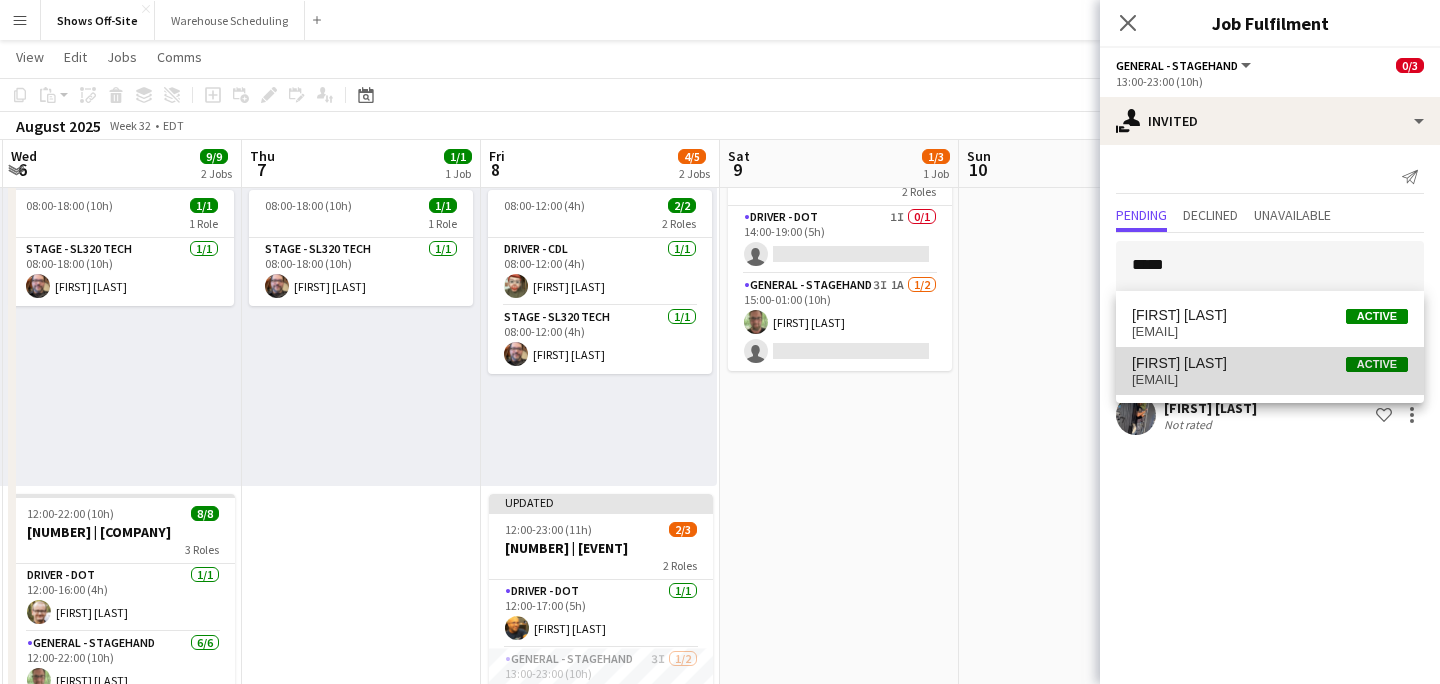 click on "[FIRST] [LAST]  Active  [EMAIL]" at bounding box center [1270, 371] 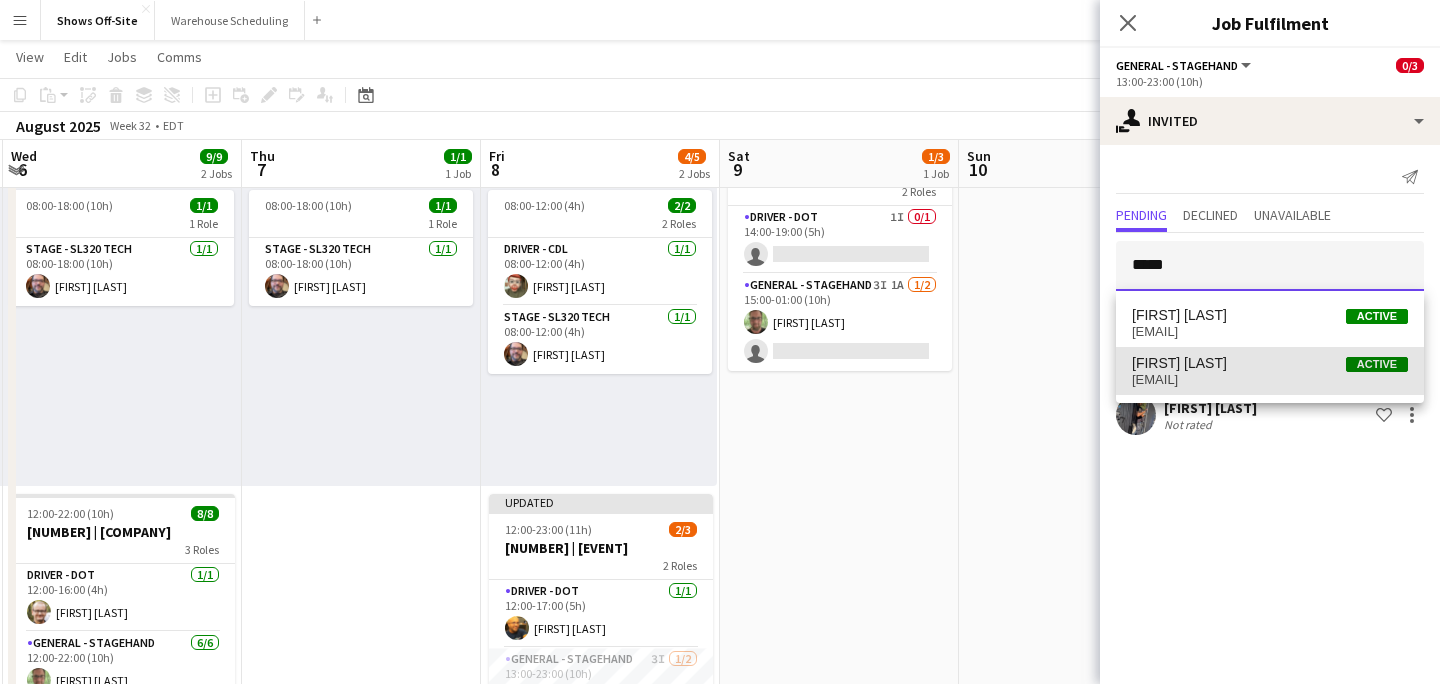 type 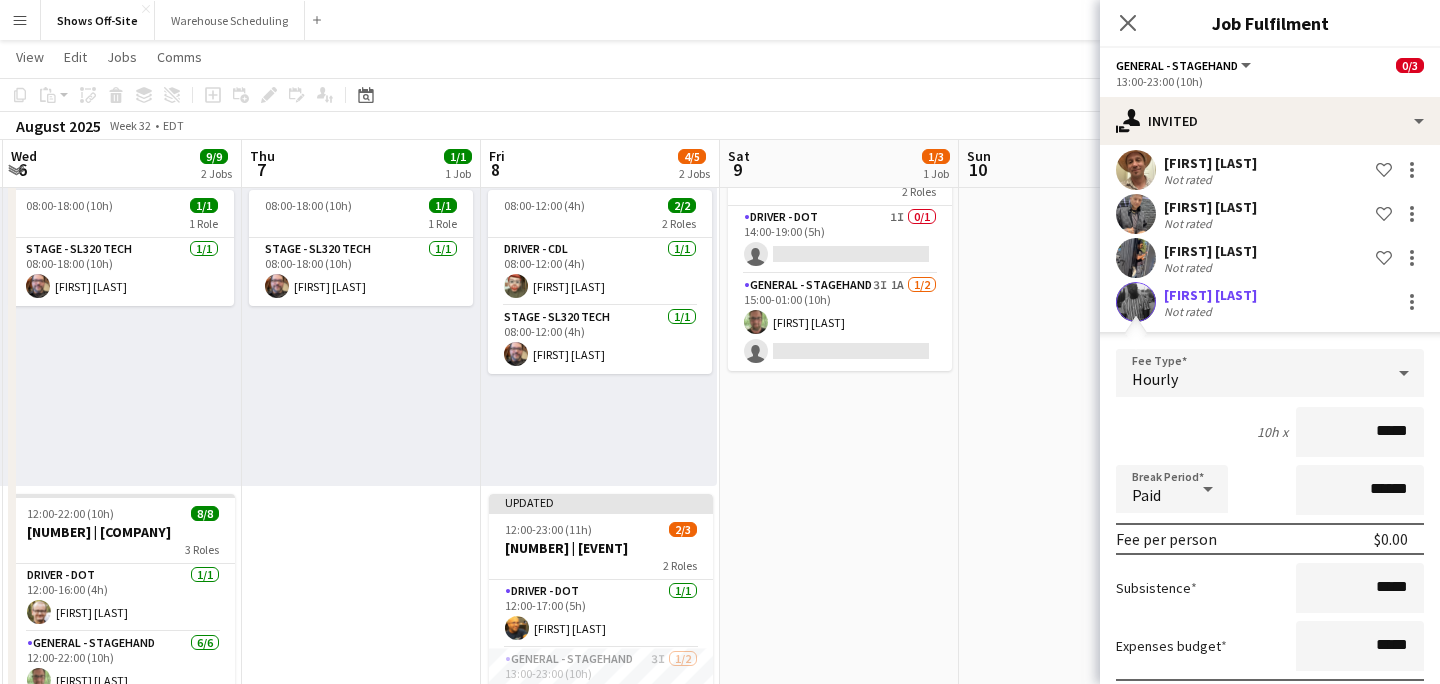 scroll, scrollTop: 269, scrollLeft: 0, axis: vertical 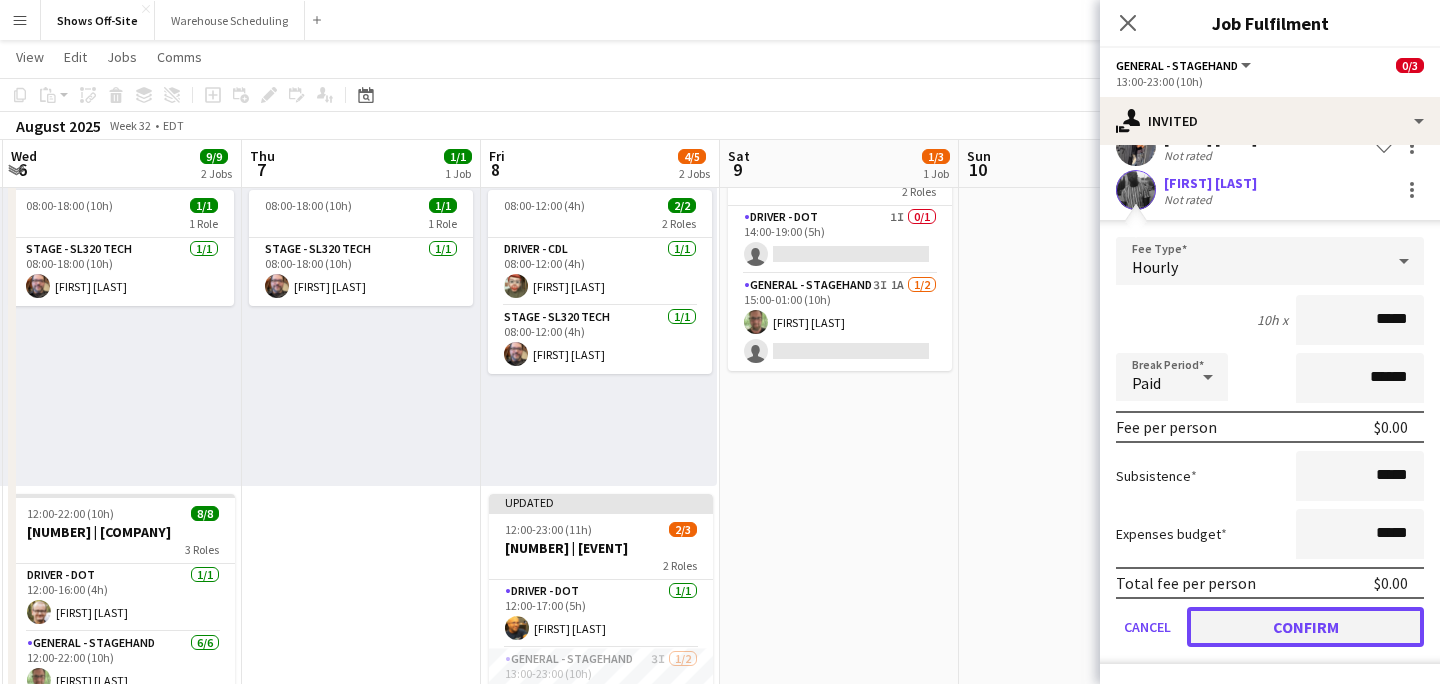click on "Confirm" 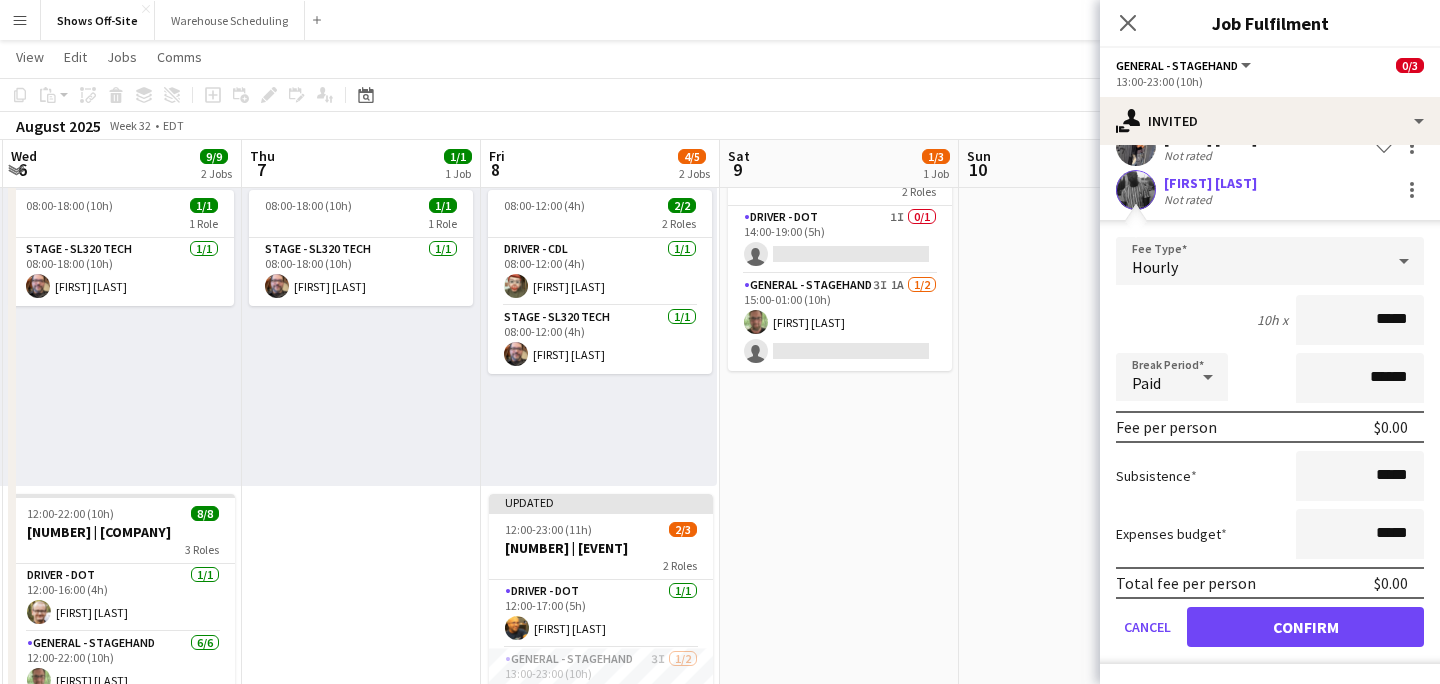 scroll, scrollTop: 0, scrollLeft: 0, axis: both 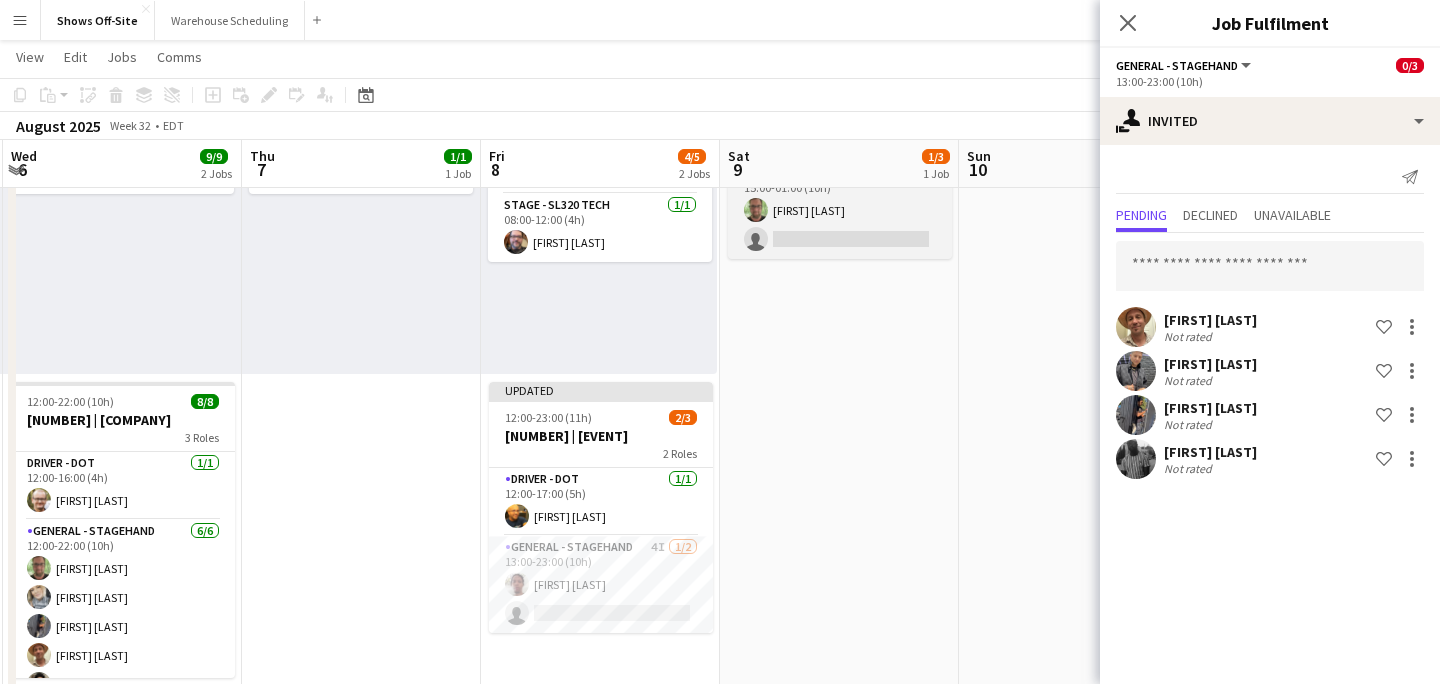 click on "General - Stagehand   [COUNT]I   [COUNT]A   [COUNT]/[TOTAL]   [TIME]-[TIME] ([DURATION])
[FIRST] [LAST]
single-neutral-actions" at bounding box center (840, 210) 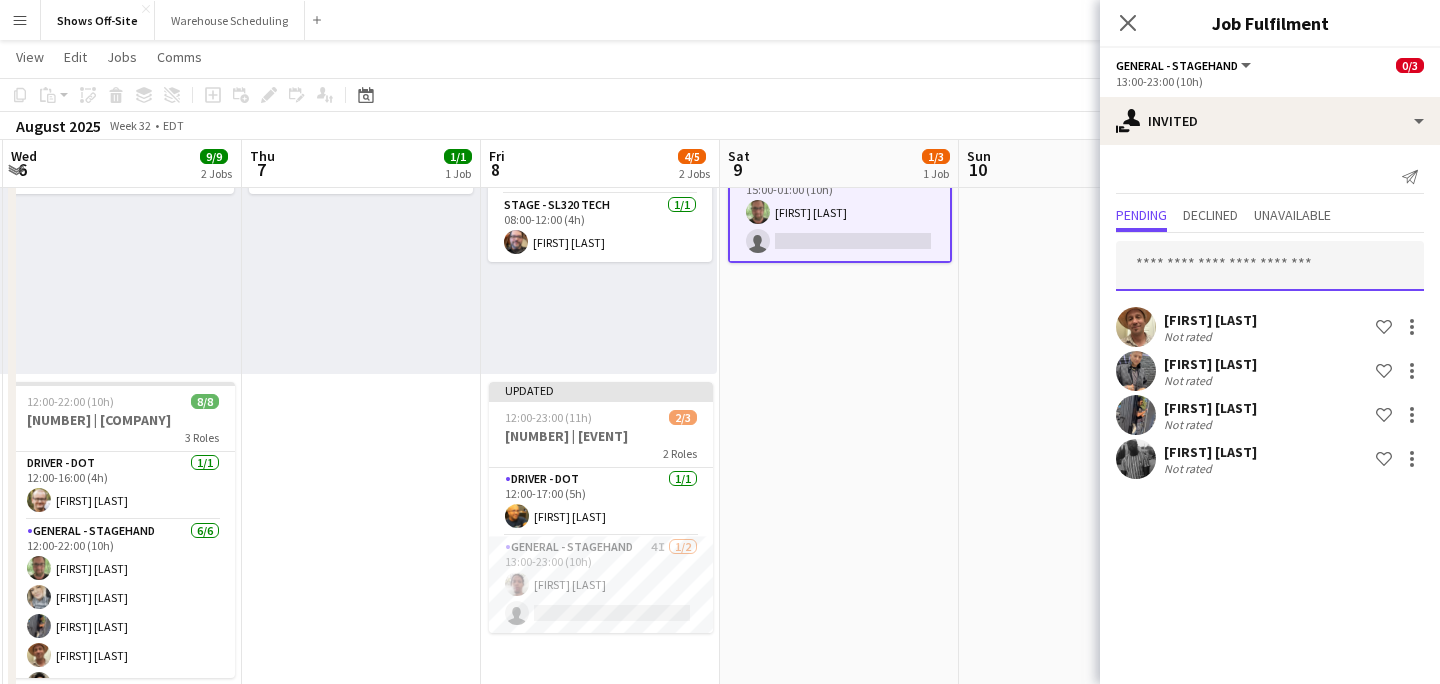 click at bounding box center (1270, 266) 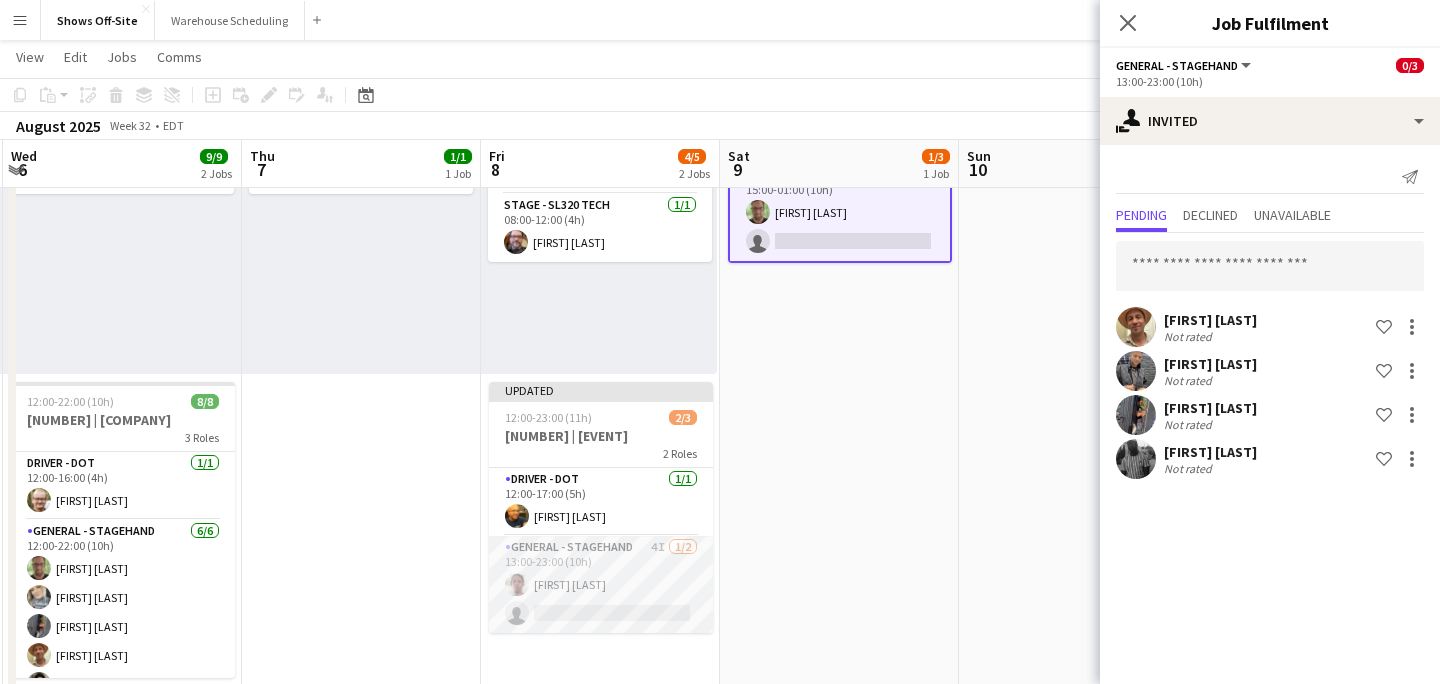 click on "General - Stagehand   [COUNT]I   [COUNT]A   [COUNT]/[TOTAL]   [TIME]-[TIME] ([DURATION])
[FIRST] [LAST]
single-neutral-actions" at bounding box center [601, 584] 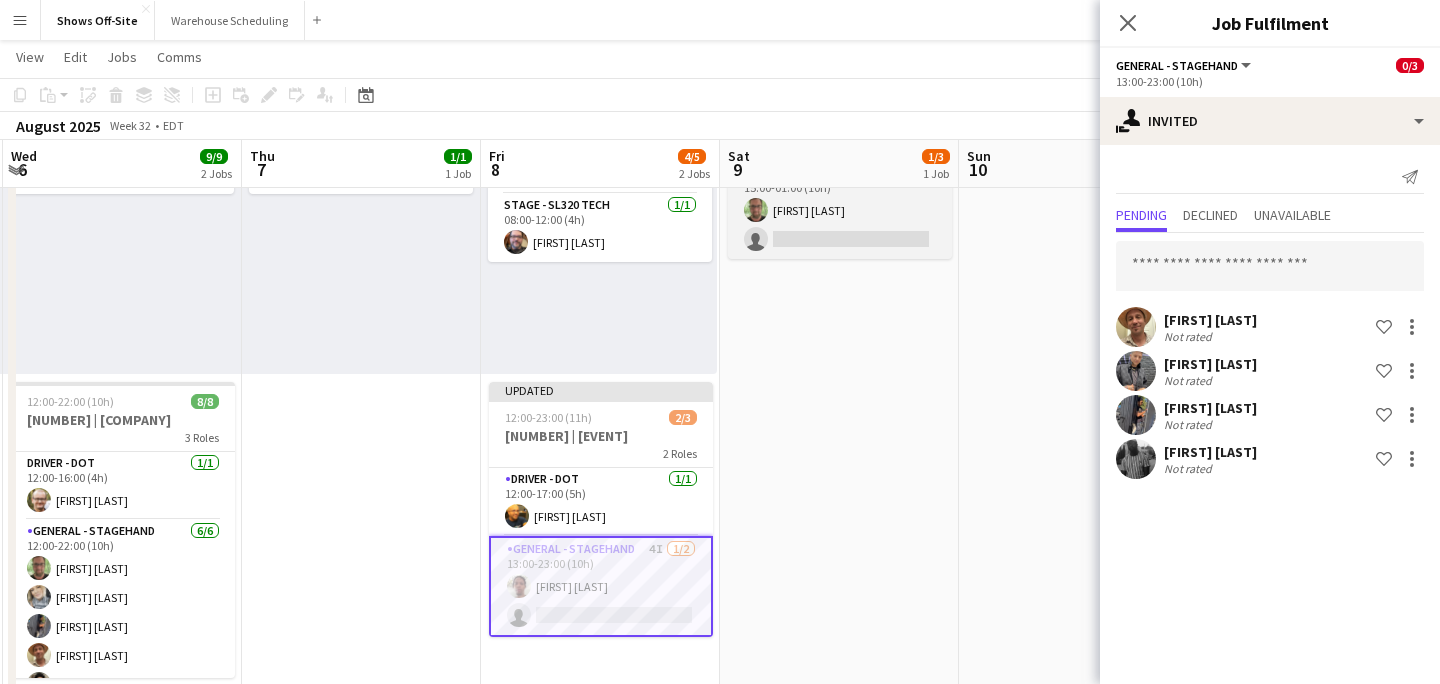 click on "General - Stagehand   [COUNT]I   [COUNT]A   [COUNT]/[TOTAL]   [TIME]-[TIME] ([DURATION])
[FIRST] [LAST]
single-neutral-actions" at bounding box center (840, 210) 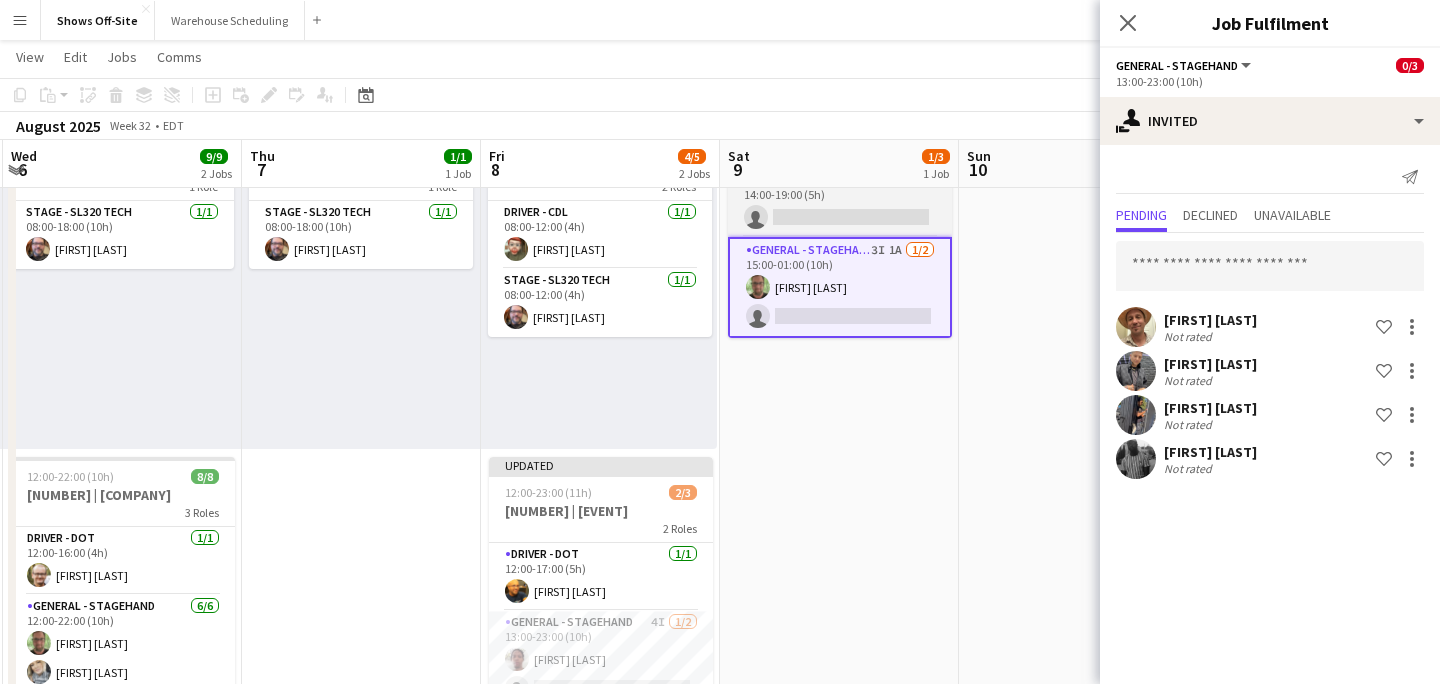 scroll, scrollTop: 124, scrollLeft: 0, axis: vertical 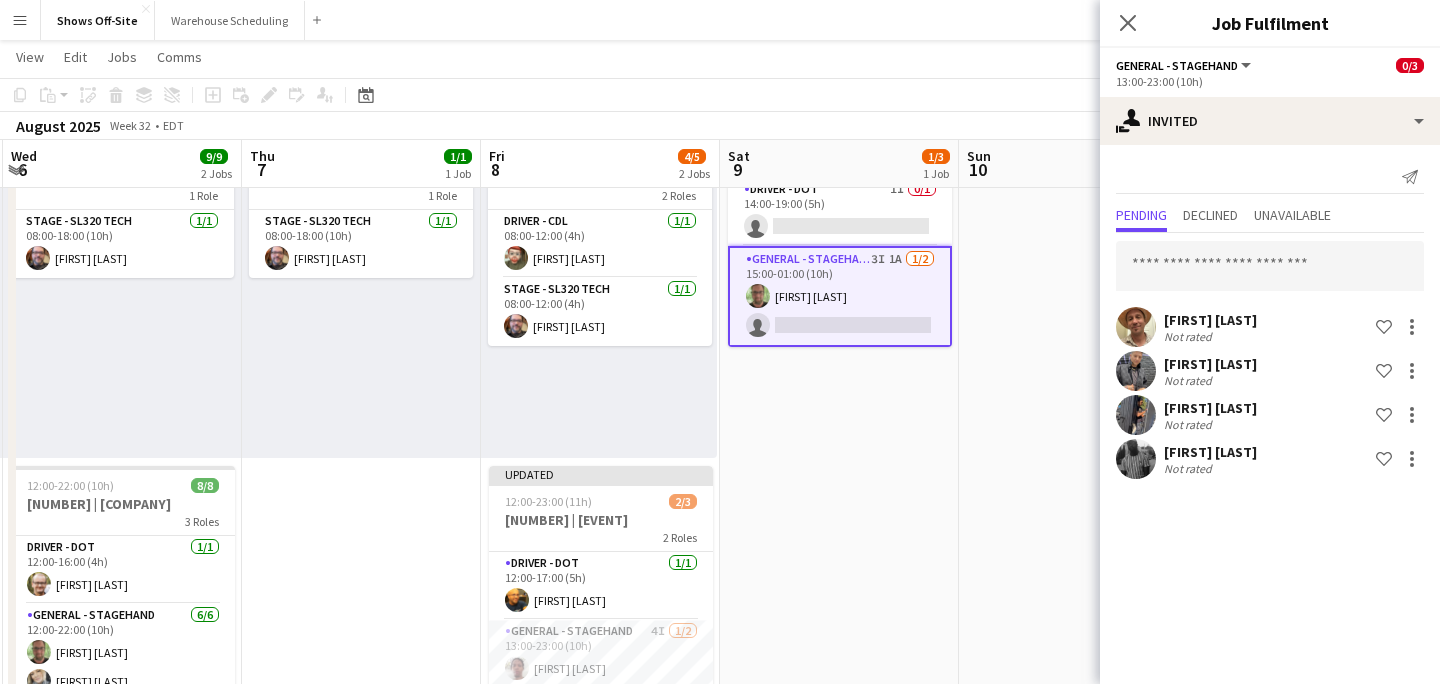 click on "13:00-23:00 (10h)" 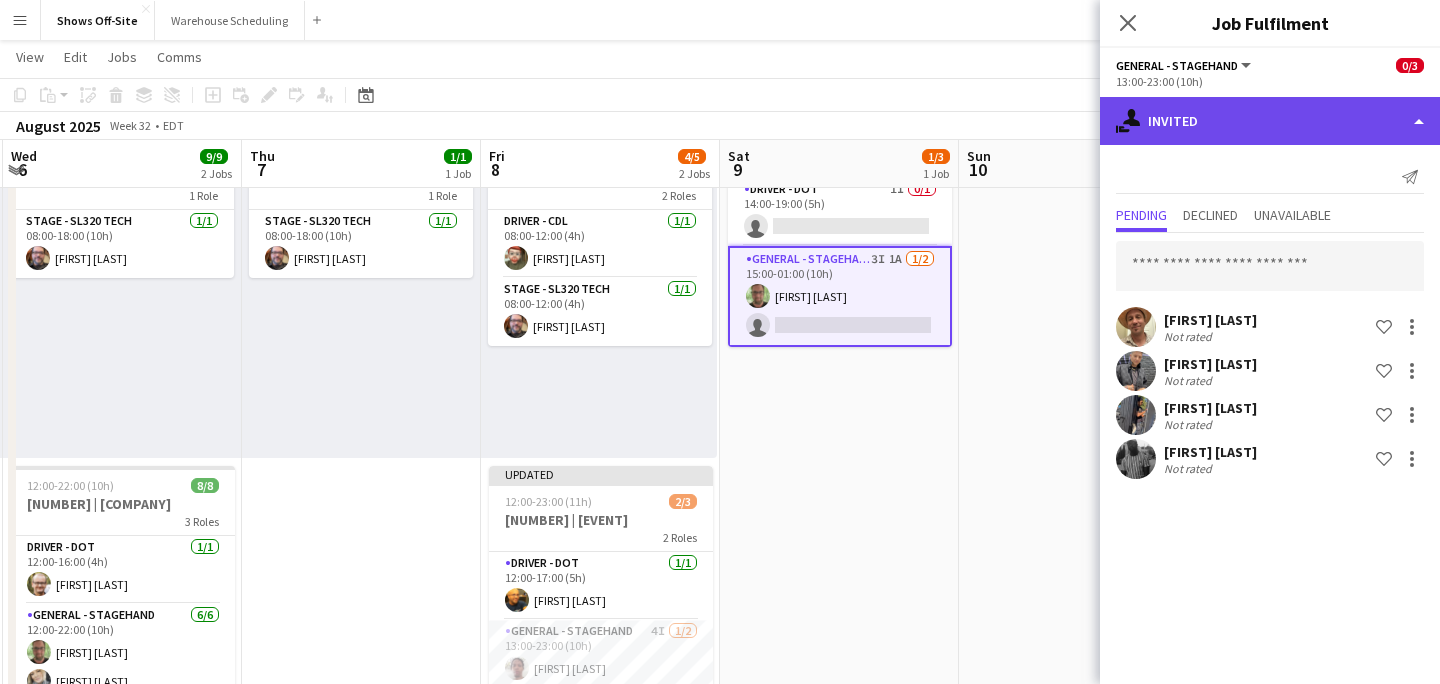 click on "single-neutral-actions-share-1
Invited" 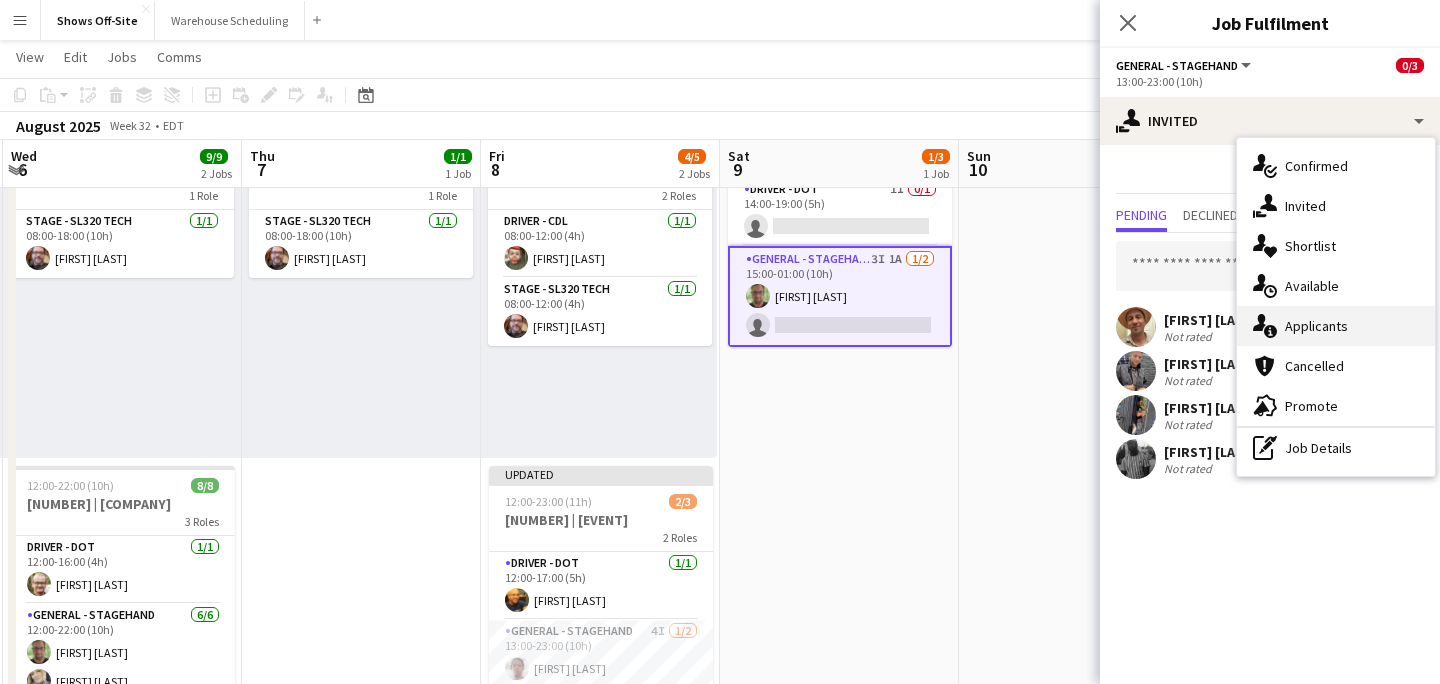 click on "single-neutral-actions-information
Applicants" at bounding box center [1336, 326] 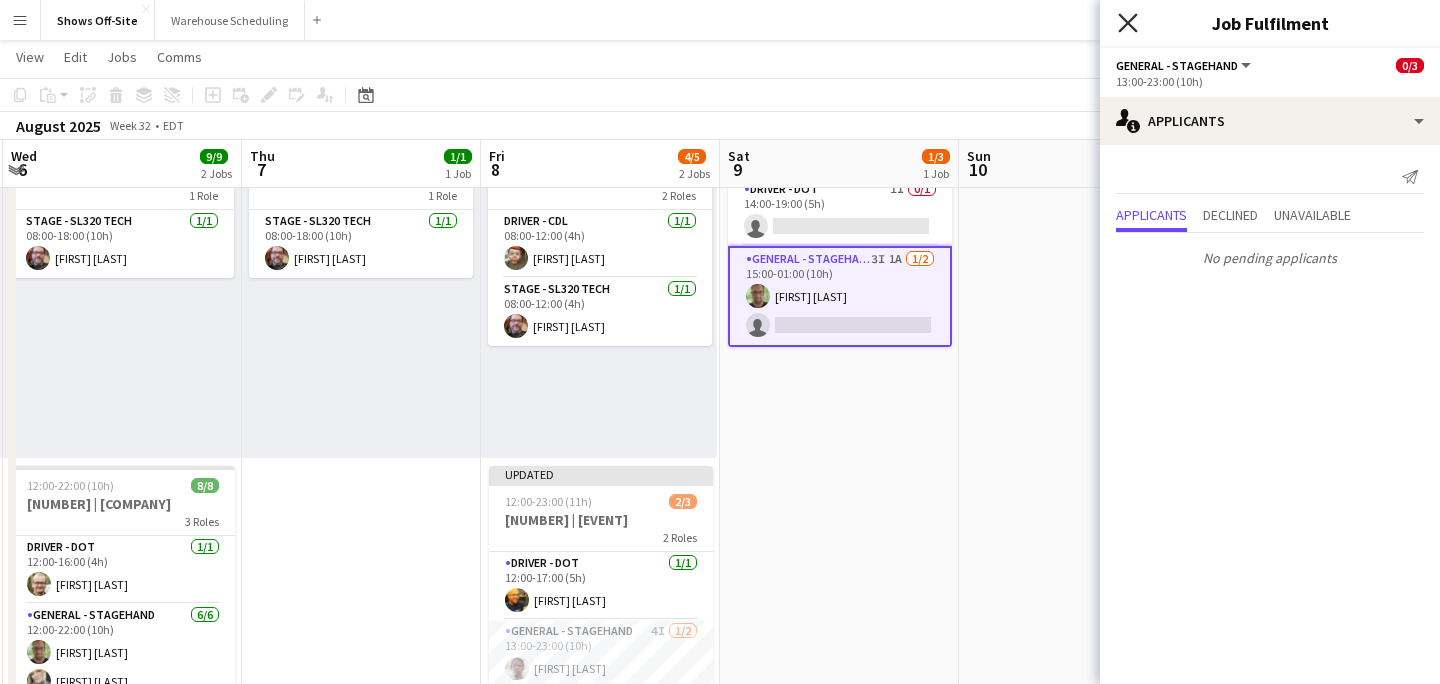 click 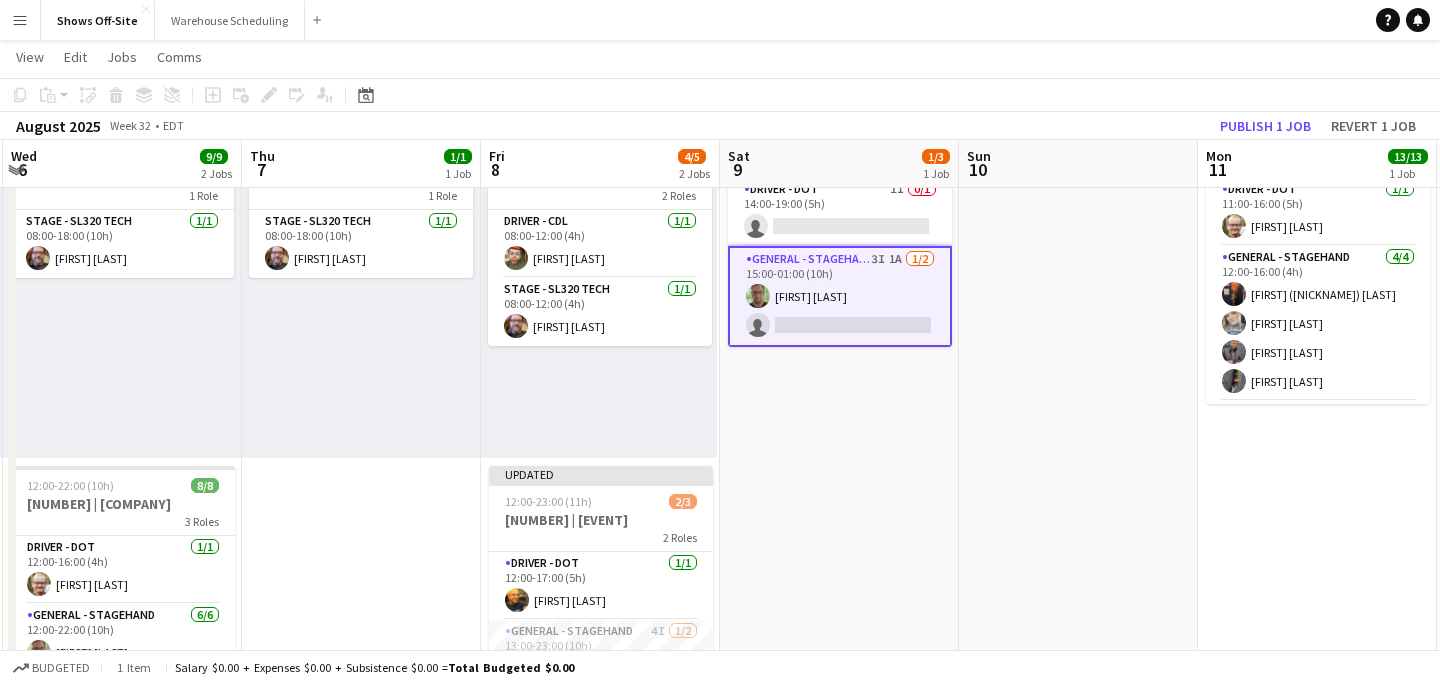 click on "Sun   10" at bounding box center (1078, 164) 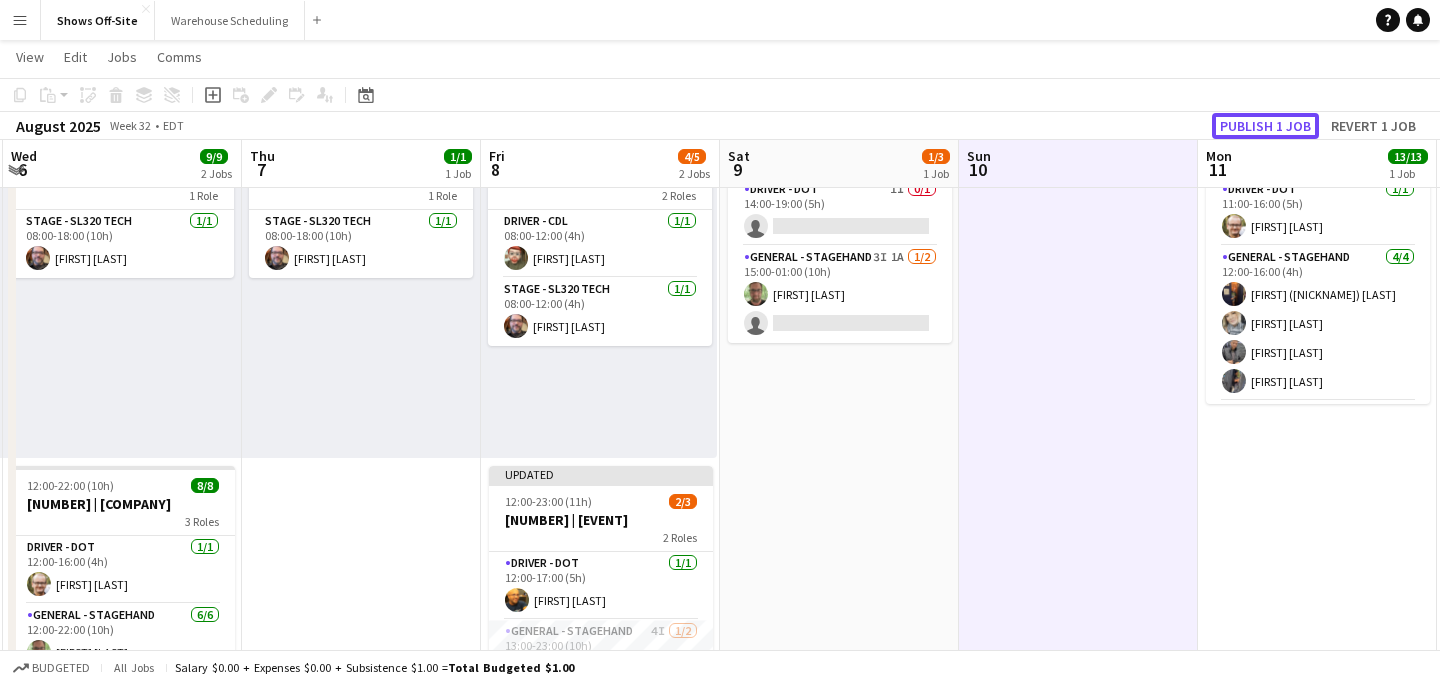 click on "Publish 1 job" 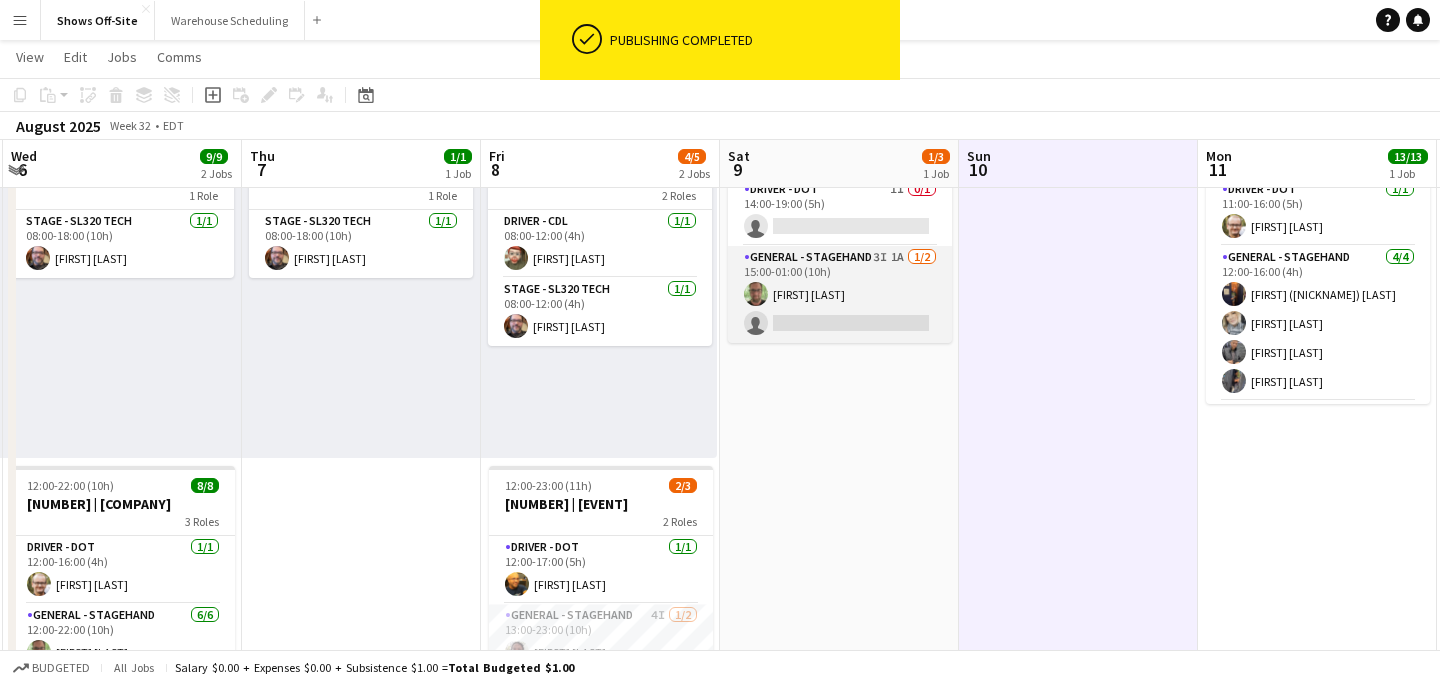 click on "General - Stagehand   [COUNT]I   [COUNT]A   [COUNT]/[TOTAL]   [TIME]-[TIME] ([DURATION])
[FIRST] [LAST]
single-neutral-actions" at bounding box center [840, 294] 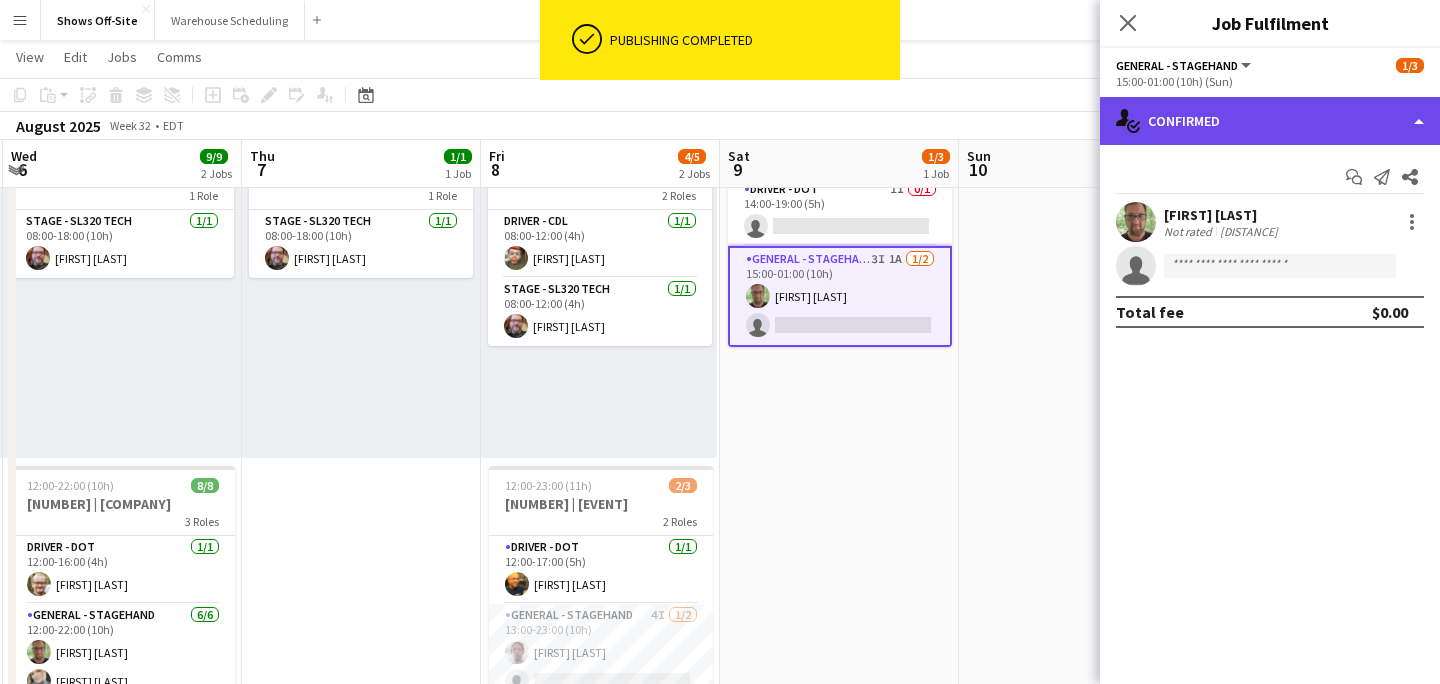 click on "single-neutral-actions-check-2
Confirmed" 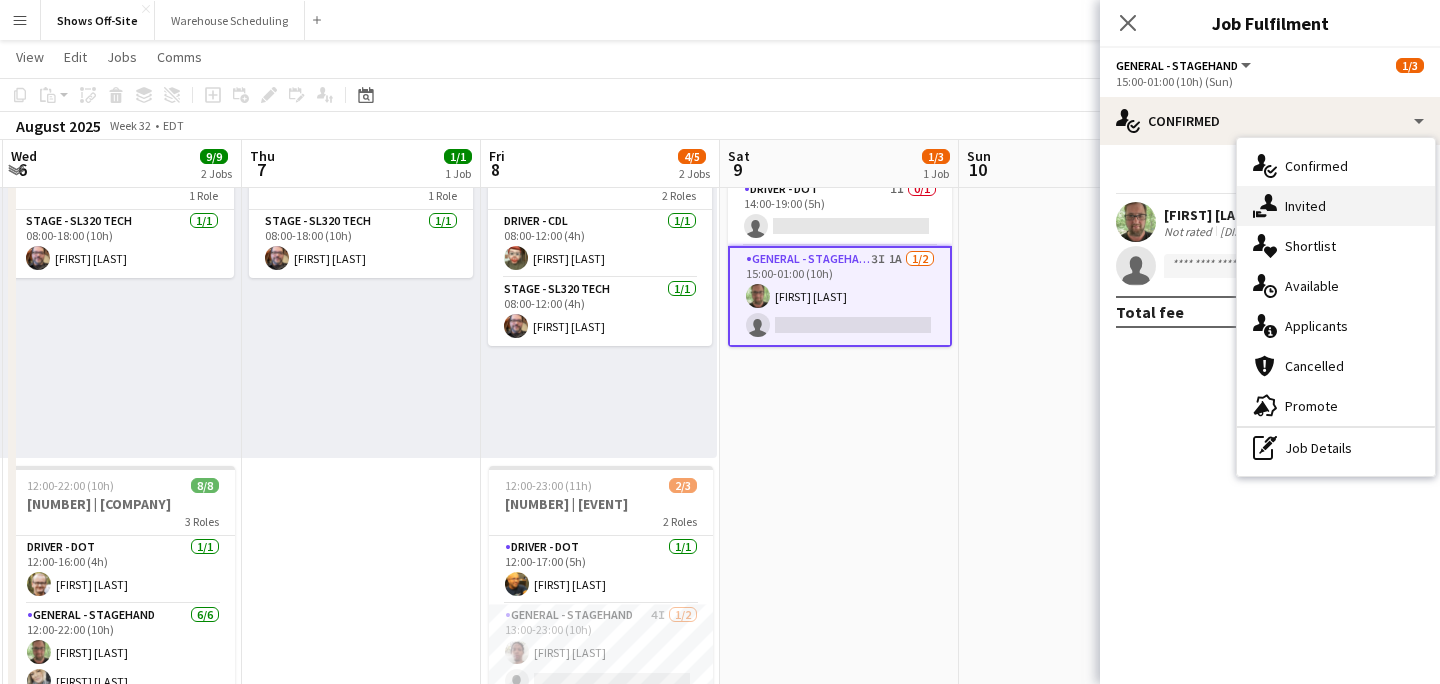click on "single-neutral-actions-share-1
Invited" at bounding box center (1336, 206) 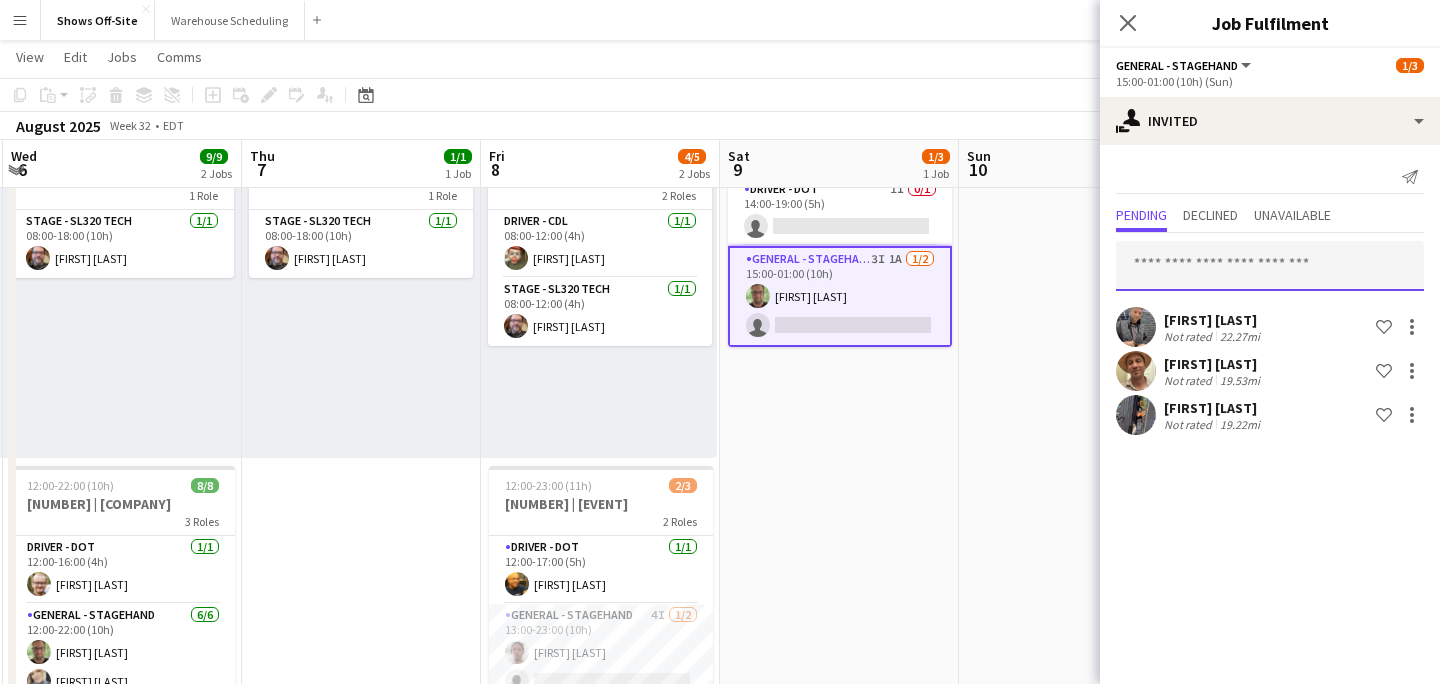 click at bounding box center (1270, 266) 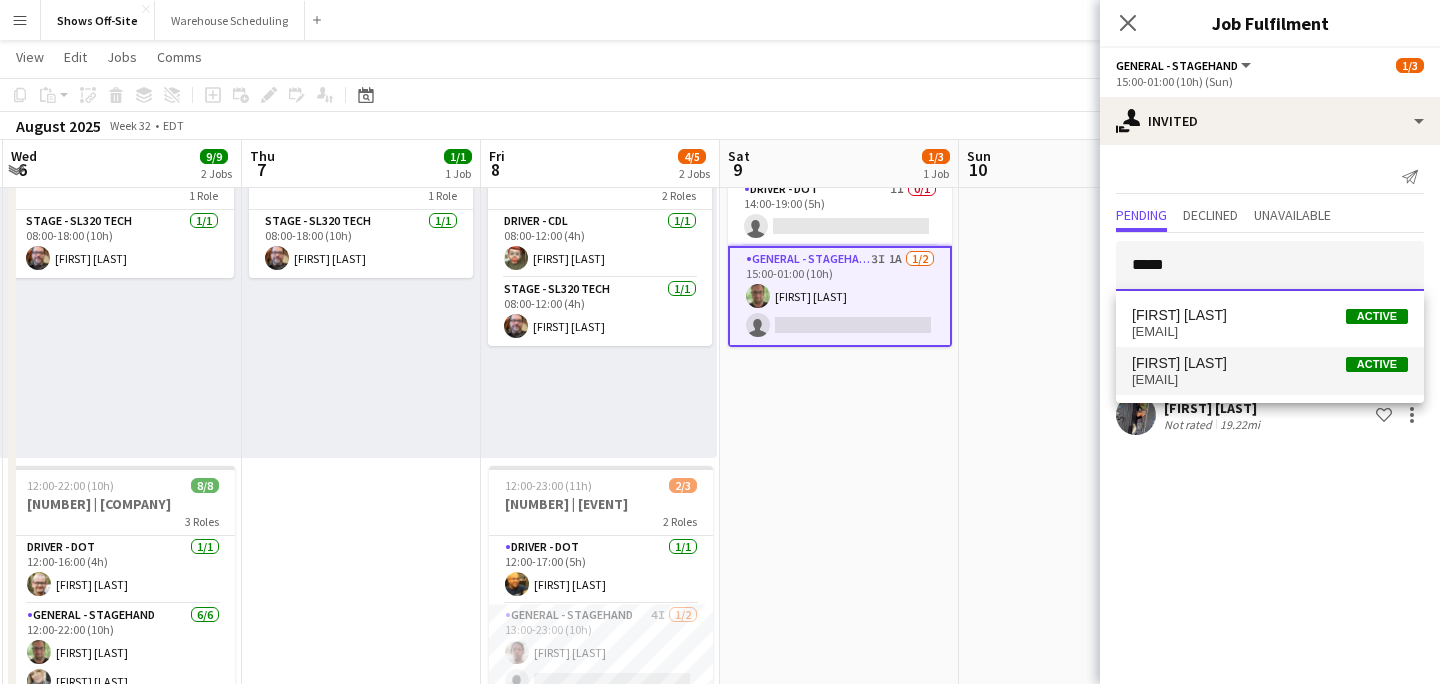 type on "*****" 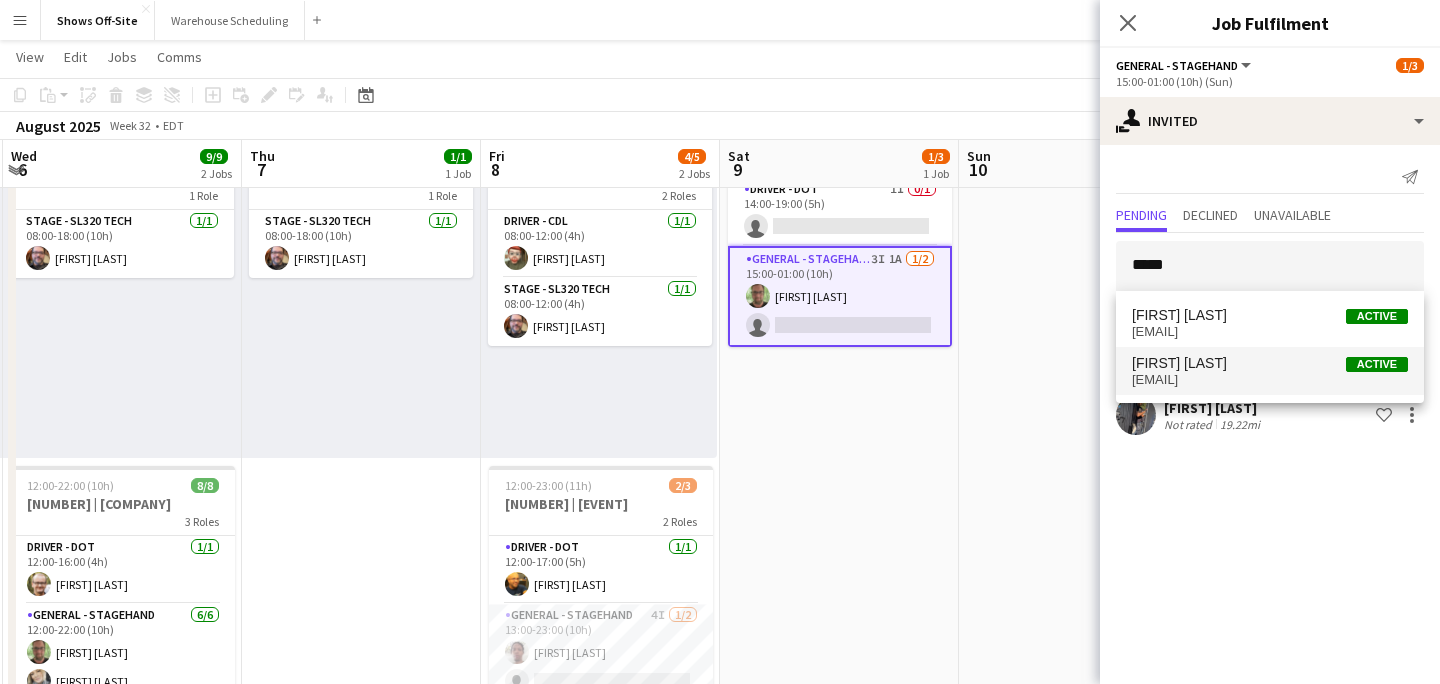 click on "[FIRST] [LAST]  Active" at bounding box center [1270, 363] 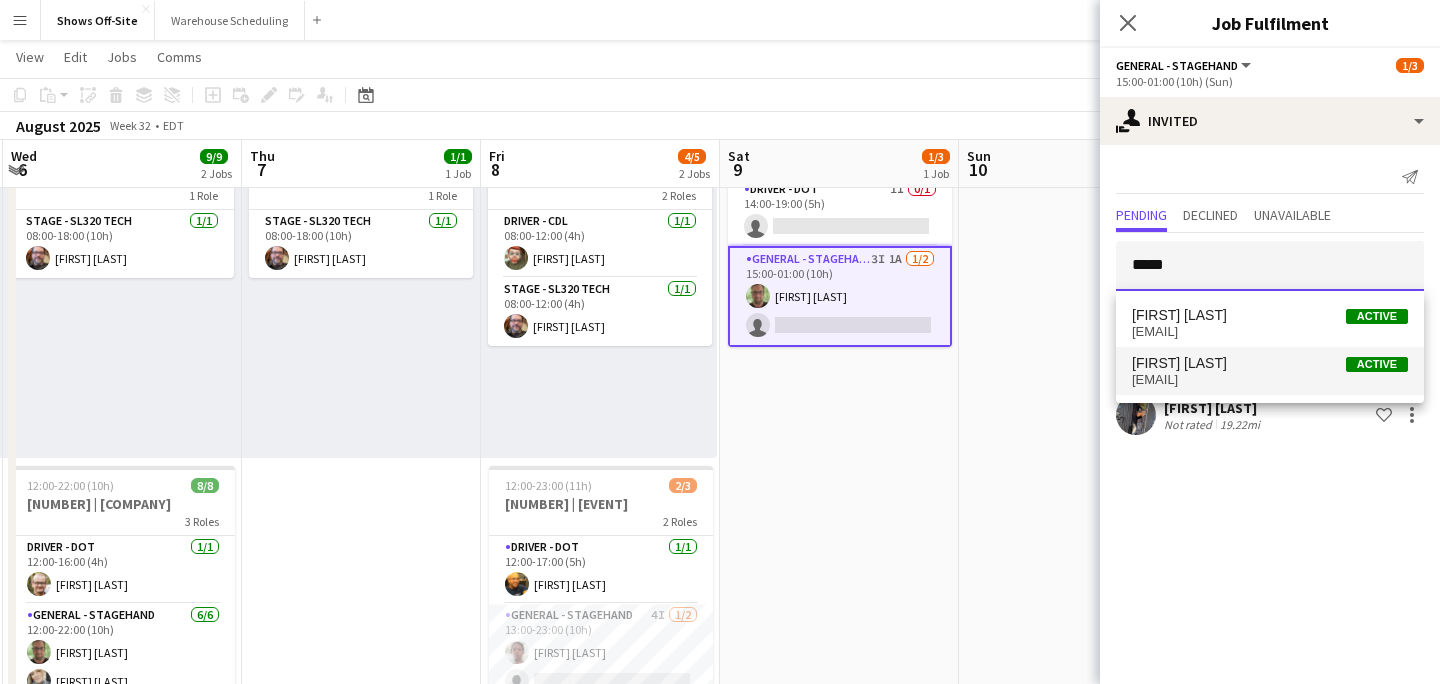 type 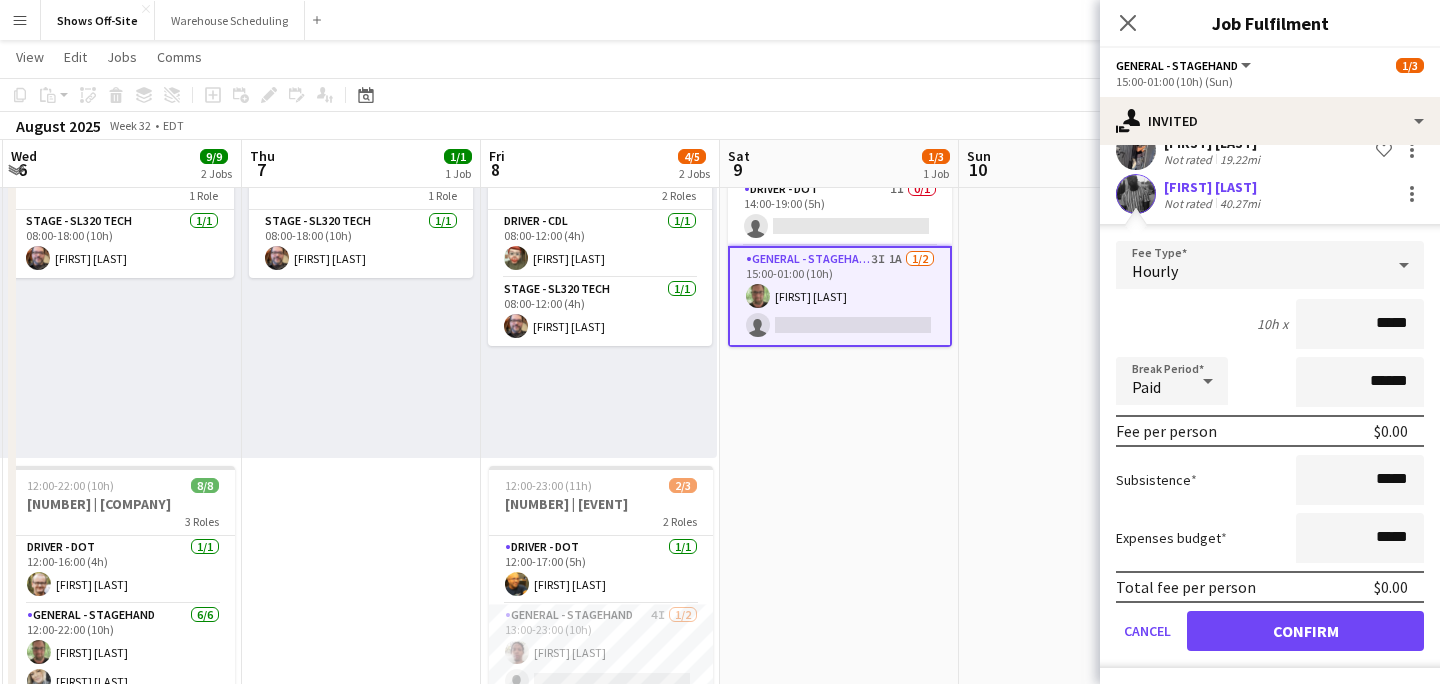 scroll, scrollTop: 269, scrollLeft: 0, axis: vertical 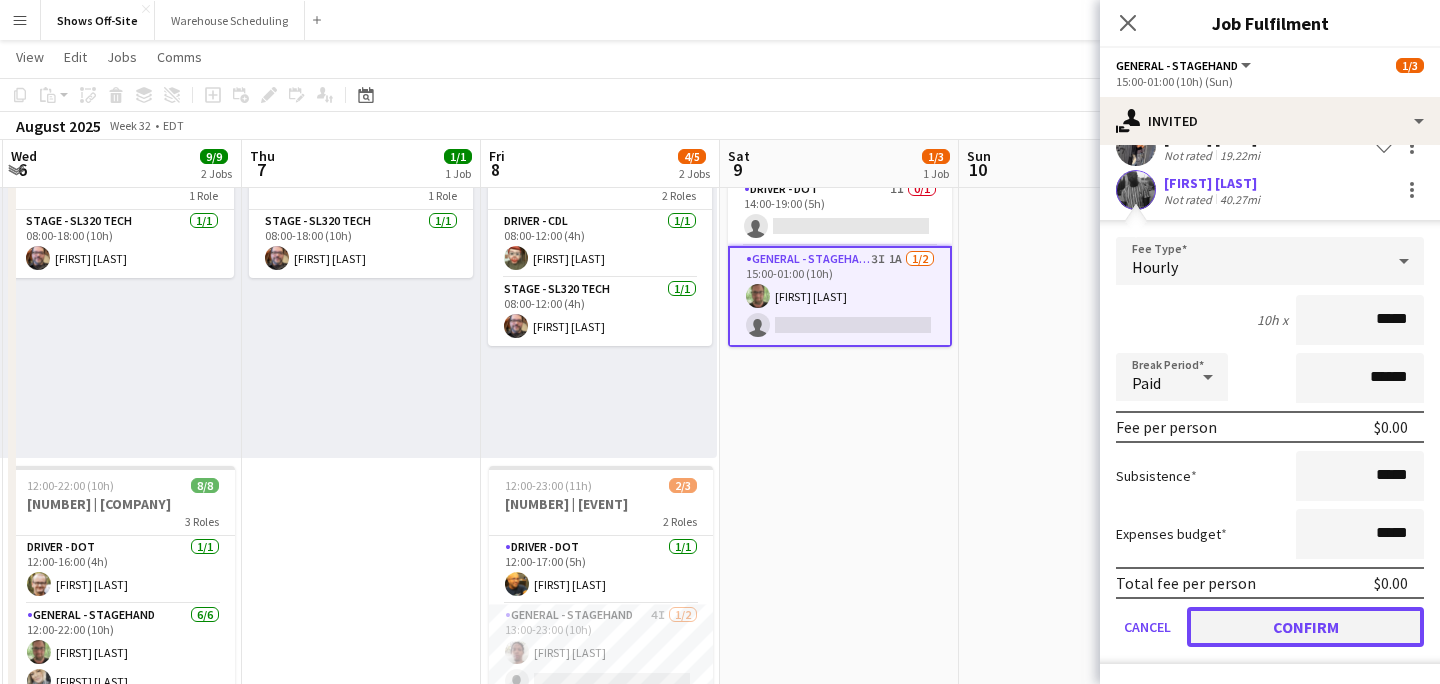 click on "Confirm" 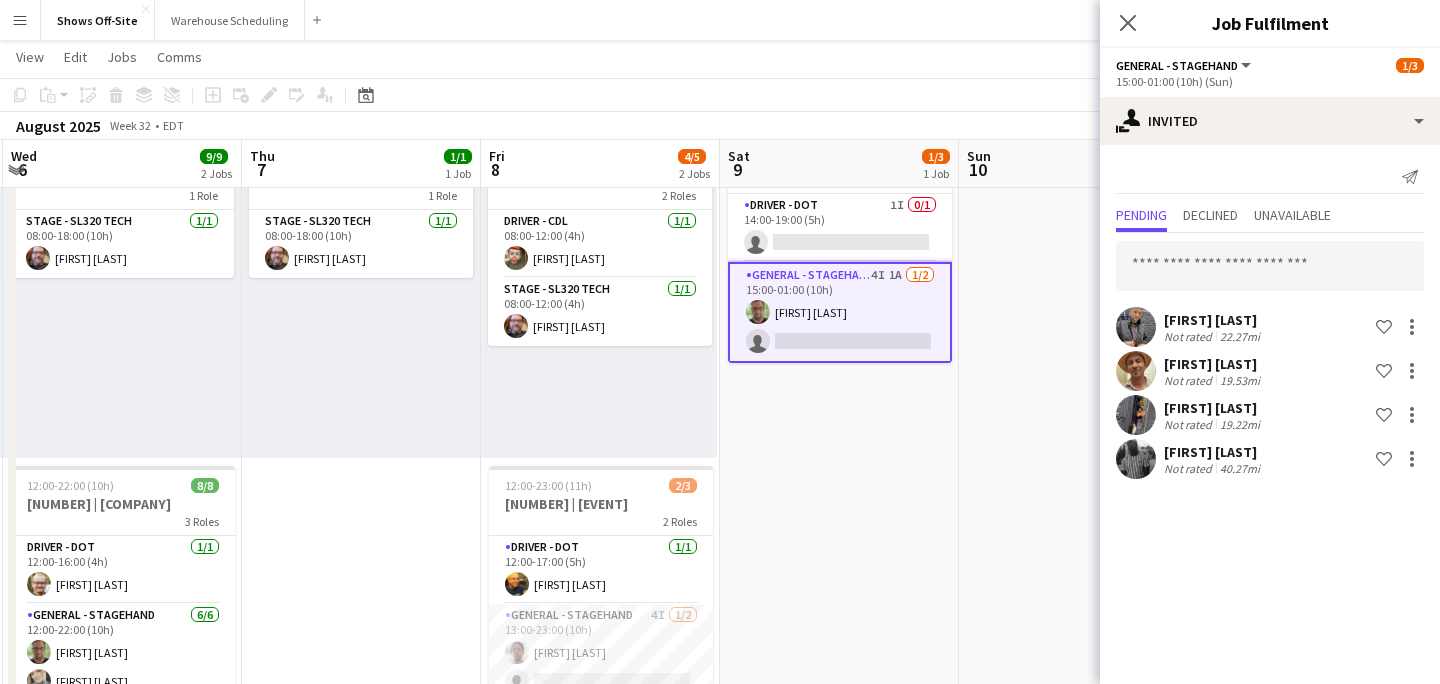 scroll, scrollTop: 0, scrollLeft: 0, axis: both 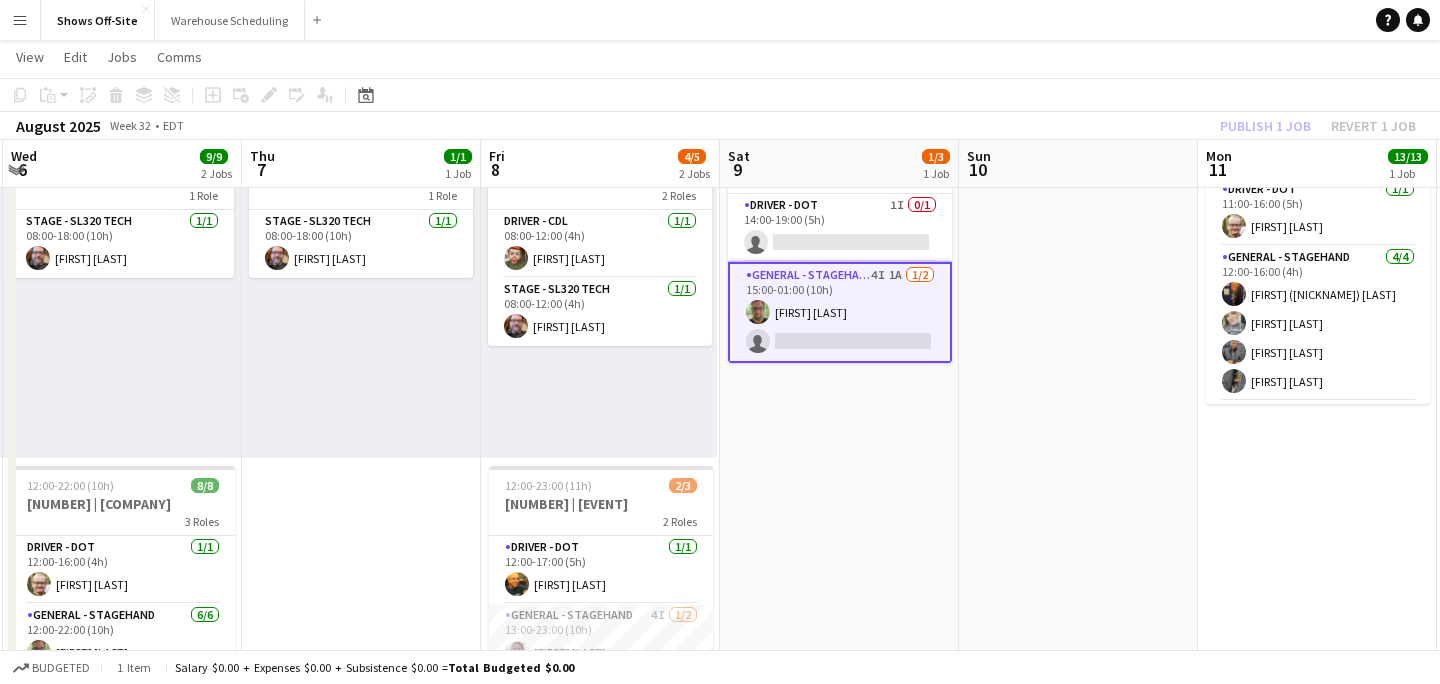 click on "Copy
Paste
Paste
Command
V Paste with crew
Command
Shift
V
Paste linked Job
Delete
Group
Ungroup
Add job
Add linked Job
Edit
Edit linked Job
Applicants
Date picker
AUG 2025 AUG 2025 Monday M Tuesday T Wednesday W Thursday T Friday F Saturday S Sunday S  AUG   1   2   3   4   5   6   7   8   9   10   11   12   13   14   15   16   17   18   19   20   21   22   23   24   25" 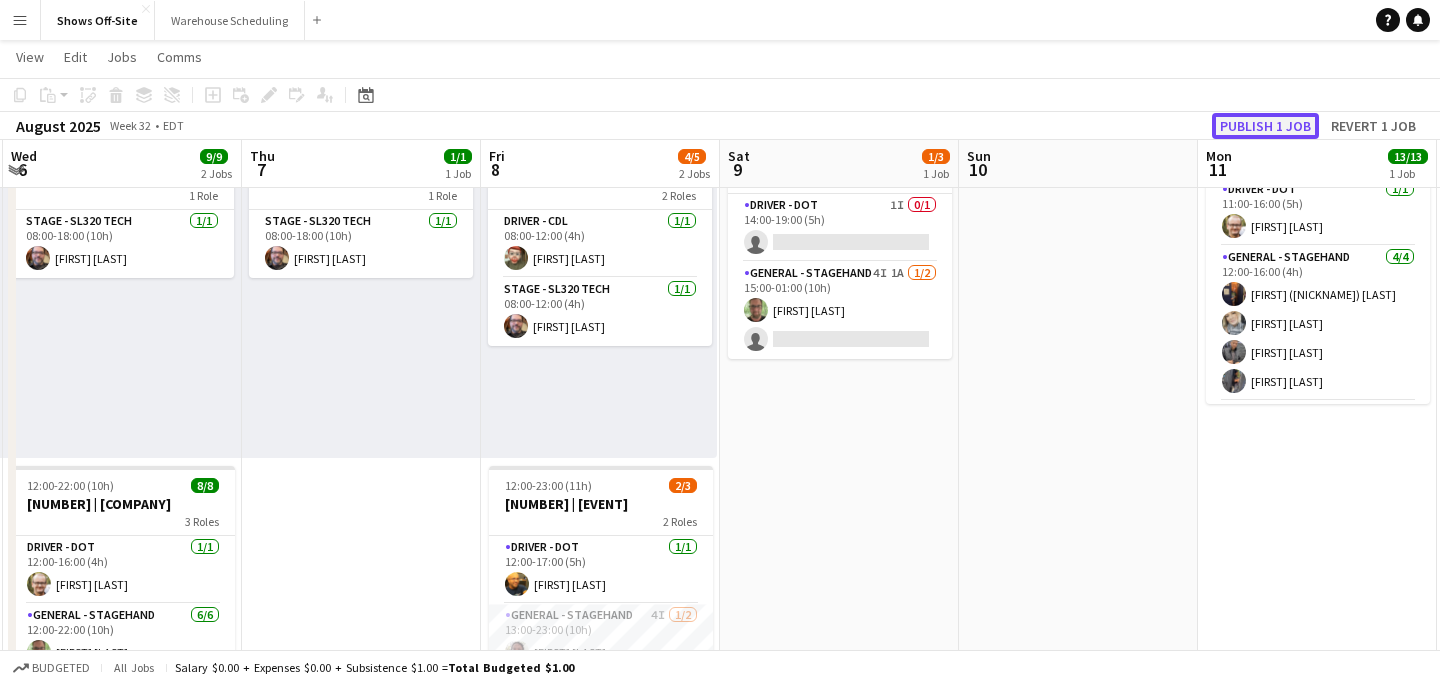 click on "Publish 1 job" 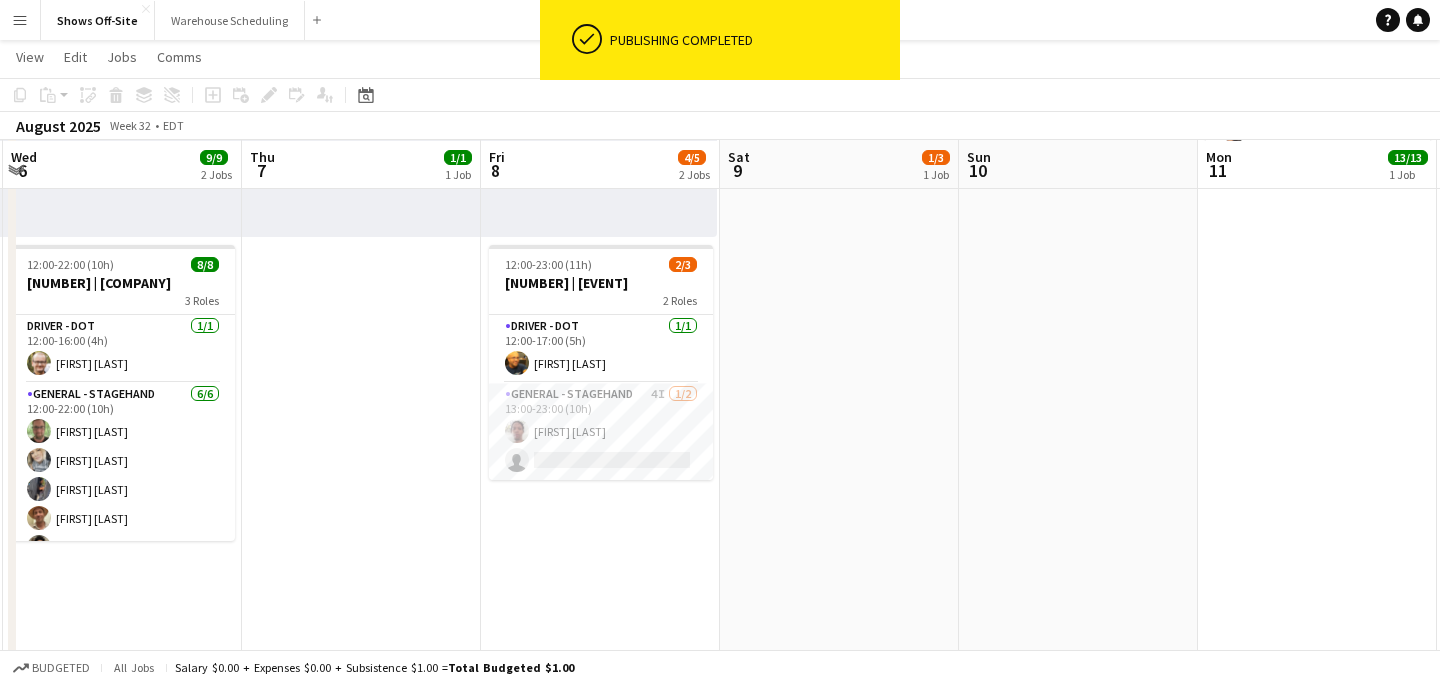 scroll, scrollTop: 346, scrollLeft: 0, axis: vertical 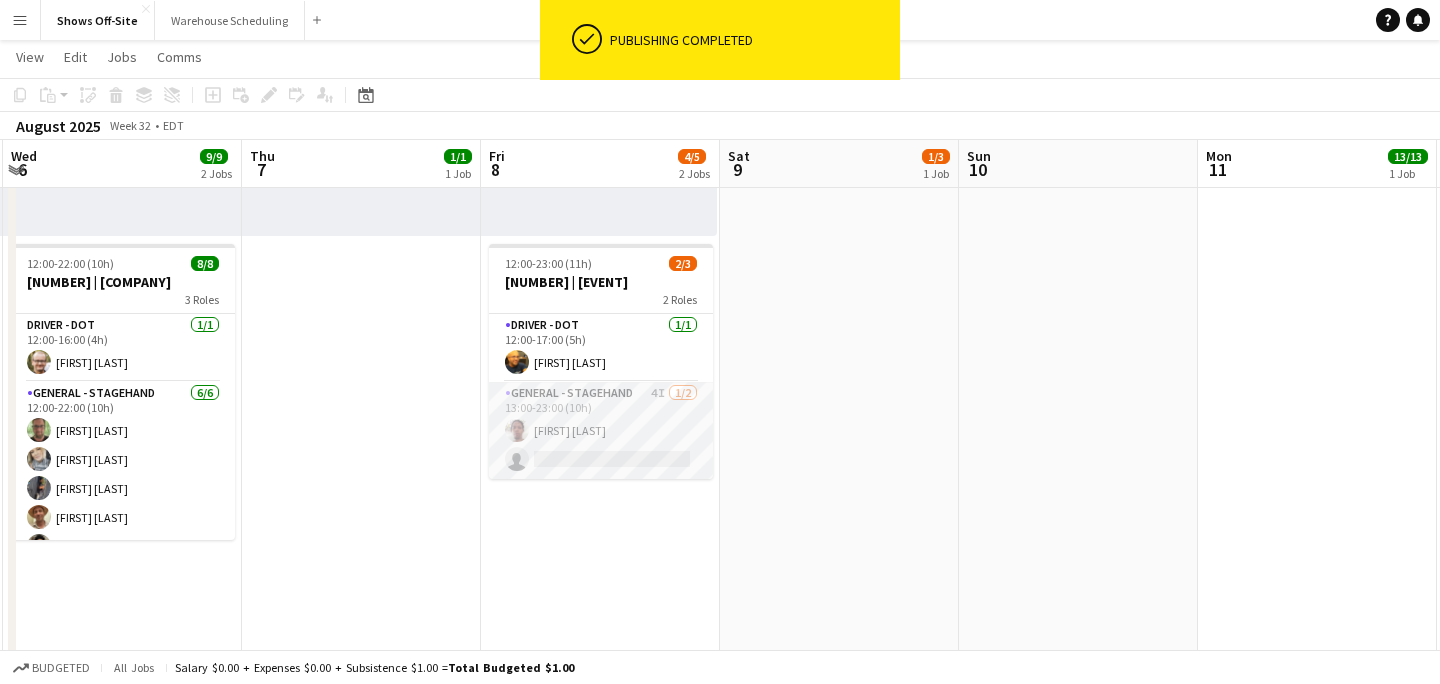 click on "General - Stagehand   [COUNT]I   [COUNT]A   [COUNT]/[TOTAL]   [TIME]-[TIME] ([DURATION])
[FIRST] [LAST]
single-neutral-actions" at bounding box center [601, 430] 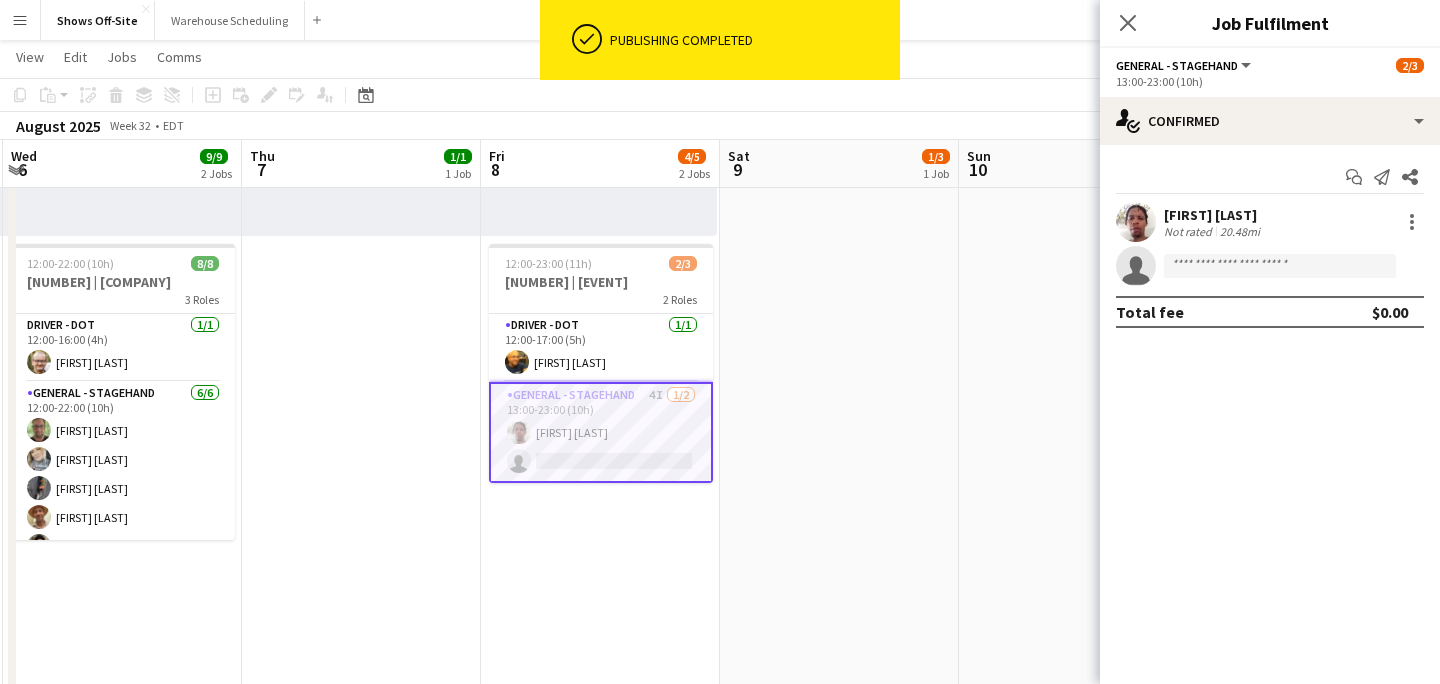 click on "[FIRST] [LAST]   Not rated  [DISTANCE]
single-neutral-actions
Total fee   [PRICE]" at bounding box center [1270, 244] 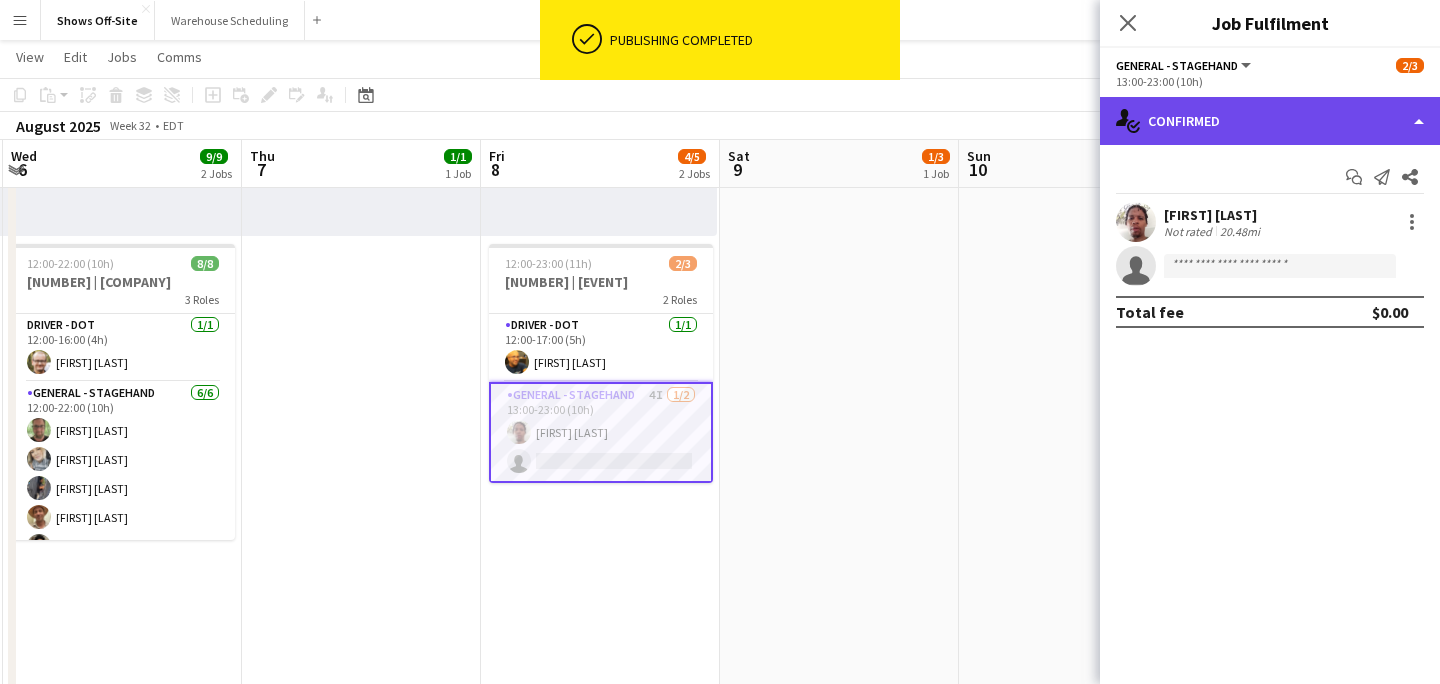 click on "single-neutral-actions-check-2
Confirmed" 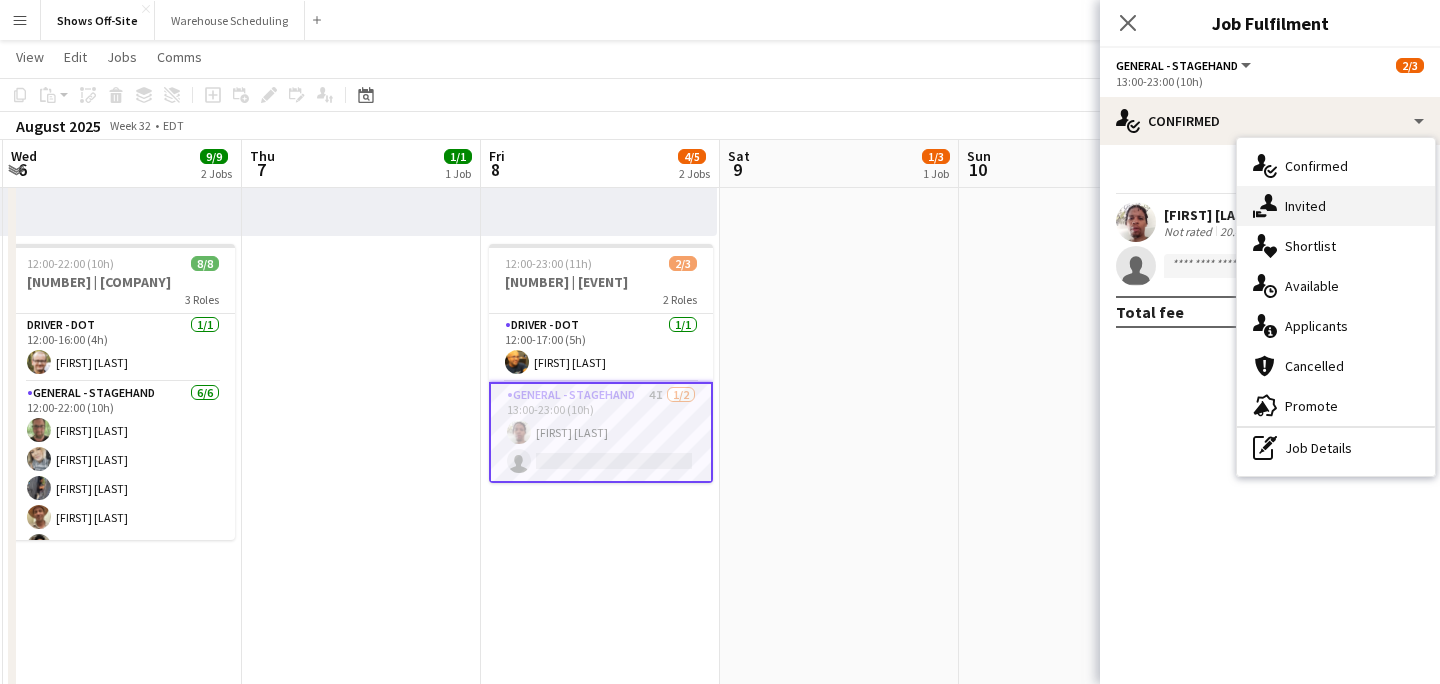 click on "single-neutral-actions-share-1
Invited" at bounding box center (1336, 206) 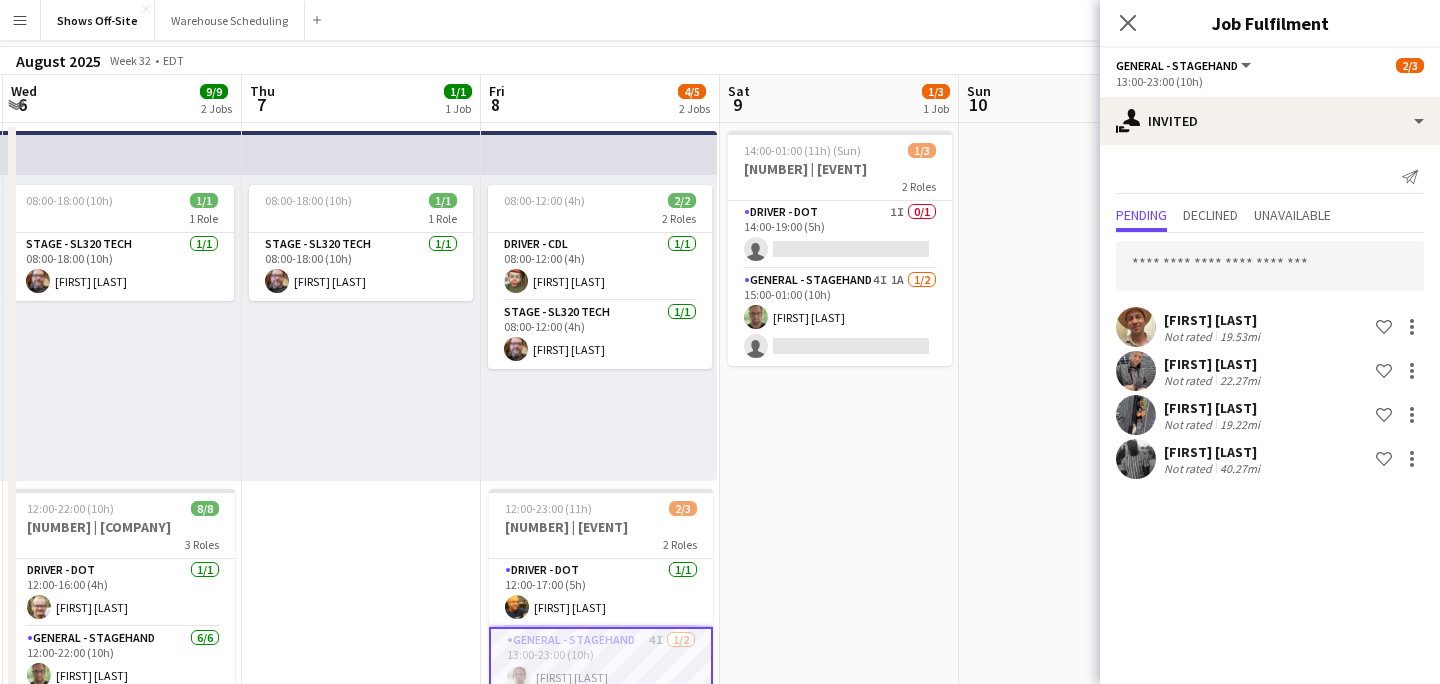 scroll, scrollTop: 0, scrollLeft: 0, axis: both 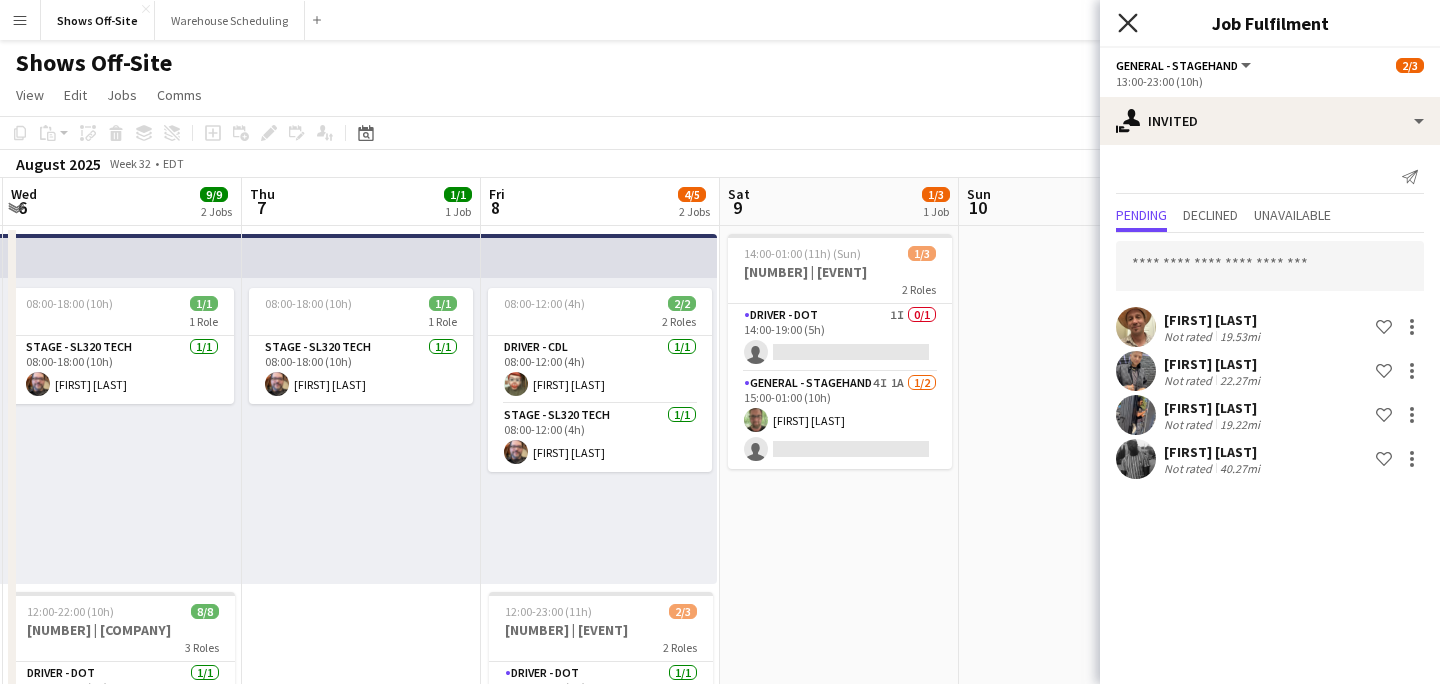 click 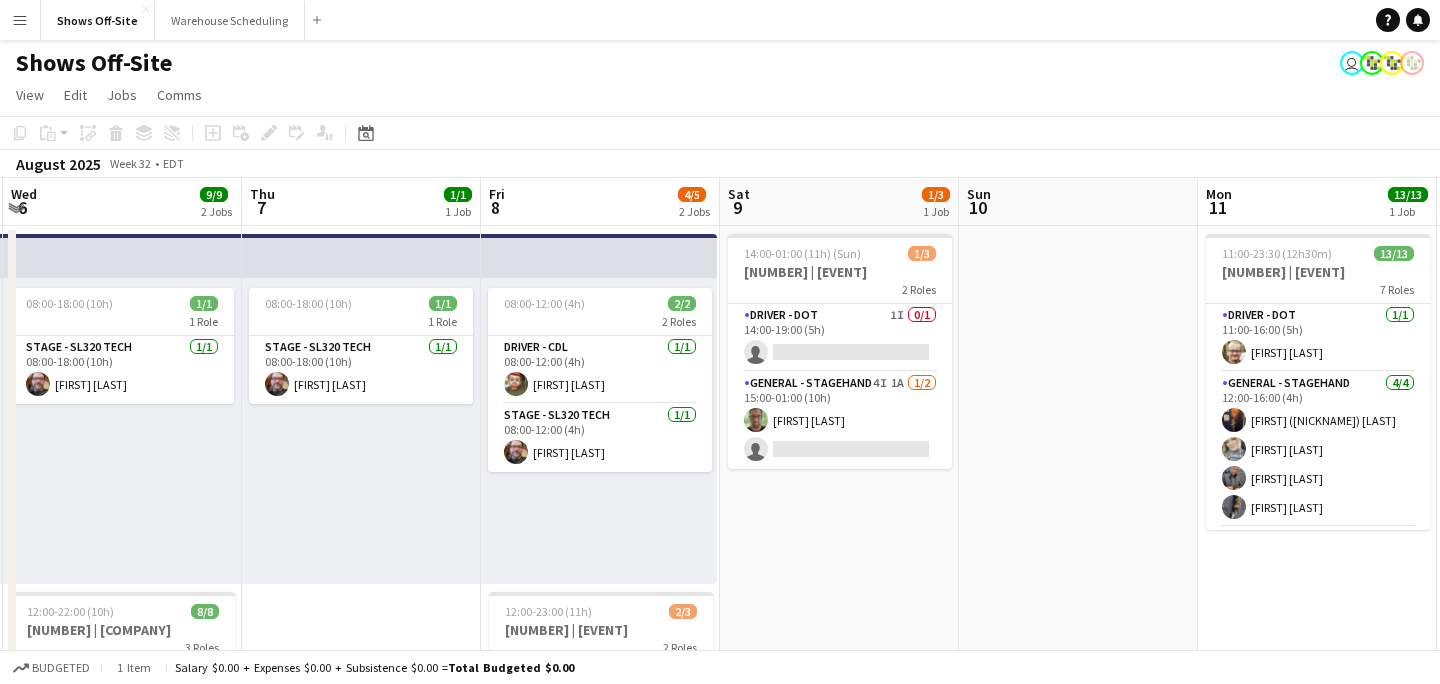 click on "Shows Off-Site
user" 